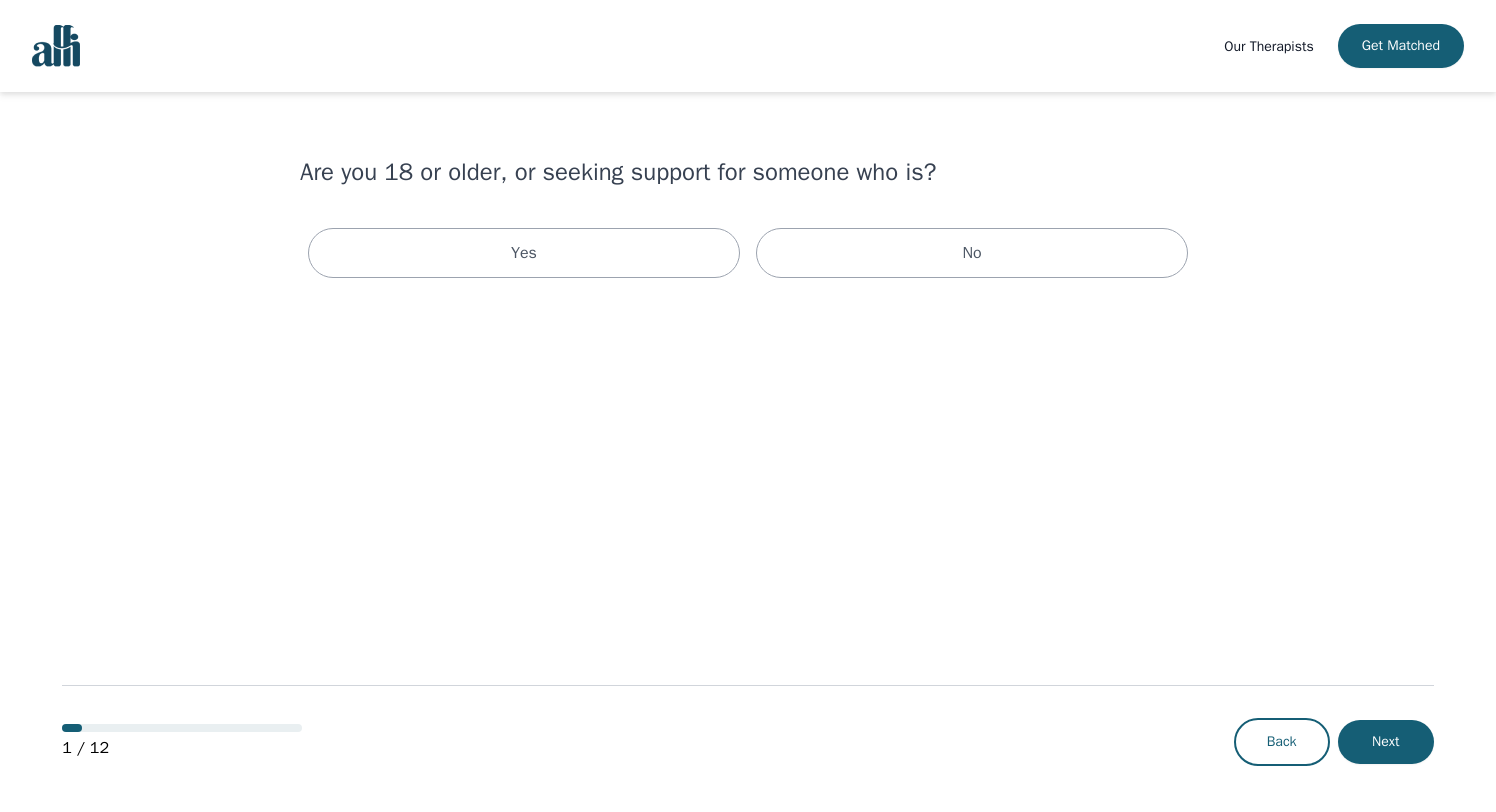 scroll, scrollTop: 0, scrollLeft: 0, axis: both 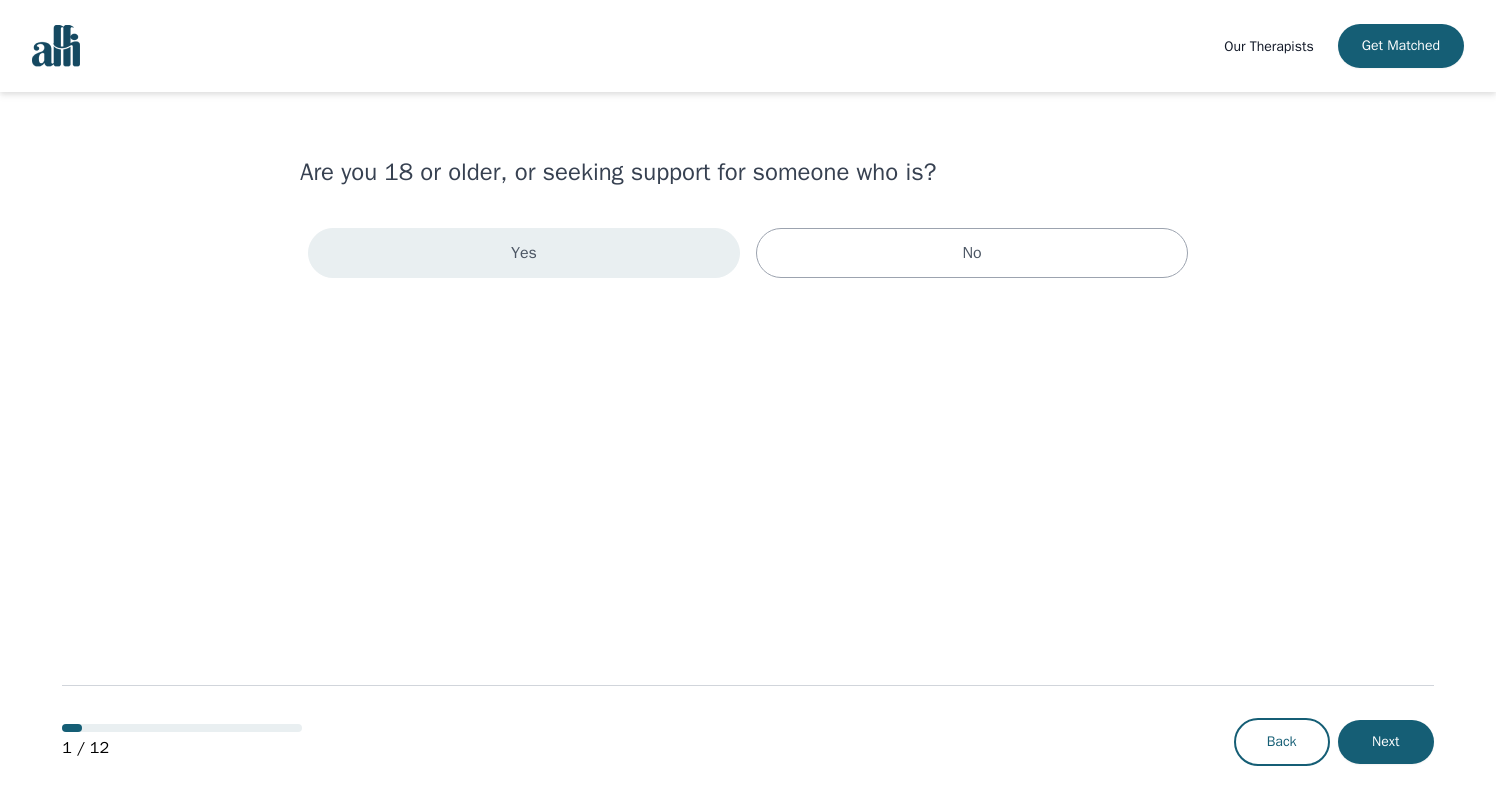 click on "Yes" at bounding box center [524, 253] 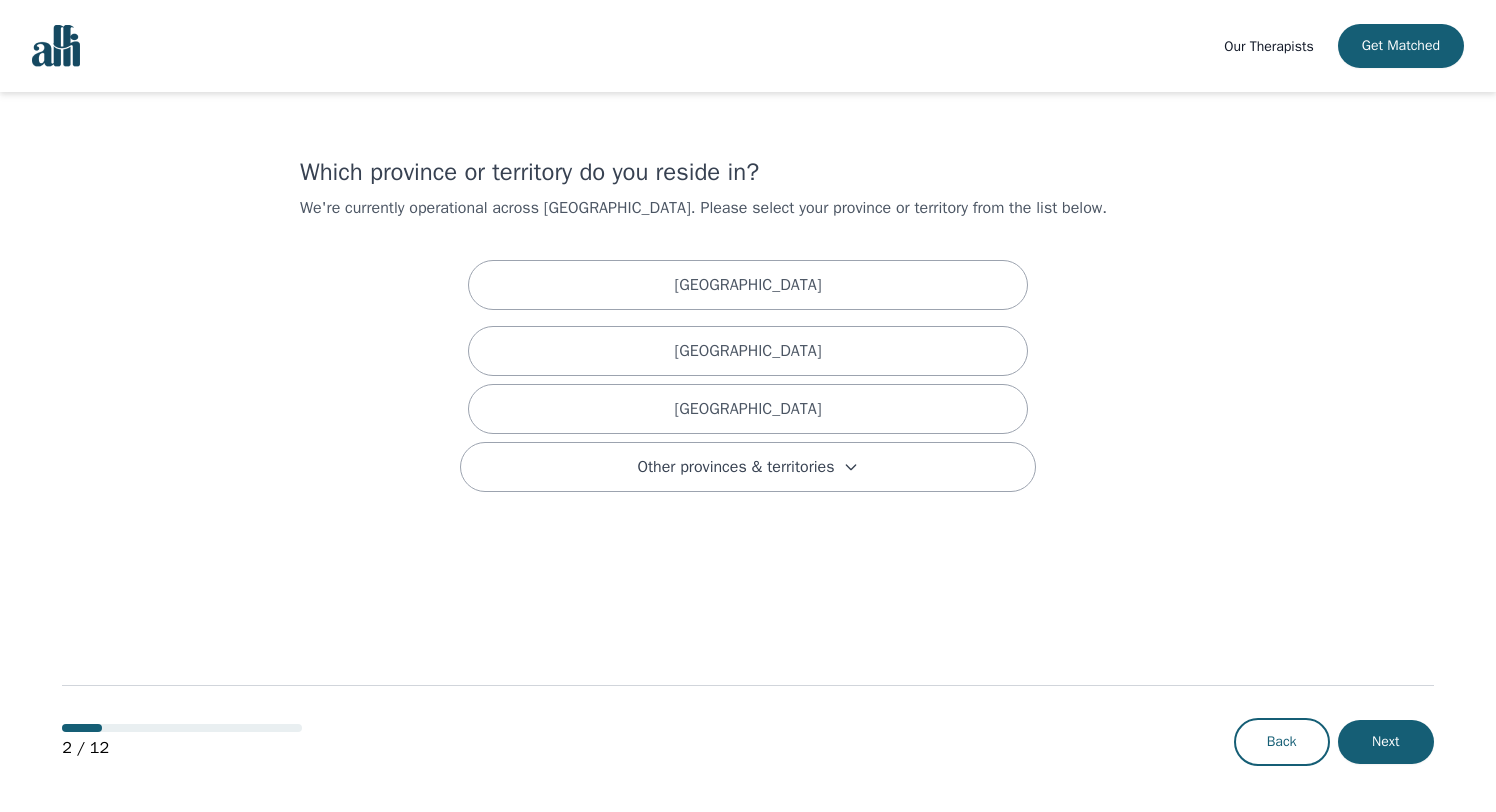 click on "Alberta British Columbia Ontario Other provinces & territories" at bounding box center [748, 372] 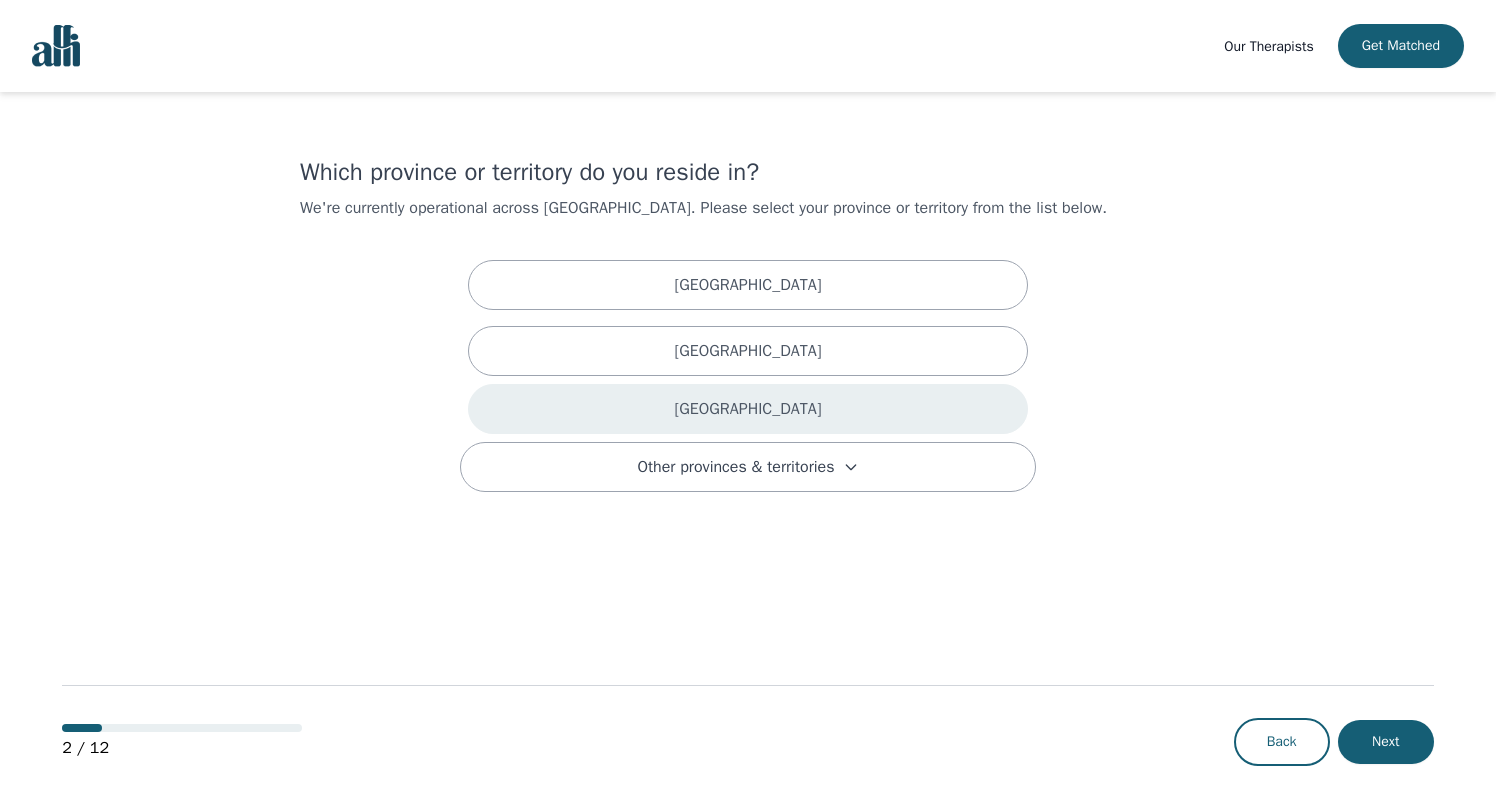 click on "[GEOGRAPHIC_DATA]" at bounding box center [748, 409] 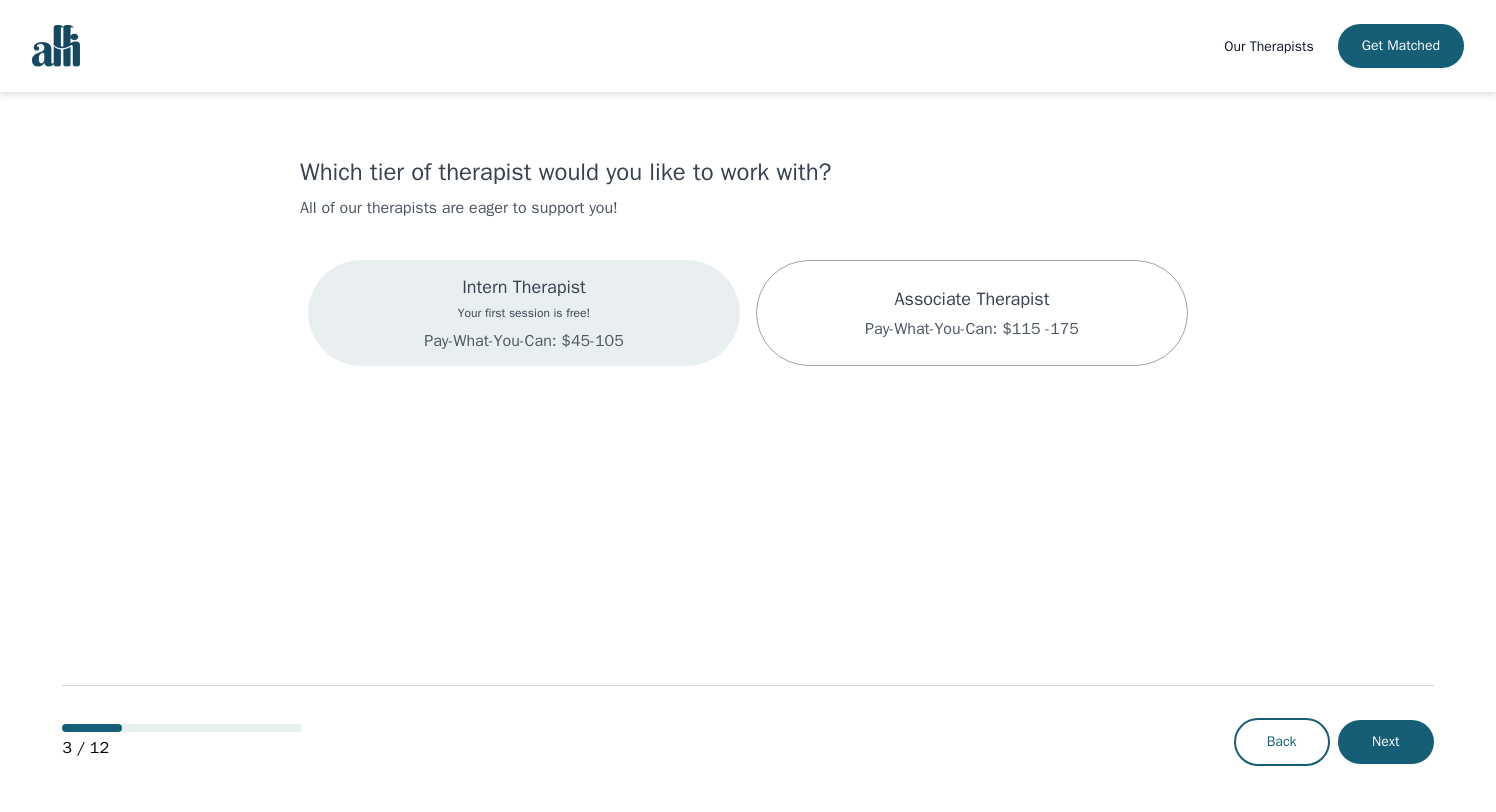 click on "Your first session is free!" at bounding box center [523, 313] 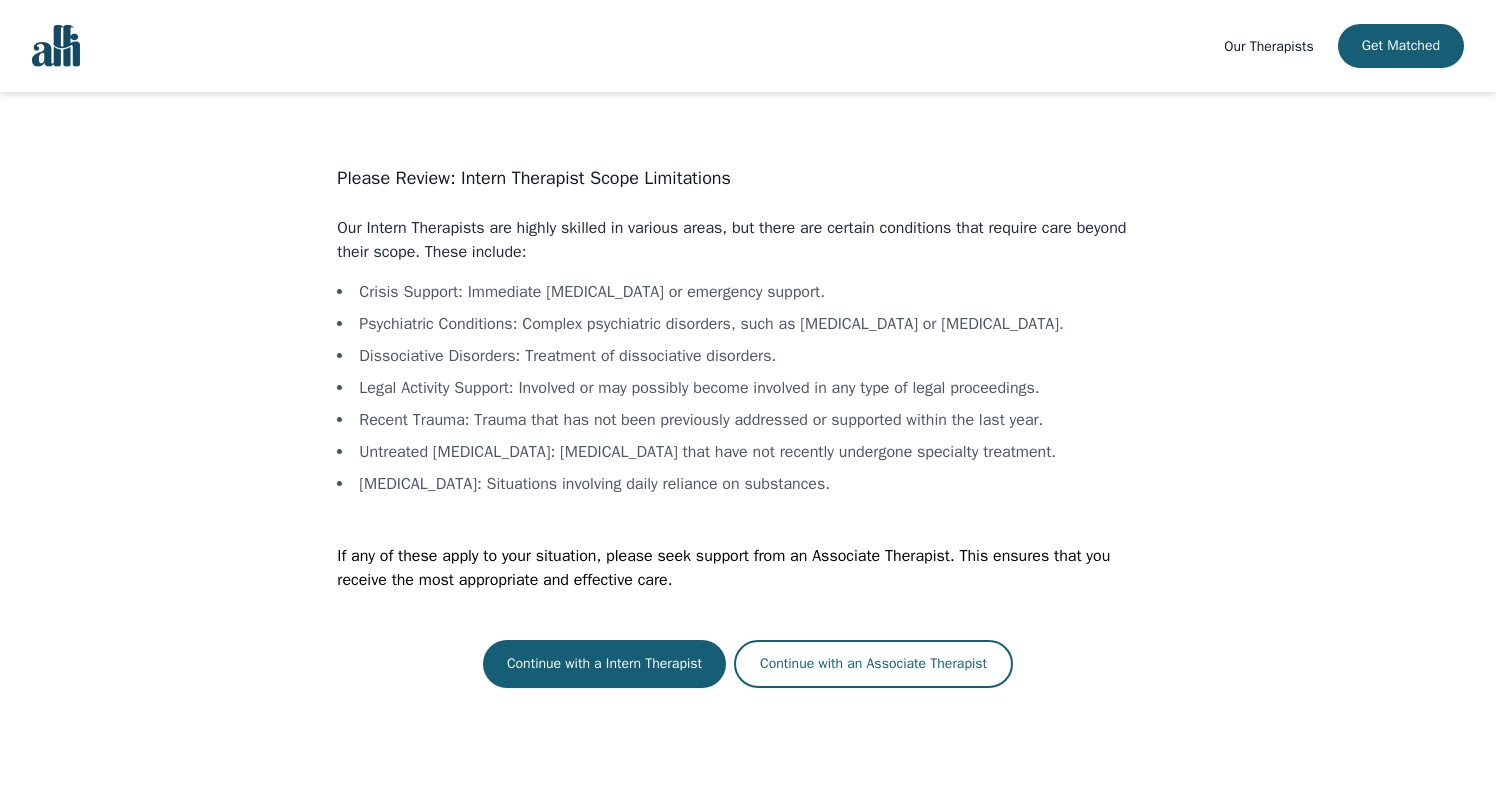 scroll, scrollTop: 2, scrollLeft: 0, axis: vertical 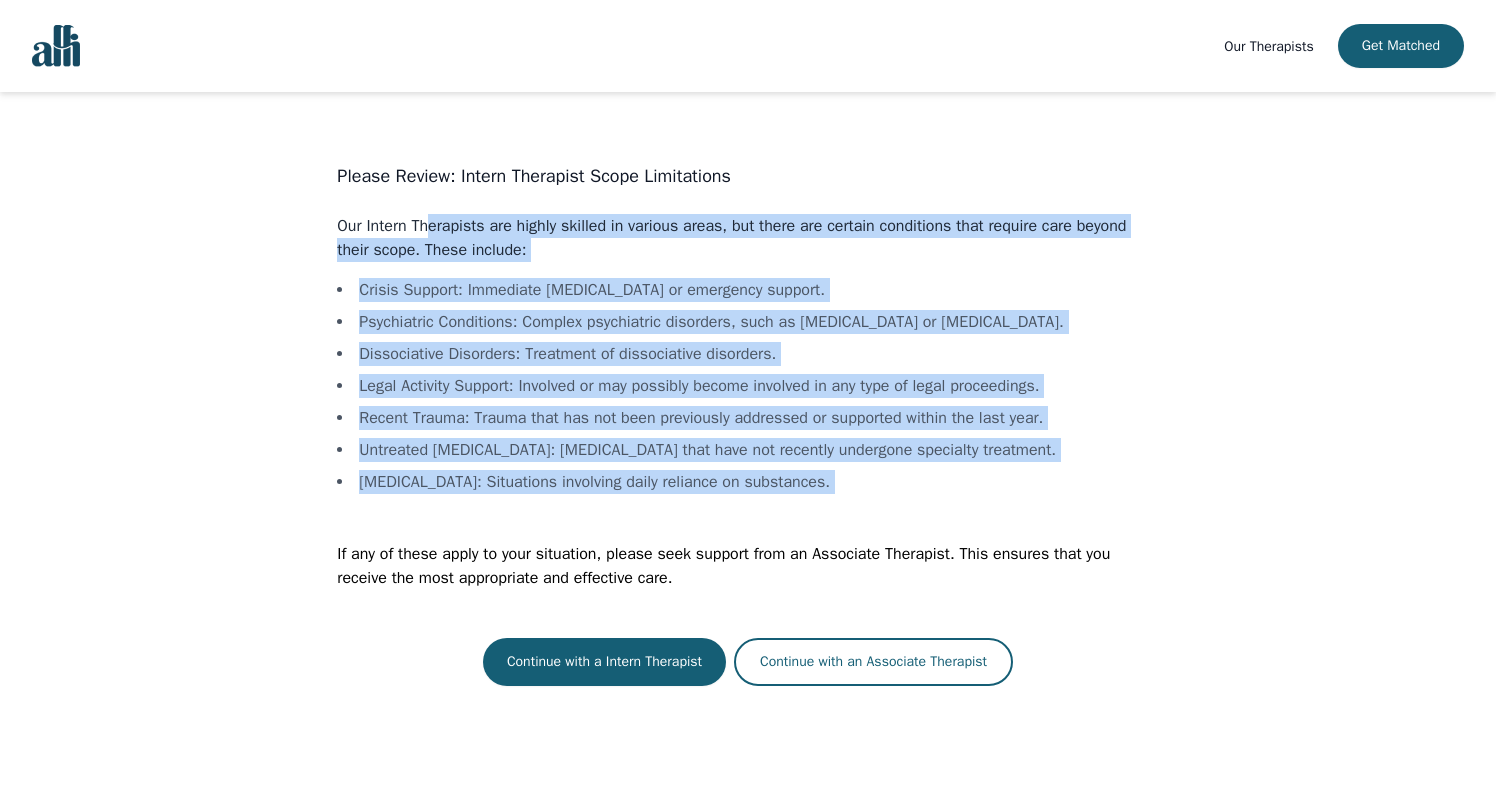 drag, startPoint x: 433, startPoint y: 236, endPoint x: 927, endPoint y: 528, distance: 573.8467 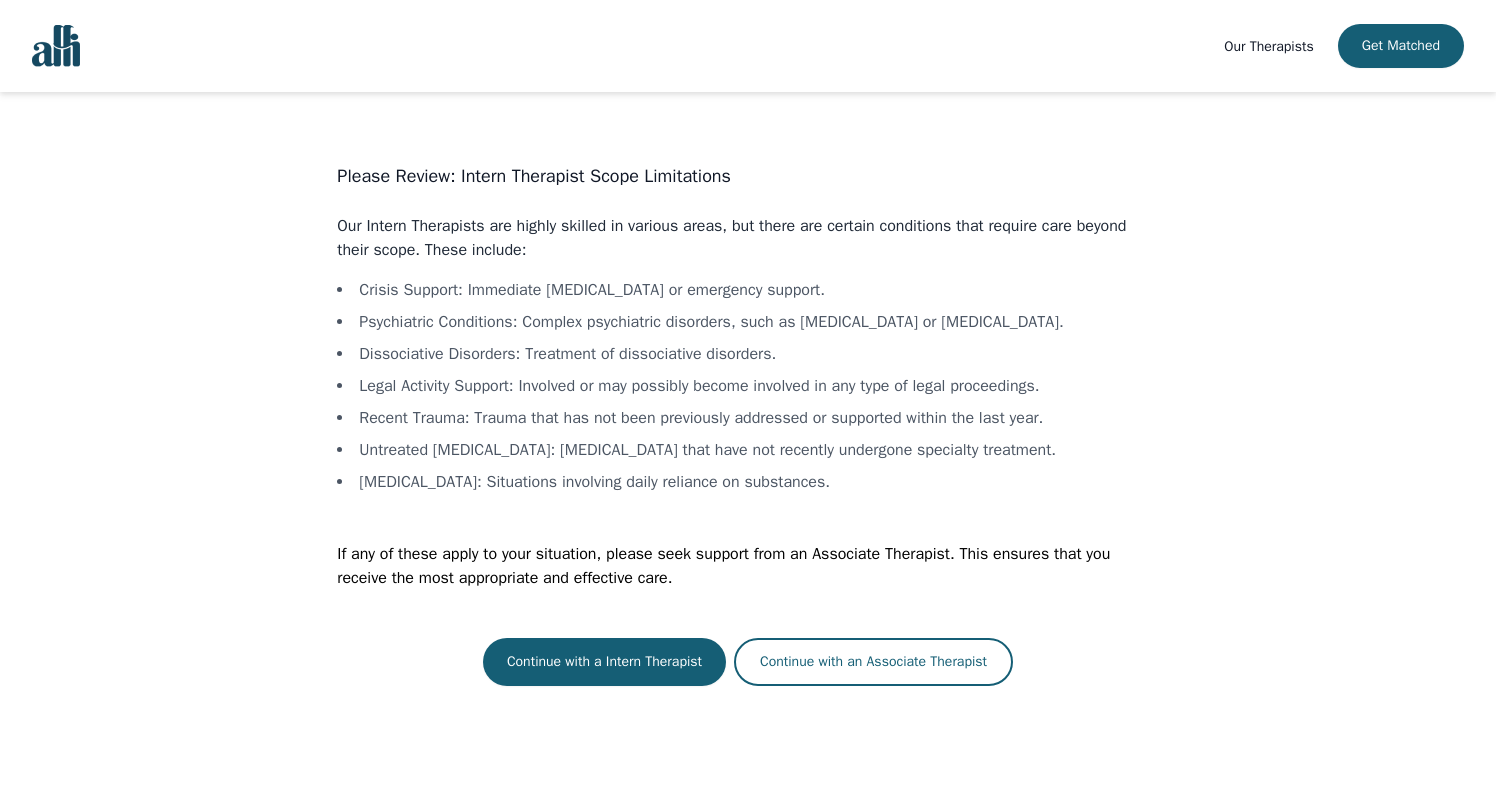 click on "Please Review: Intern Therapist Scope Limitations Our Intern Therapists are highly skilled in various areas, but there are certain conditions that require care beyond their scope. These include: Crisis Support :   Immediate crisis intervention or emergency support. Psychiatric Conditions :   Complex psychiatric disorders, such as schizophrenia or psychosis. Dissociative Disorders :   Treatment of dissociative disorders. Legal Activity Support :   Involved or may possibly become involved in any type of legal proceedings. Recent Trauma :   Trauma that has not been previously addressed or supported within the last year. Untreated Personality Disorders :   Personality disorders that have not recently undergone specialty treatment. Substance Dependence :   Situations involving daily reliance on substances. If any of these apply to your situation, please seek support from an Associate Therapist. This ensures that you receive the most appropriate and effective care. Continue with a Intern Therapist" at bounding box center [747, 424] 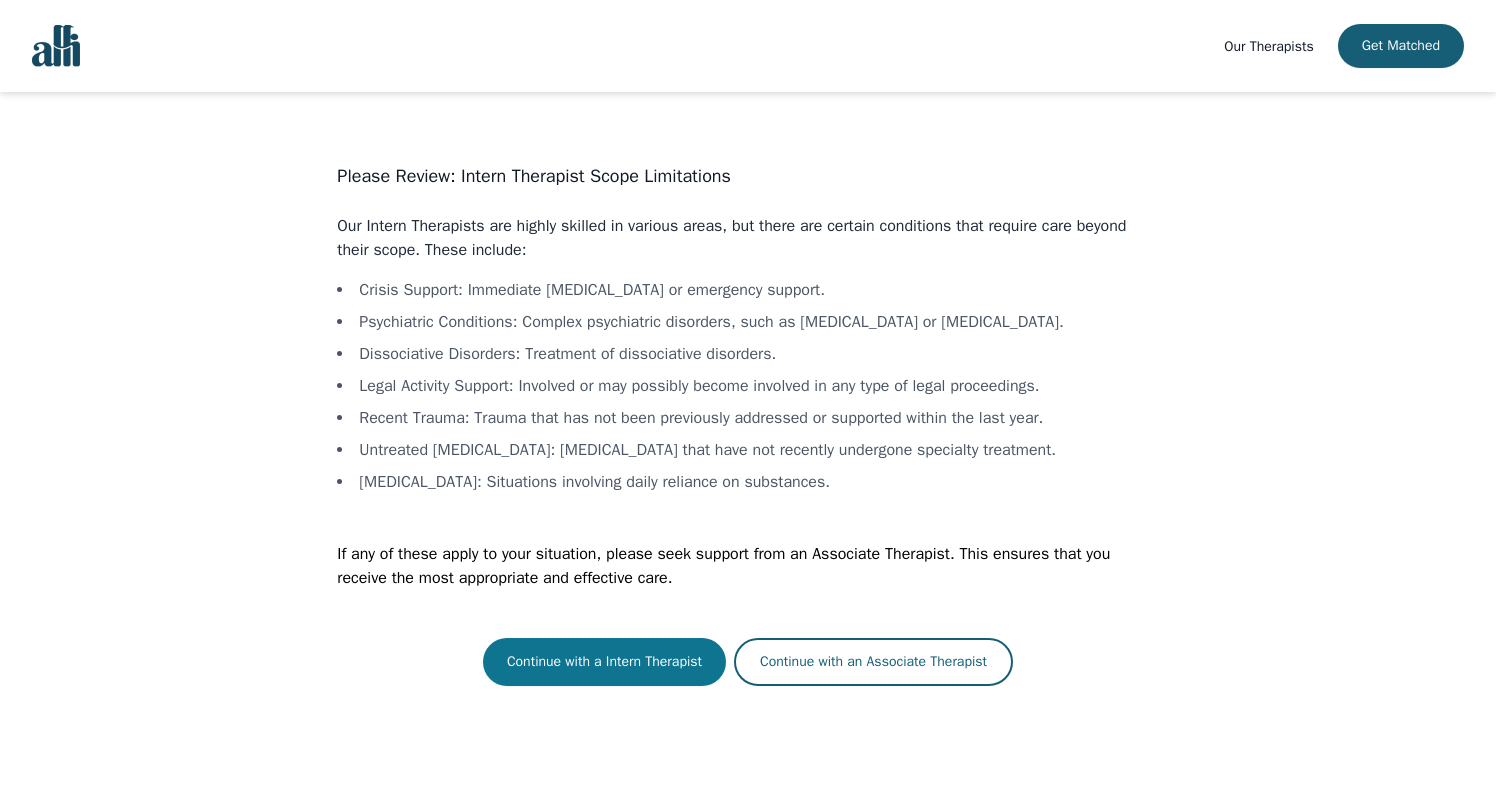 click on "Continue with a Intern Therapist" at bounding box center [604, 662] 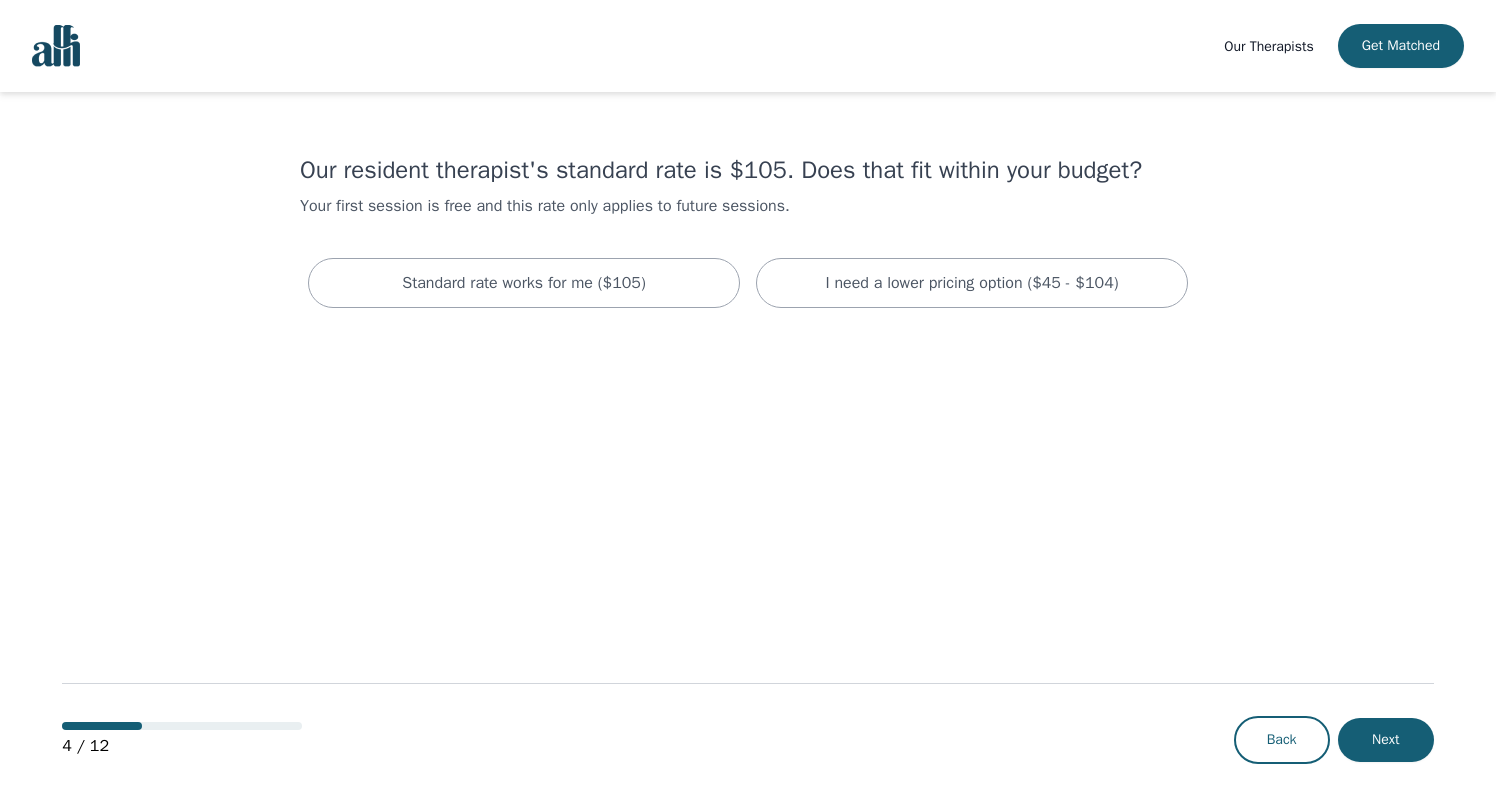 scroll, scrollTop: 0, scrollLeft: 0, axis: both 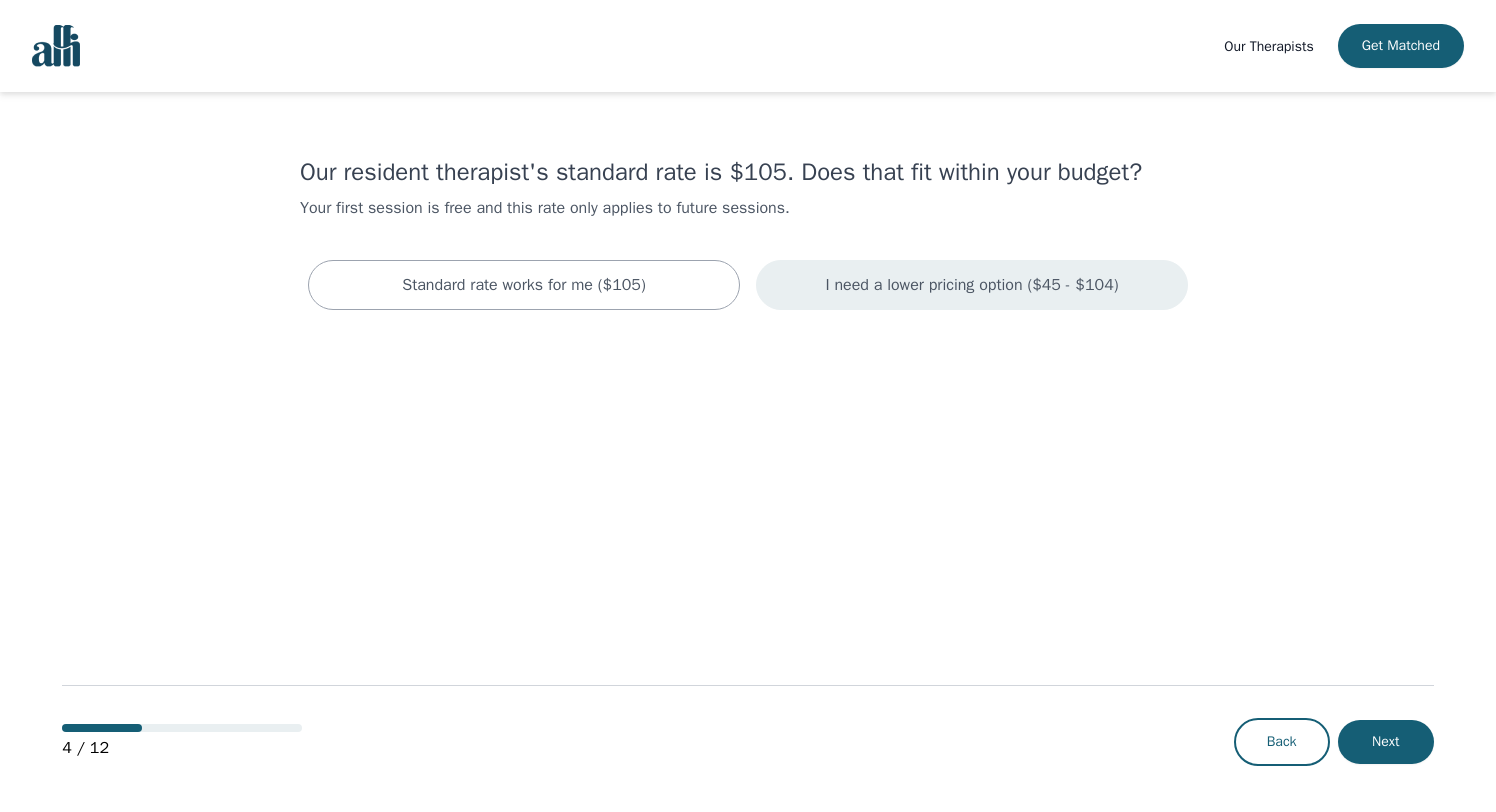 click on "I need a lower pricing option ($45 - $104)" at bounding box center [971, 285] 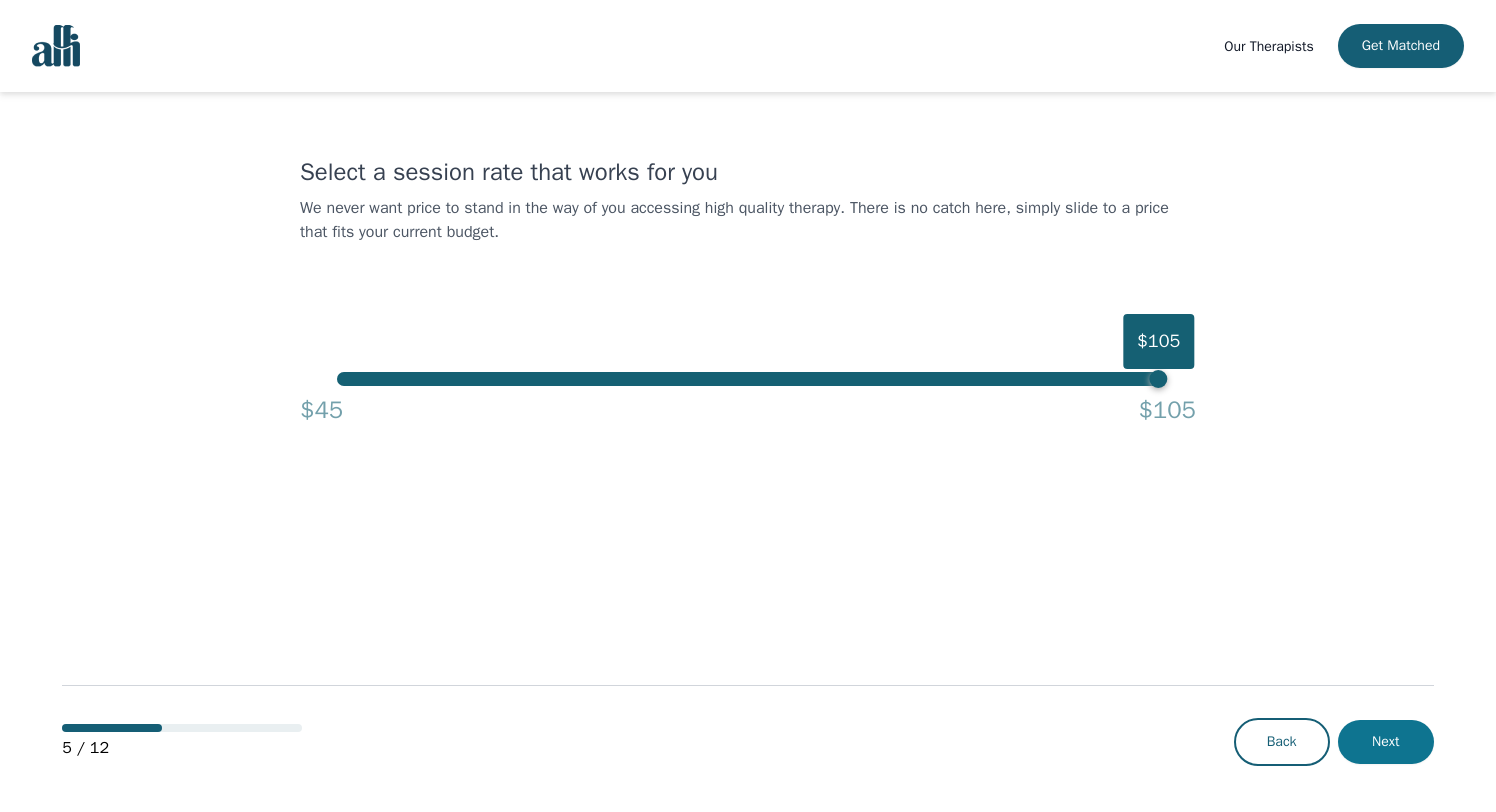 click on "Next" at bounding box center (1386, 742) 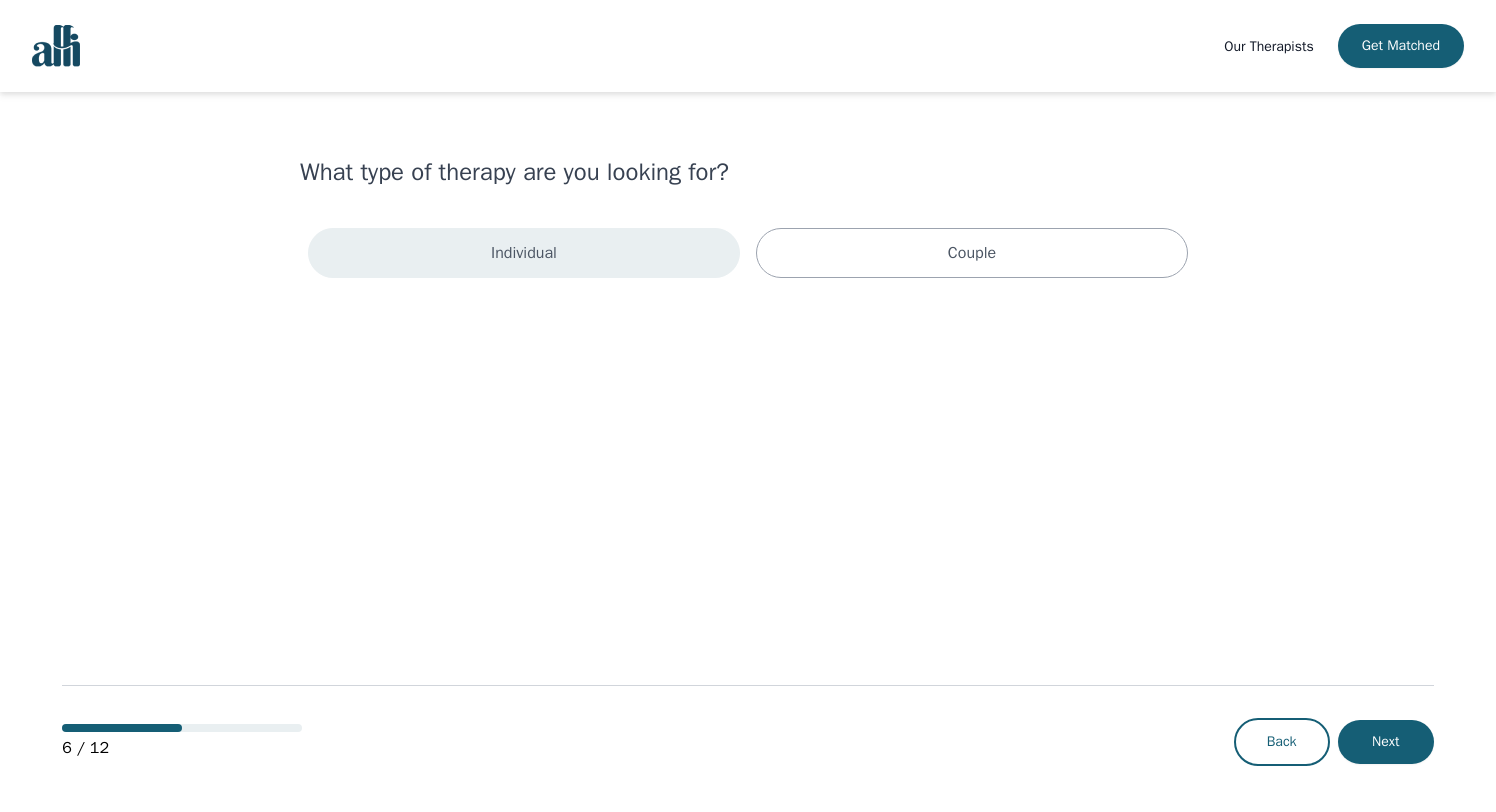 click on "Individual" at bounding box center [524, 253] 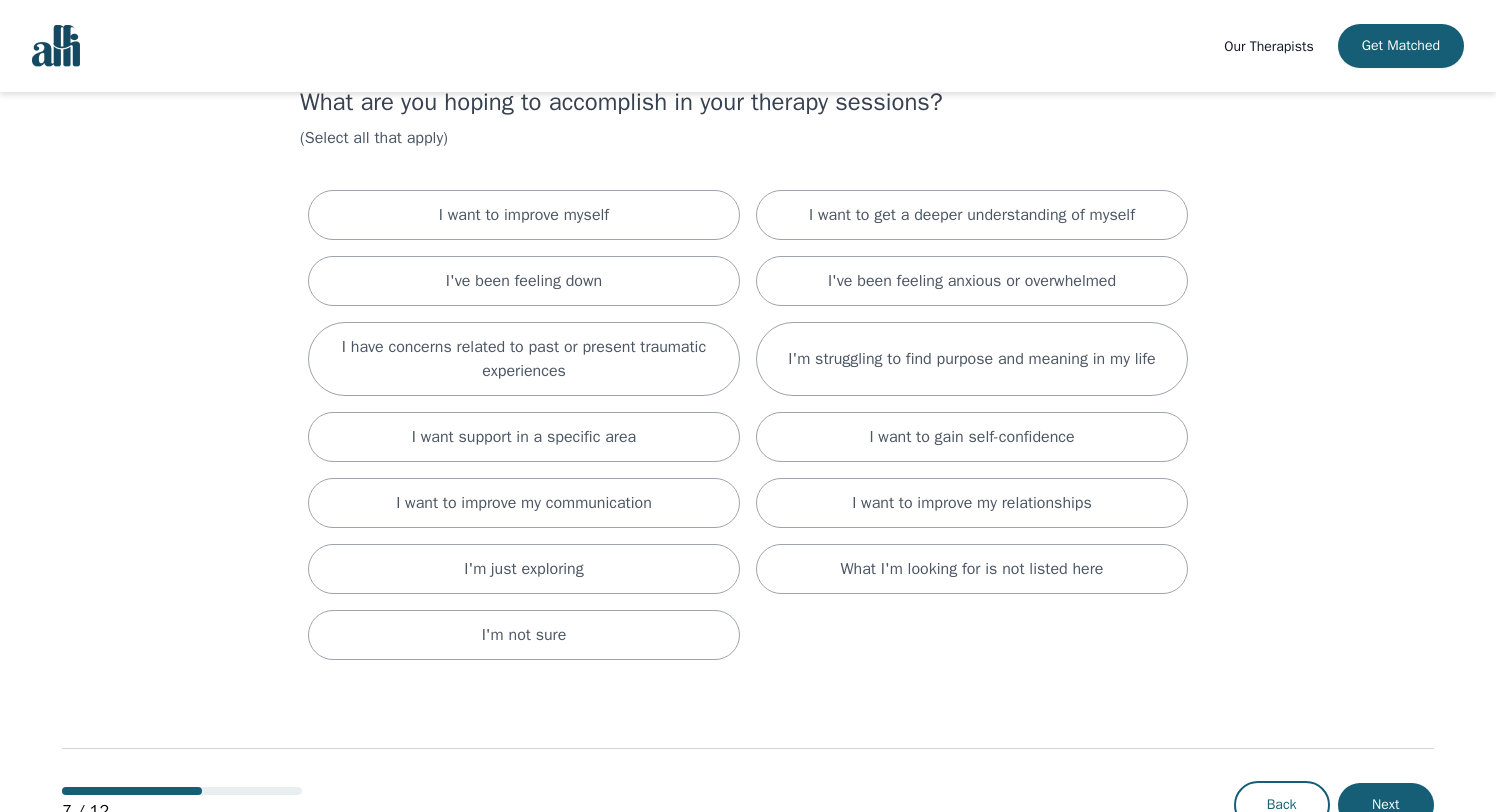 scroll, scrollTop: 78, scrollLeft: 0, axis: vertical 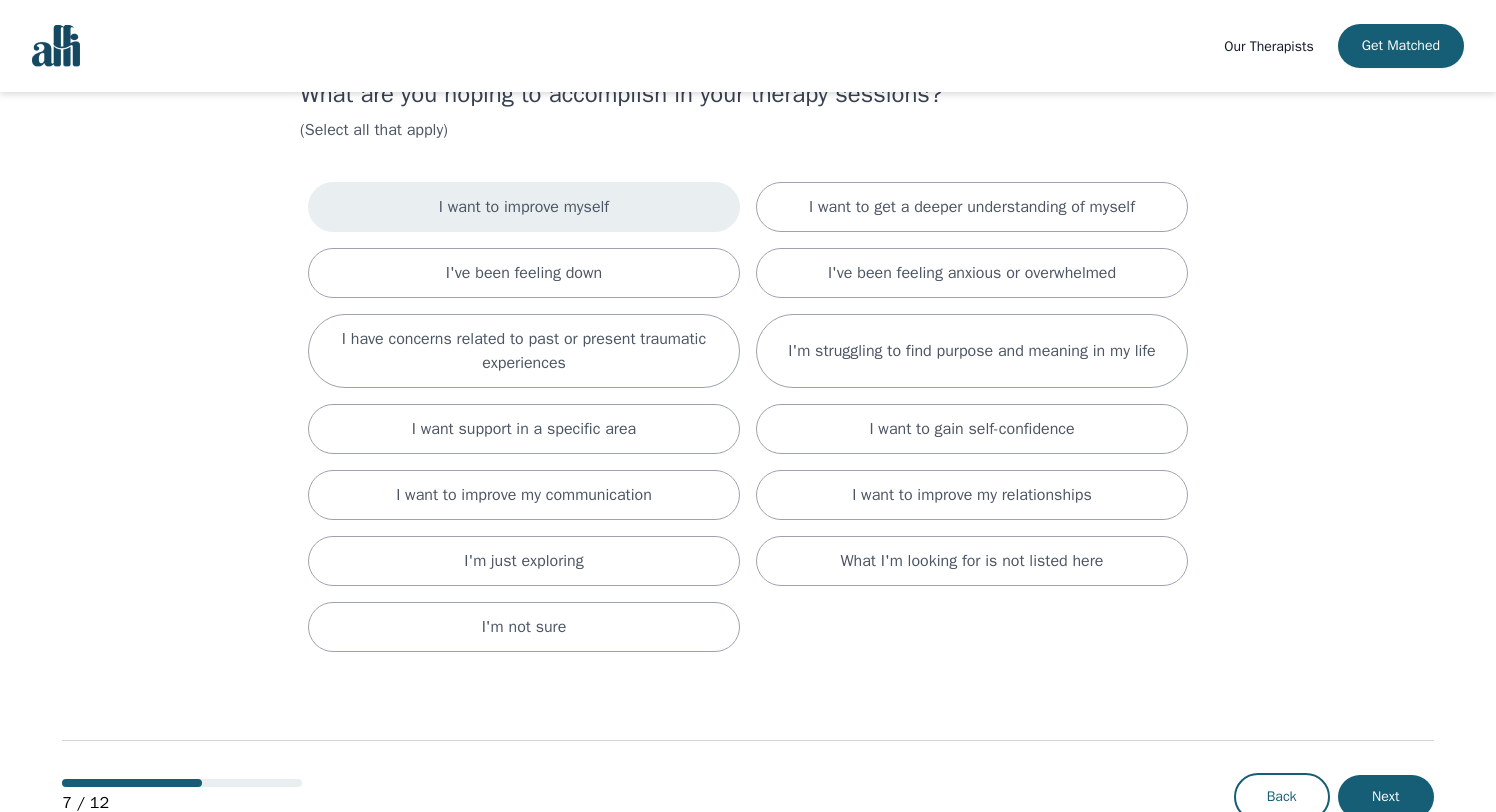 click on "I want to improve myself" at bounding box center [524, 207] 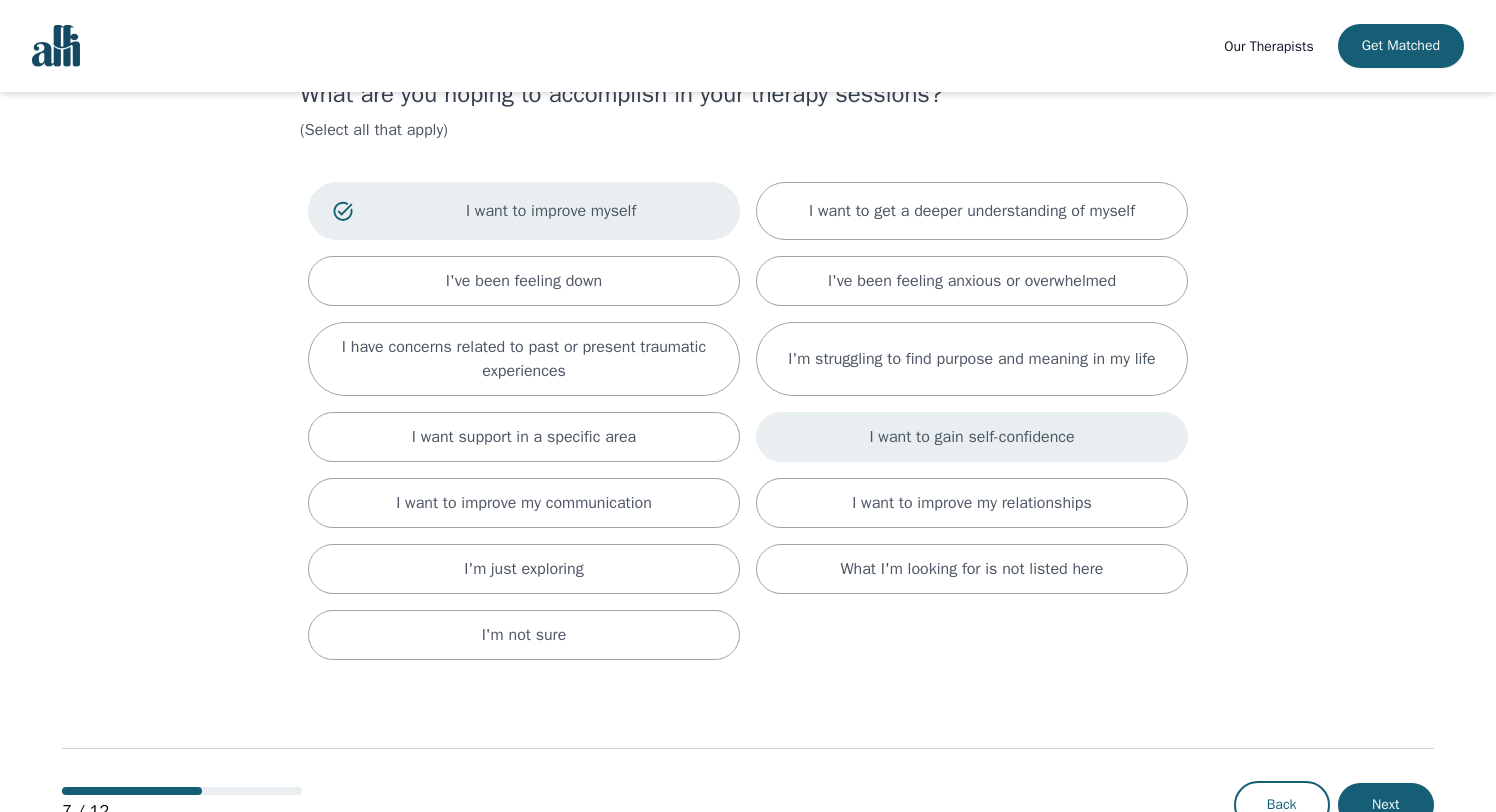 click on "I want to gain self-confidence" at bounding box center [971, 437] 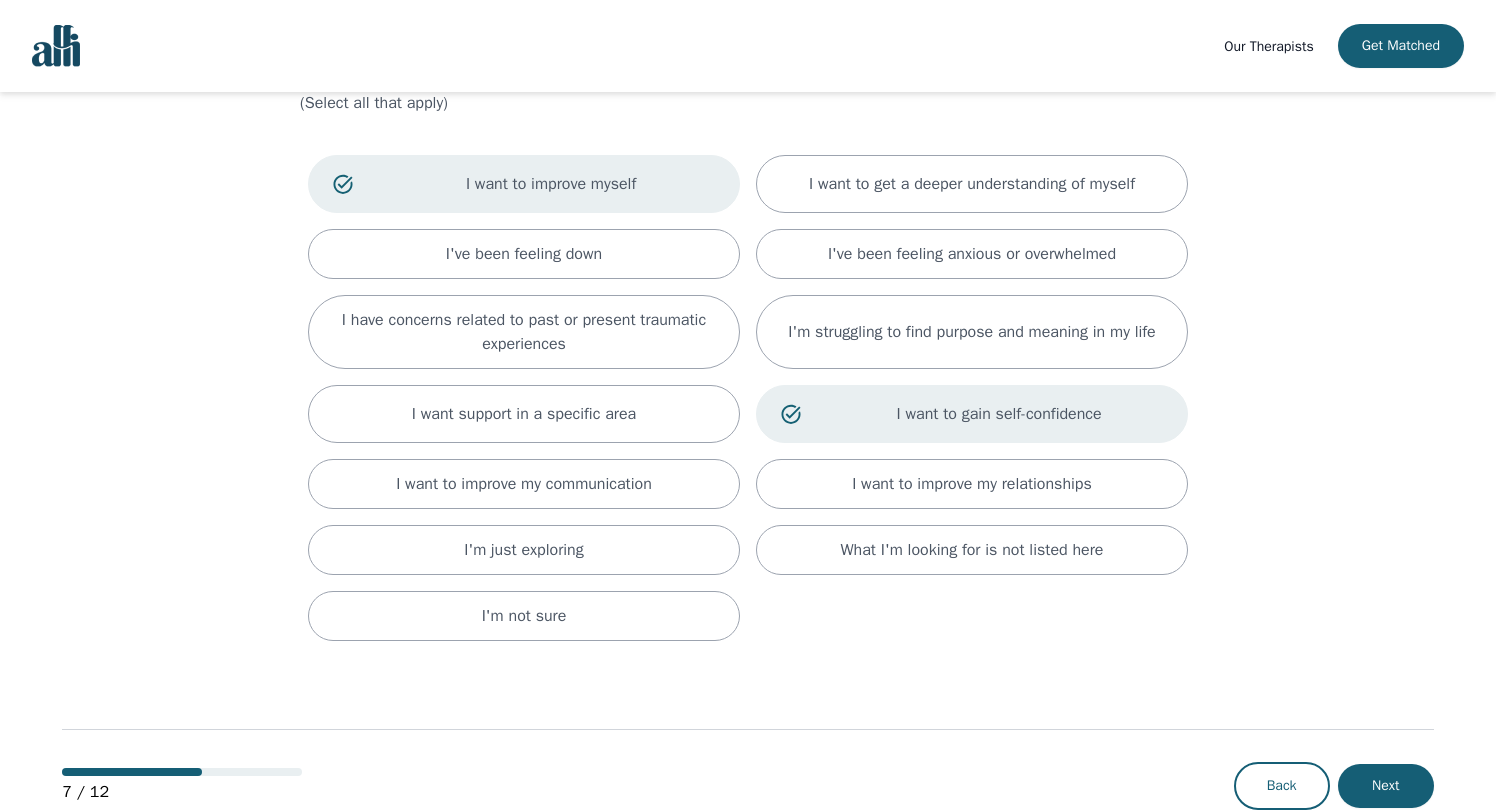 scroll, scrollTop: 120, scrollLeft: 0, axis: vertical 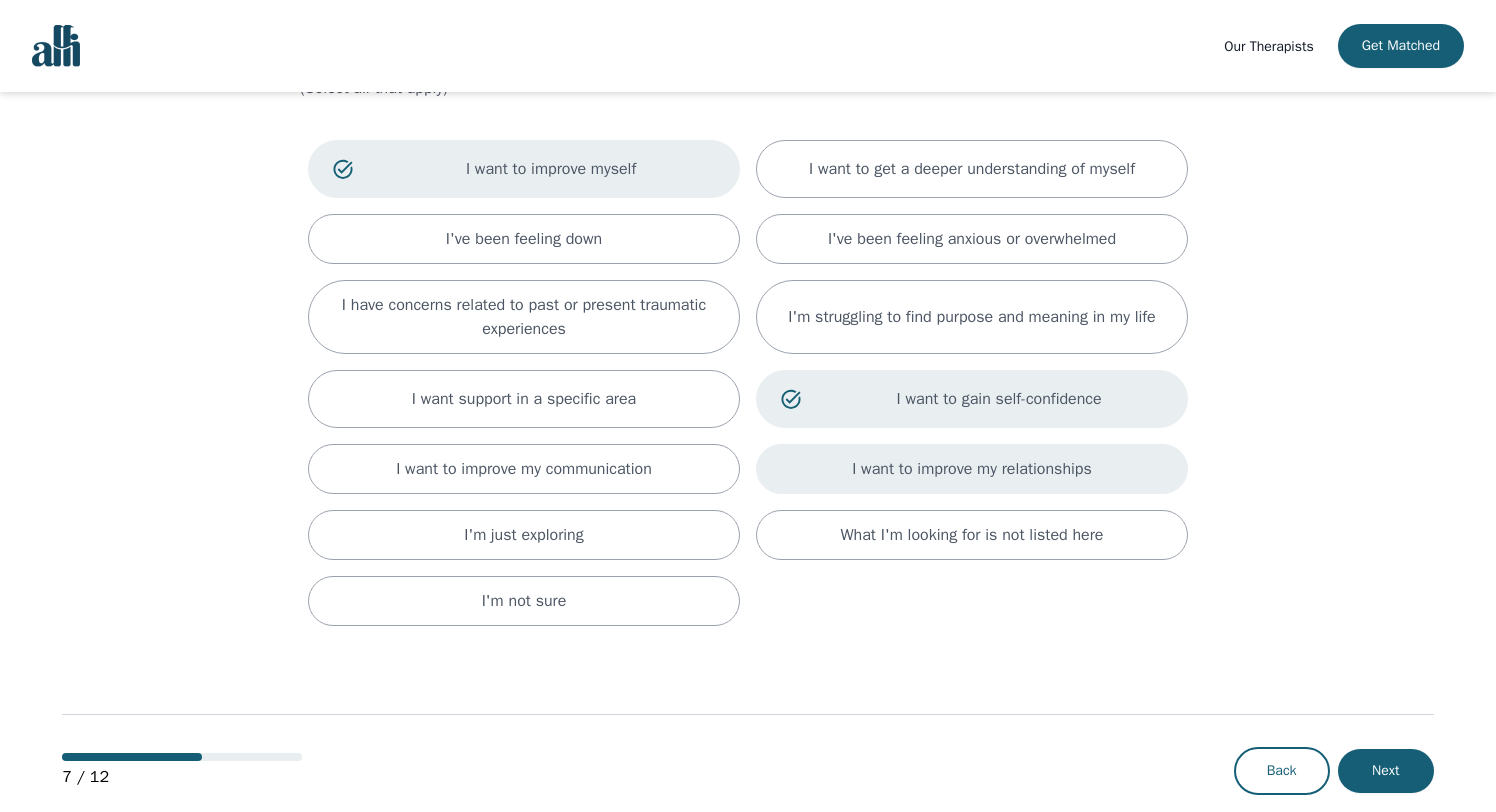 click on "I want to improve my relationships" at bounding box center (972, 469) 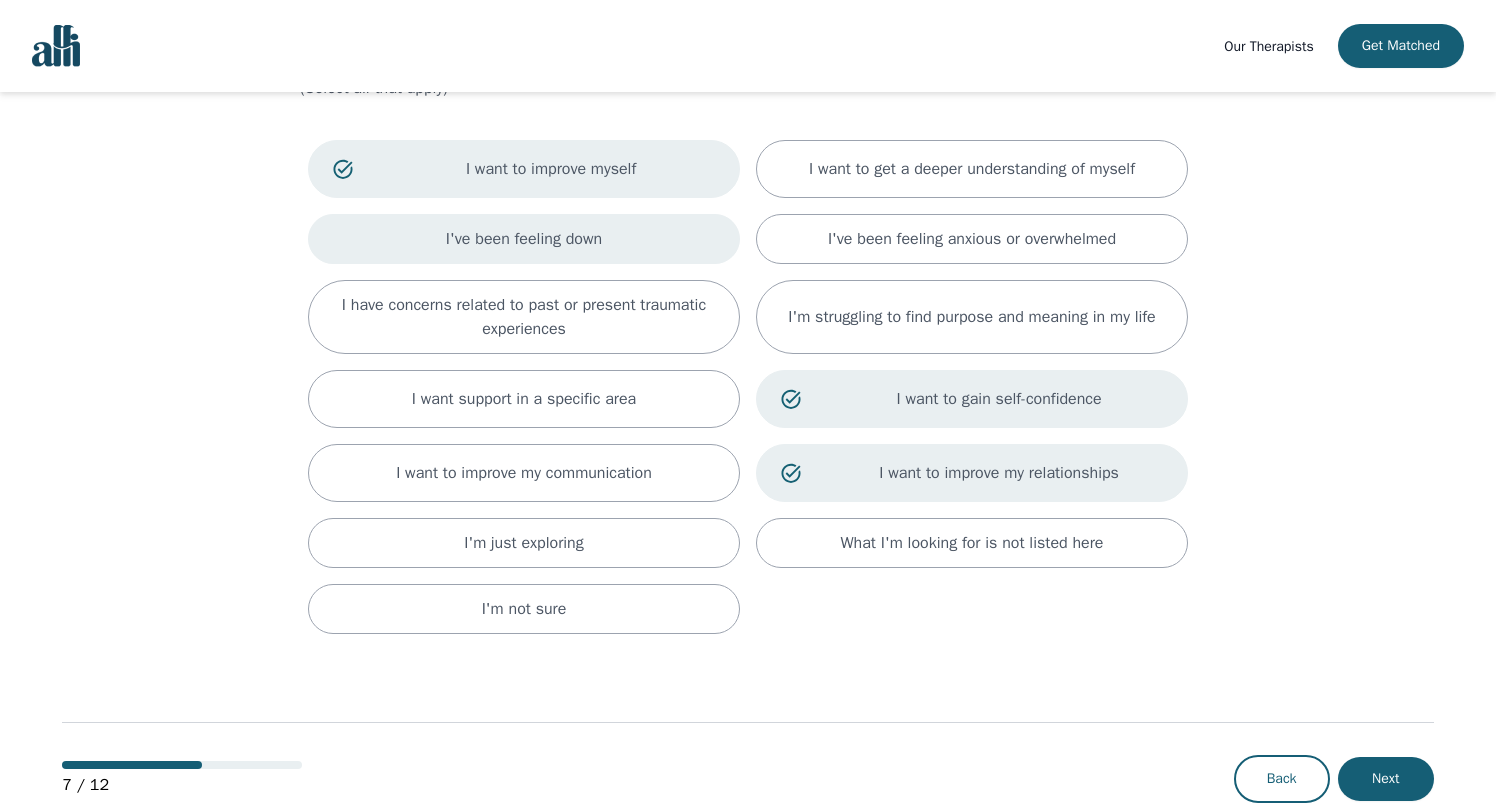 click on "I've been feeling down" at bounding box center (524, 239) 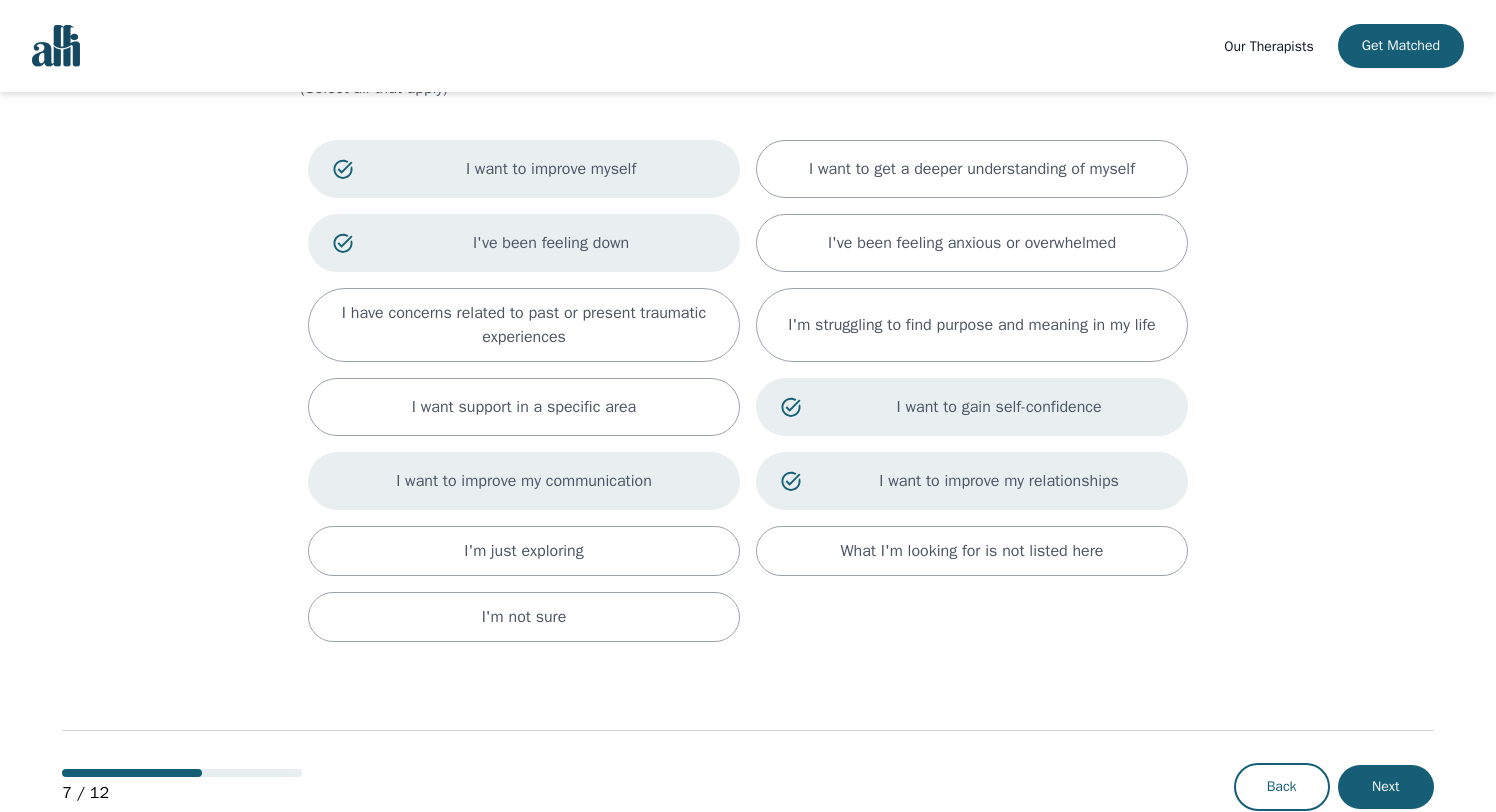 click on "I want to improve my communication" at bounding box center (524, 481) 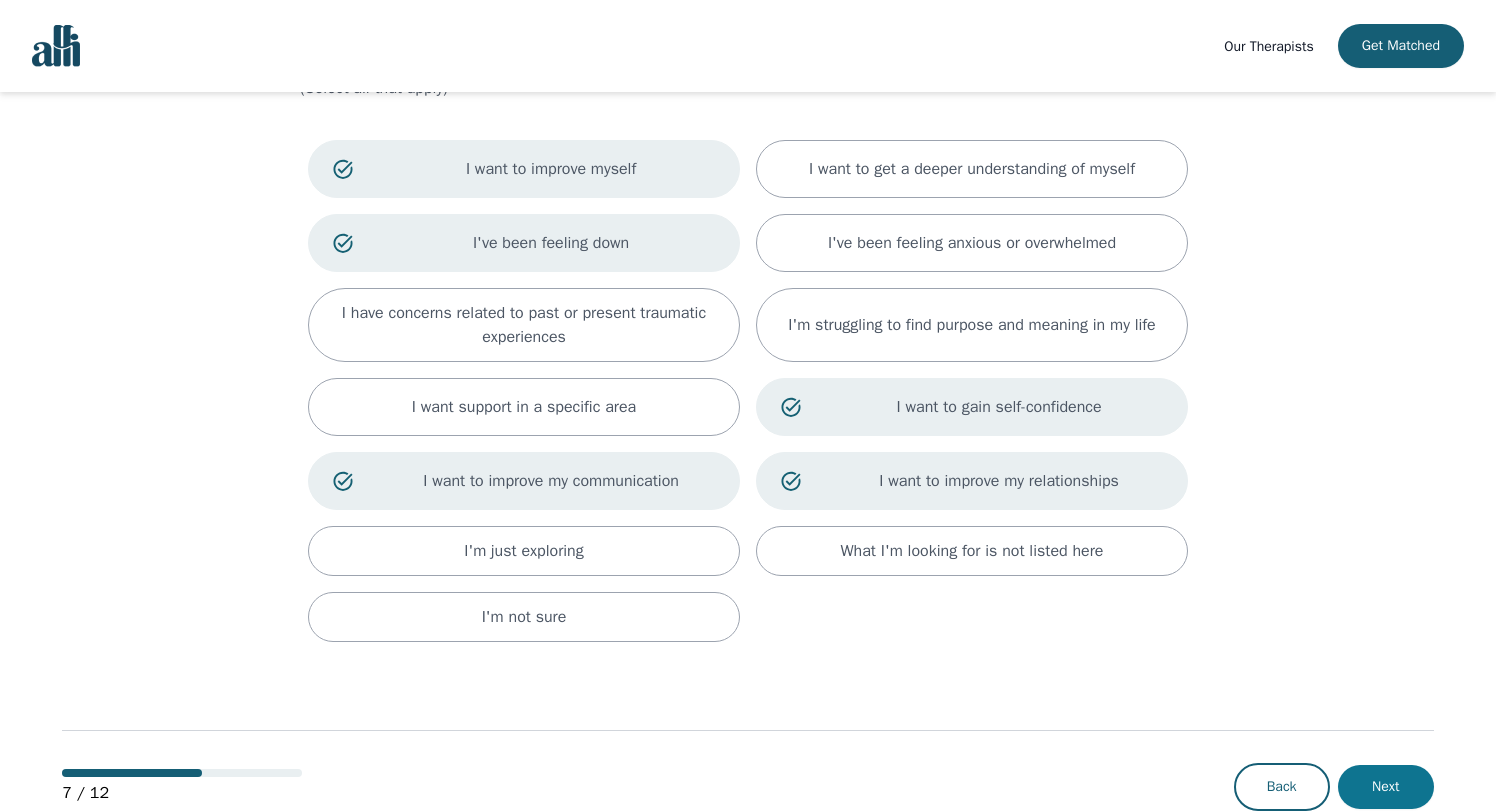 click on "Next" at bounding box center (1386, 787) 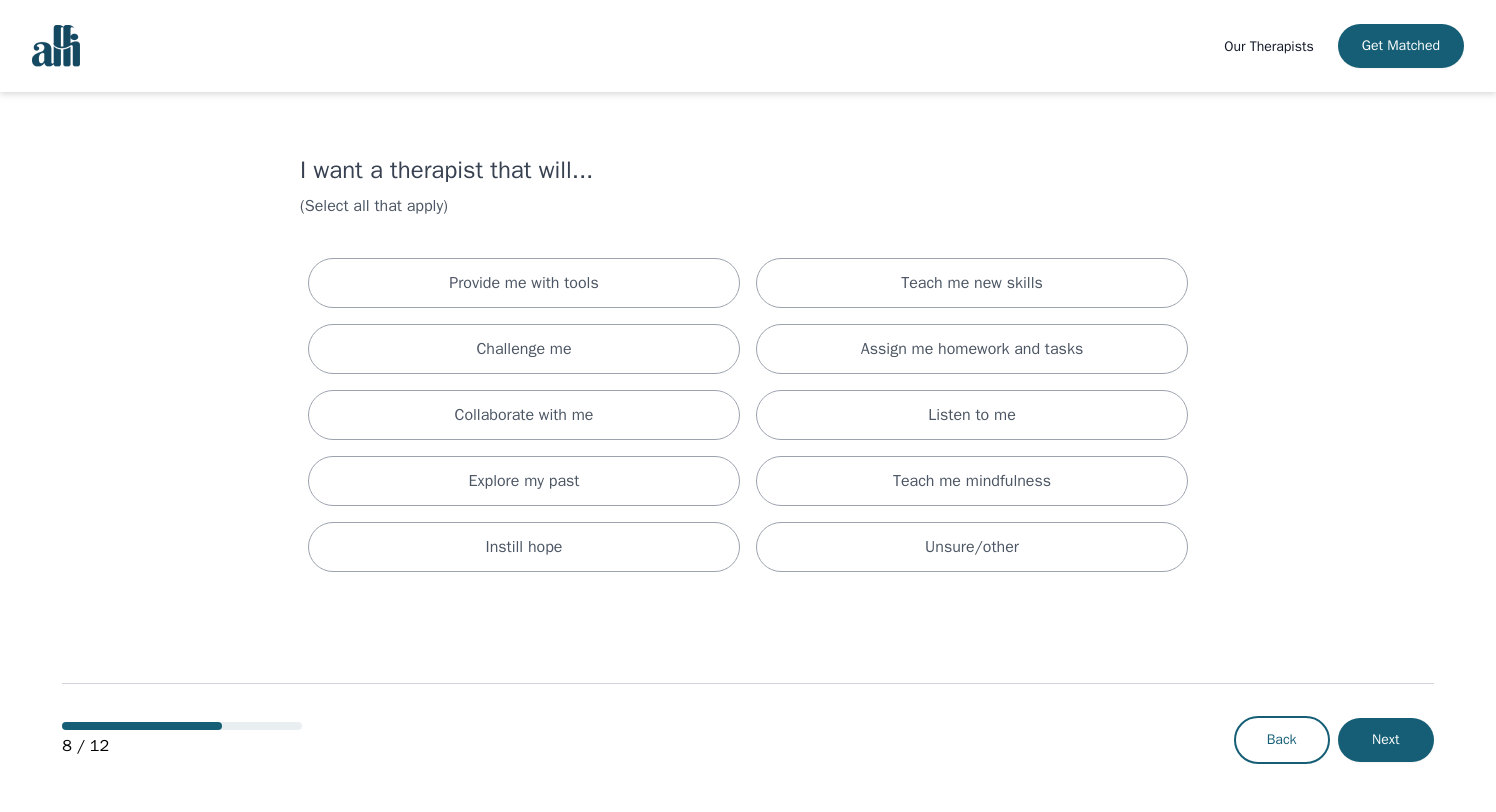scroll, scrollTop: 0, scrollLeft: 0, axis: both 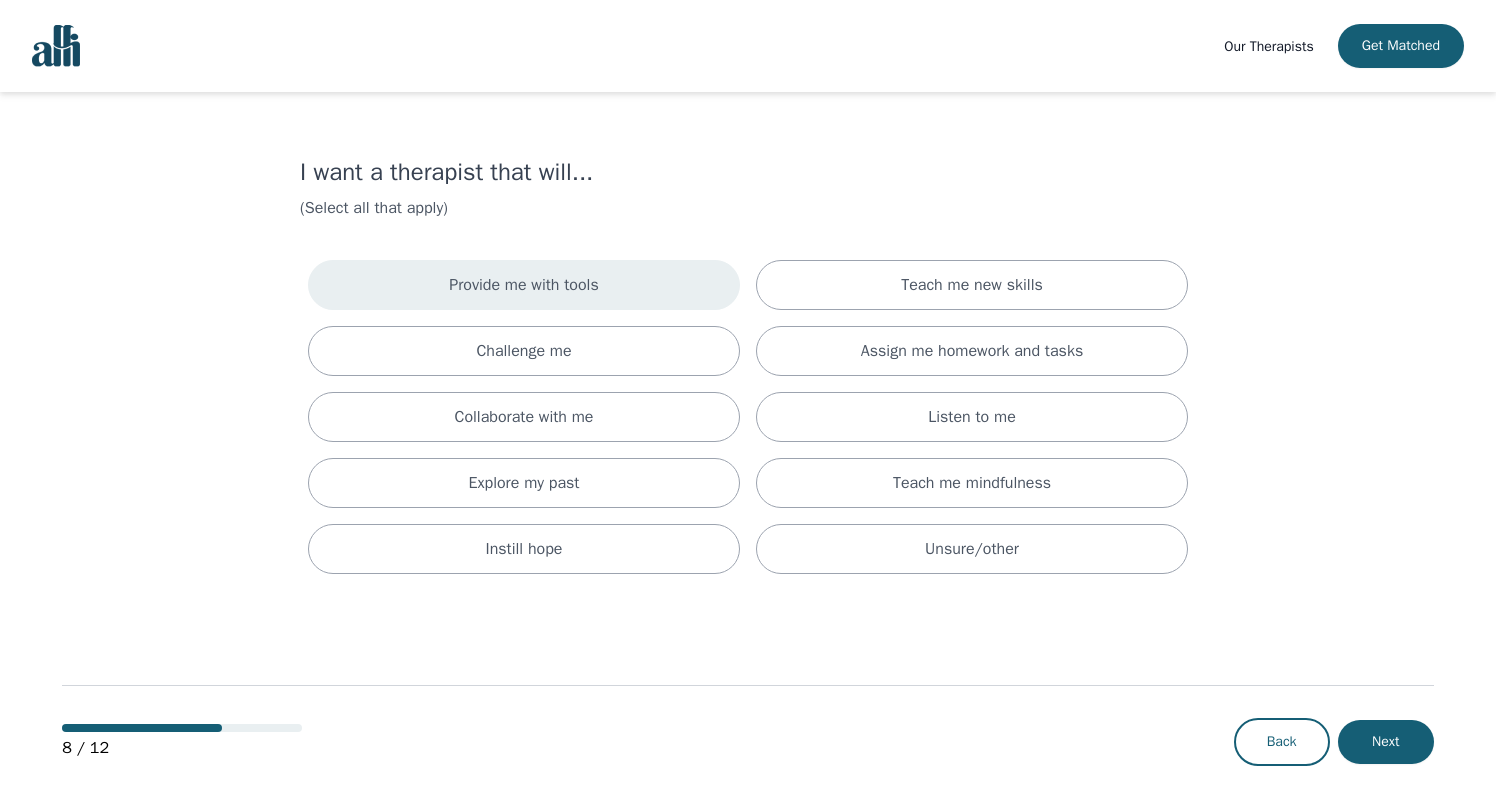 click on "Provide me with tools" at bounding box center (524, 285) 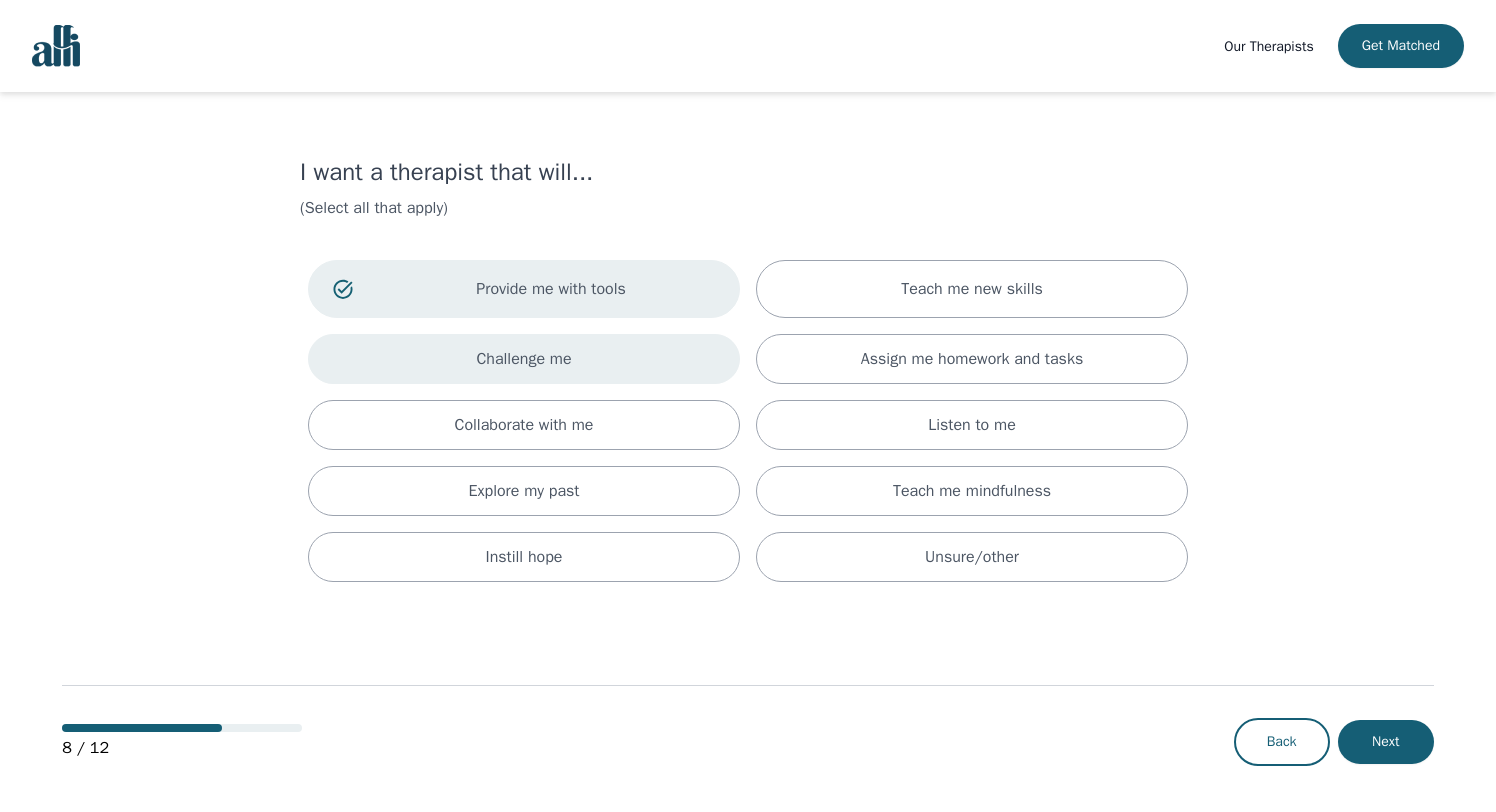 click on "Challenge me" at bounding box center [524, 359] 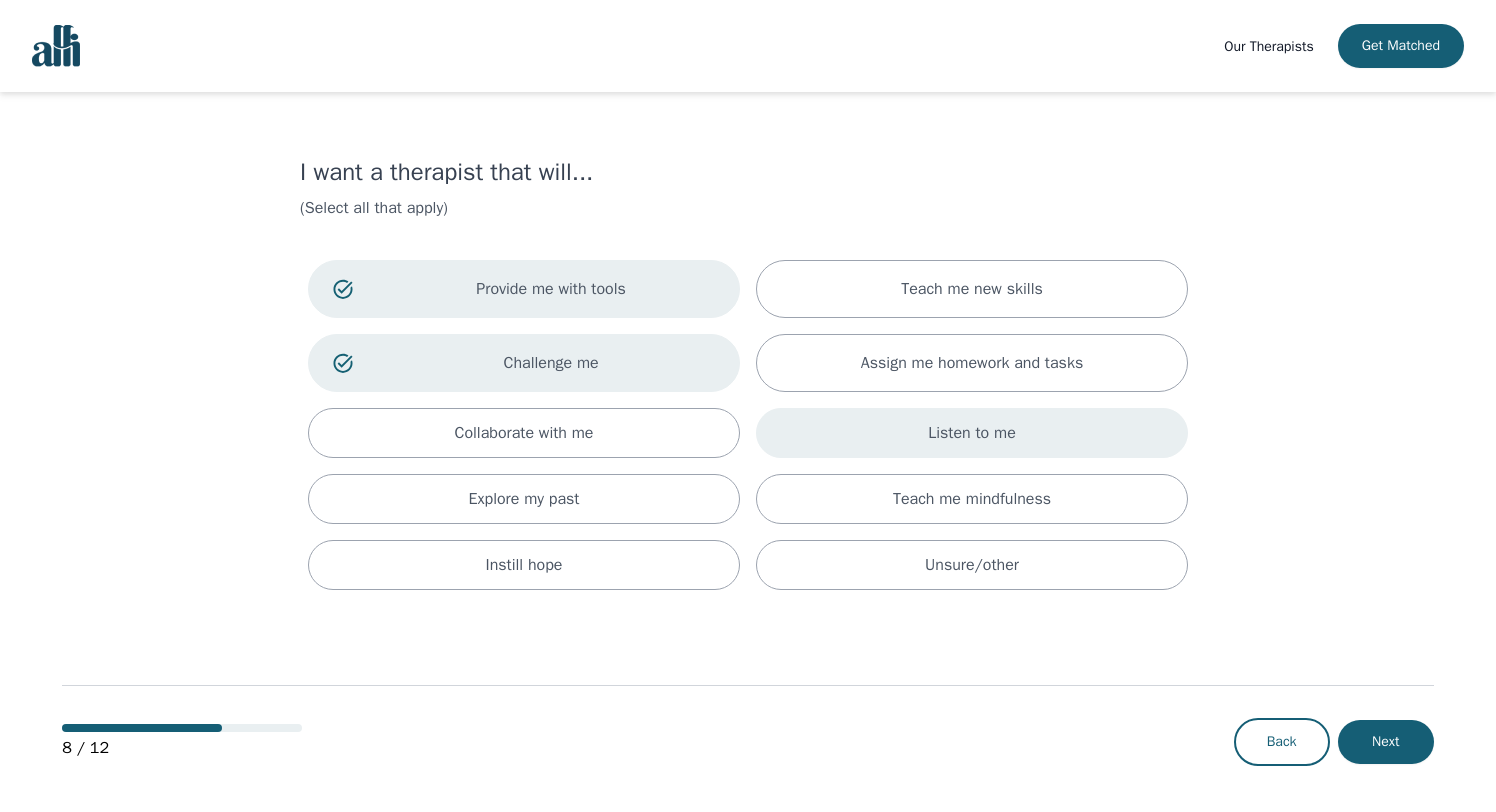 click on "Listen to me" at bounding box center (972, 433) 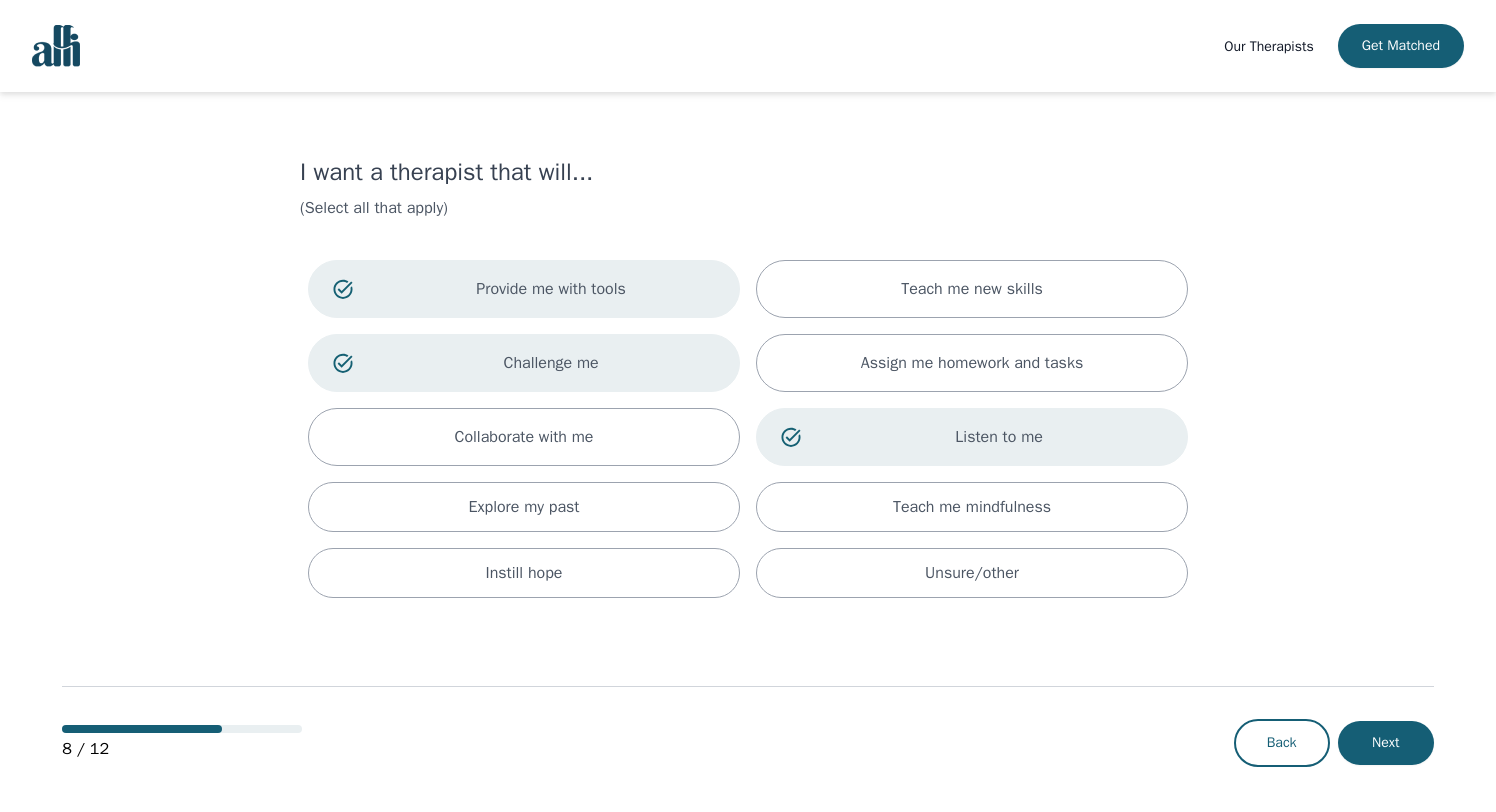 click on "Listen to me" at bounding box center (999, 437) 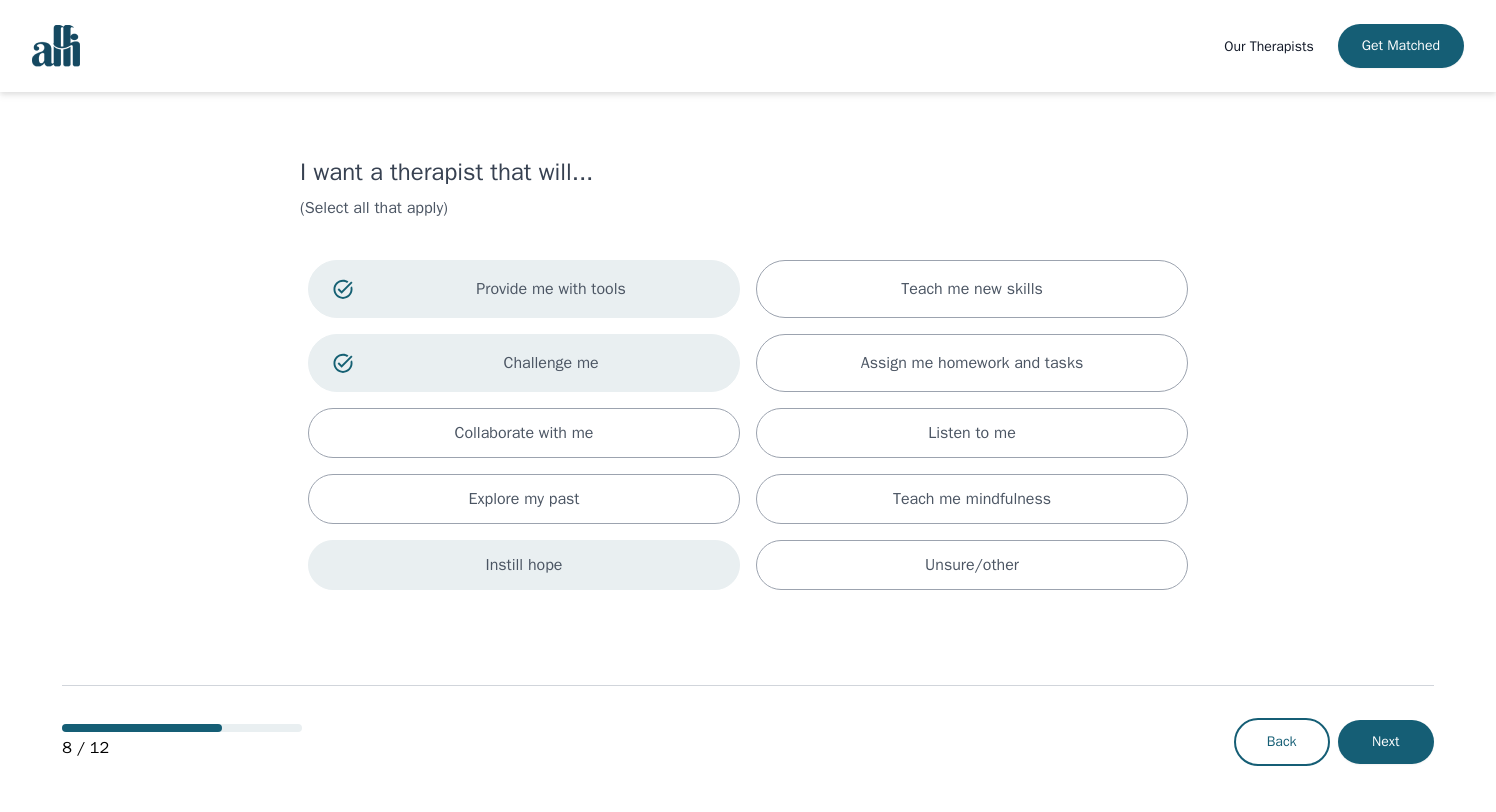 click on "Instill hope" at bounding box center [524, 565] 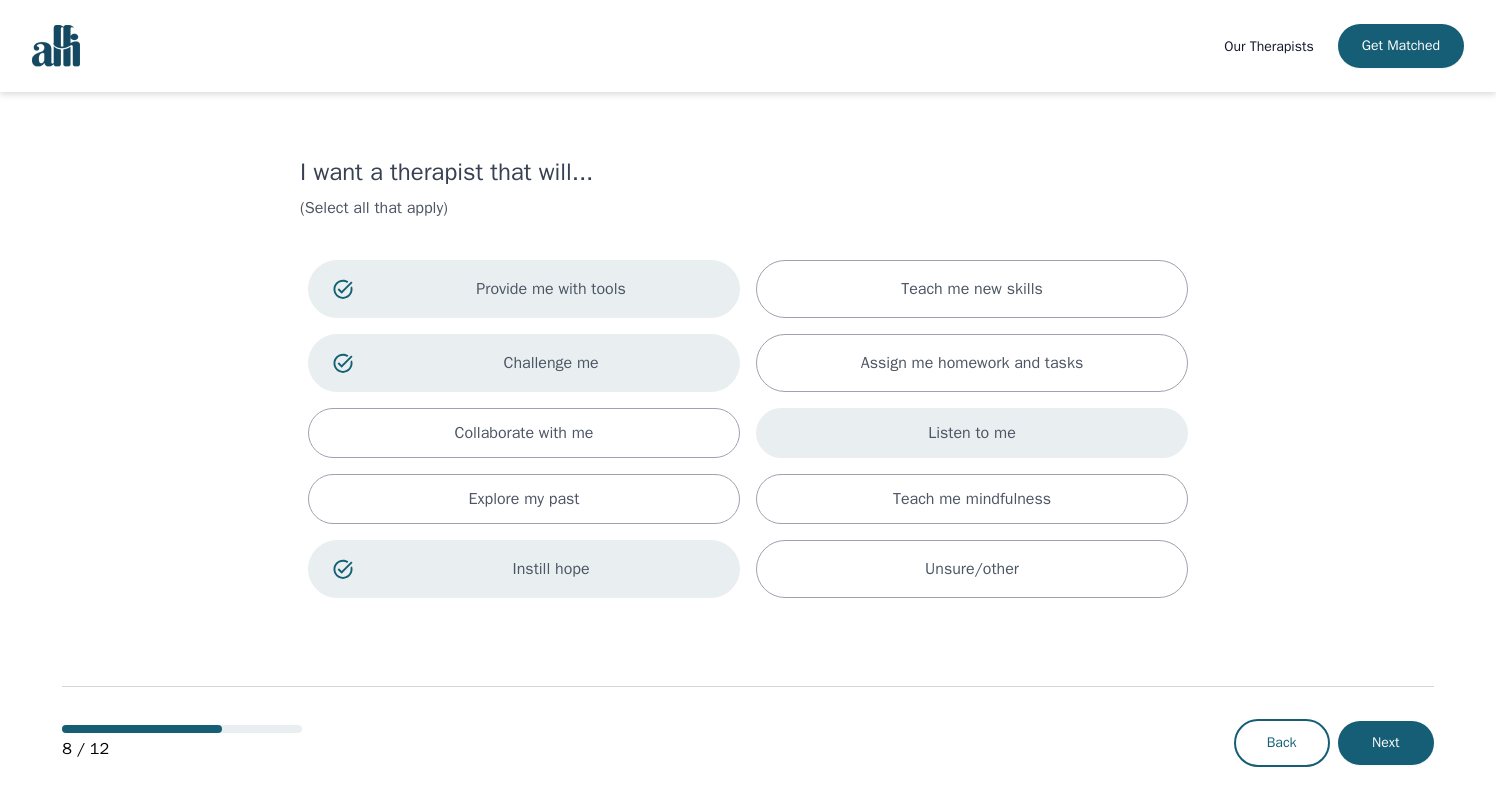 click on "Listen to me" at bounding box center [972, 433] 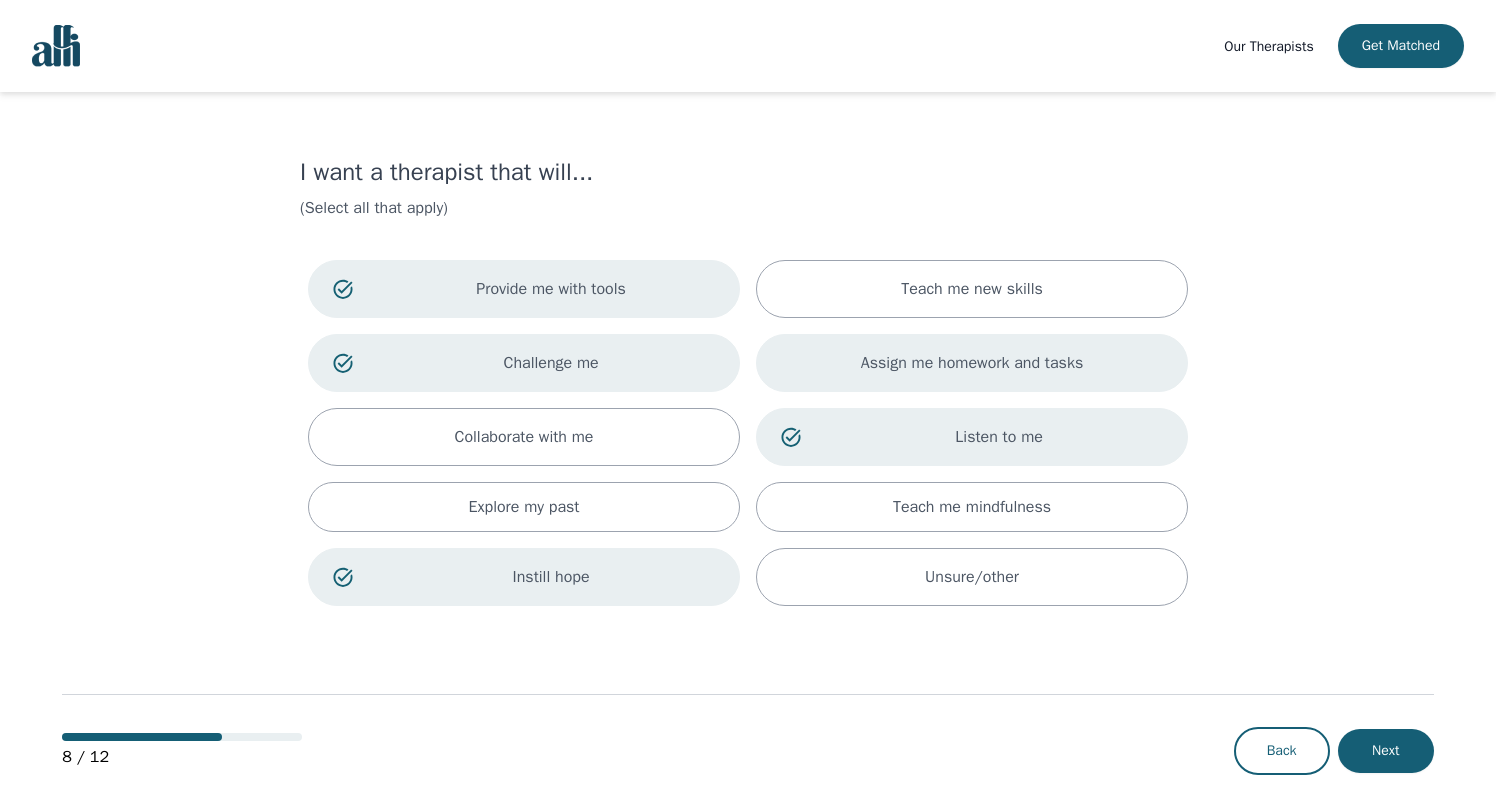 click on "Assign me homework and tasks" at bounding box center (972, 363) 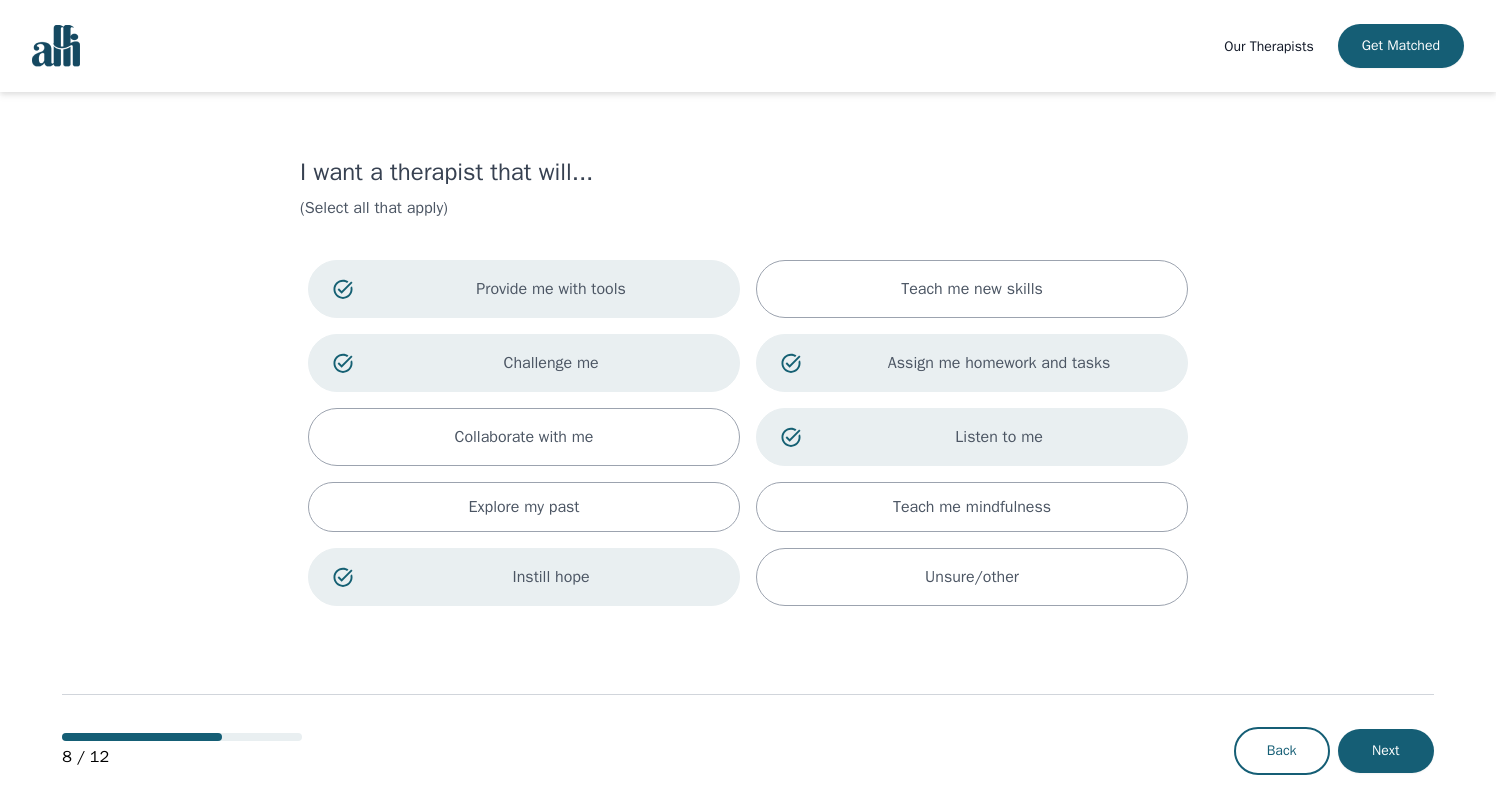 click on "Assign me homework and tasks" at bounding box center [972, 363] 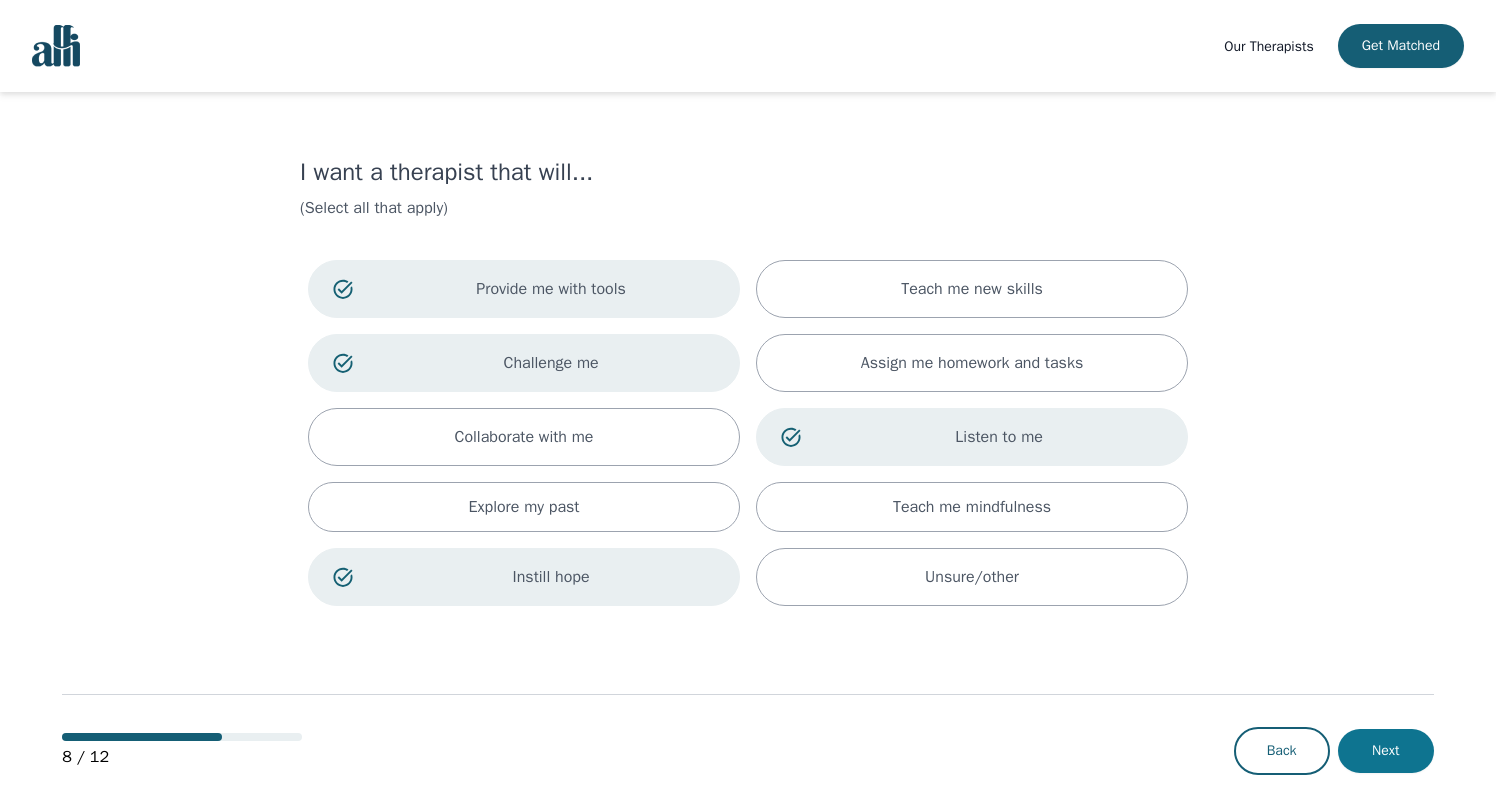 click on "Next" at bounding box center [1386, 751] 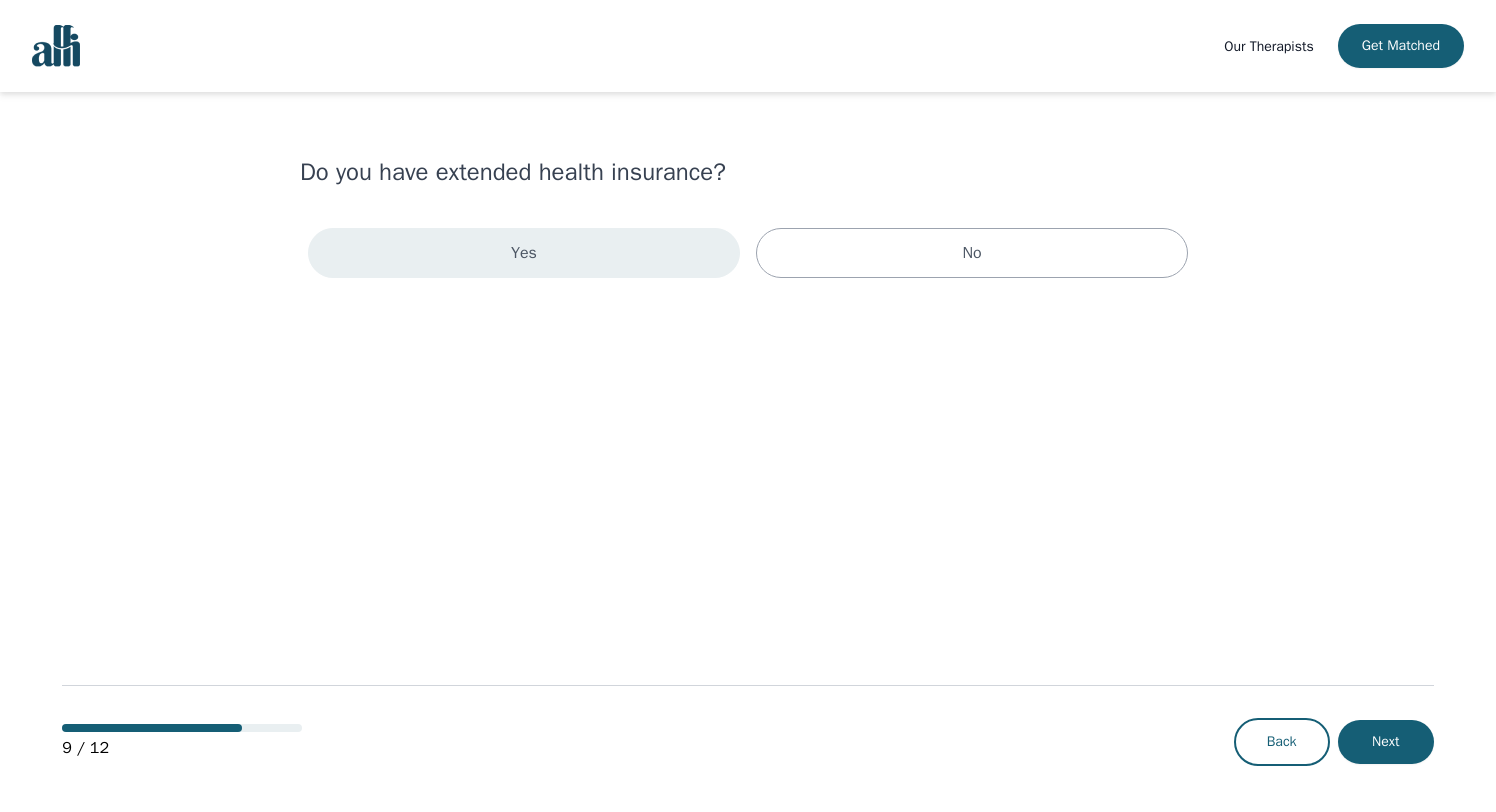 click on "Yes" at bounding box center (524, 253) 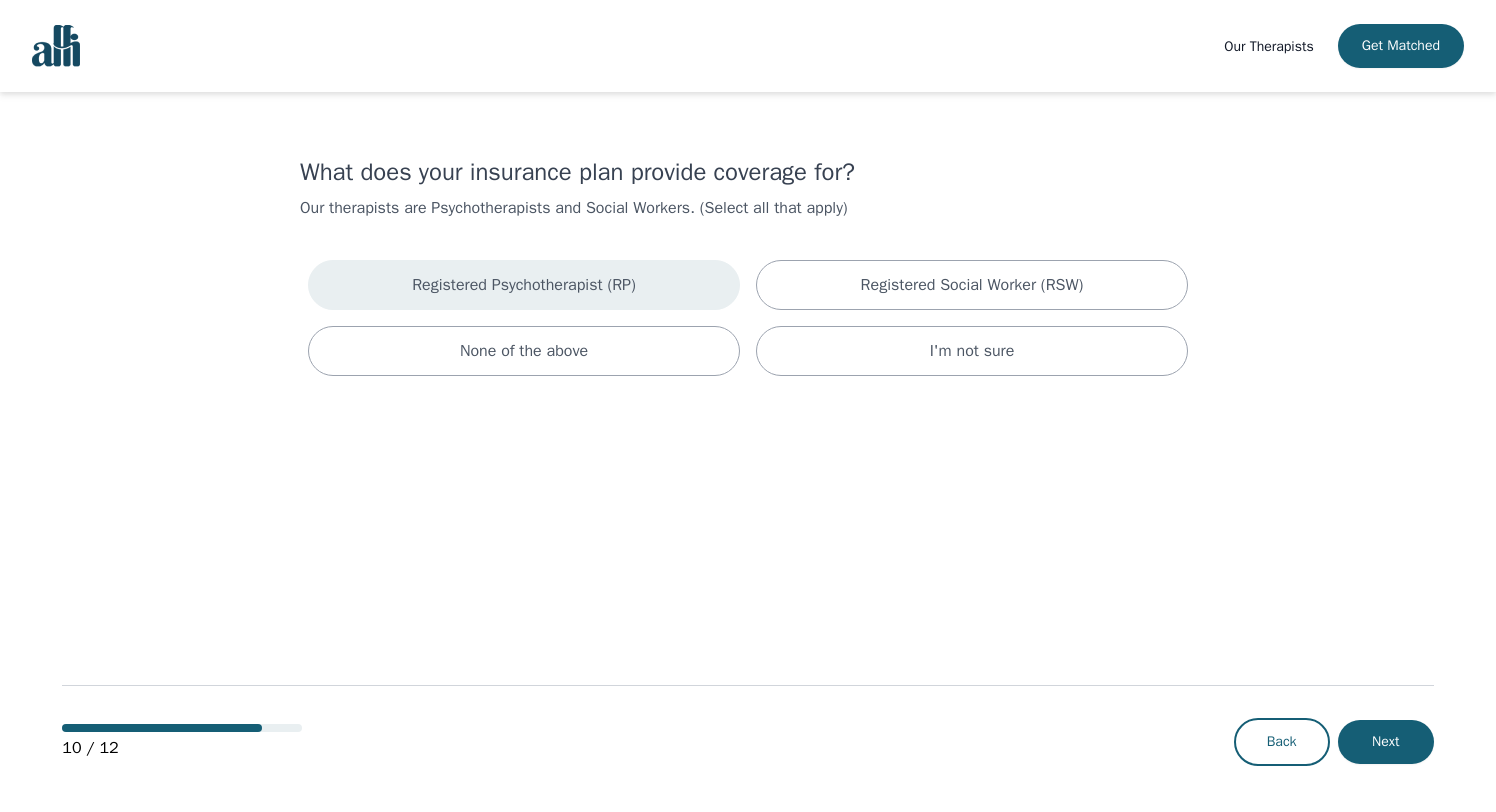 click on "Registered Psychotherapist (RP)" at bounding box center (524, 285) 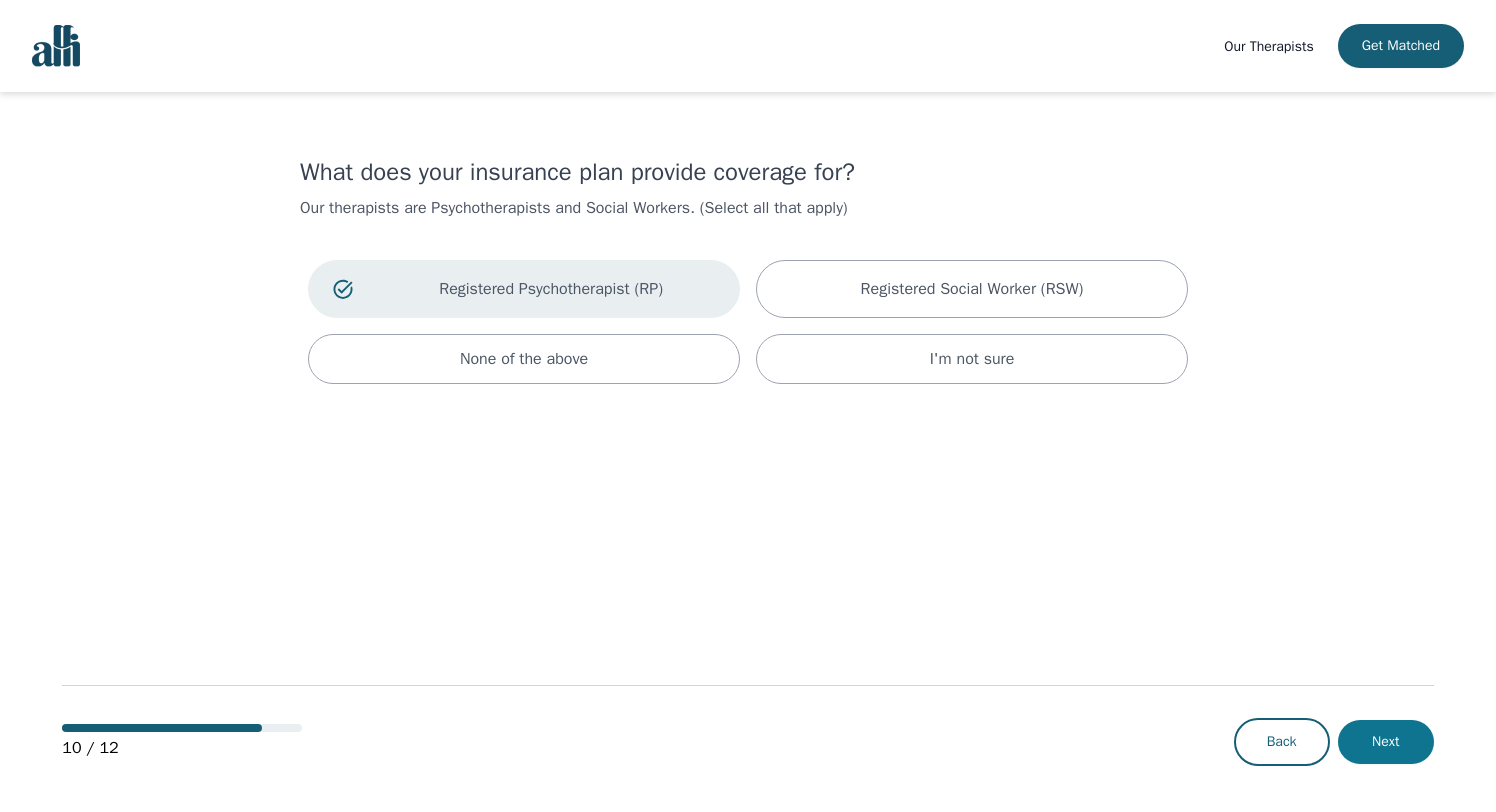 click on "Next" at bounding box center (1386, 742) 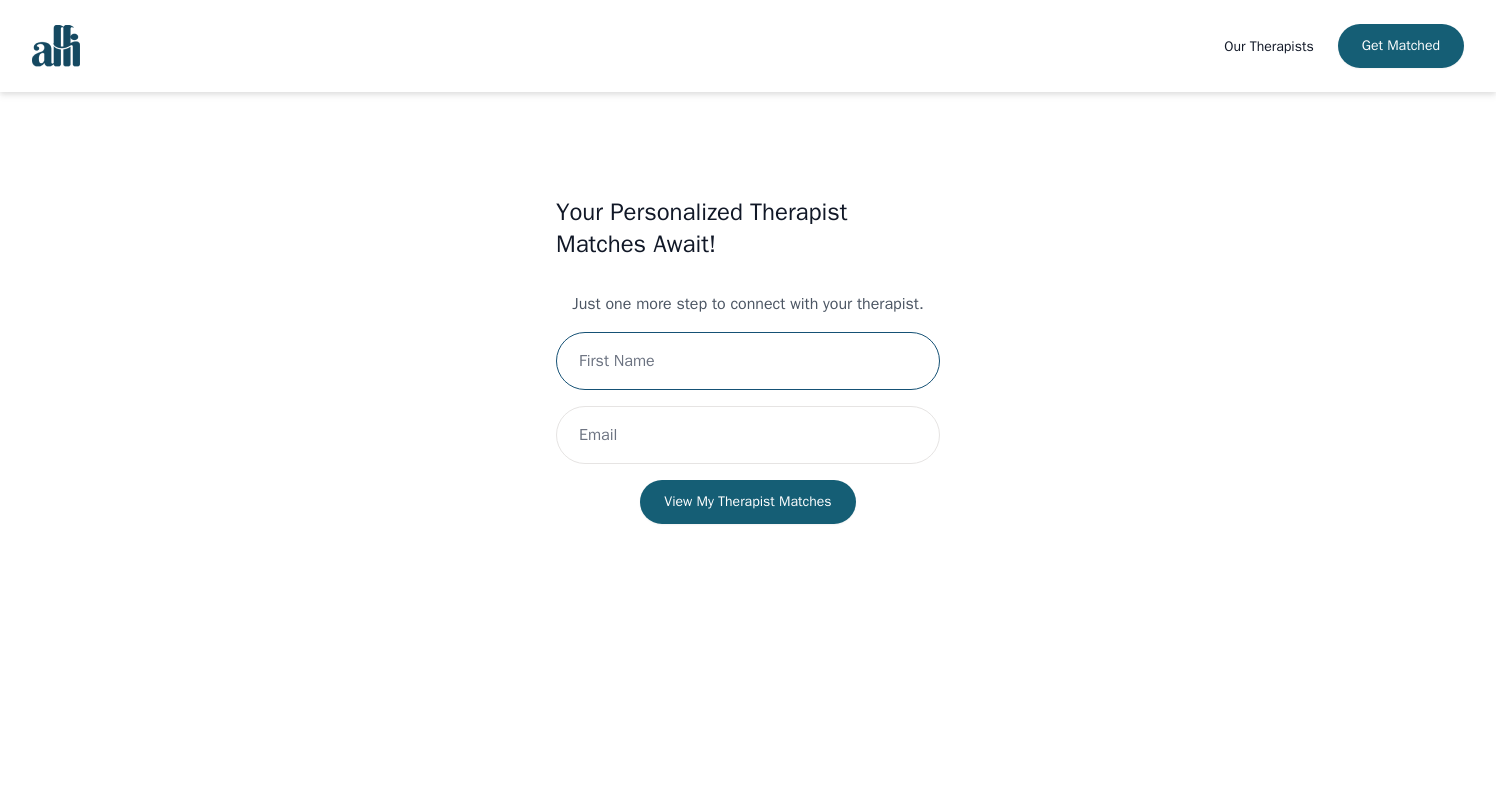 click at bounding box center [748, 361] 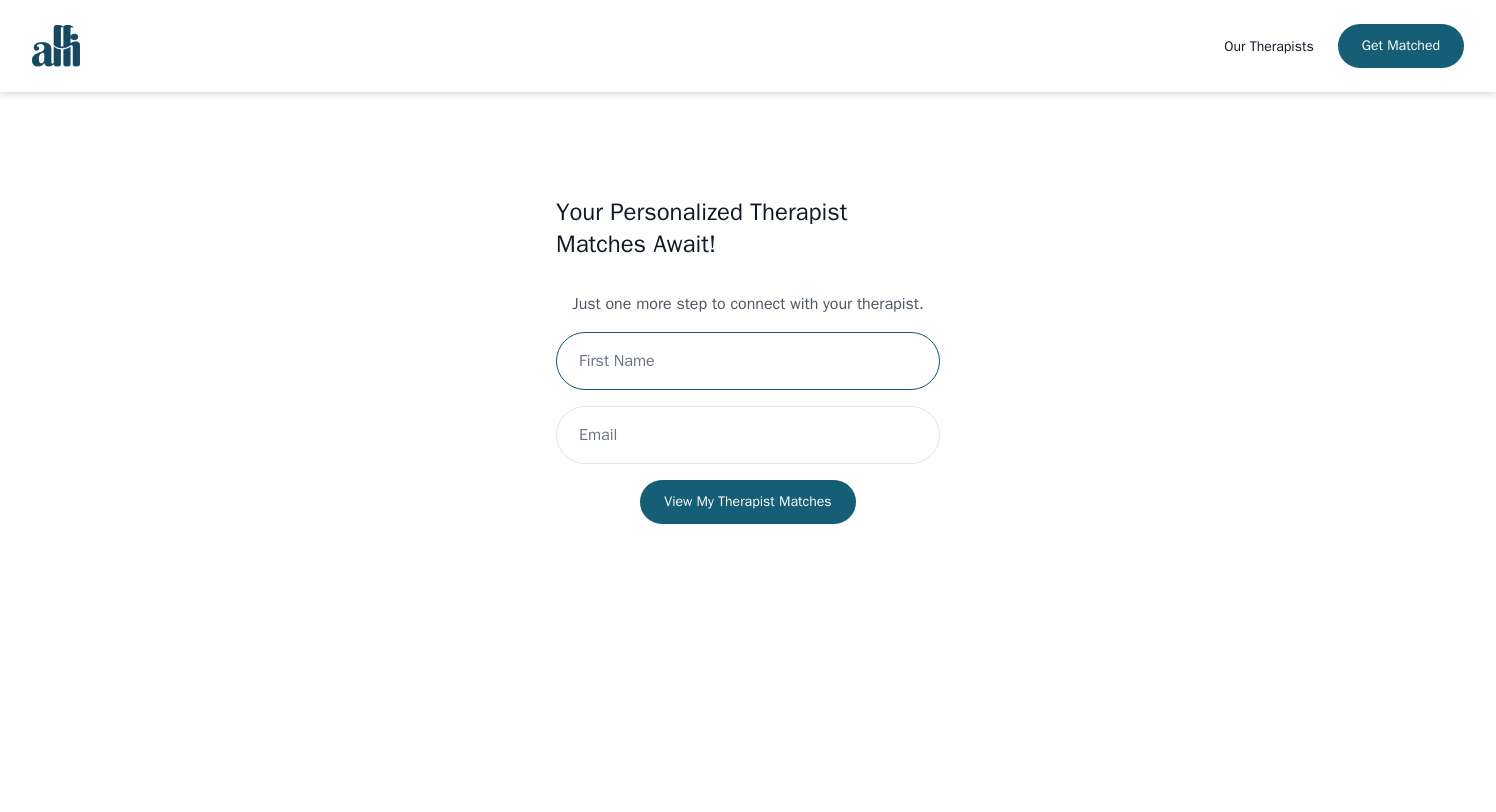type on "Patrick" 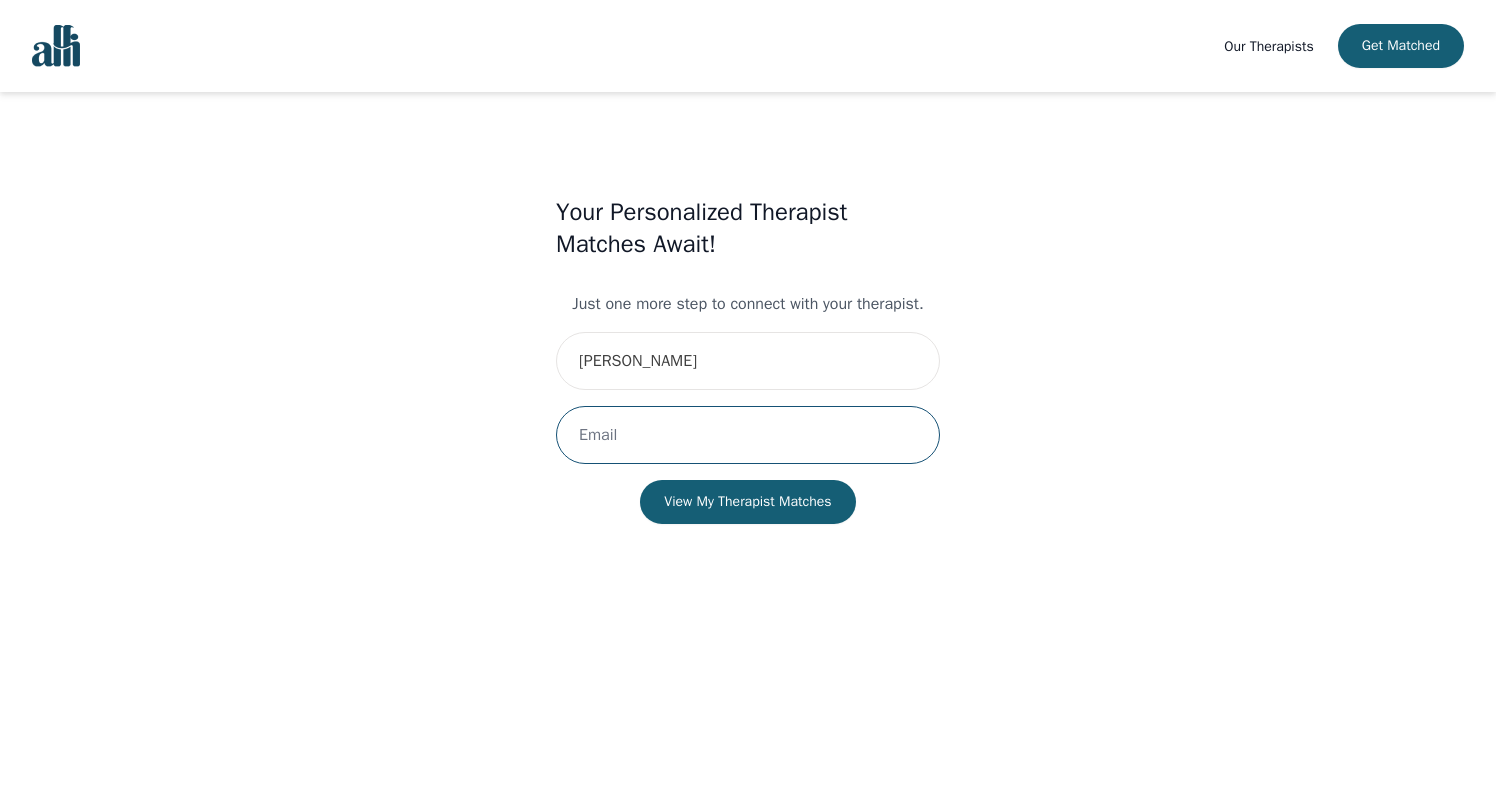 click at bounding box center [748, 435] 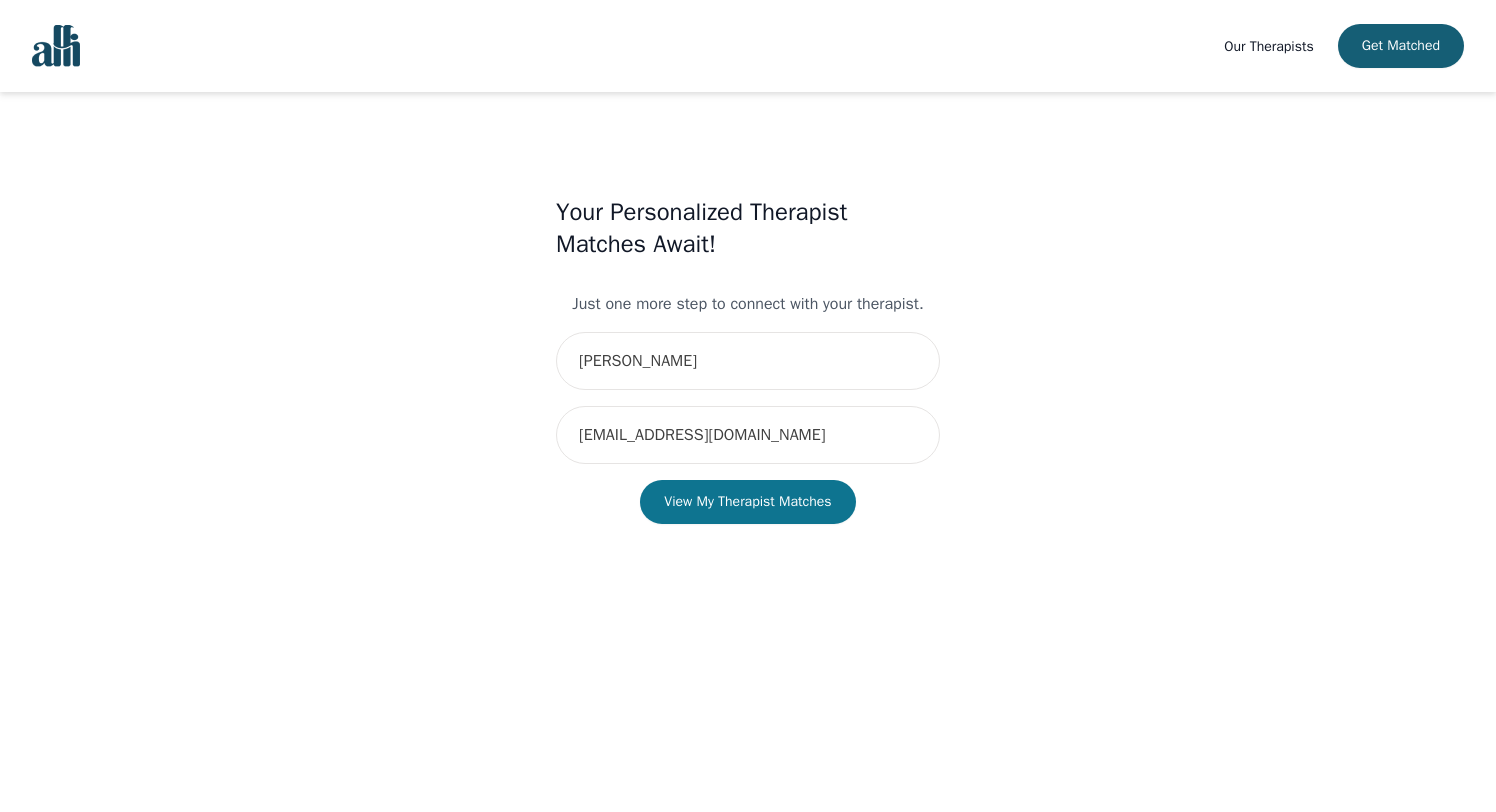 click on "View My Therapist Matches" at bounding box center (747, 502) 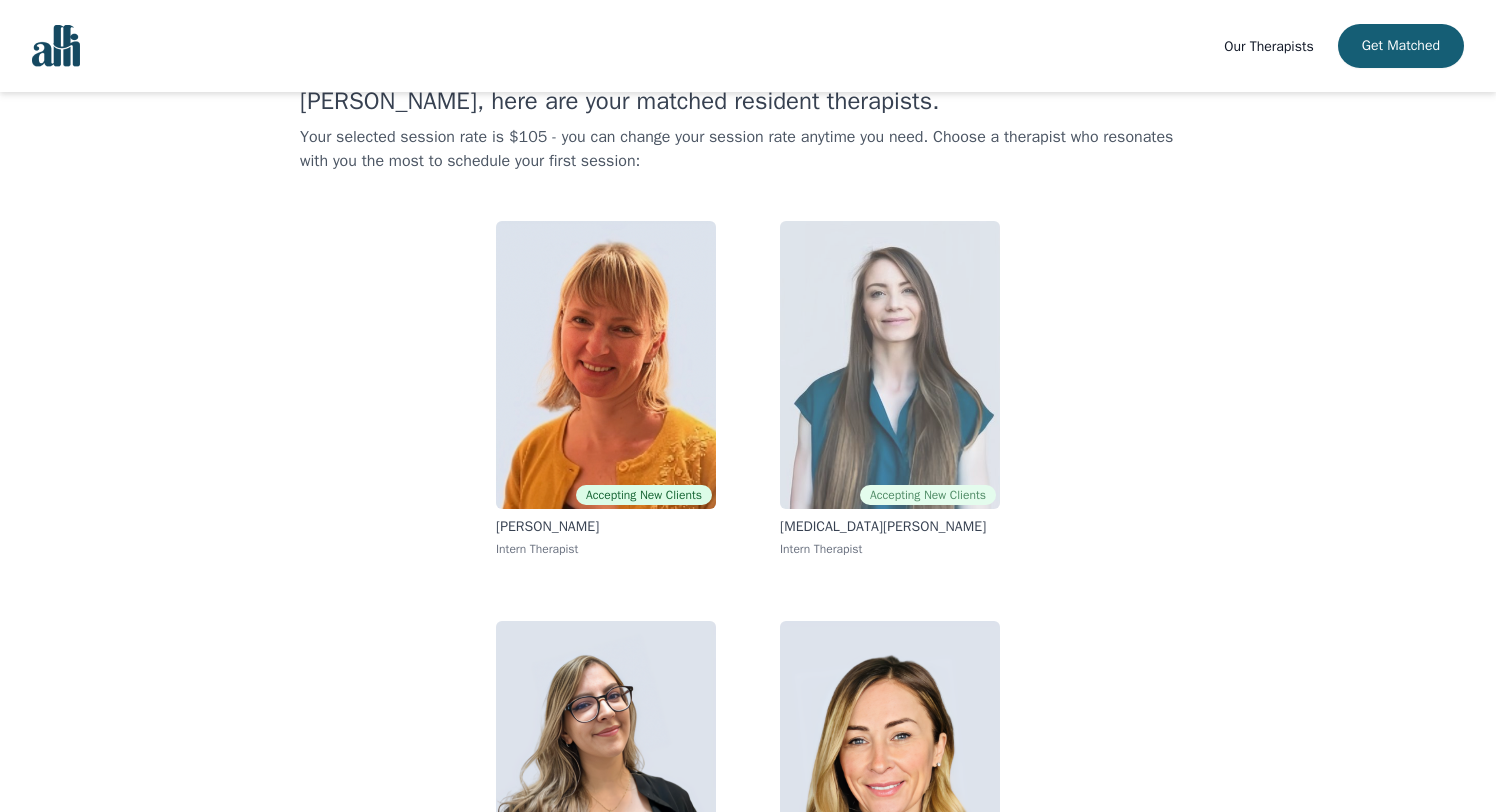 scroll, scrollTop: 74, scrollLeft: 0, axis: vertical 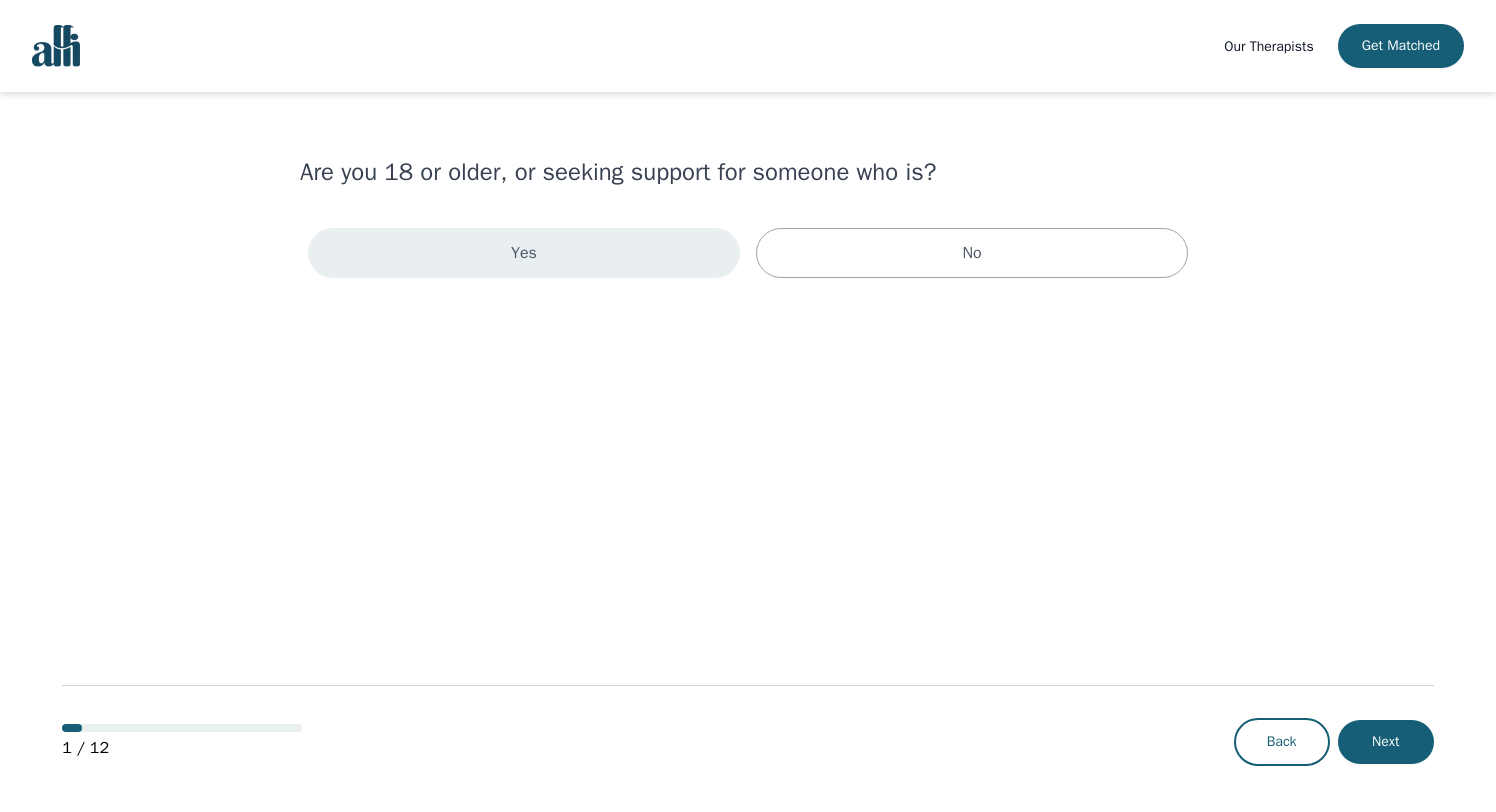 click on "Yes" at bounding box center (524, 253) 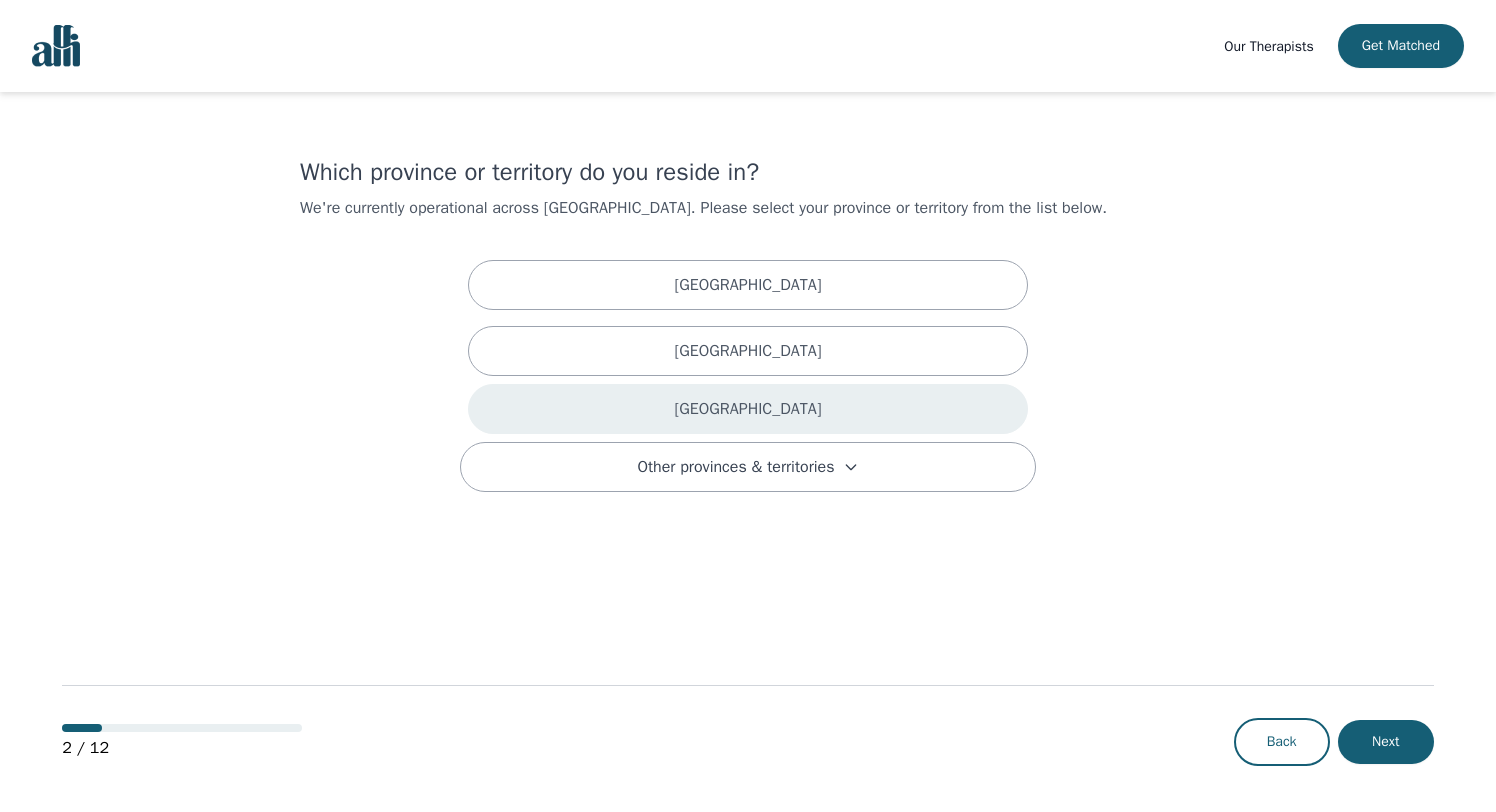 click on "Ontario" at bounding box center [748, 409] 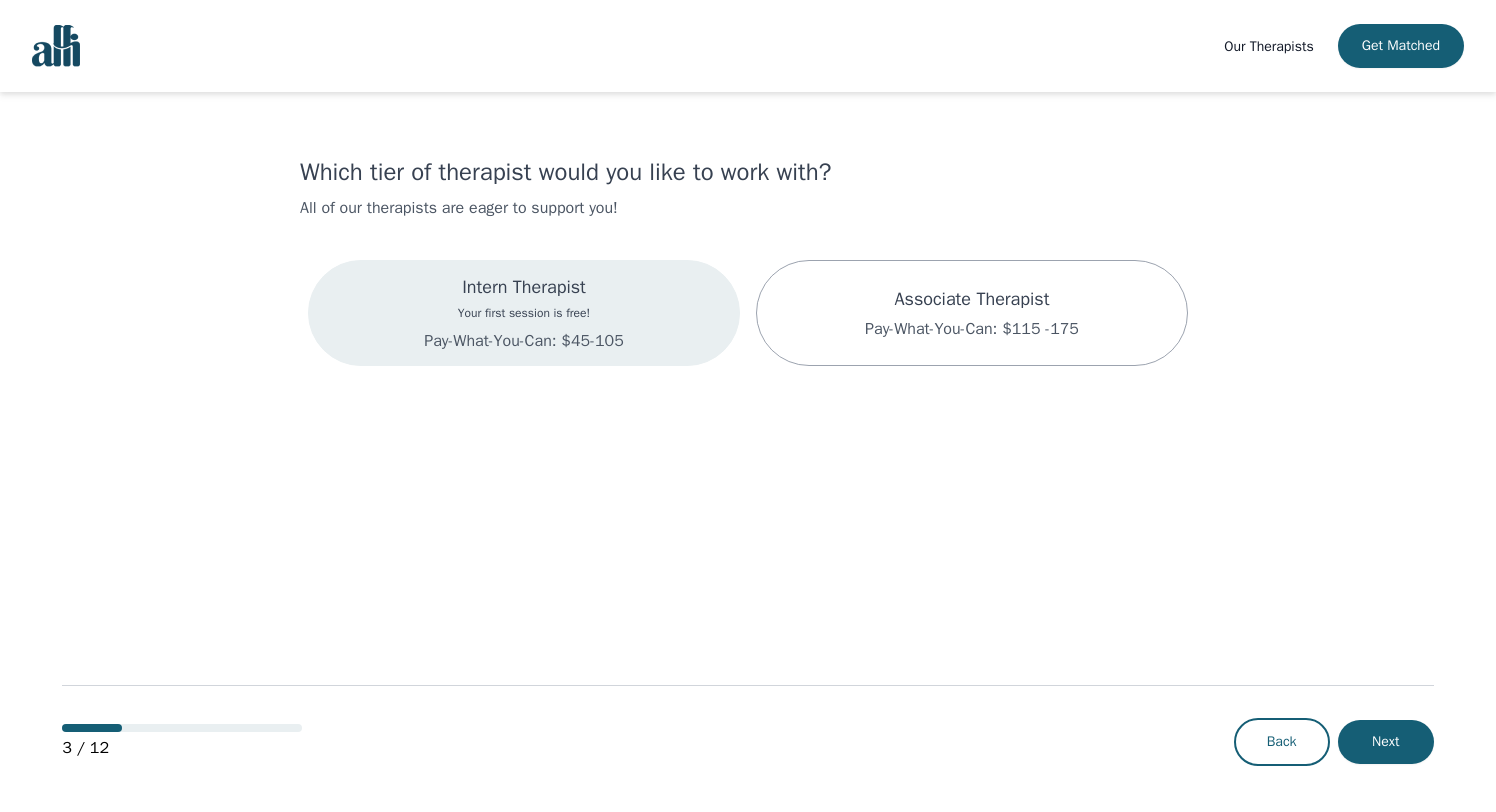 click on "Intern Therapist Your first session is free! Pay-What-You-Can: $45-105" at bounding box center (523, 313) 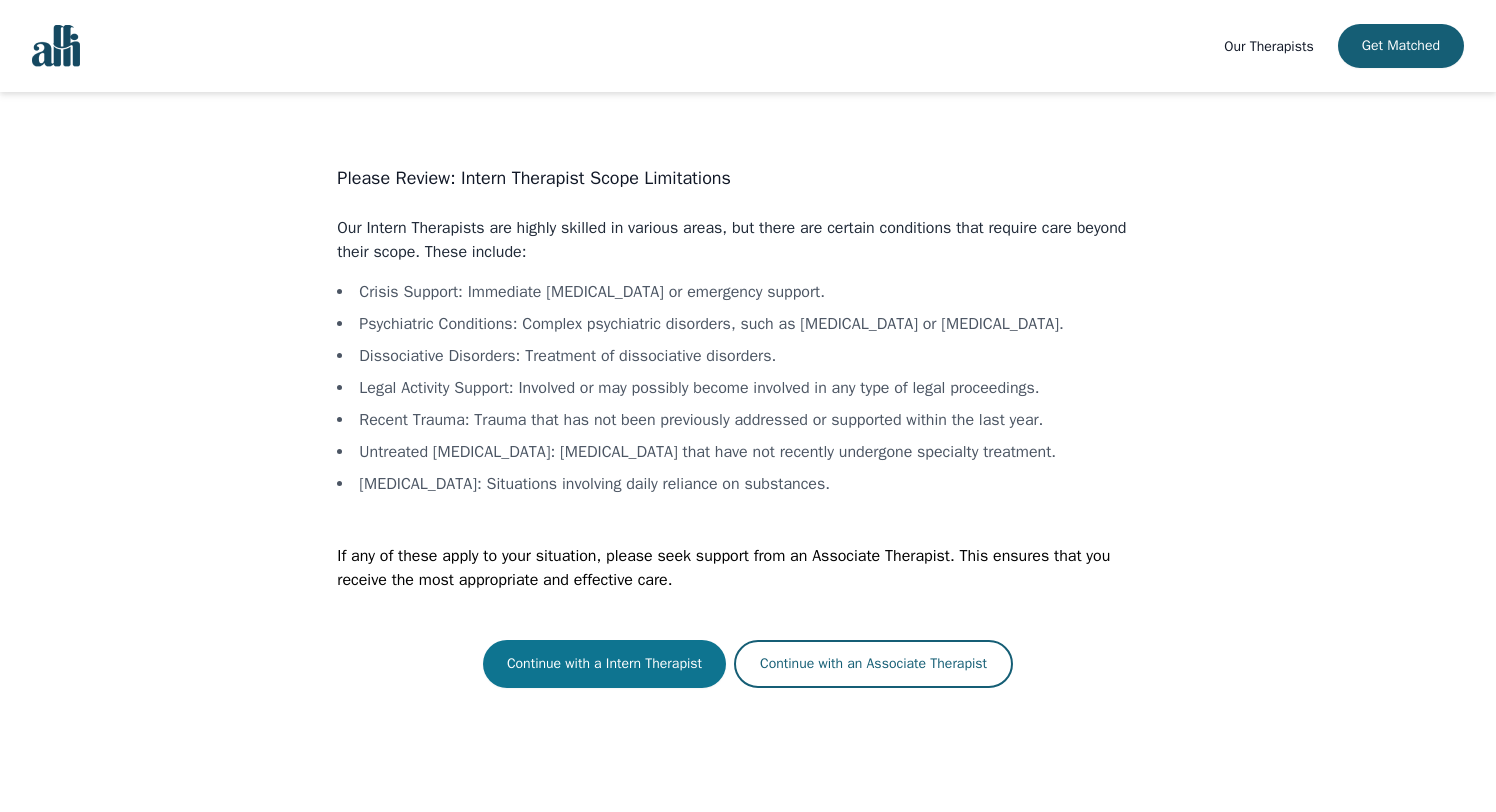 click on "Continue with a Intern Therapist" at bounding box center [604, 664] 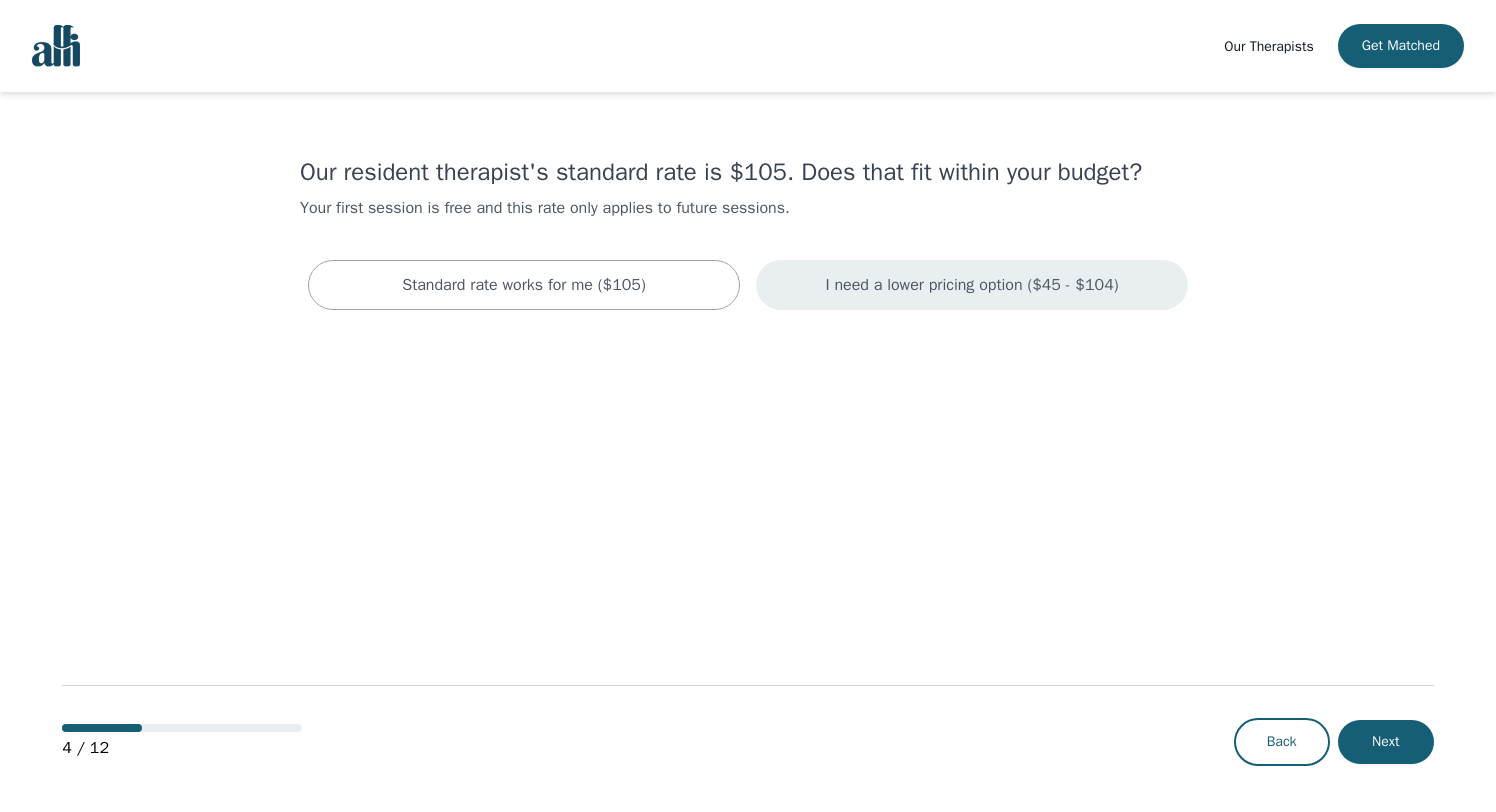 click on "I need a lower pricing option ($45 - $104)" at bounding box center [972, 285] 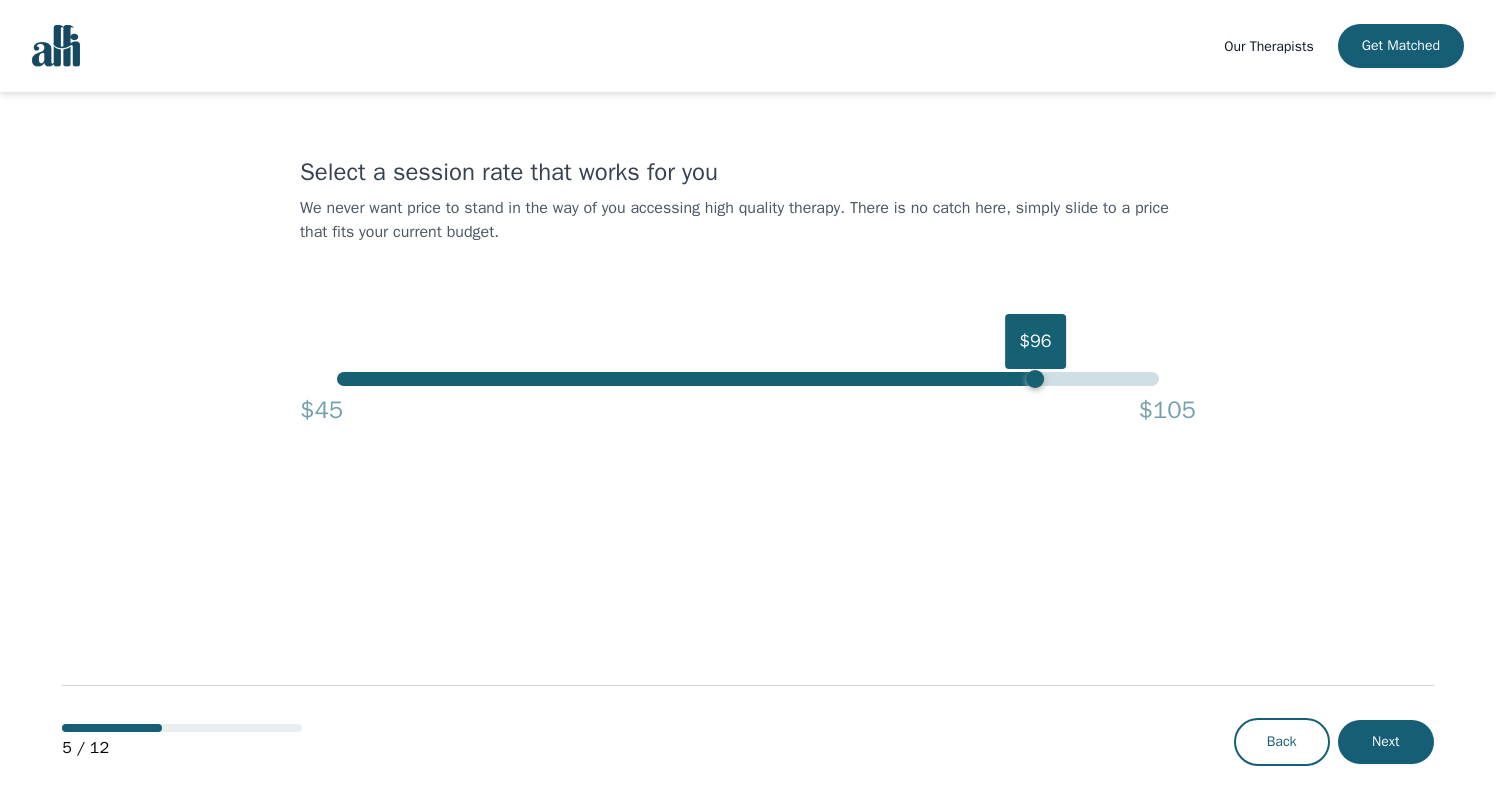 drag, startPoint x: 1155, startPoint y: 376, endPoint x: 880, endPoint y: 376, distance: 275 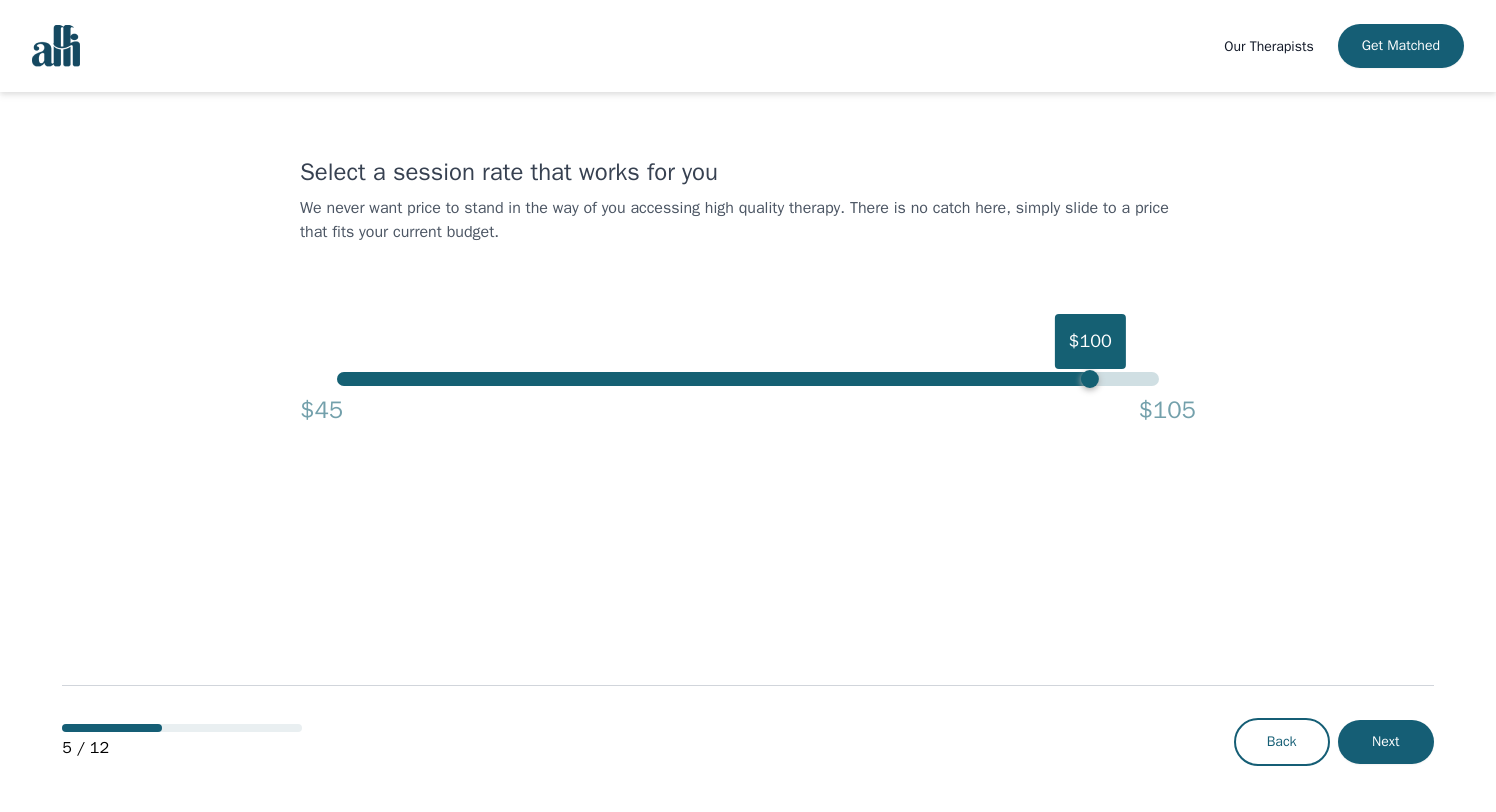 drag, startPoint x: 886, startPoint y: 367, endPoint x: 1086, endPoint y: 362, distance: 200.06248 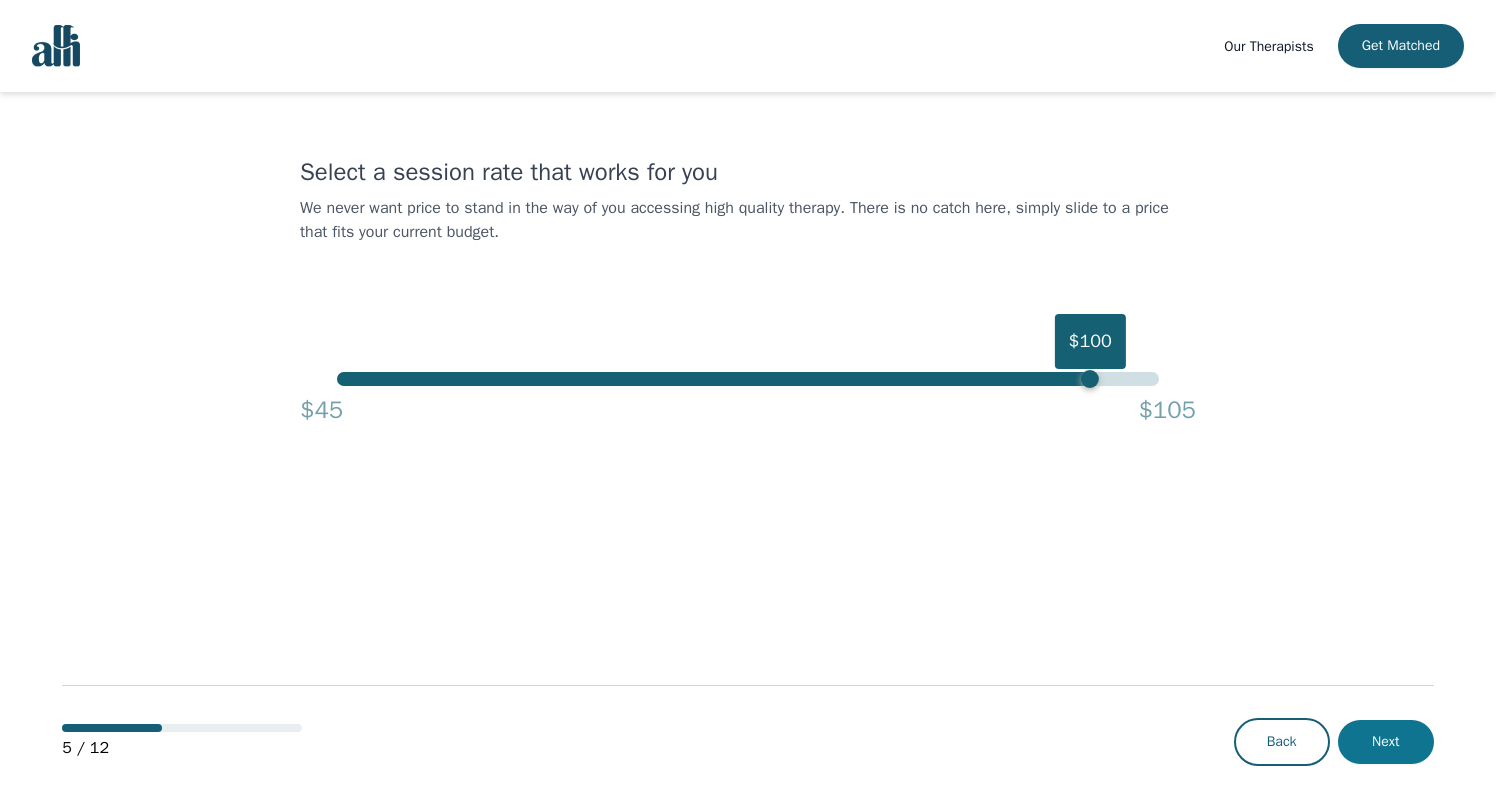 click on "Next" at bounding box center [1386, 742] 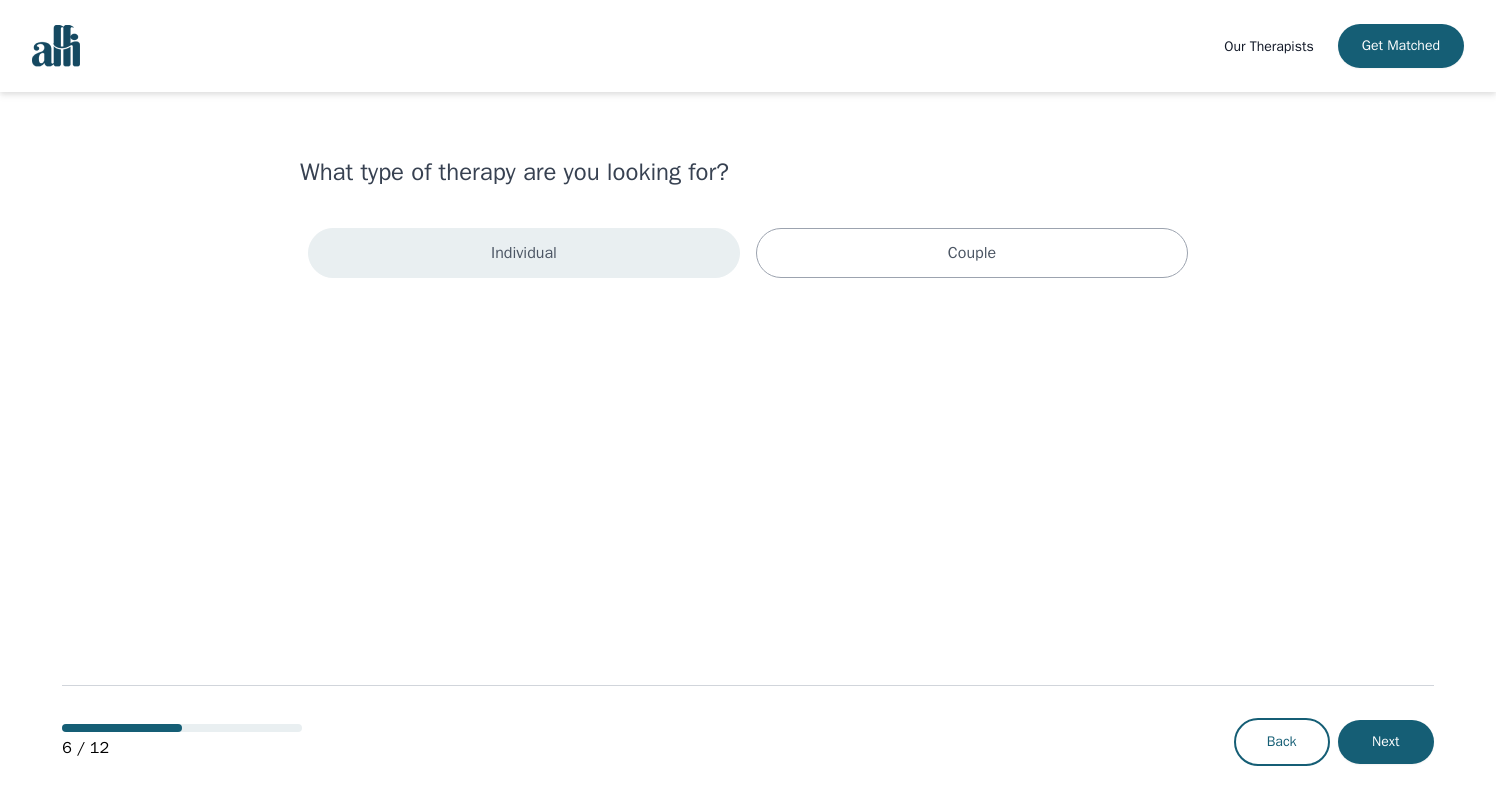 click on "Individual" at bounding box center [524, 253] 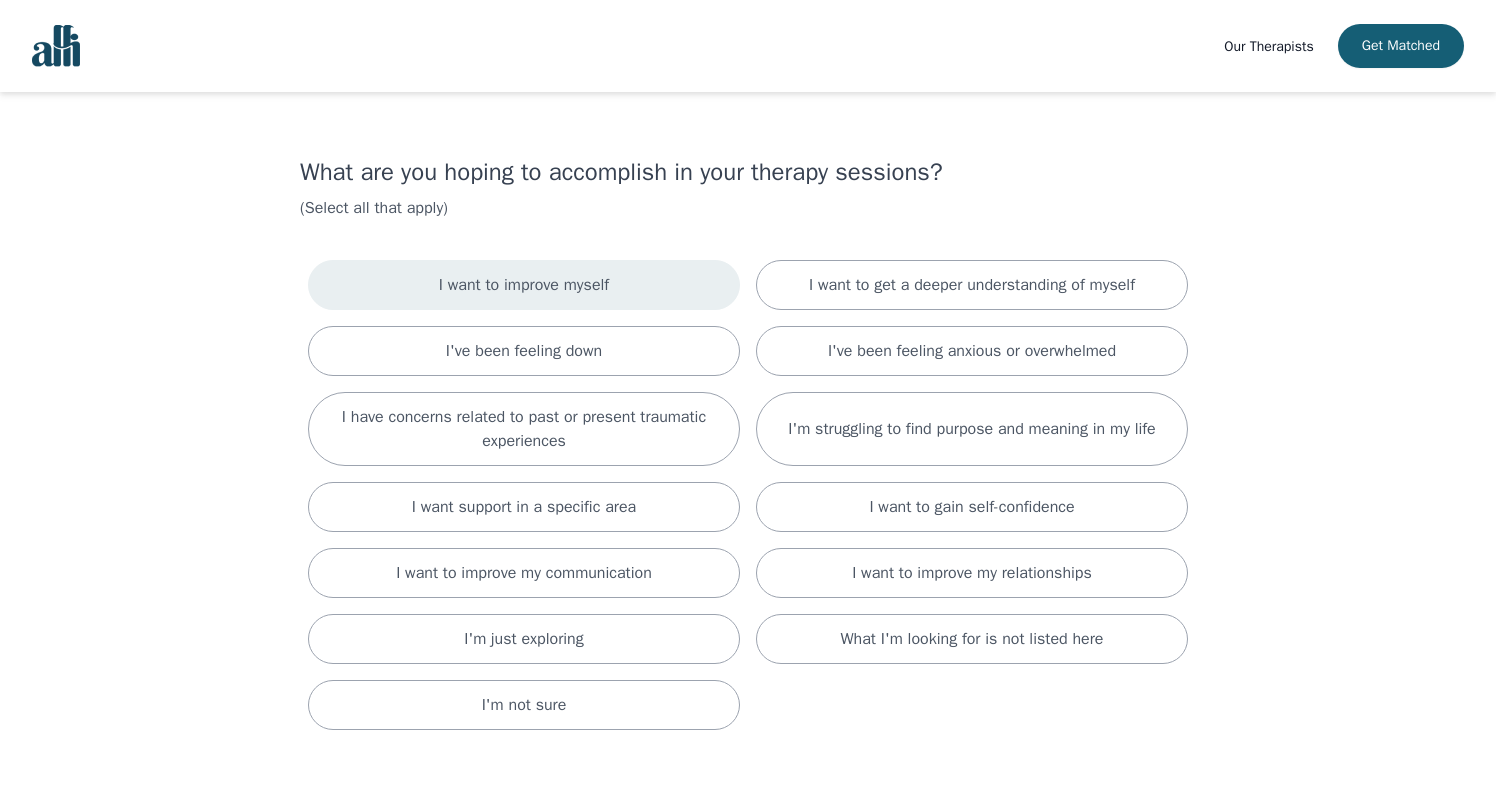 click on "I want to improve myself" at bounding box center [524, 285] 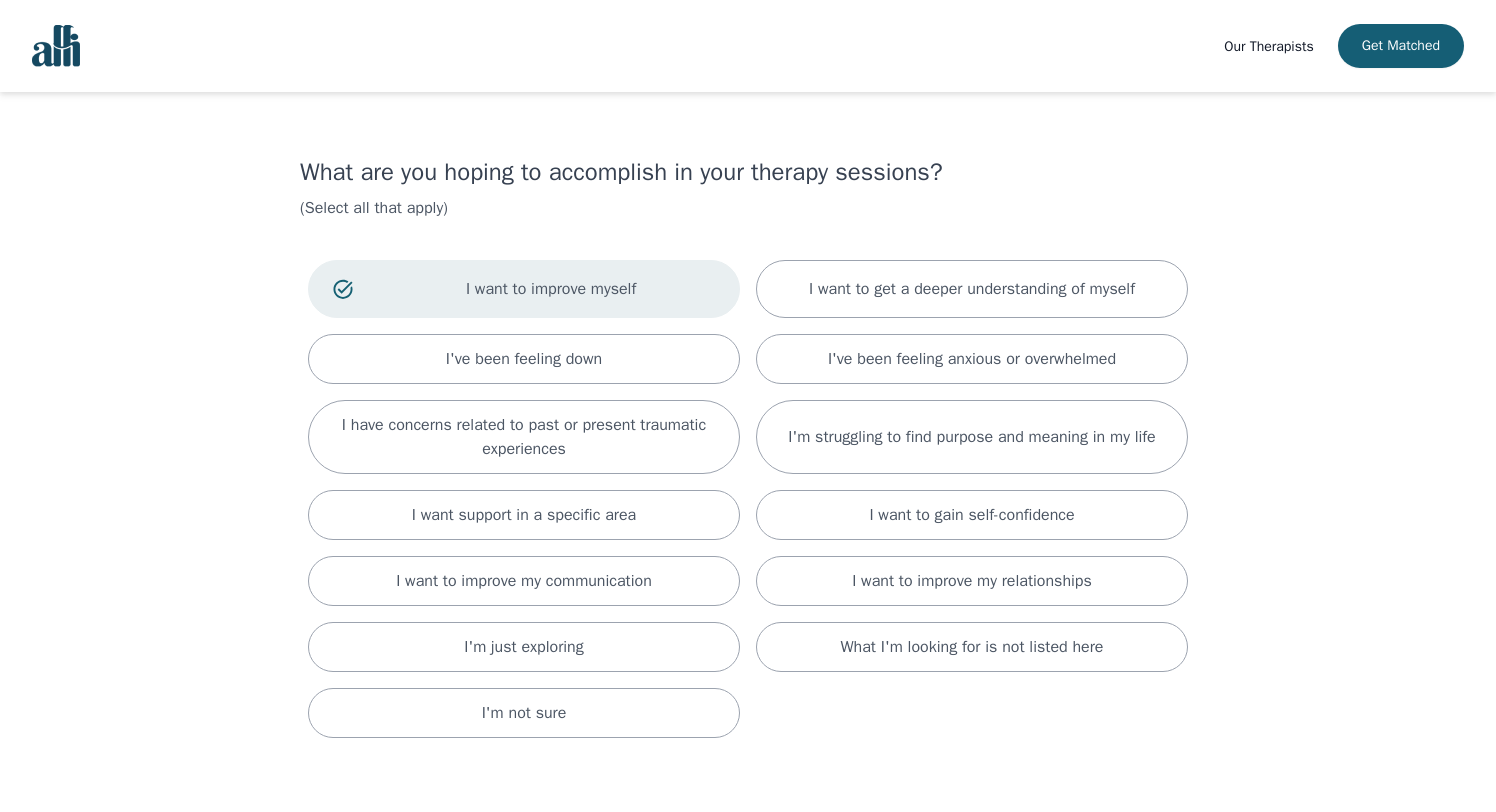 scroll, scrollTop: 72, scrollLeft: 0, axis: vertical 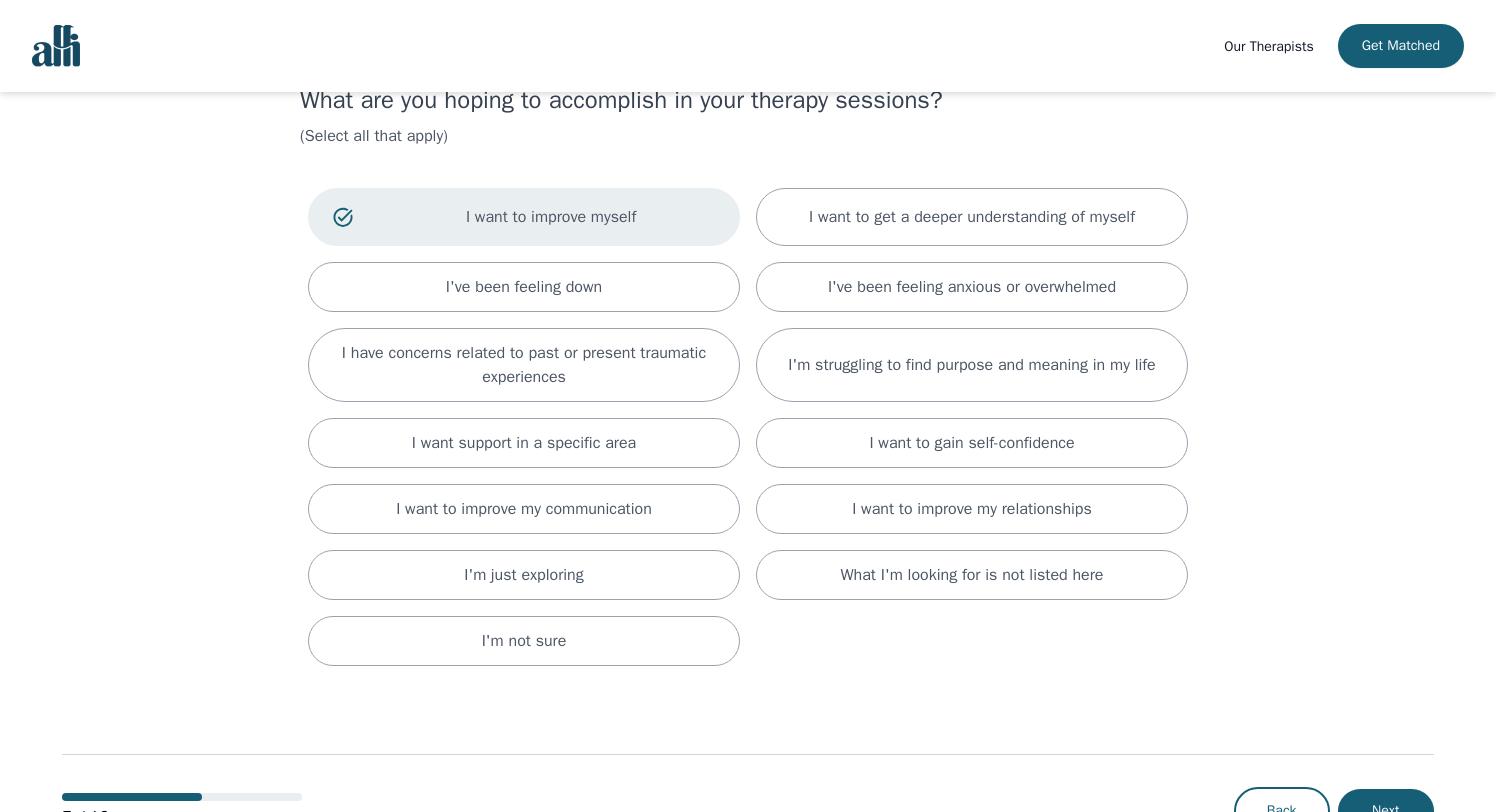 click on "I've been feeling down" at bounding box center (524, 287) 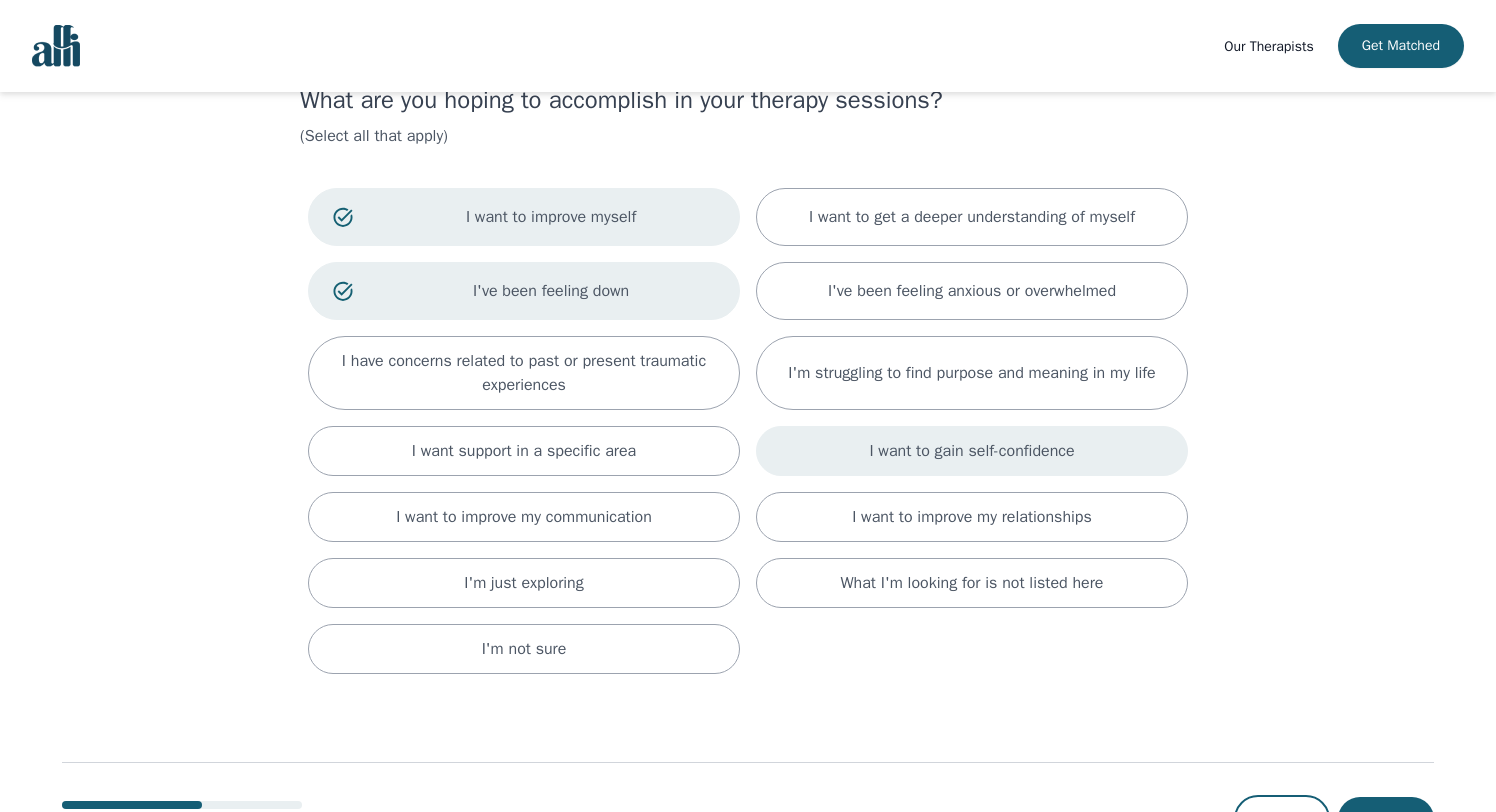 click on "I want to gain self-confidence" at bounding box center [971, 451] 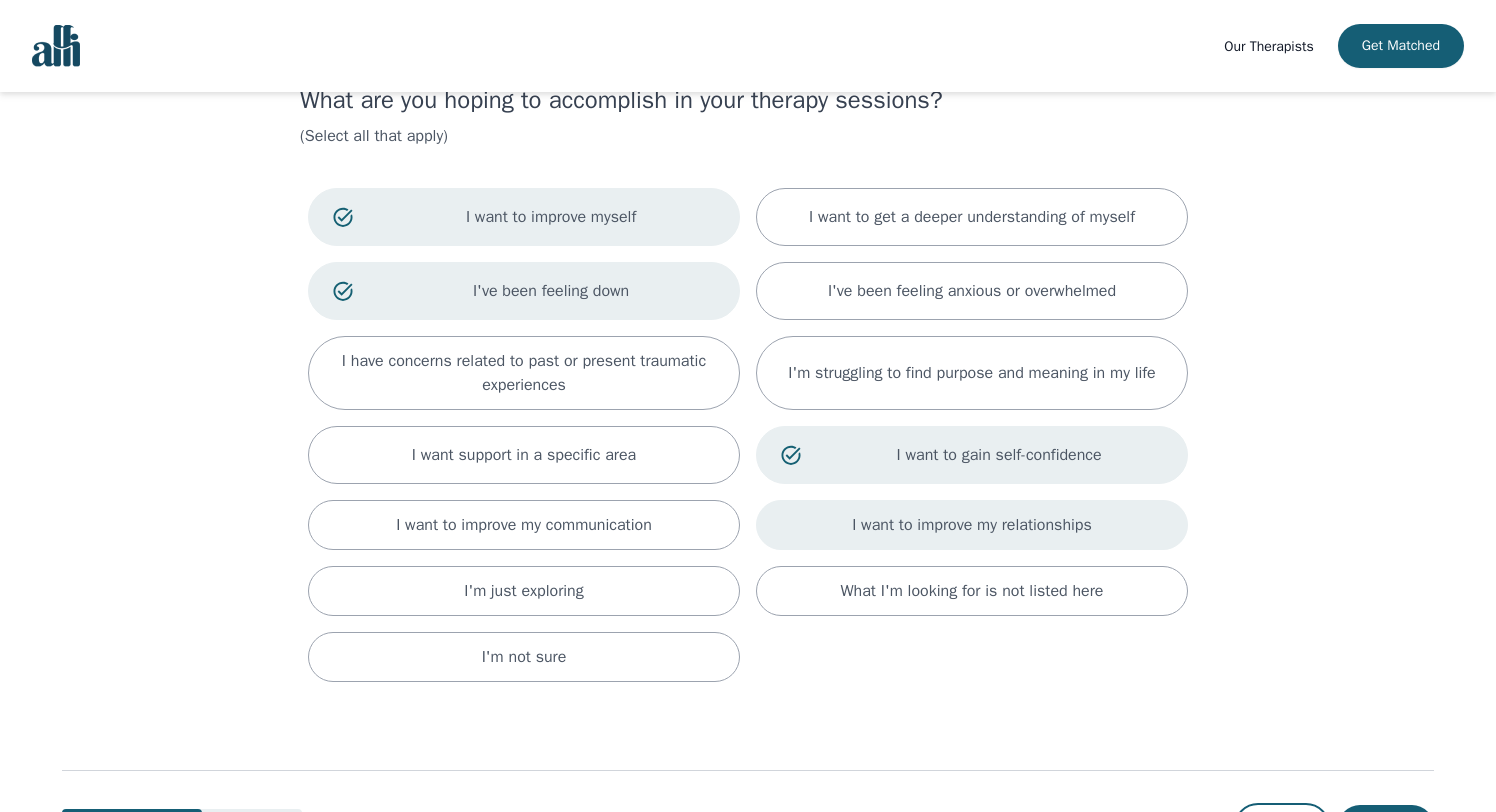click on "I want to improve my relationships" at bounding box center [972, 525] 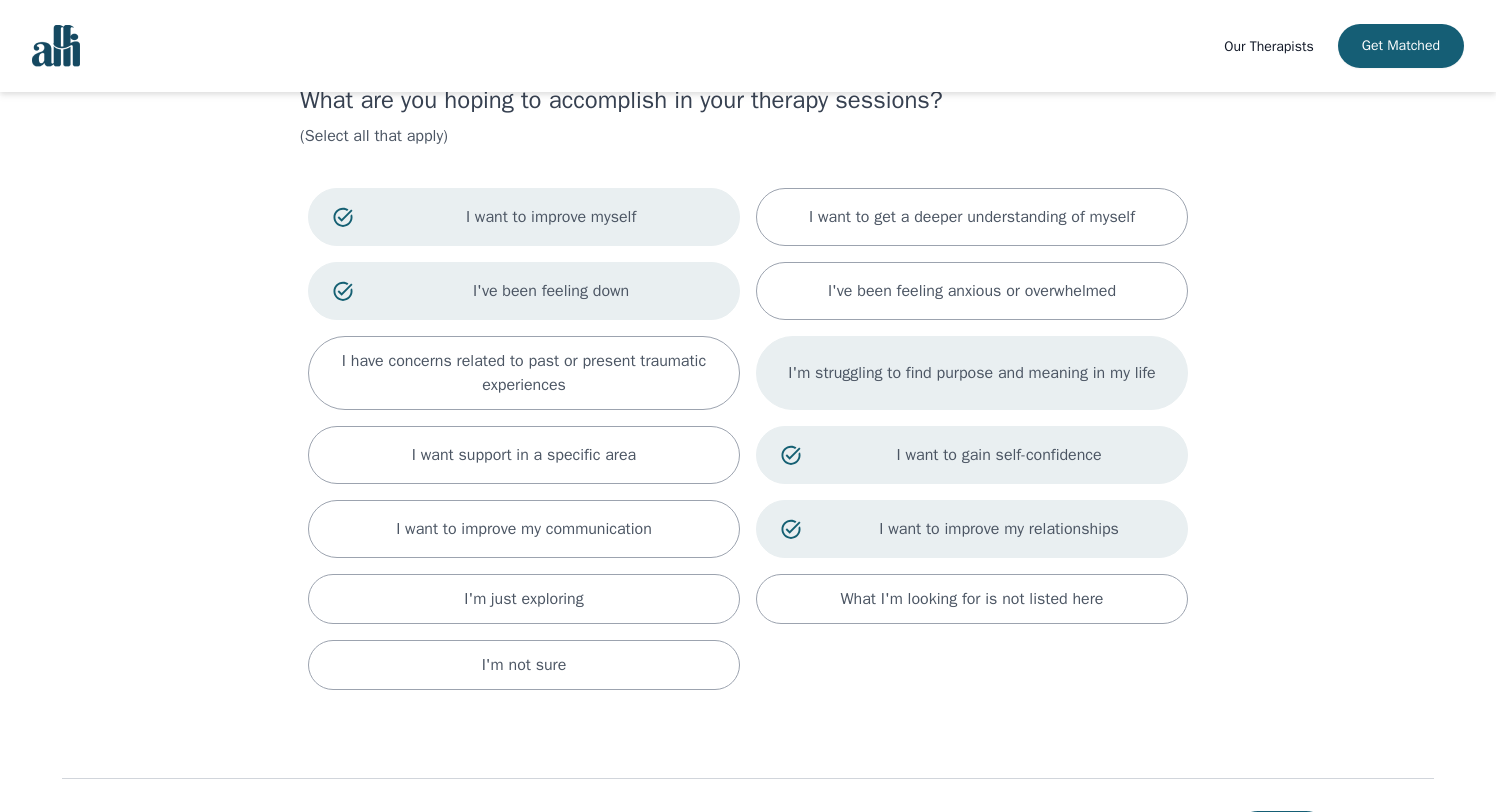 click on "I'm struggling to find purpose and meaning in my life" at bounding box center [972, 373] 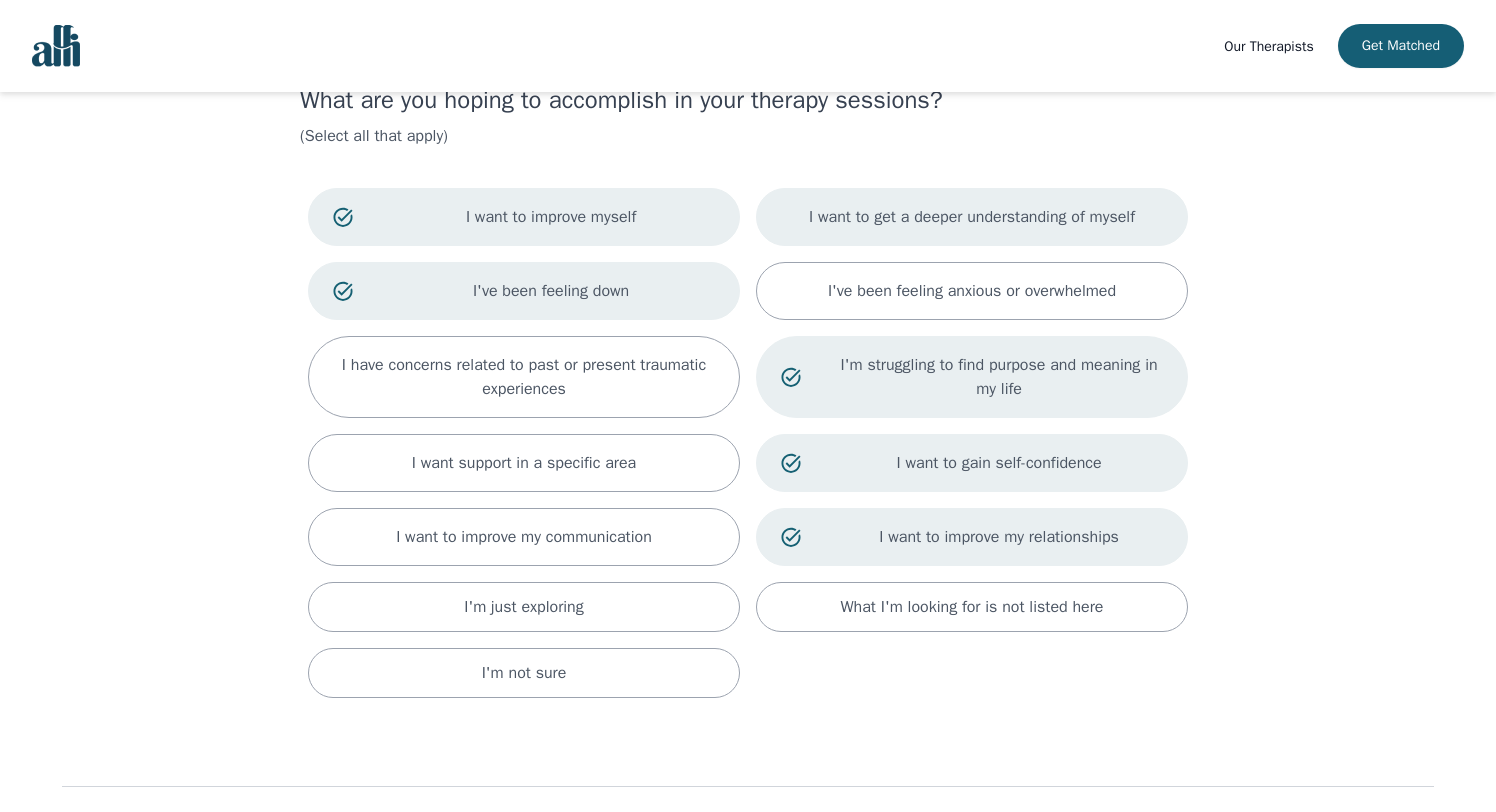 click on "I want to get a deeper understanding of myself" at bounding box center [972, 217] 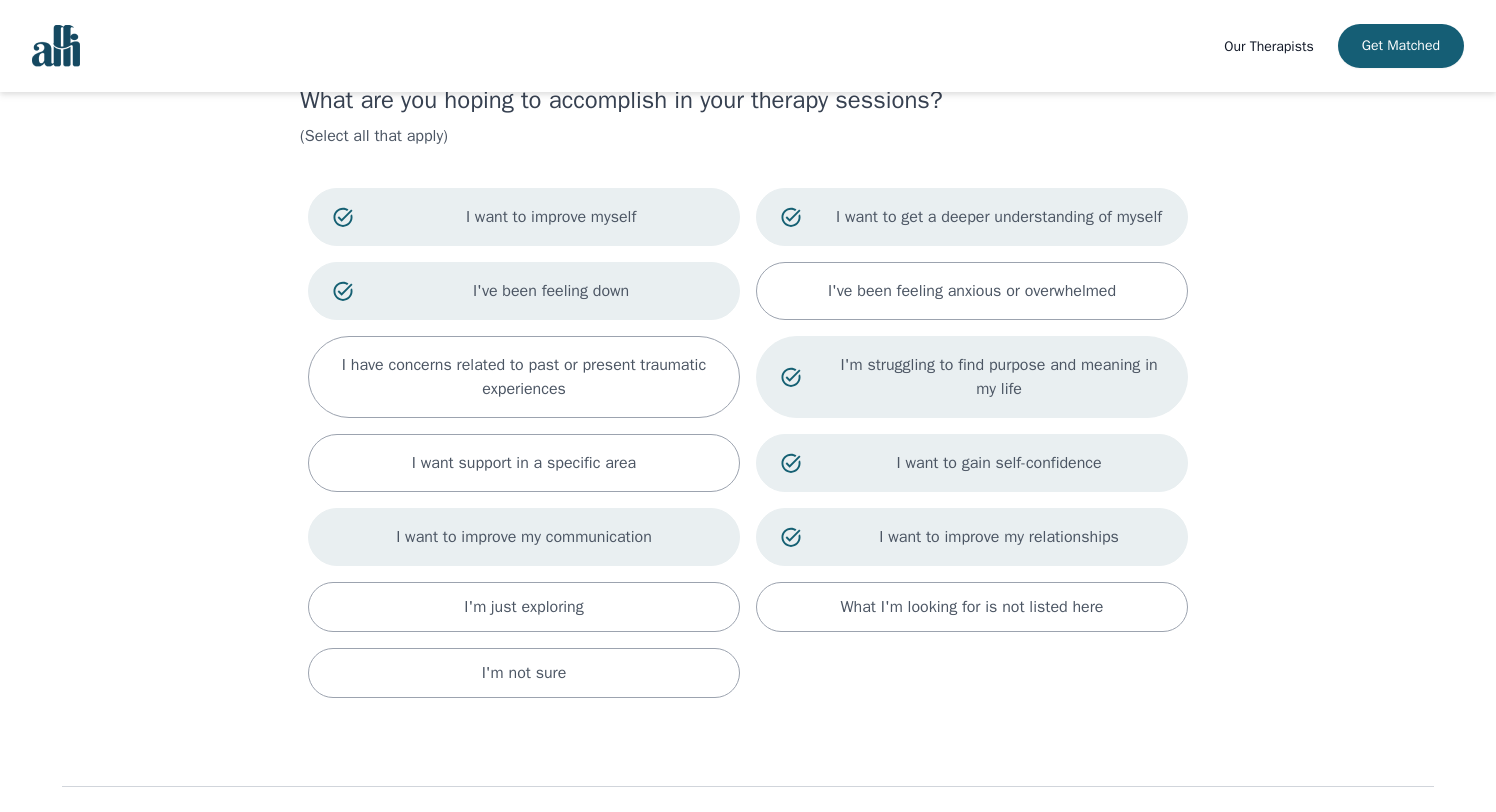 click on "I want to improve my communication" at bounding box center (524, 537) 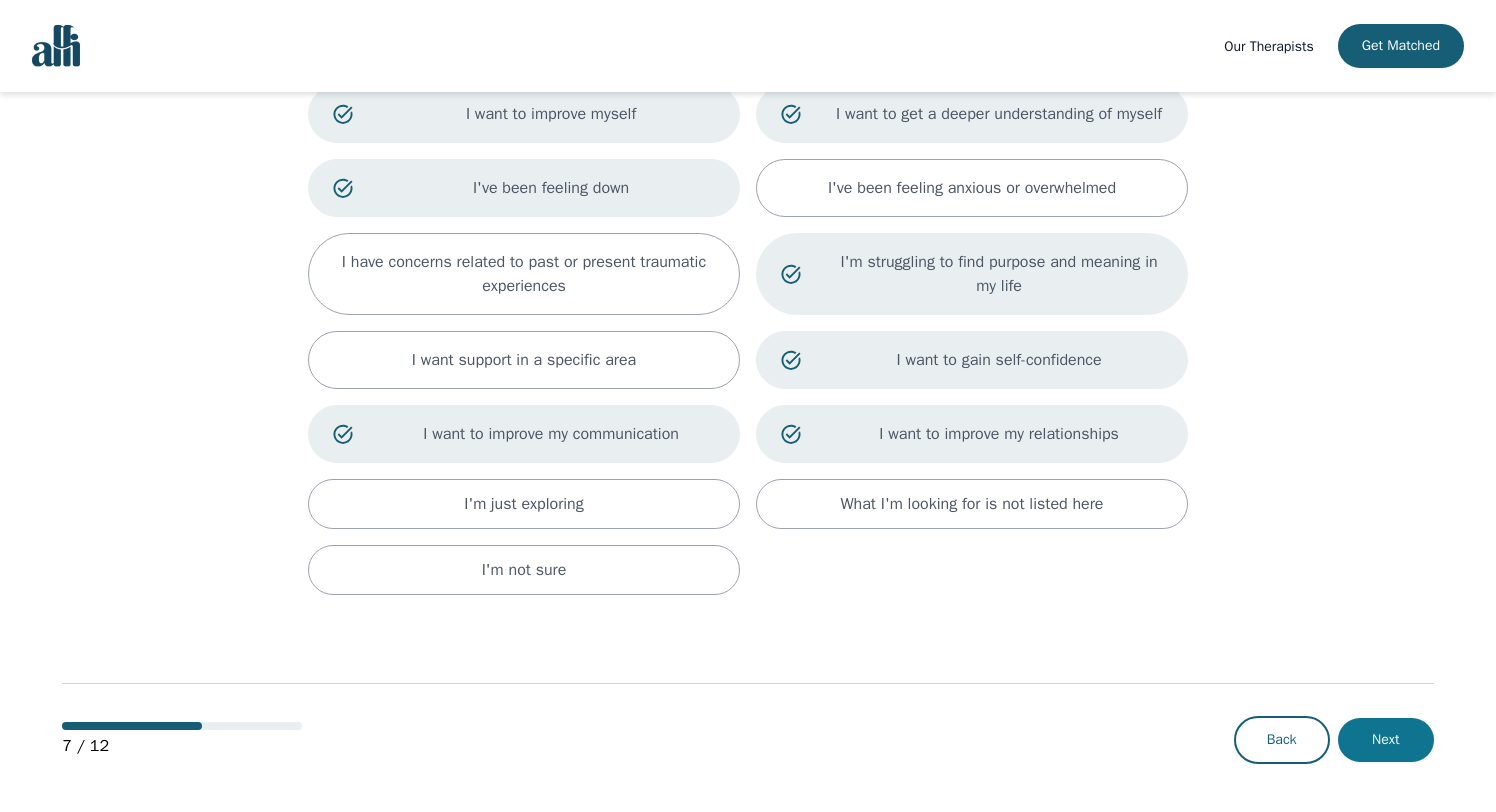 click on "Next" at bounding box center (1386, 740) 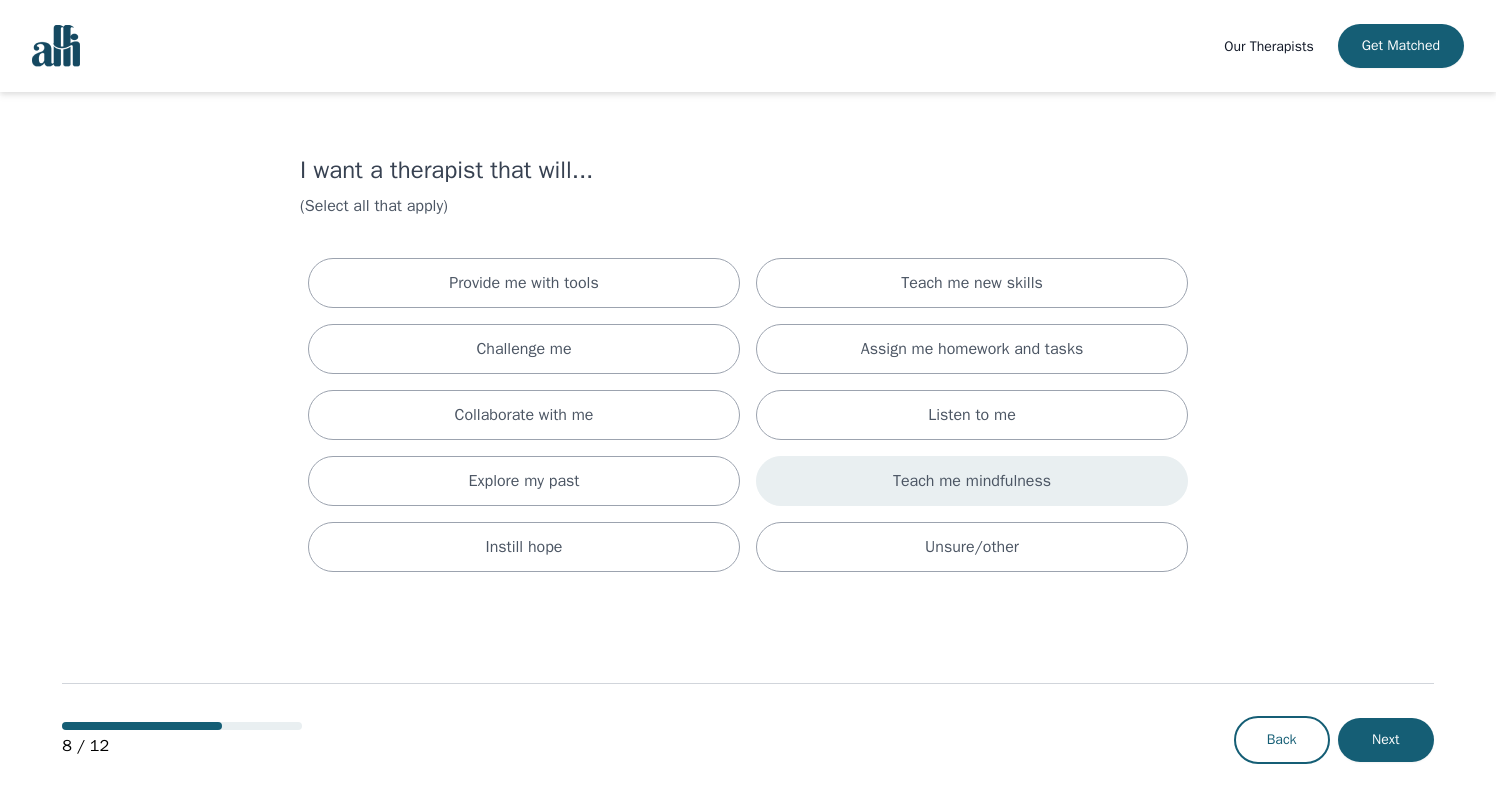 scroll, scrollTop: 0, scrollLeft: 0, axis: both 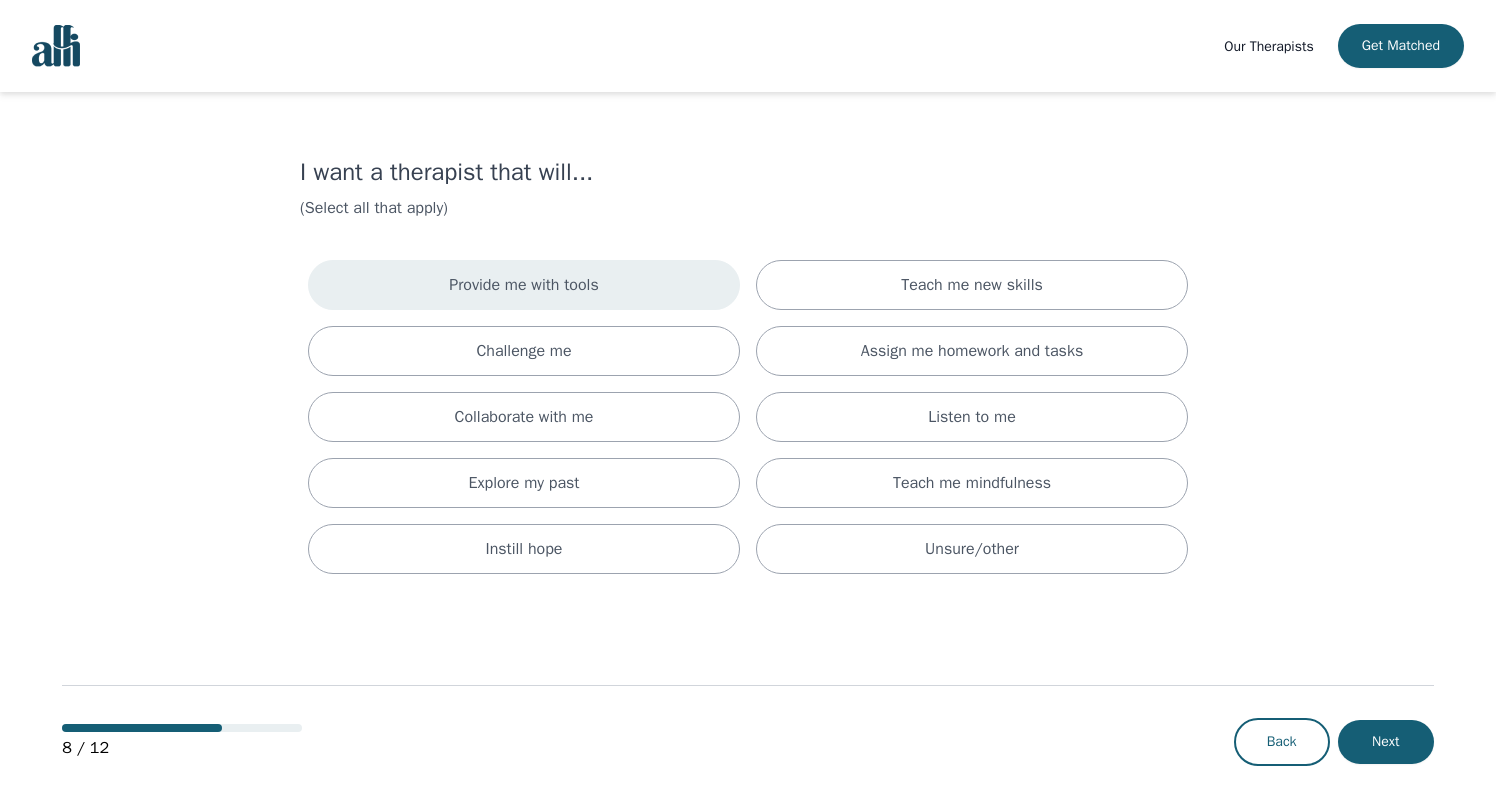 click on "Provide me with tools" at bounding box center [524, 285] 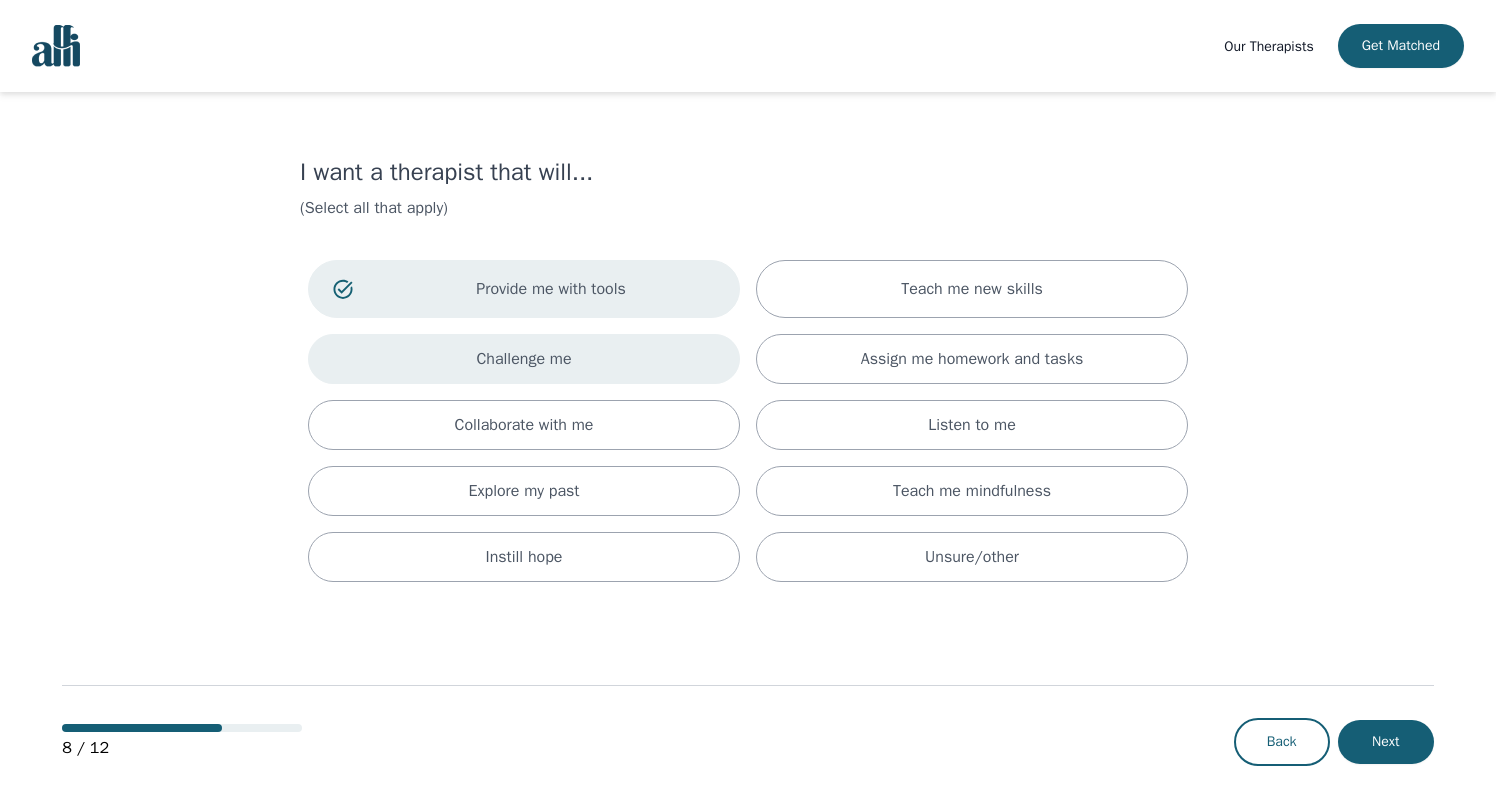 click on "Challenge me" at bounding box center (524, 359) 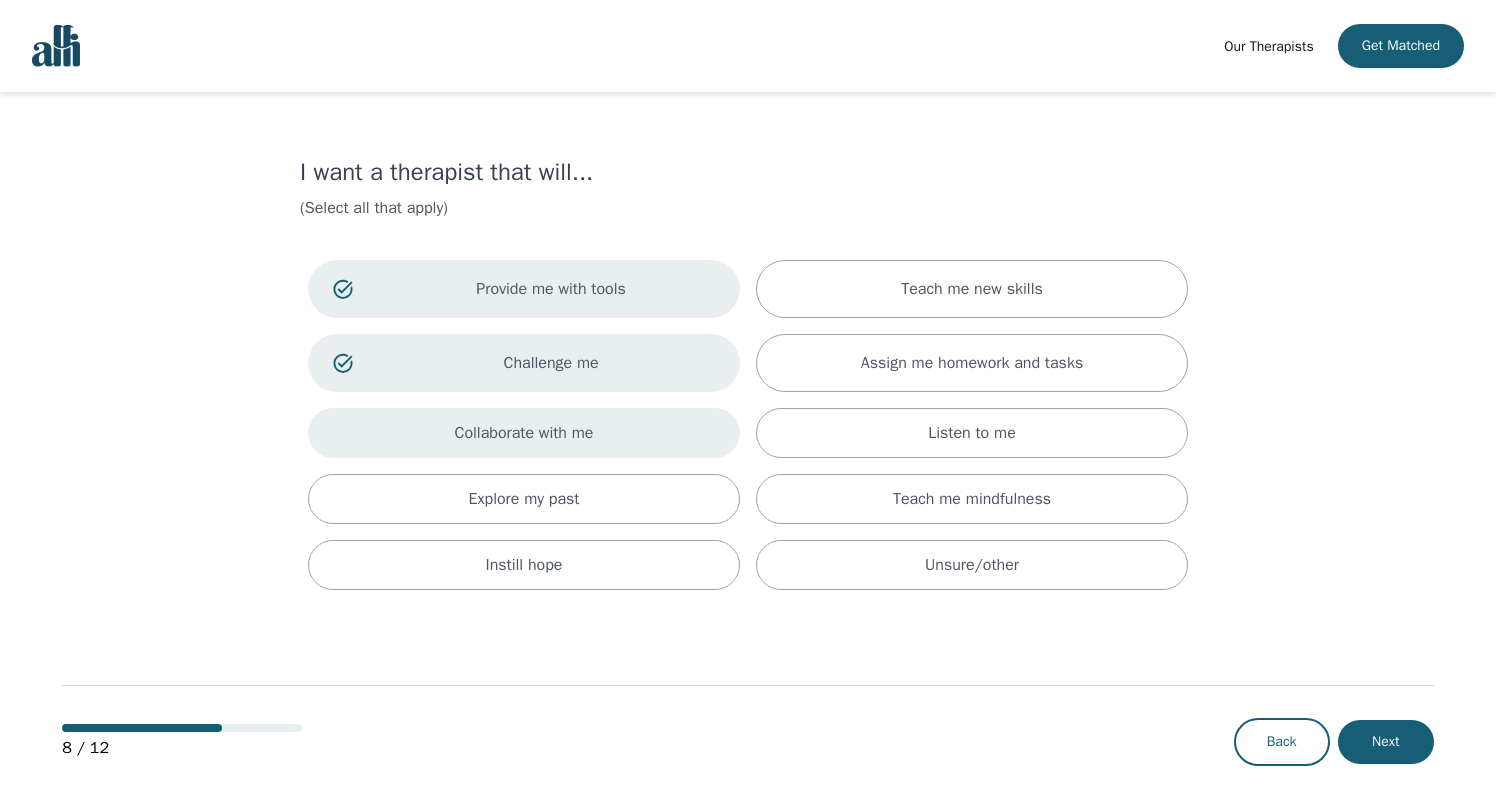 click on "Collaborate with me" at bounding box center [524, 433] 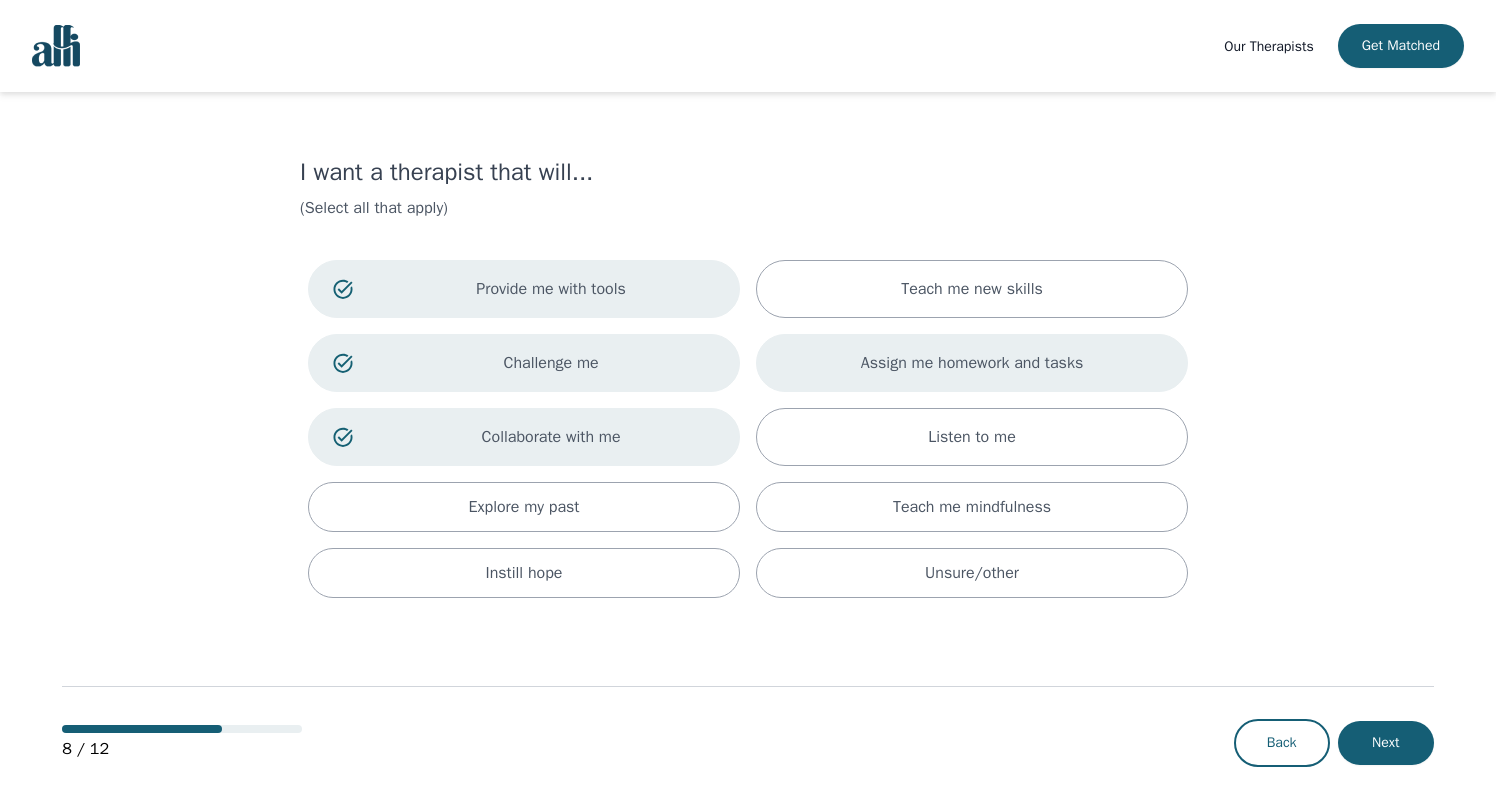 click on "Assign me homework and tasks" at bounding box center [972, 363] 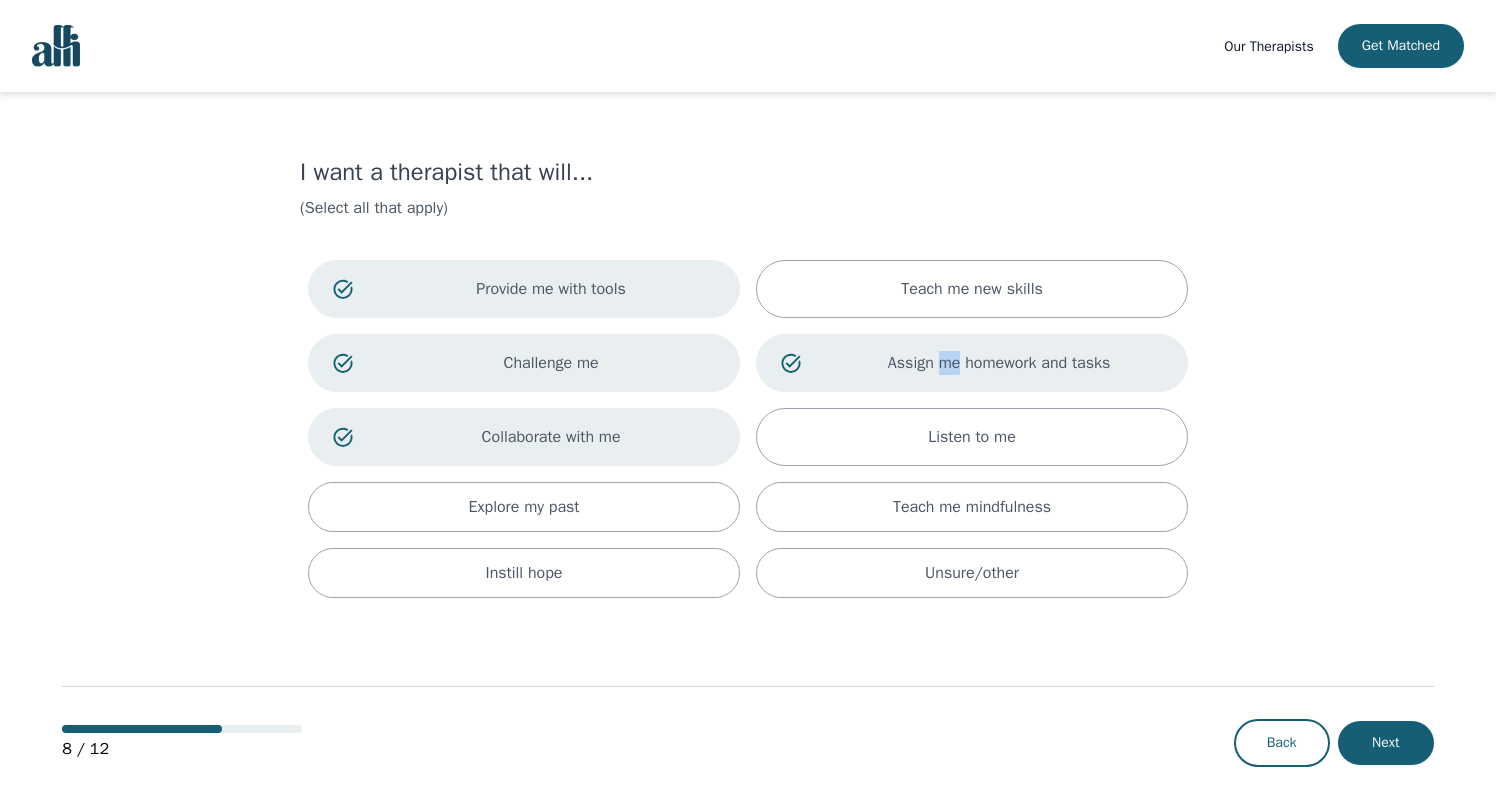 click on "Assign me homework and tasks" at bounding box center [999, 363] 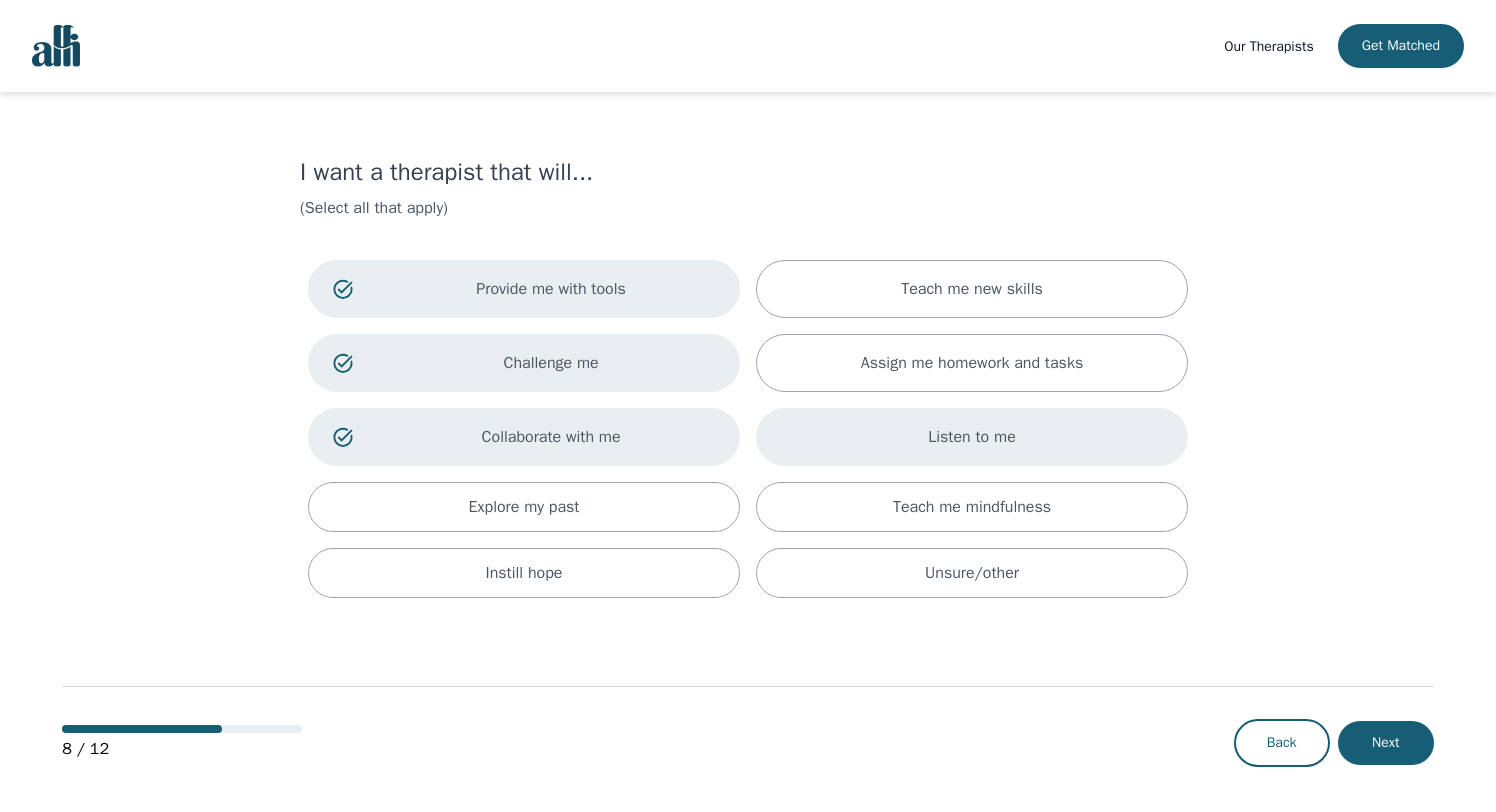 click on "Listen to me" at bounding box center [972, 437] 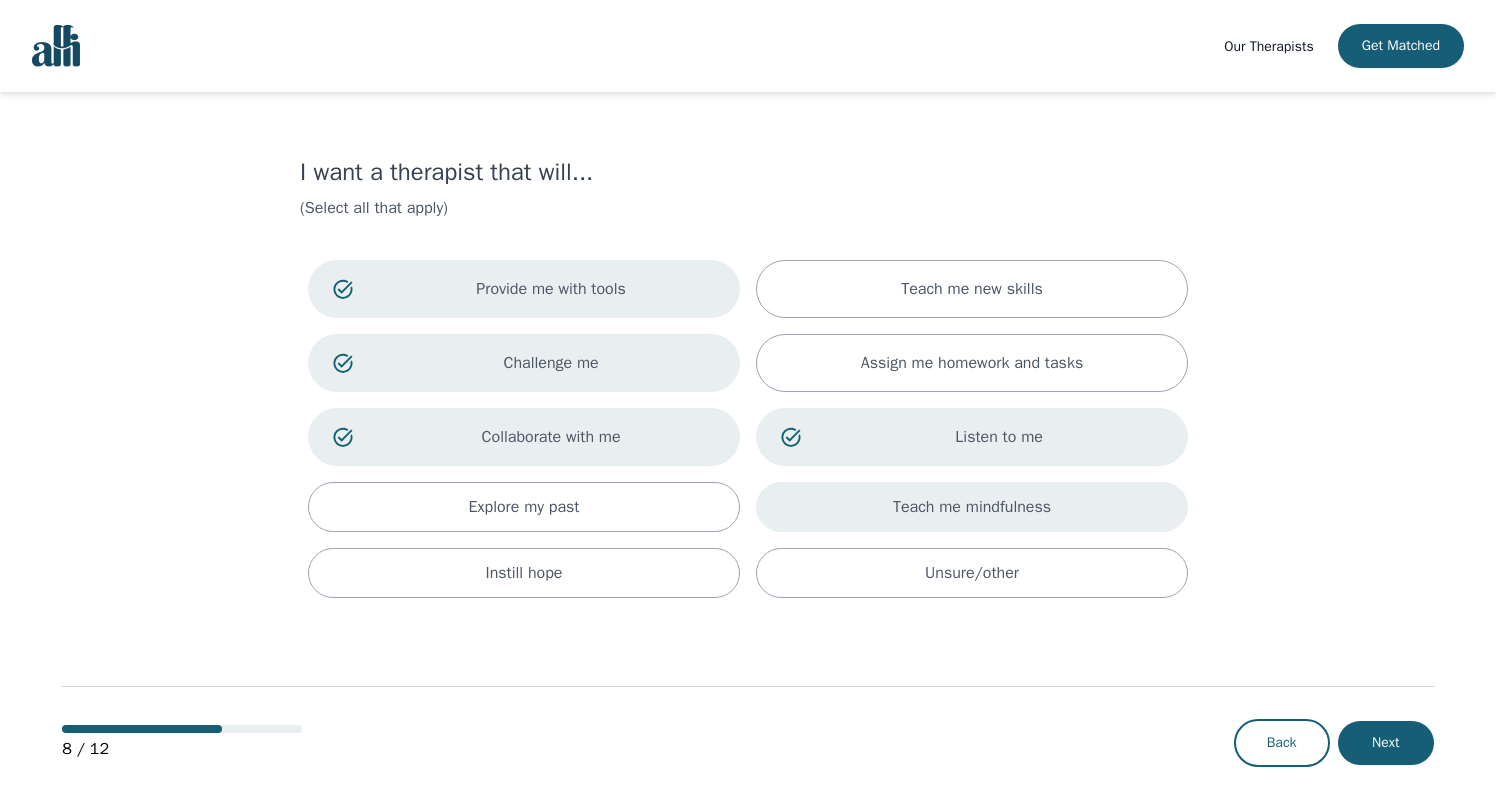click on "Teach me mindfulness" at bounding box center (972, 507) 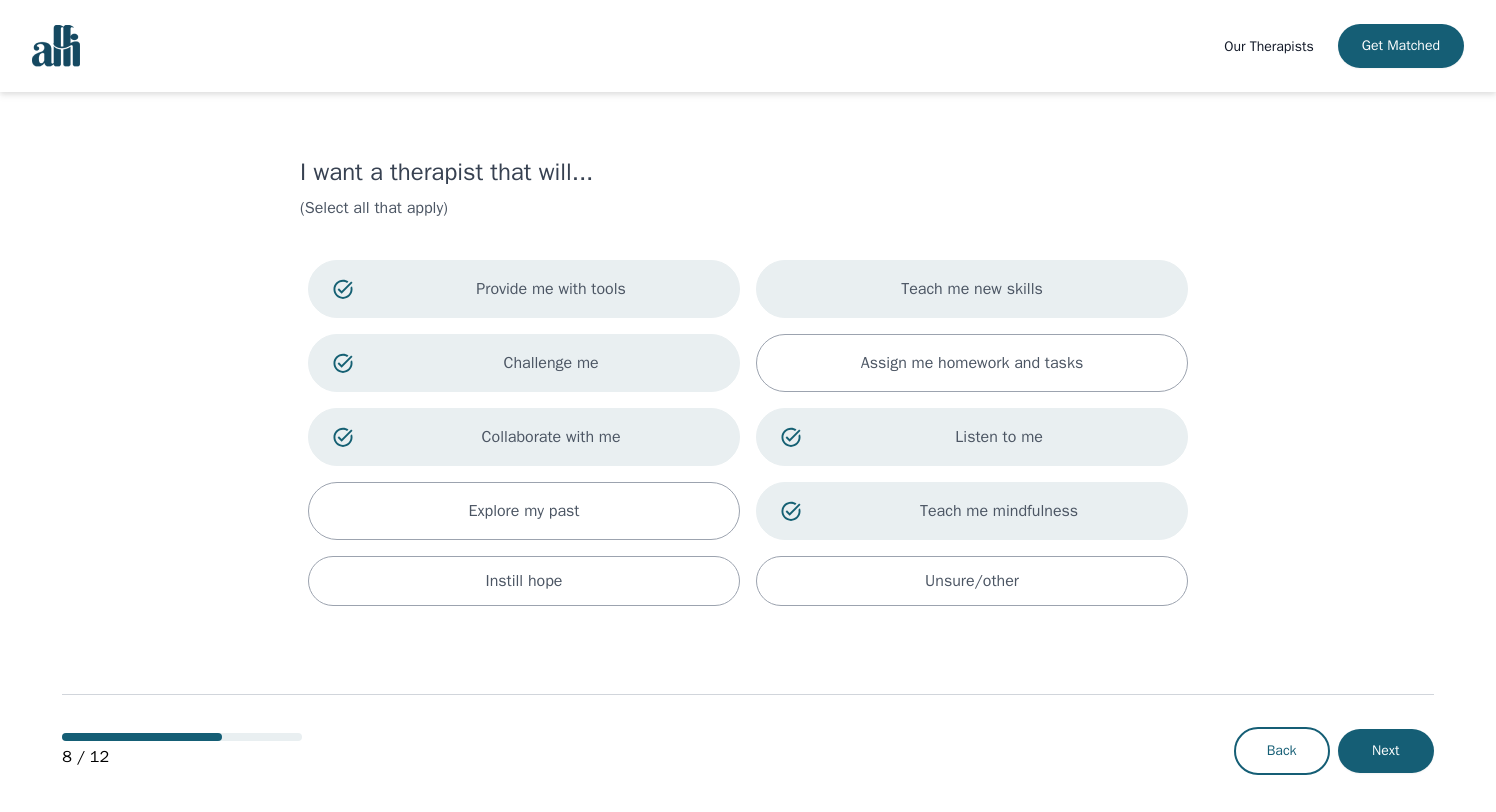 click on "Teach me new skills" at bounding box center [972, 289] 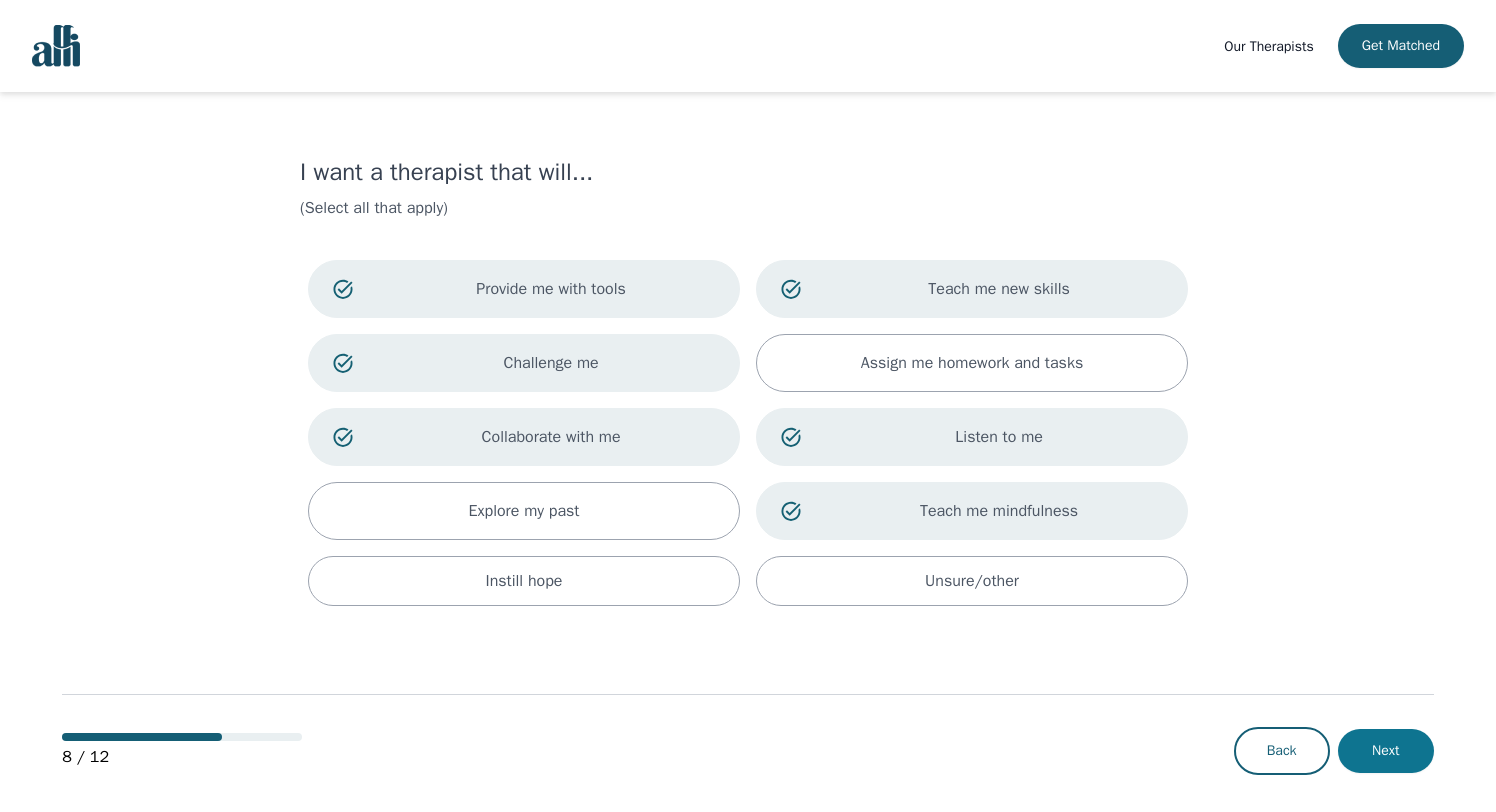 click on "Next" at bounding box center (1386, 751) 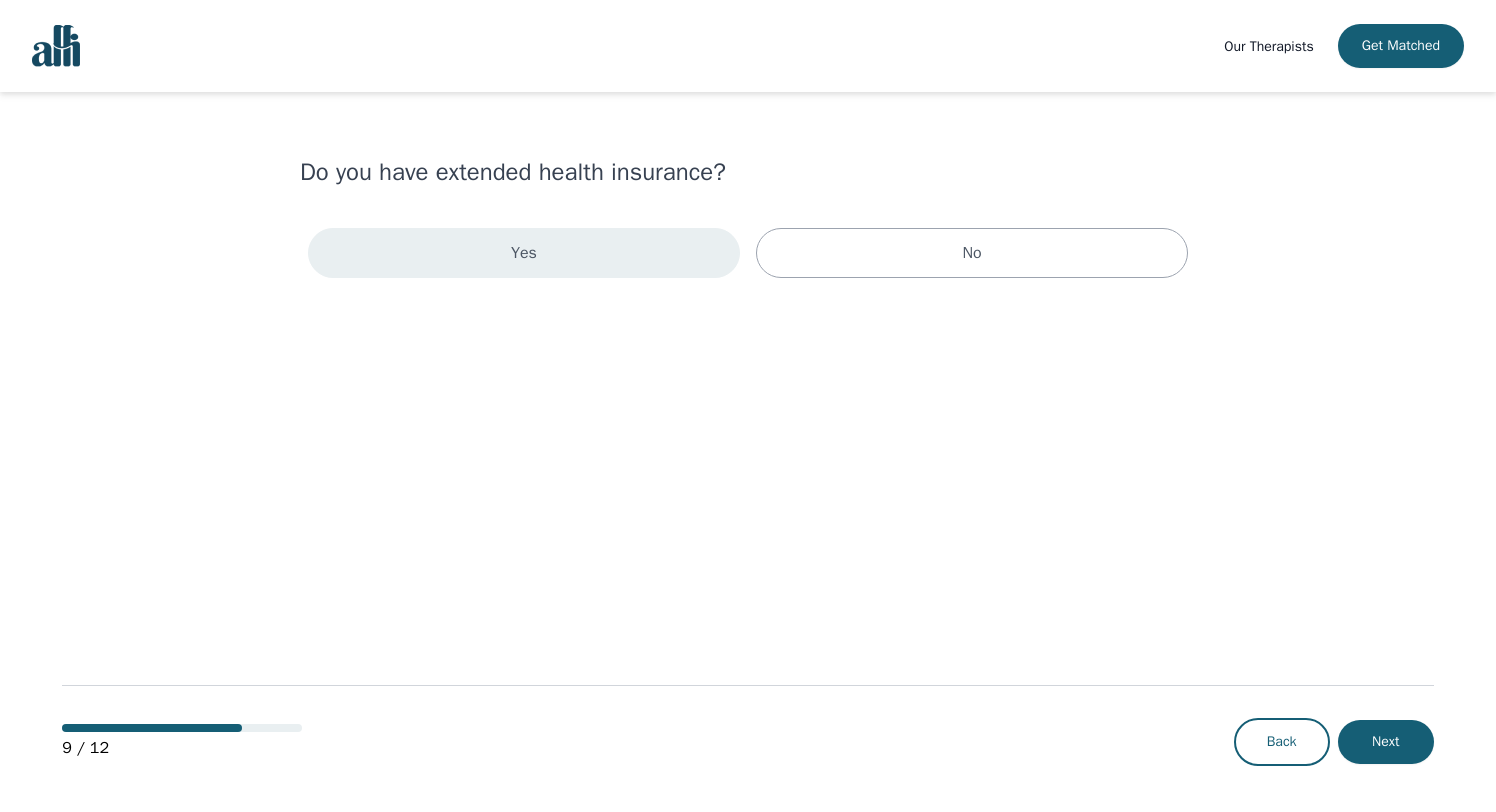 click on "Yes" at bounding box center (524, 253) 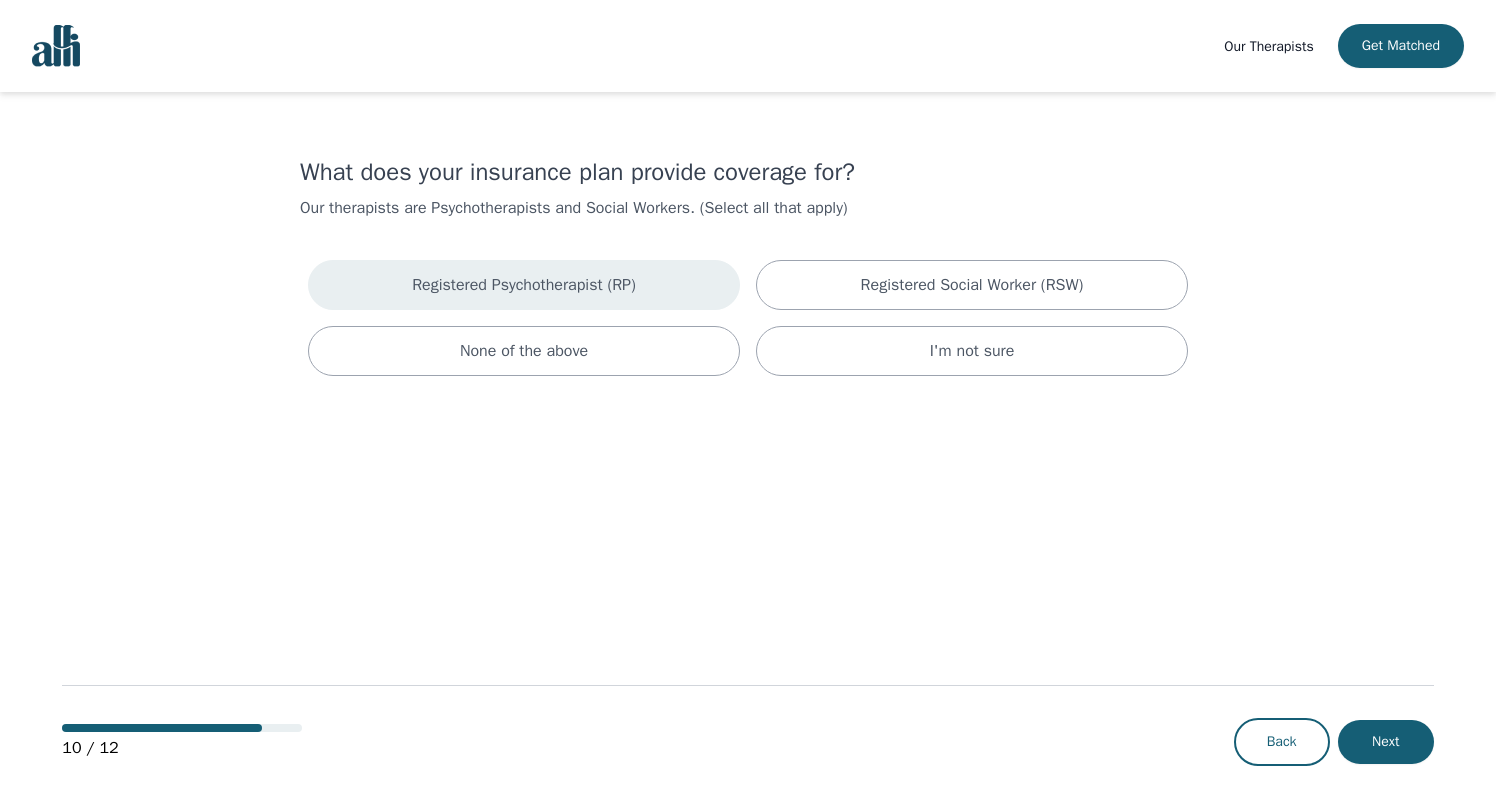 click on "Registered Psychotherapist (RP)" at bounding box center [524, 285] 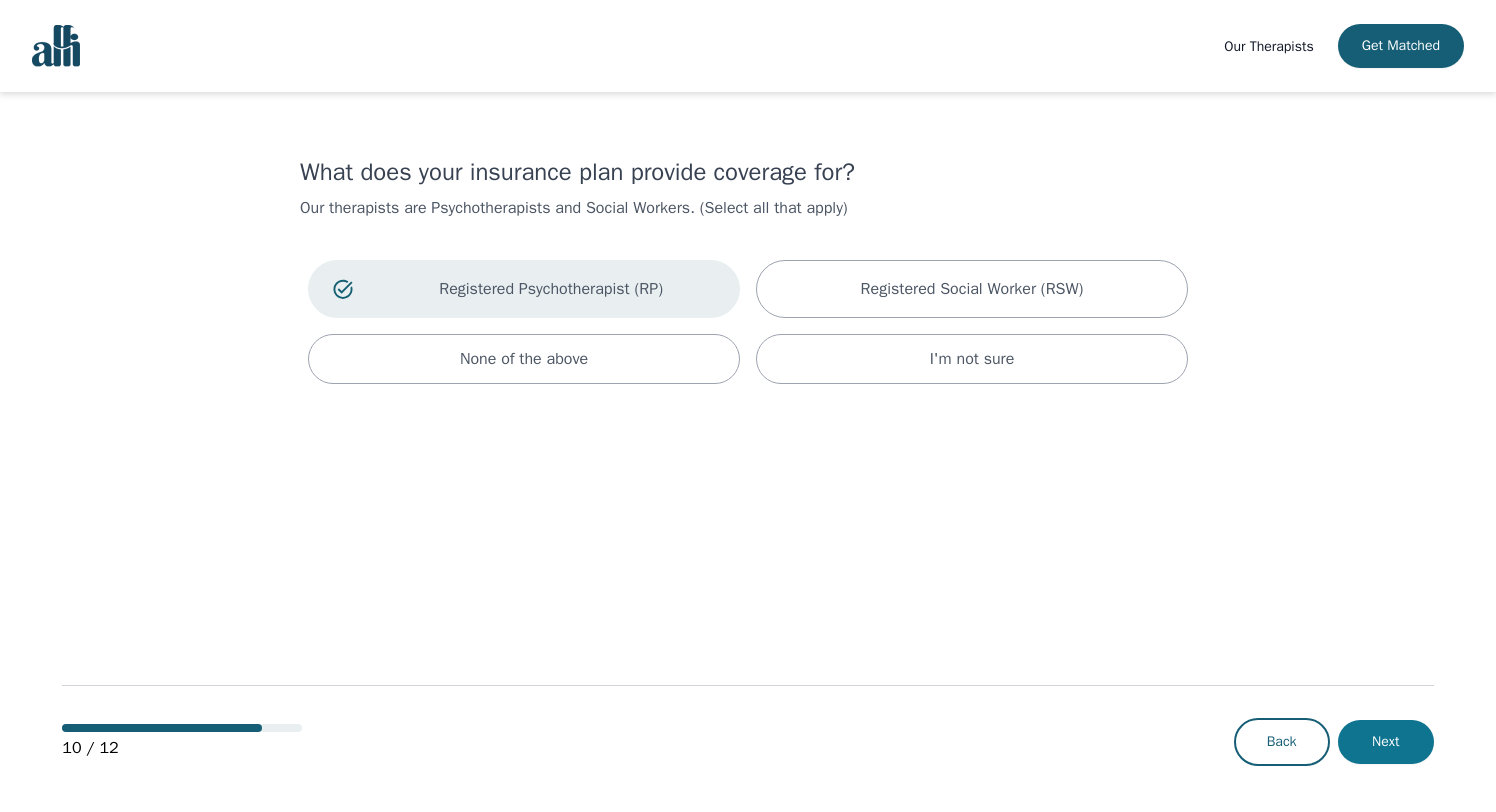 click on "Next" at bounding box center (1386, 742) 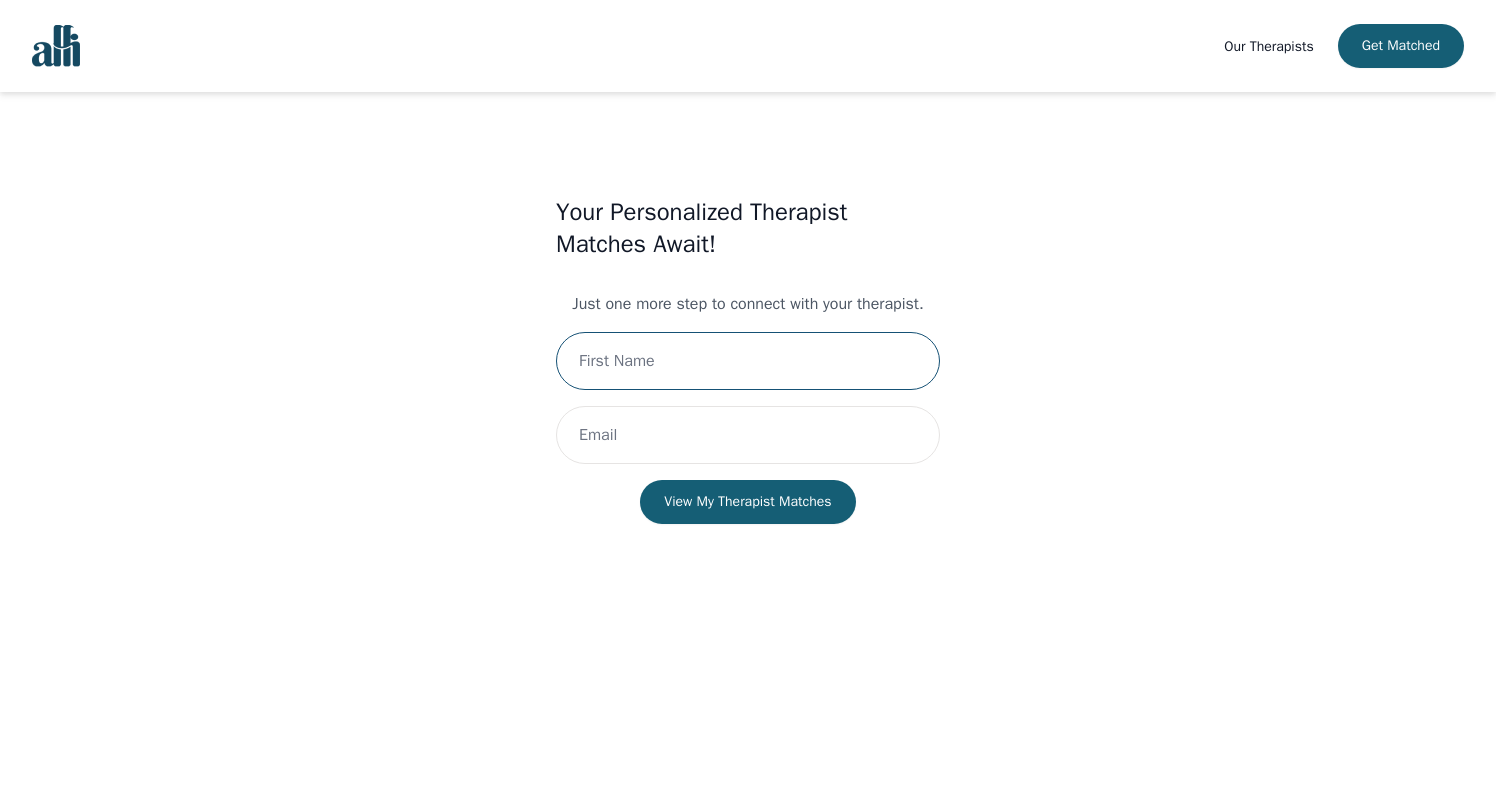 click at bounding box center (748, 361) 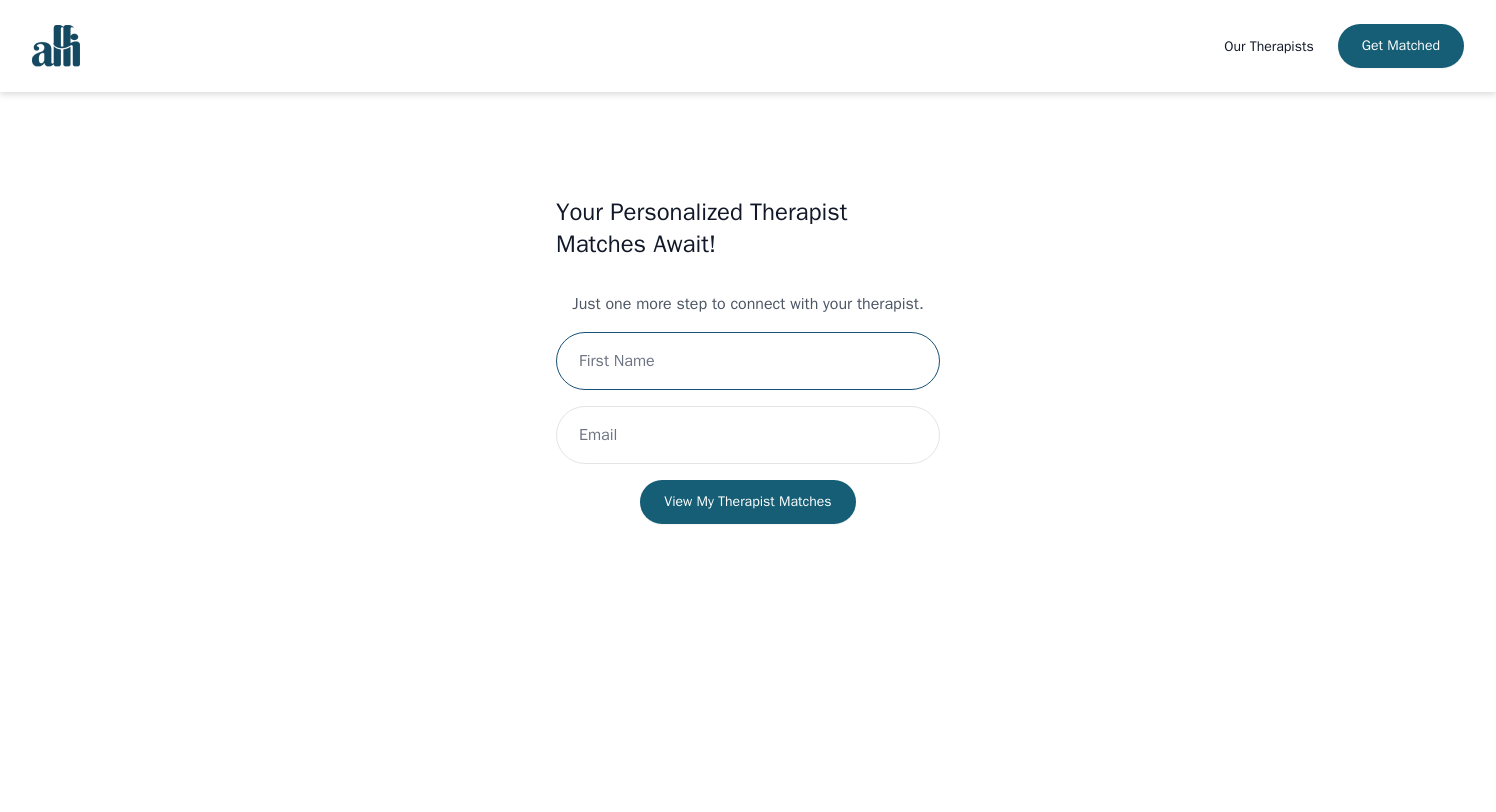 type on "Patrick" 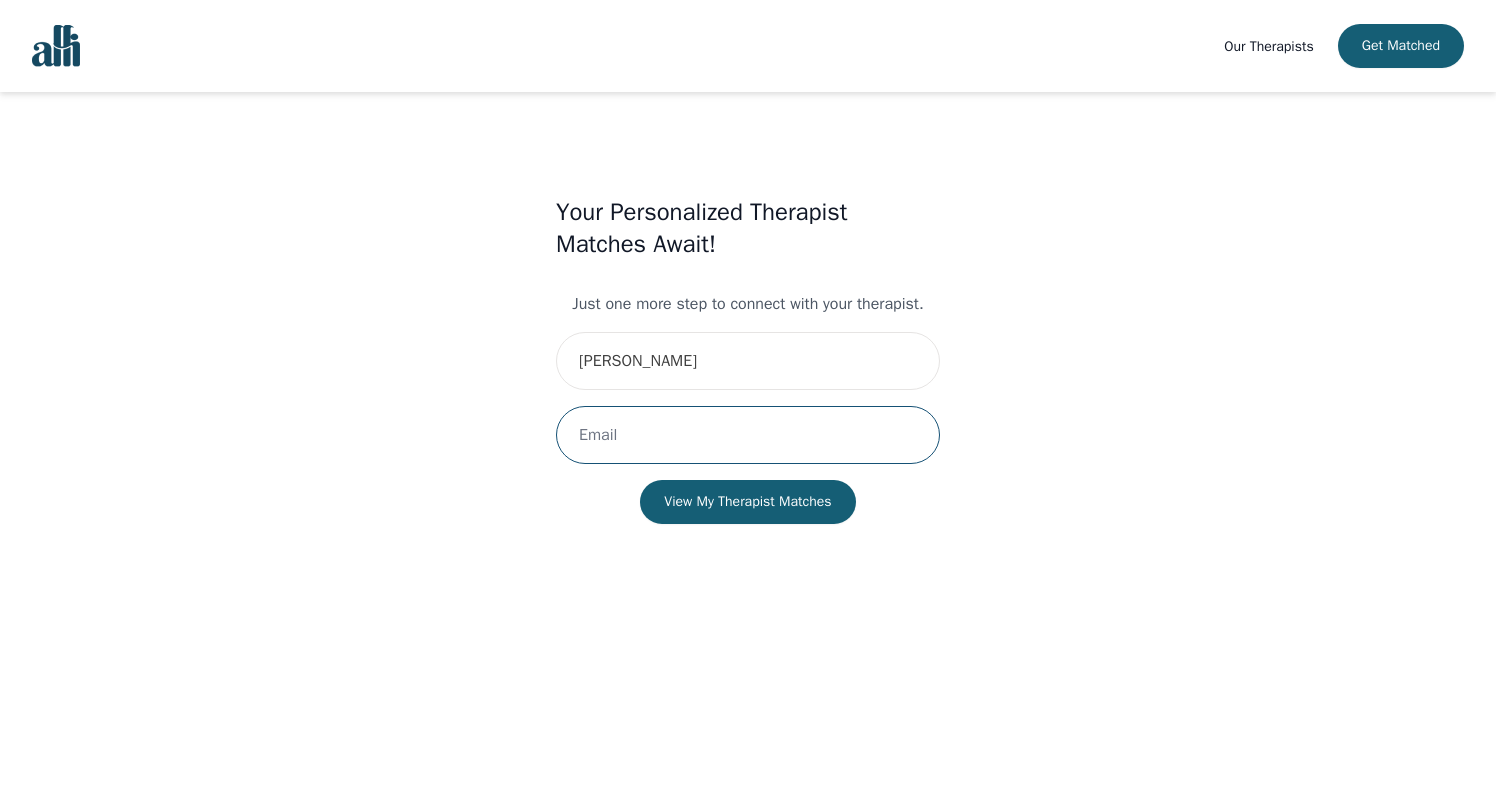 click at bounding box center (748, 435) 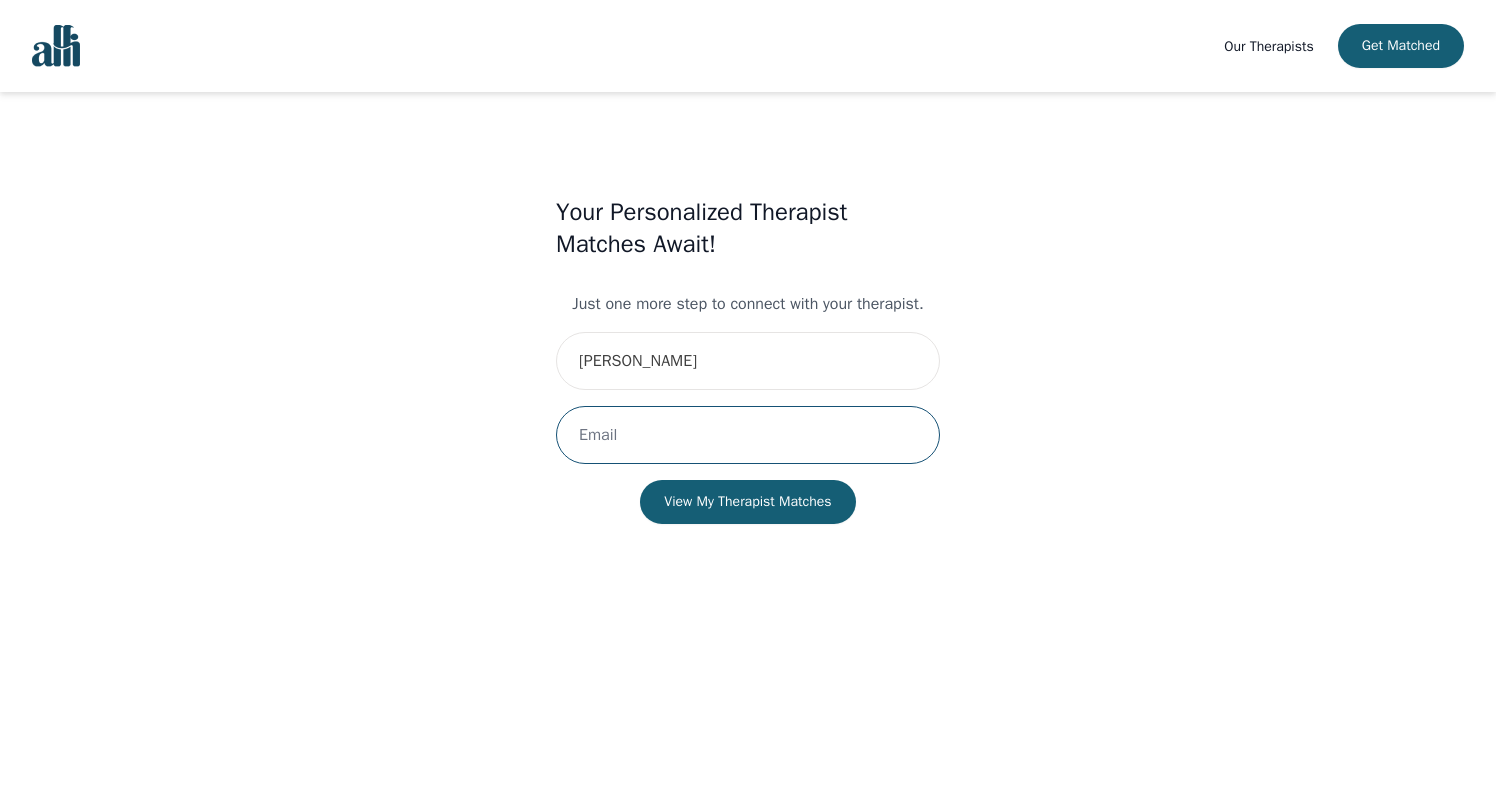 type on "darpinop1@gmail.com" 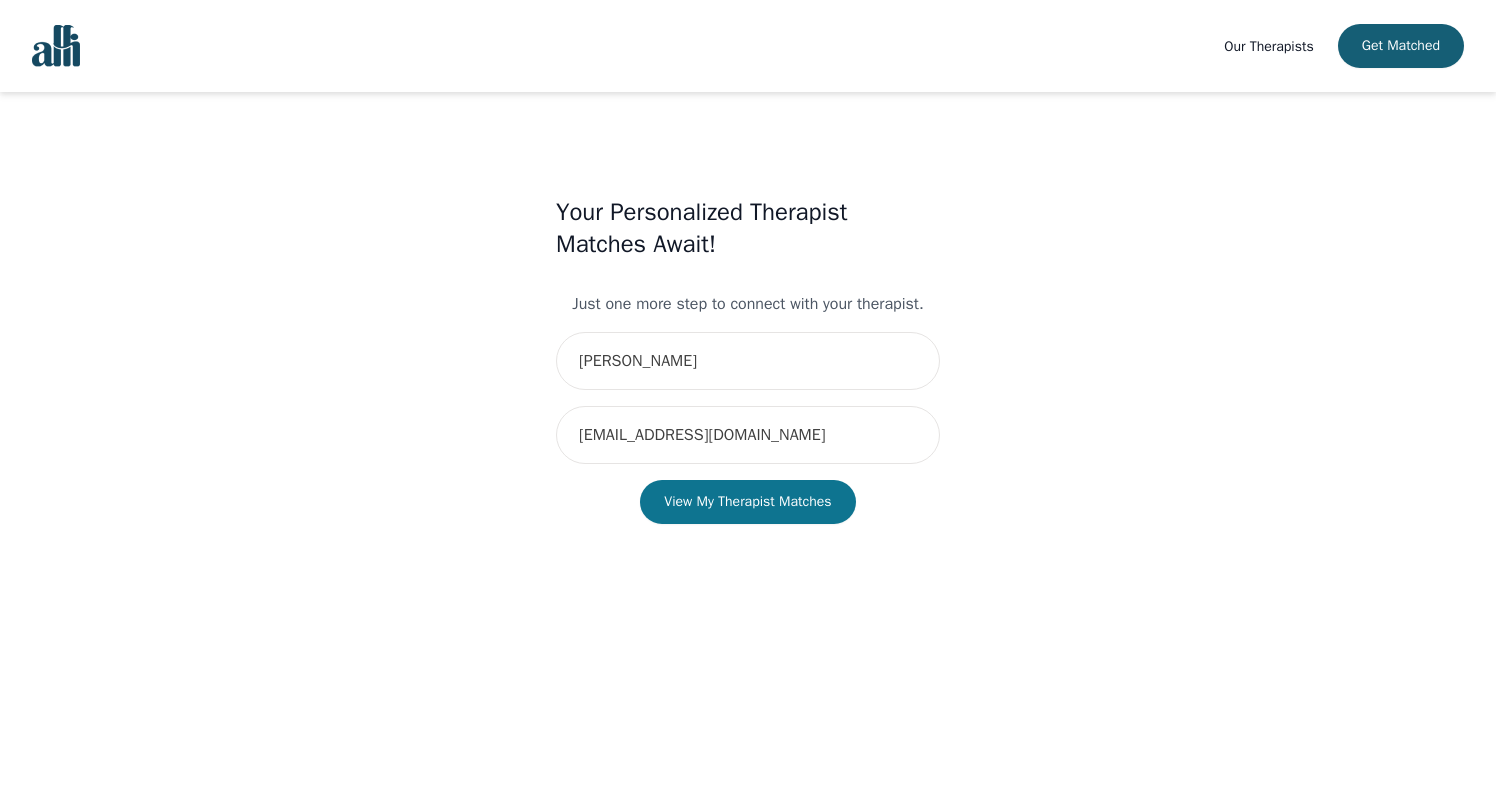 click on "View My Therapist Matches" at bounding box center [747, 502] 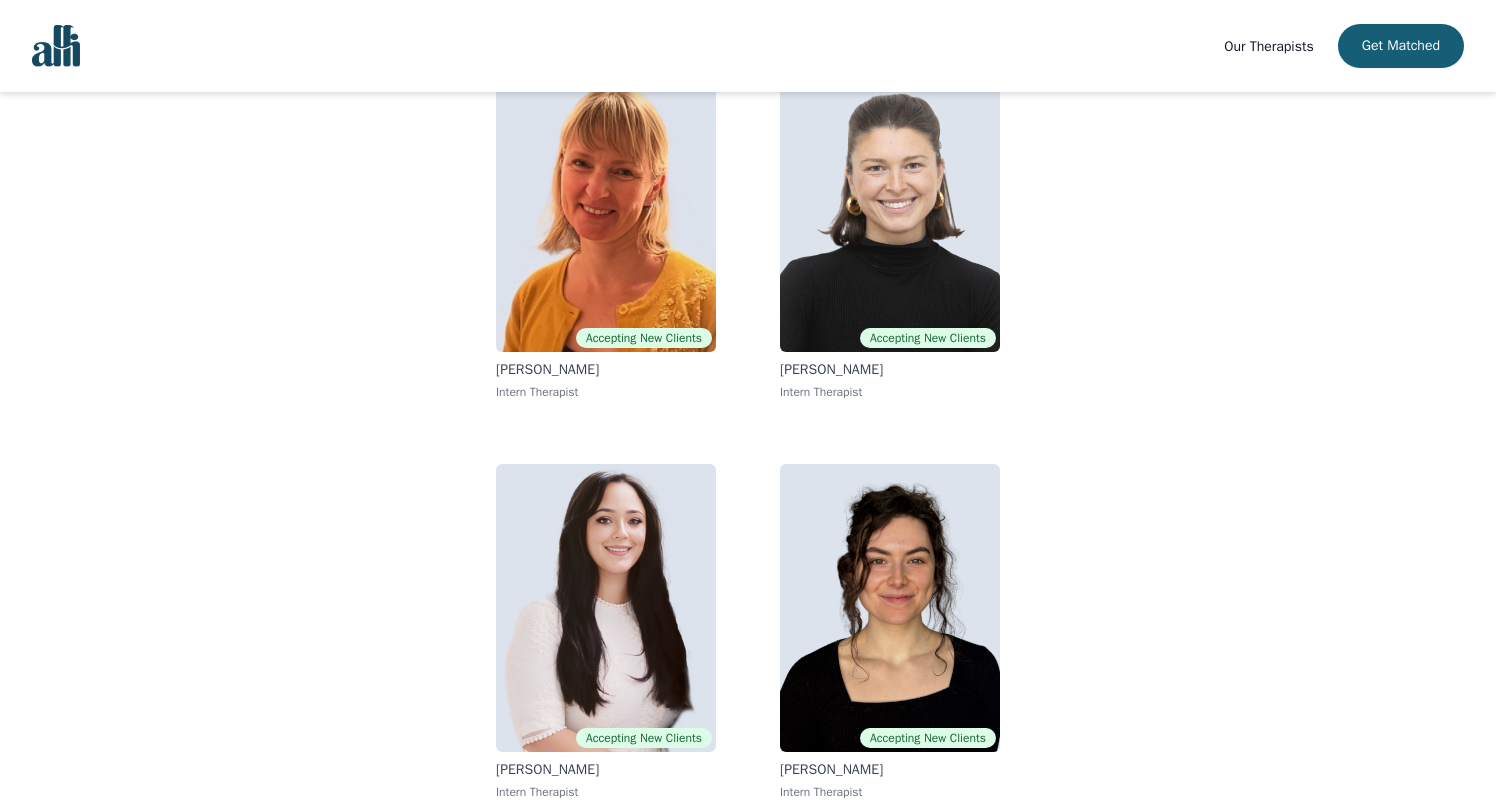 scroll, scrollTop: 232, scrollLeft: 0, axis: vertical 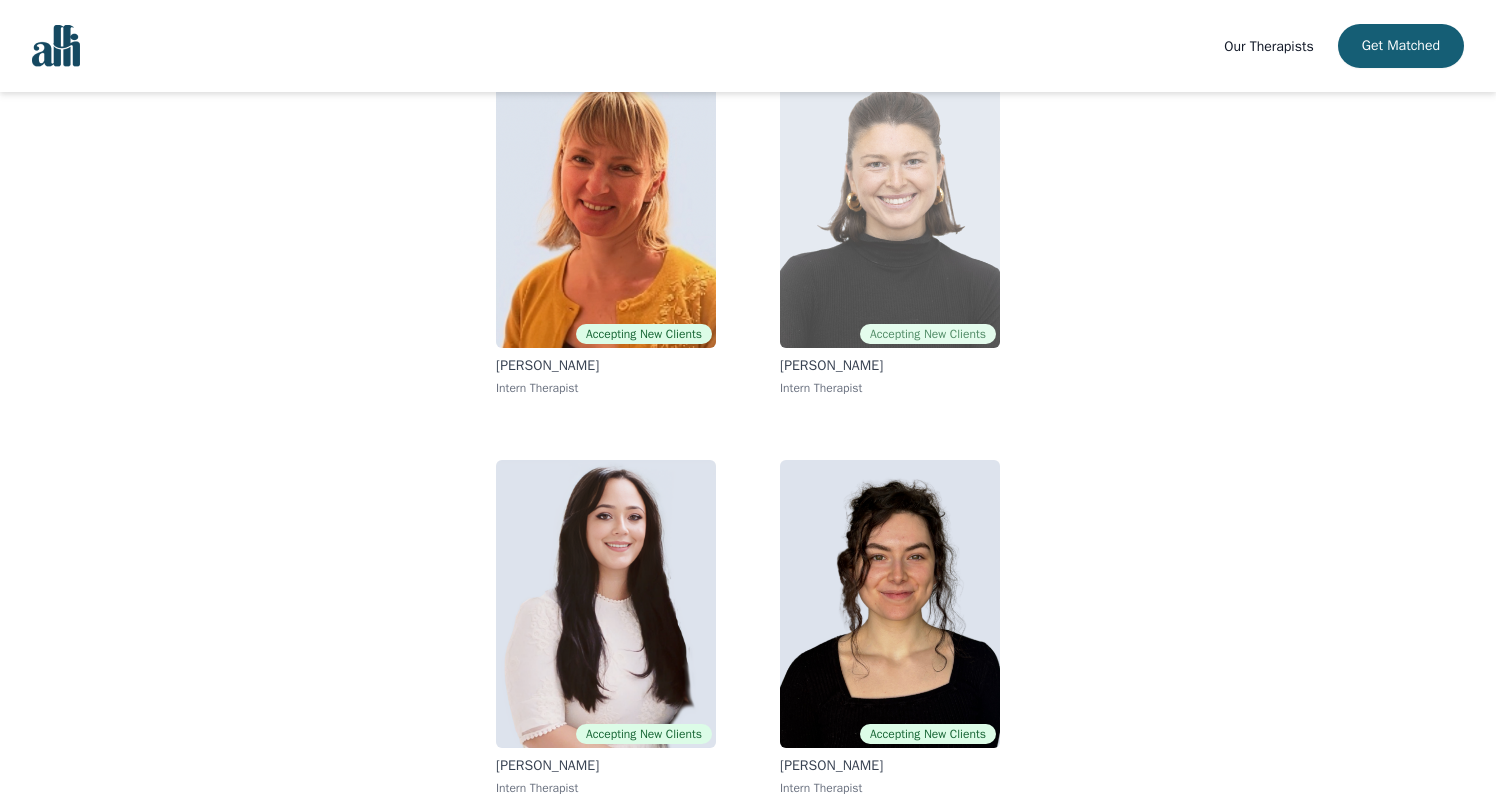 click at bounding box center [890, 204] 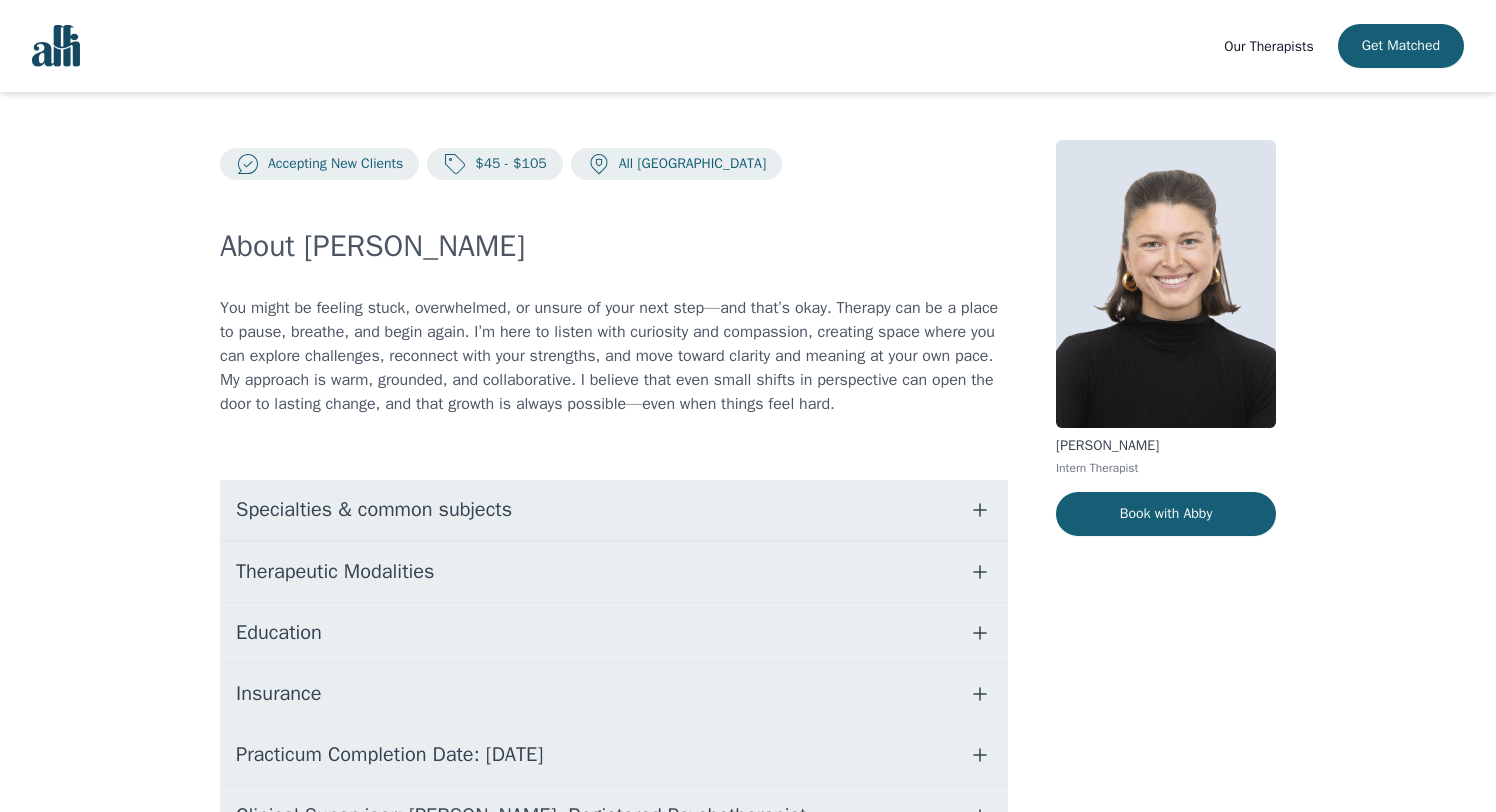 scroll, scrollTop: 106, scrollLeft: 0, axis: vertical 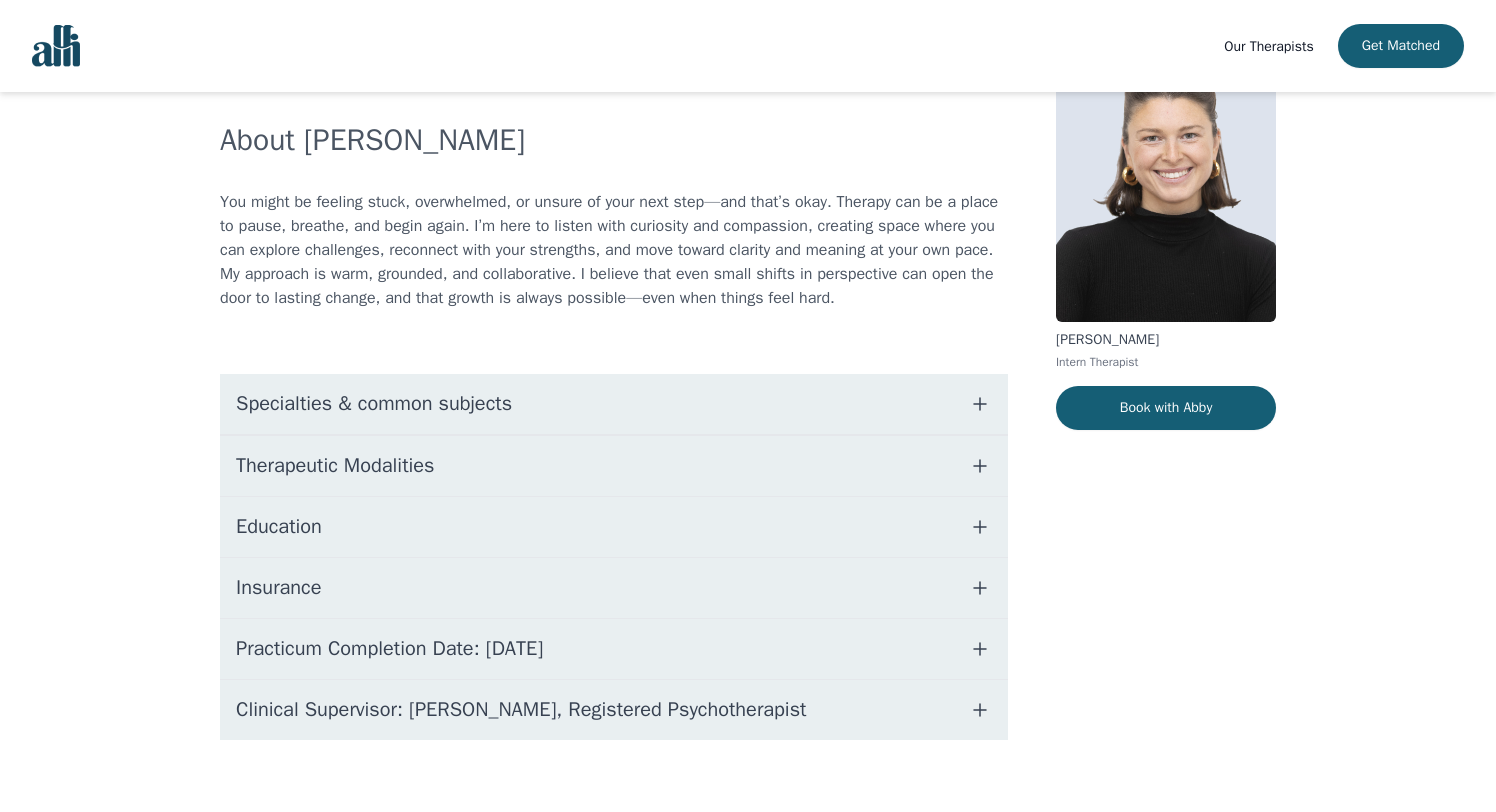 click on "Specialties & common subjects" at bounding box center [614, 404] 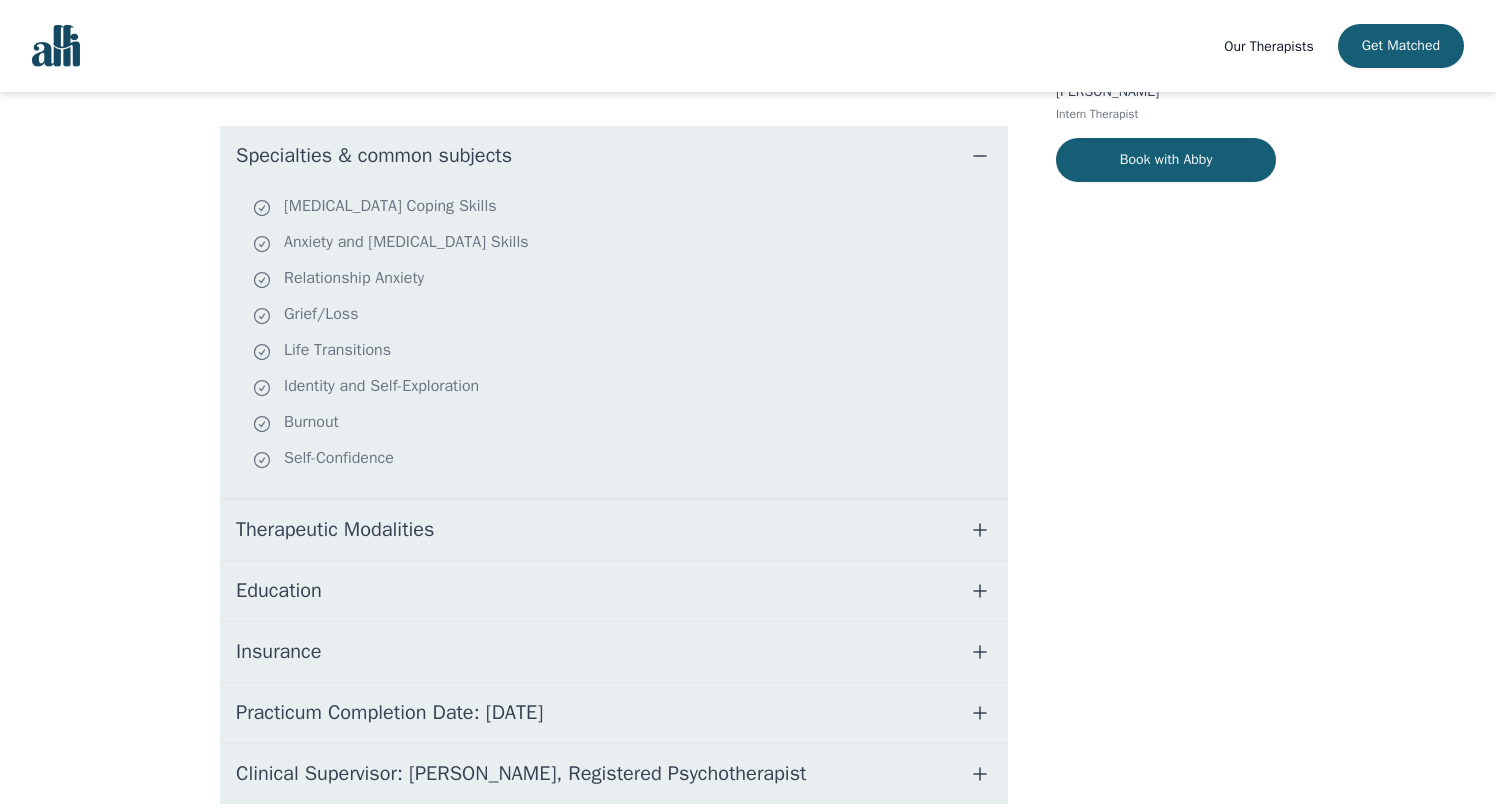 scroll, scrollTop: 387, scrollLeft: 0, axis: vertical 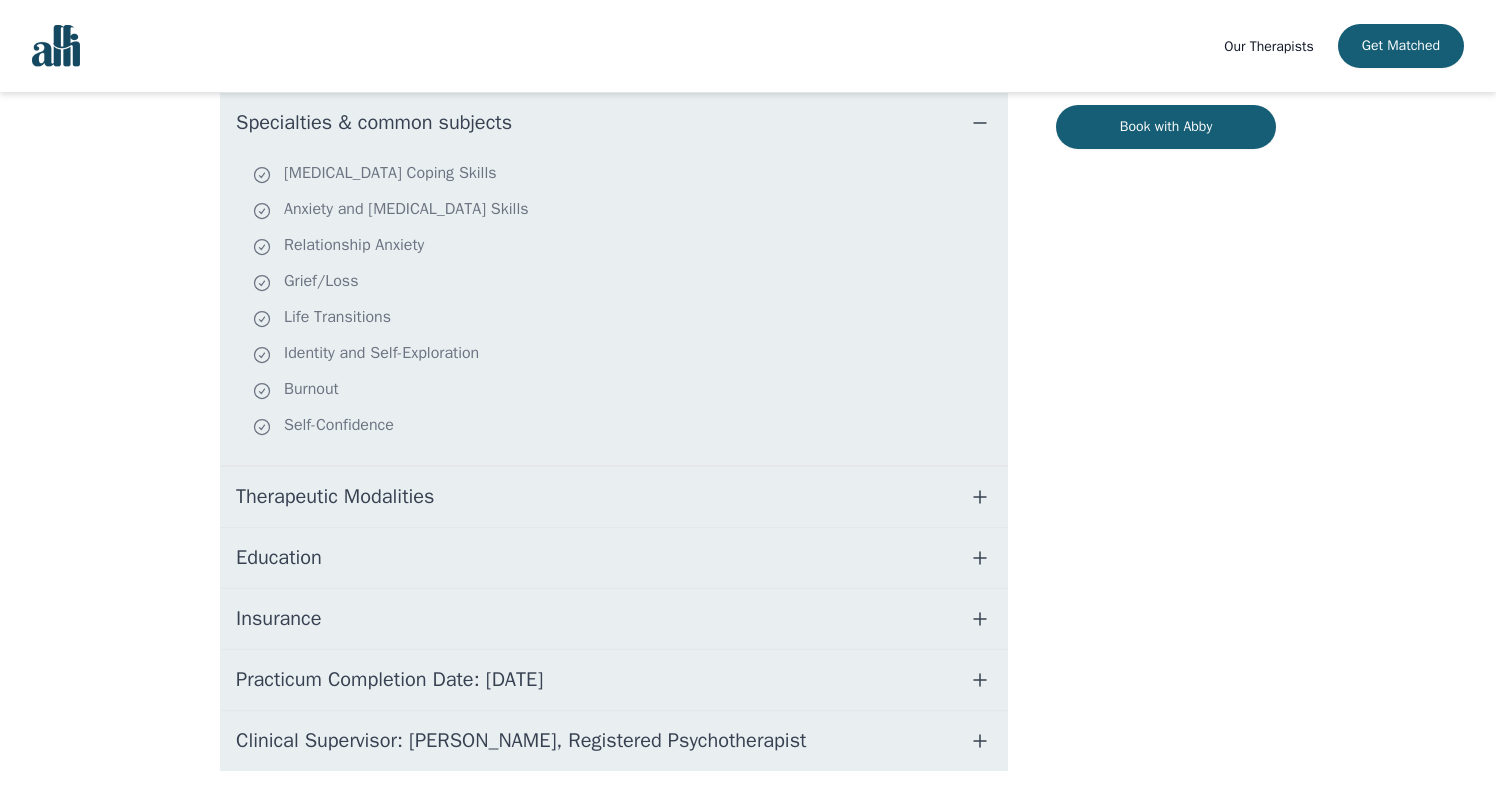 click on "Therapeutic Modalities" at bounding box center [614, 497] 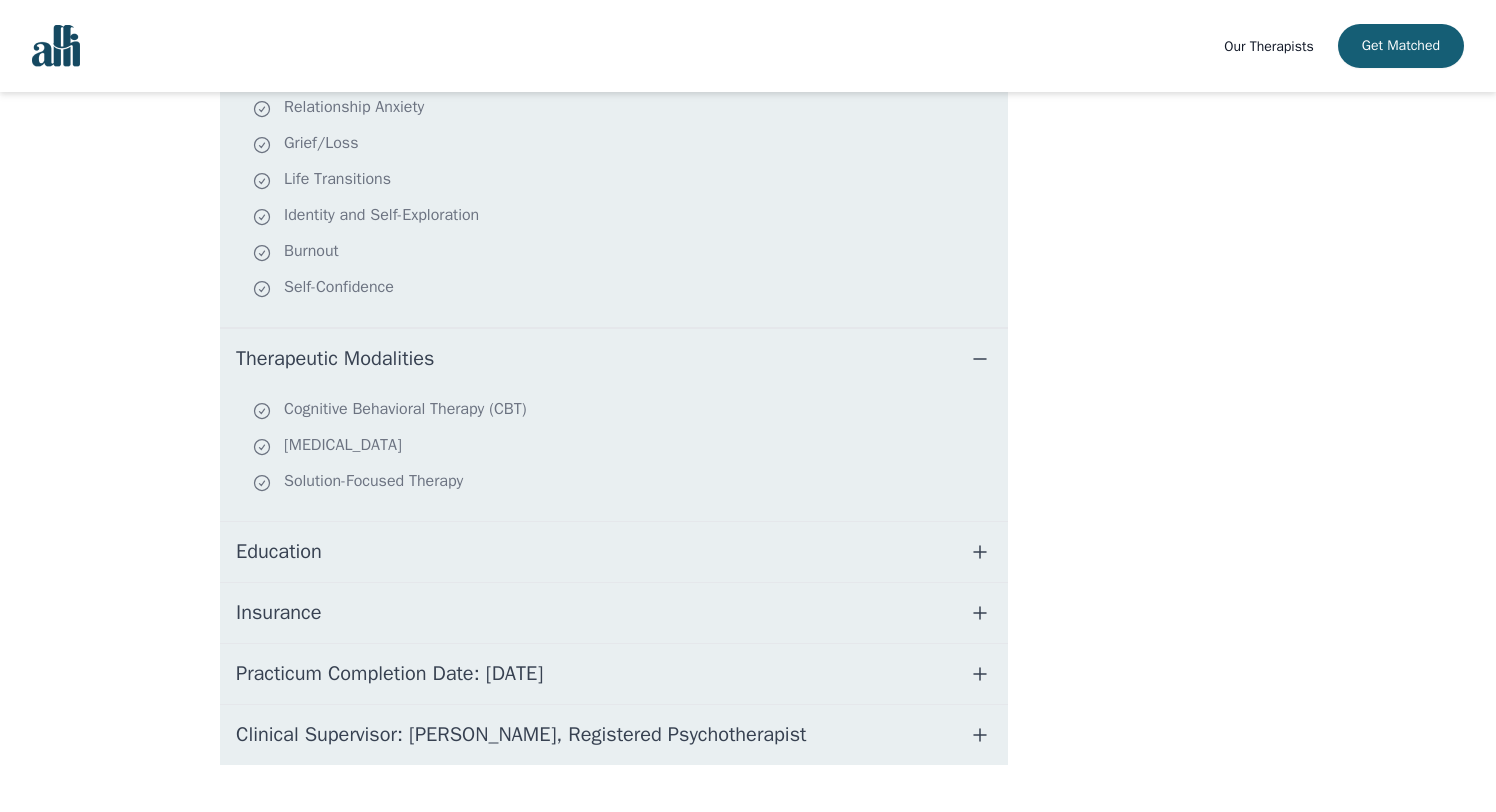 scroll, scrollTop: 526, scrollLeft: 0, axis: vertical 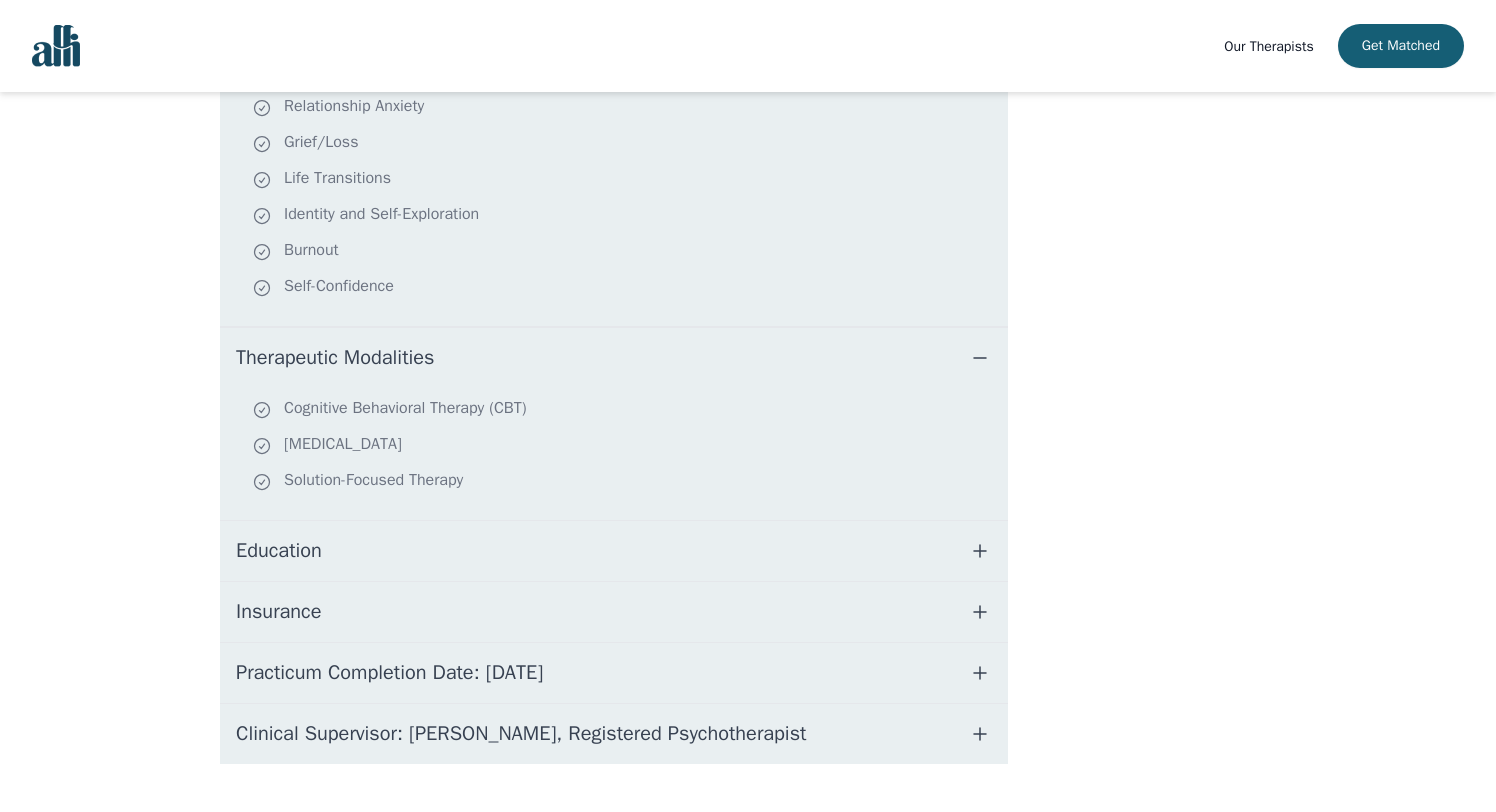 click on "Education" at bounding box center (614, 551) 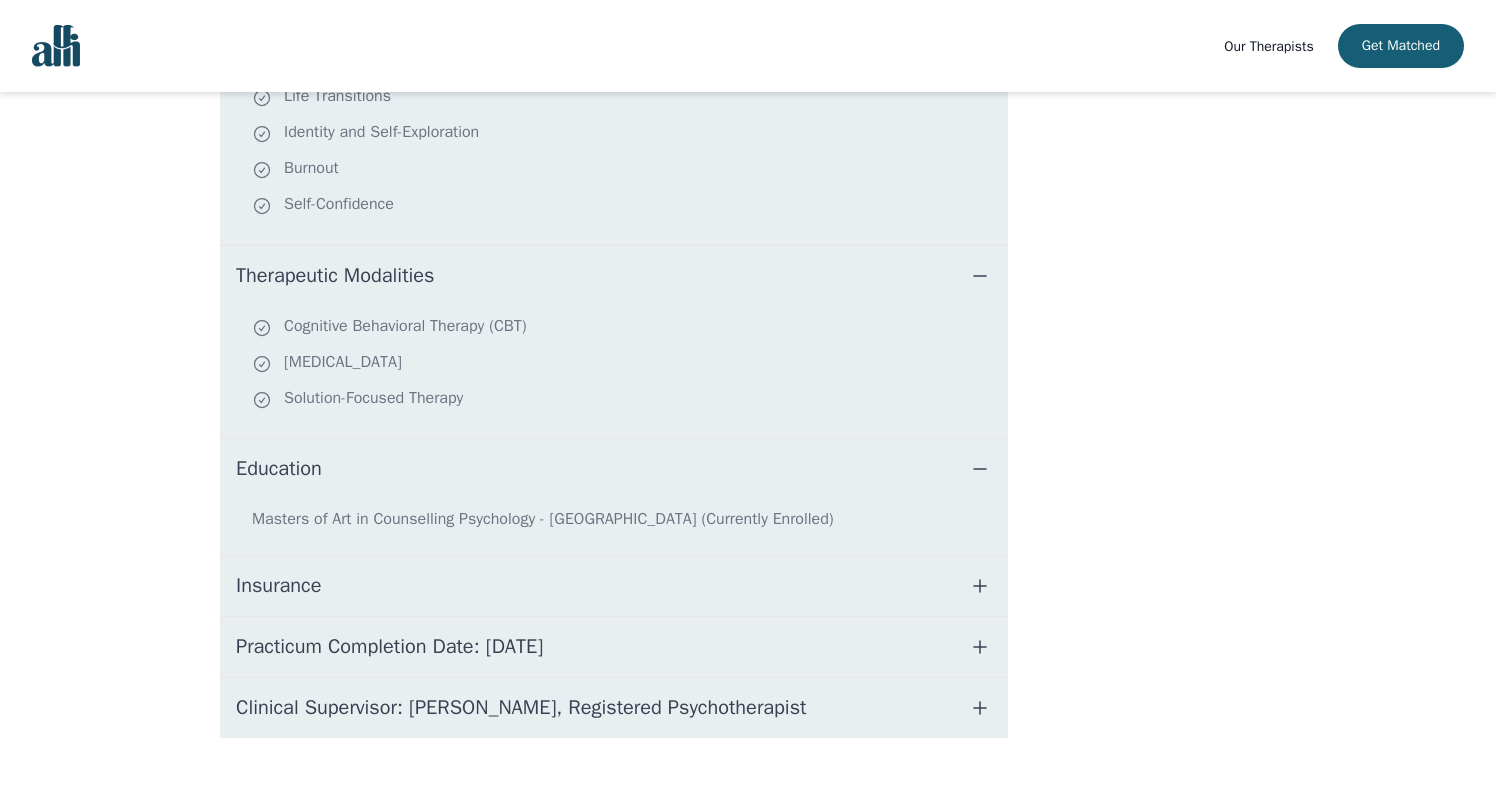 scroll, scrollTop: 654, scrollLeft: 0, axis: vertical 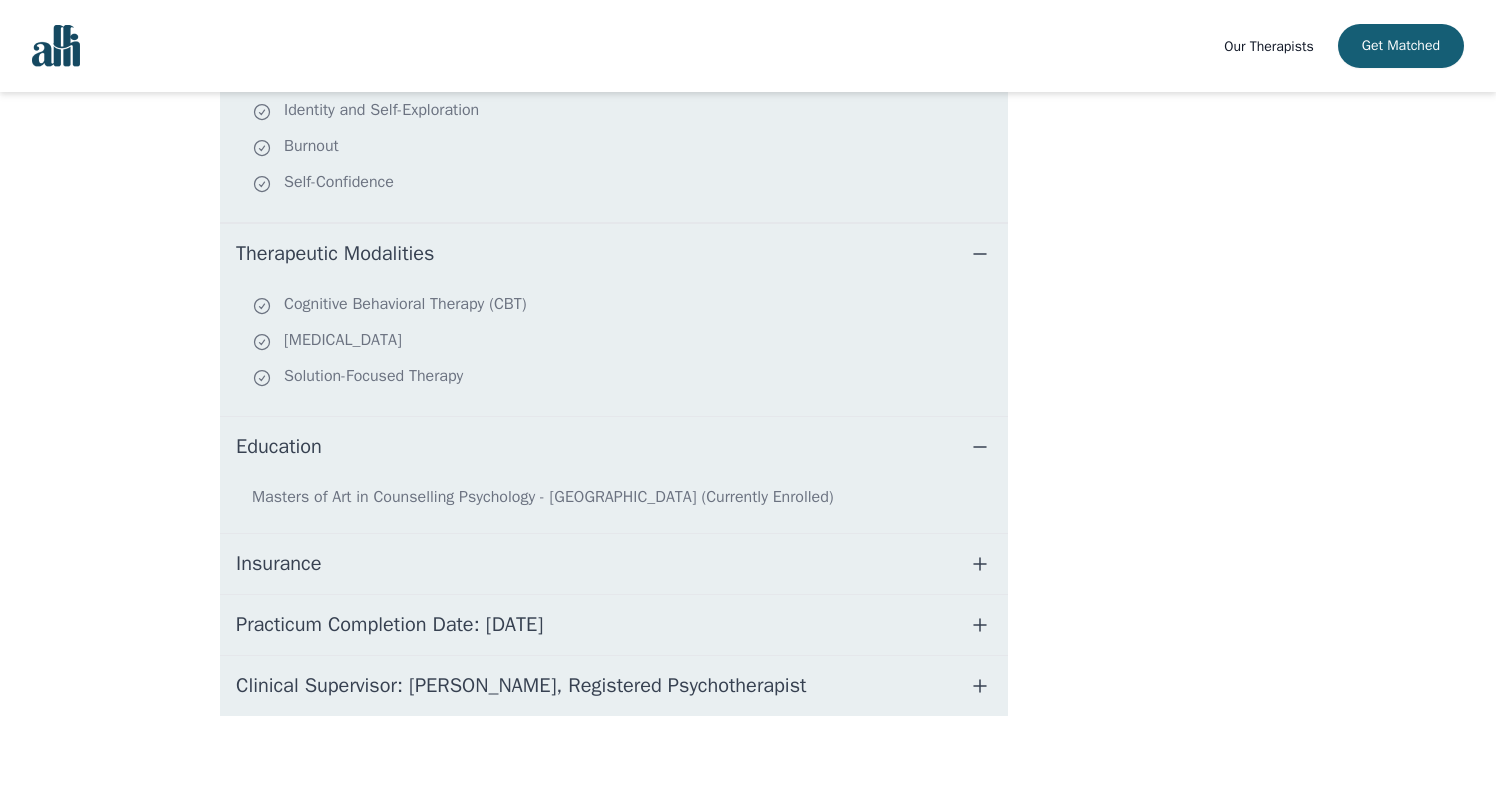 click on "Insurance" at bounding box center (614, 564) 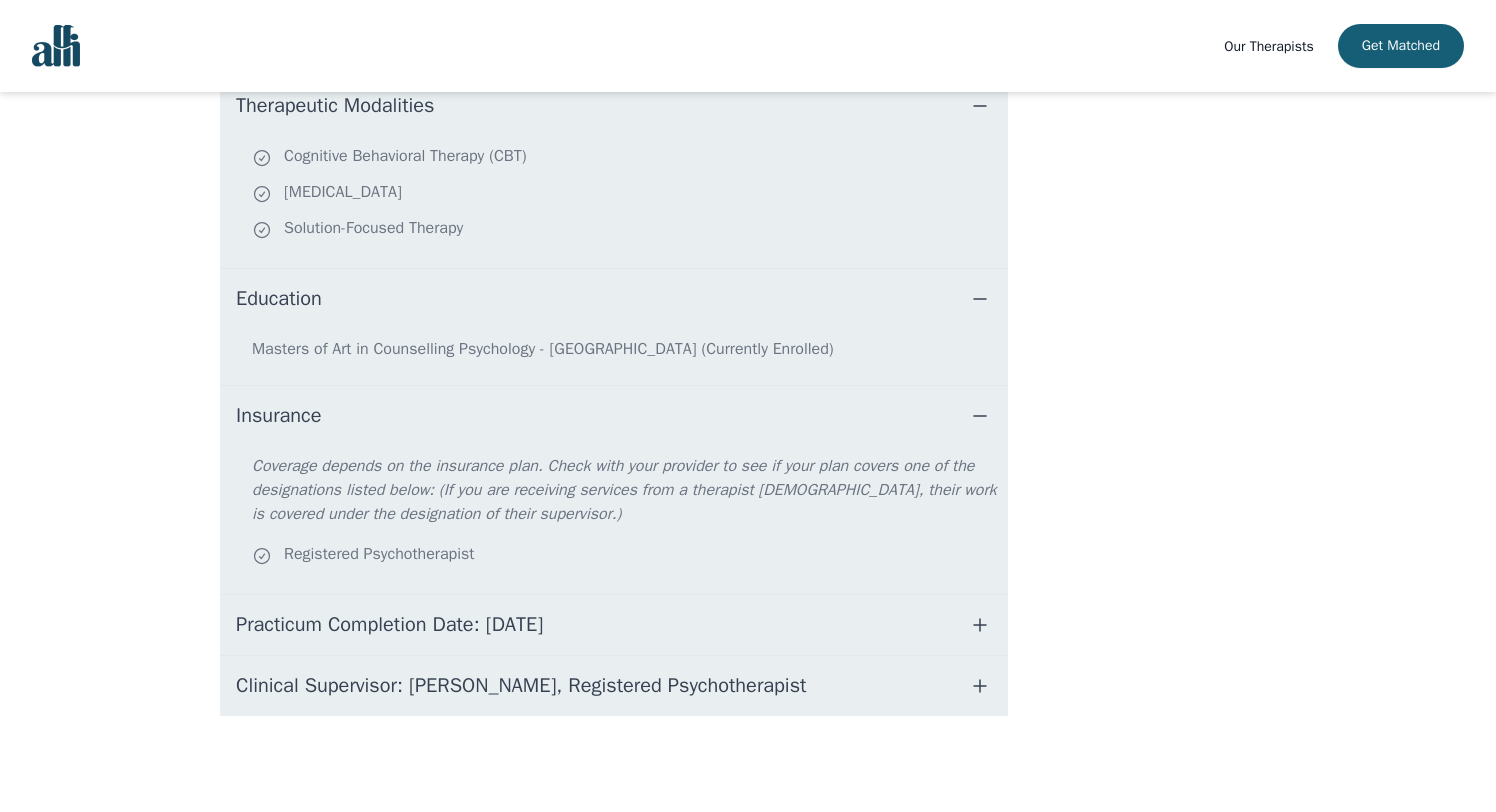 scroll, scrollTop: 798, scrollLeft: 0, axis: vertical 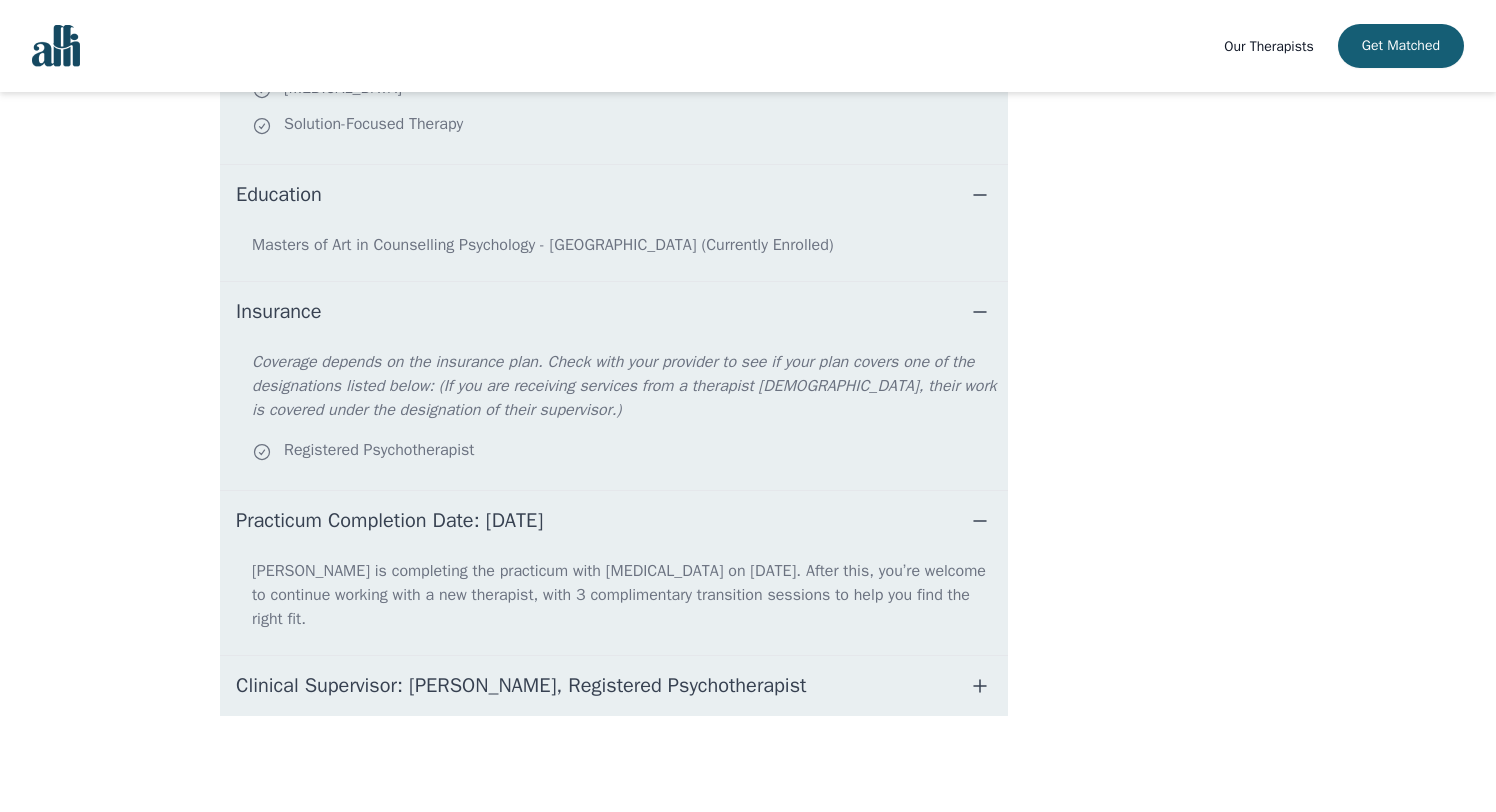 click on "Clinical Supervisor: Anna Derbis, Registered Psychotherapist" at bounding box center (614, 686) 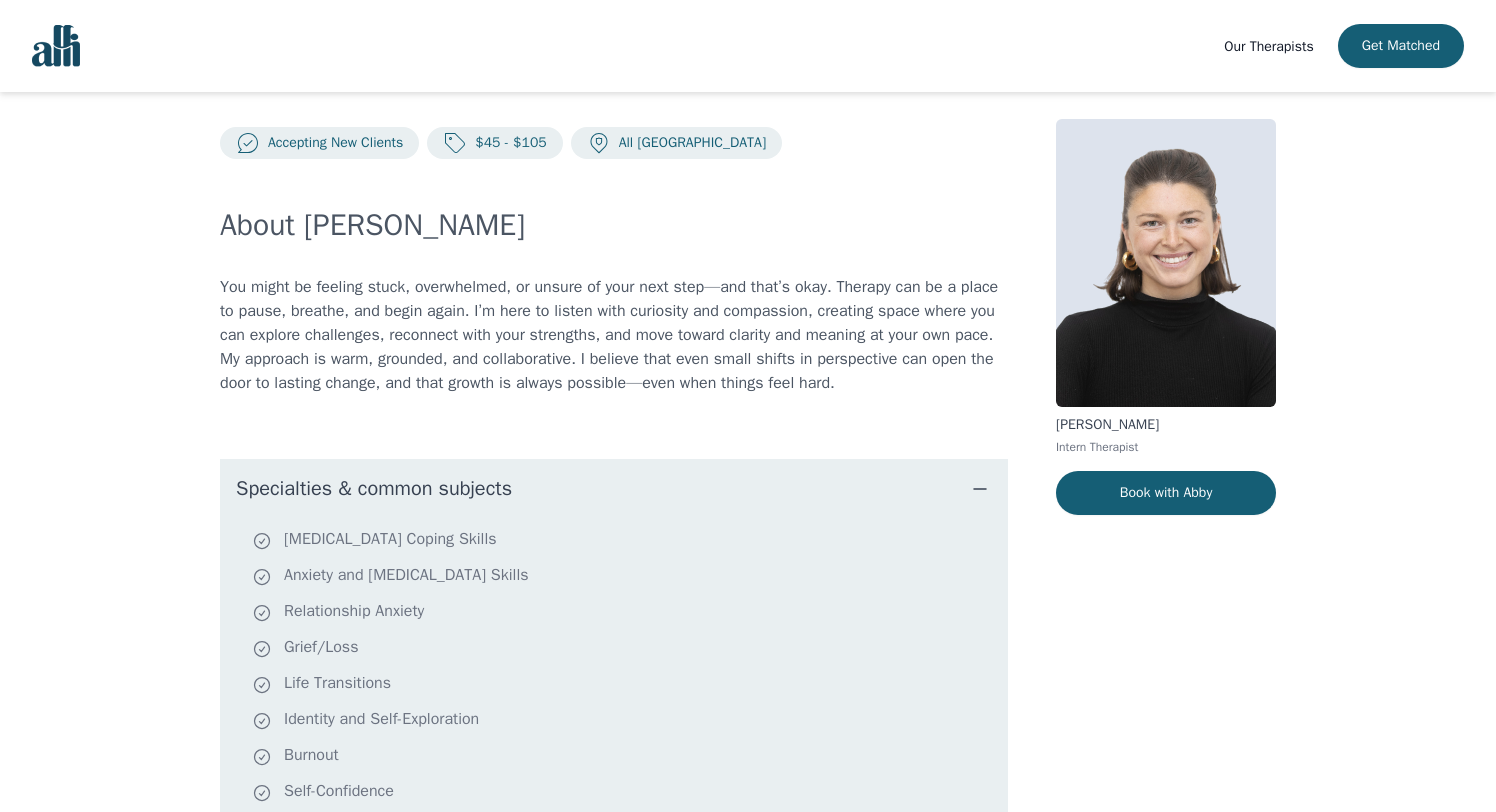 scroll, scrollTop: 27, scrollLeft: 0, axis: vertical 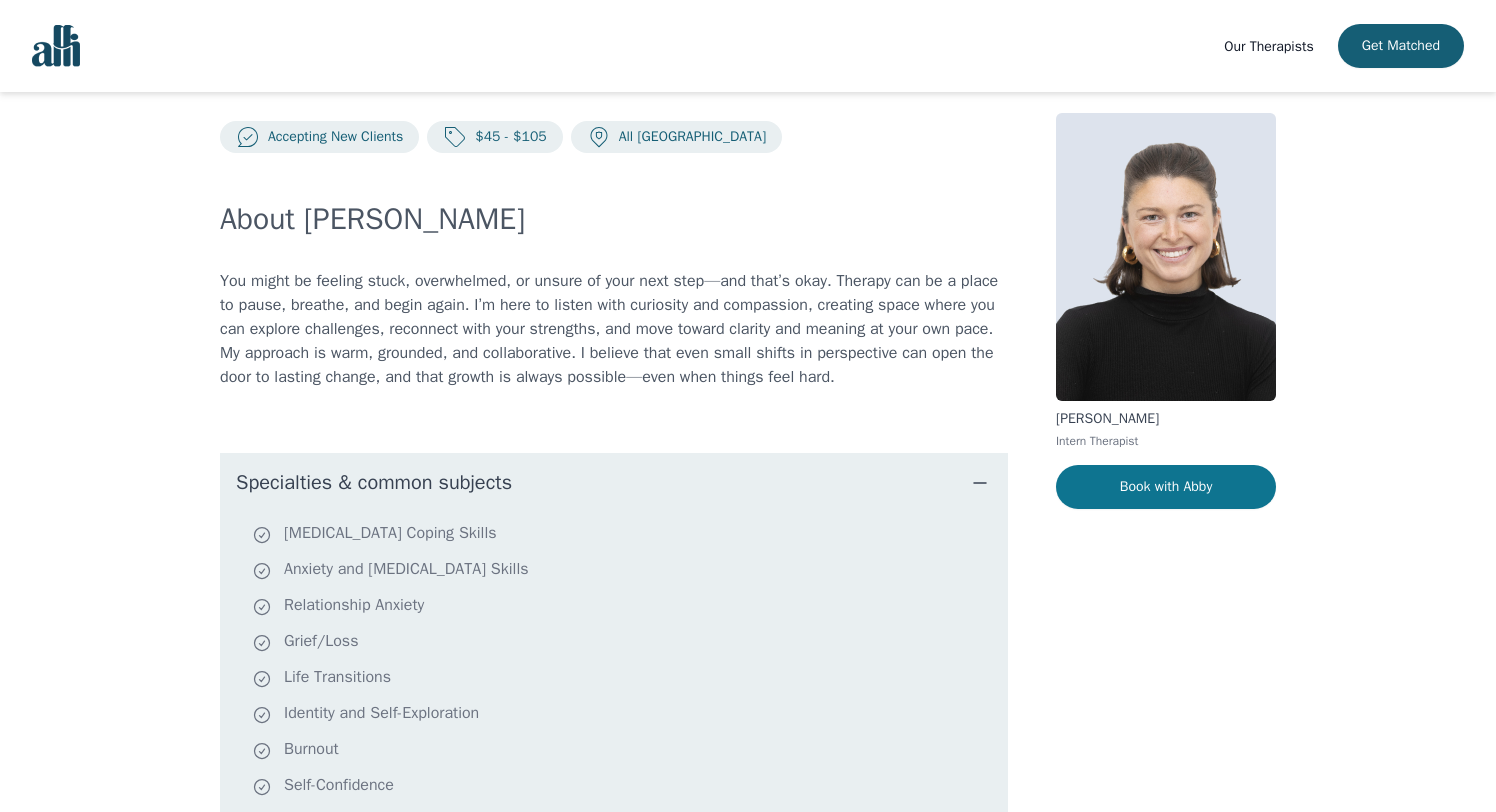 click on "Book with Abby" at bounding box center (1166, 487) 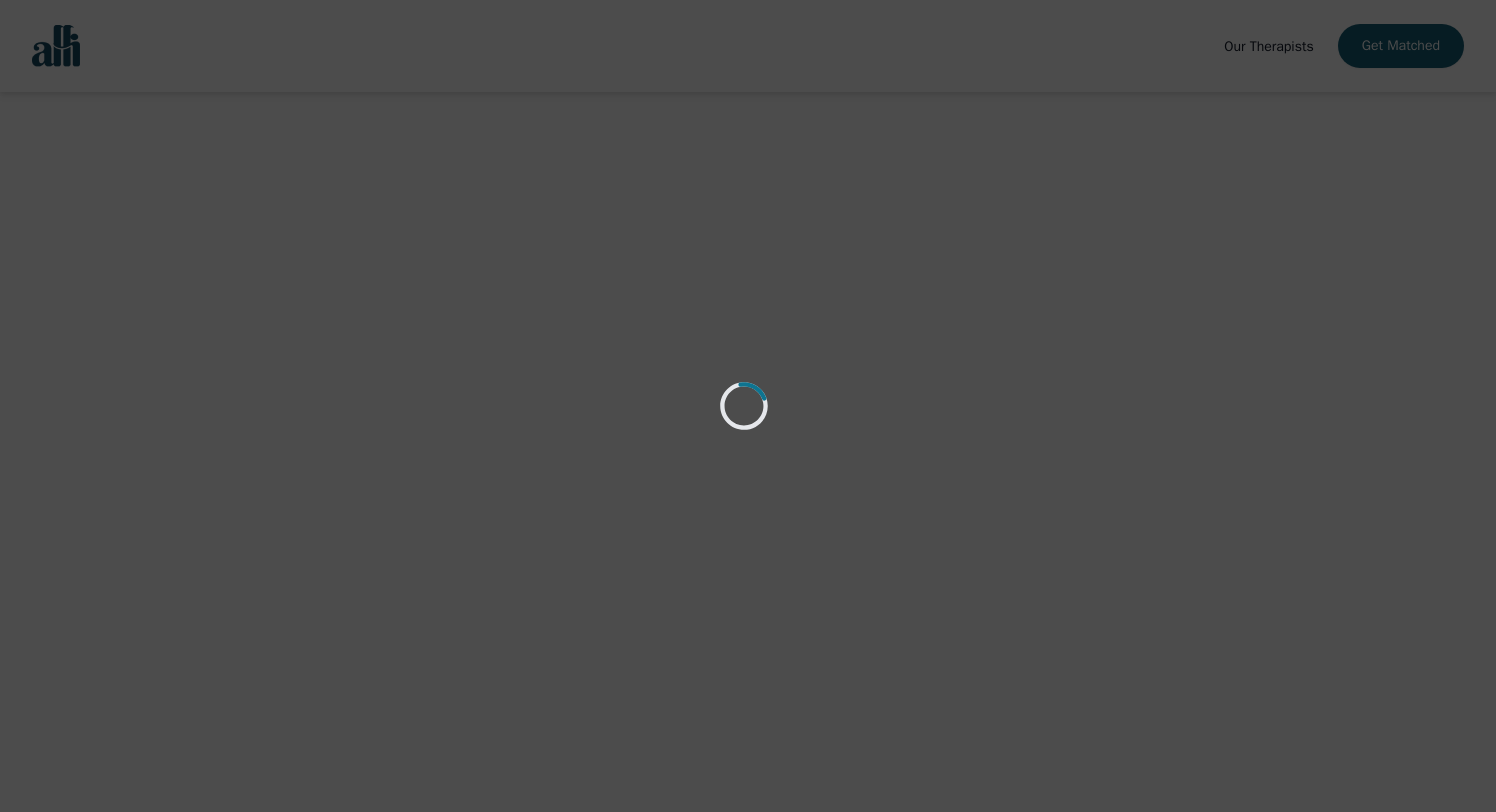 scroll, scrollTop: 0, scrollLeft: 0, axis: both 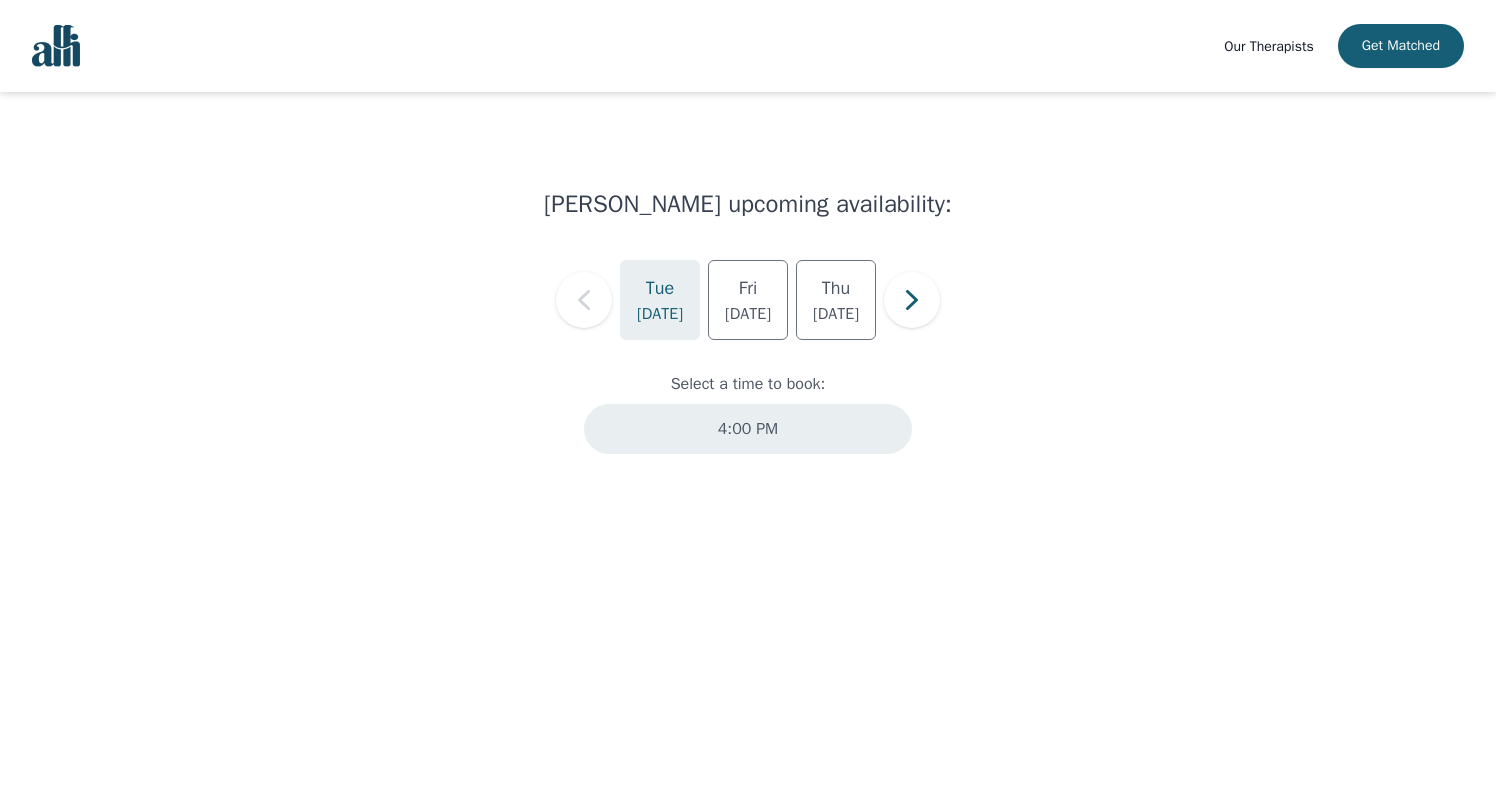 click on "4:00 PM" at bounding box center (748, 429) 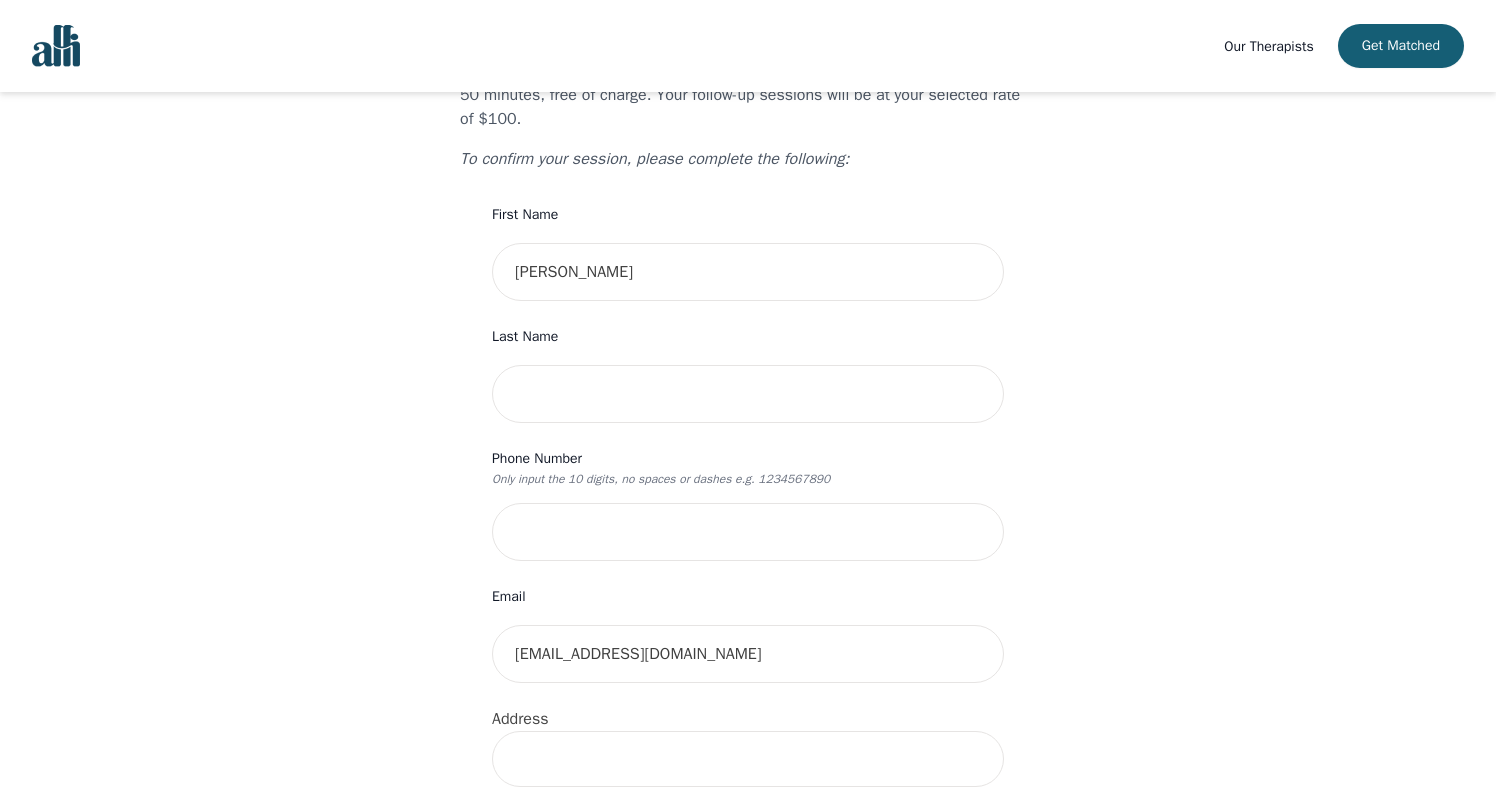 scroll, scrollTop: 160, scrollLeft: 0, axis: vertical 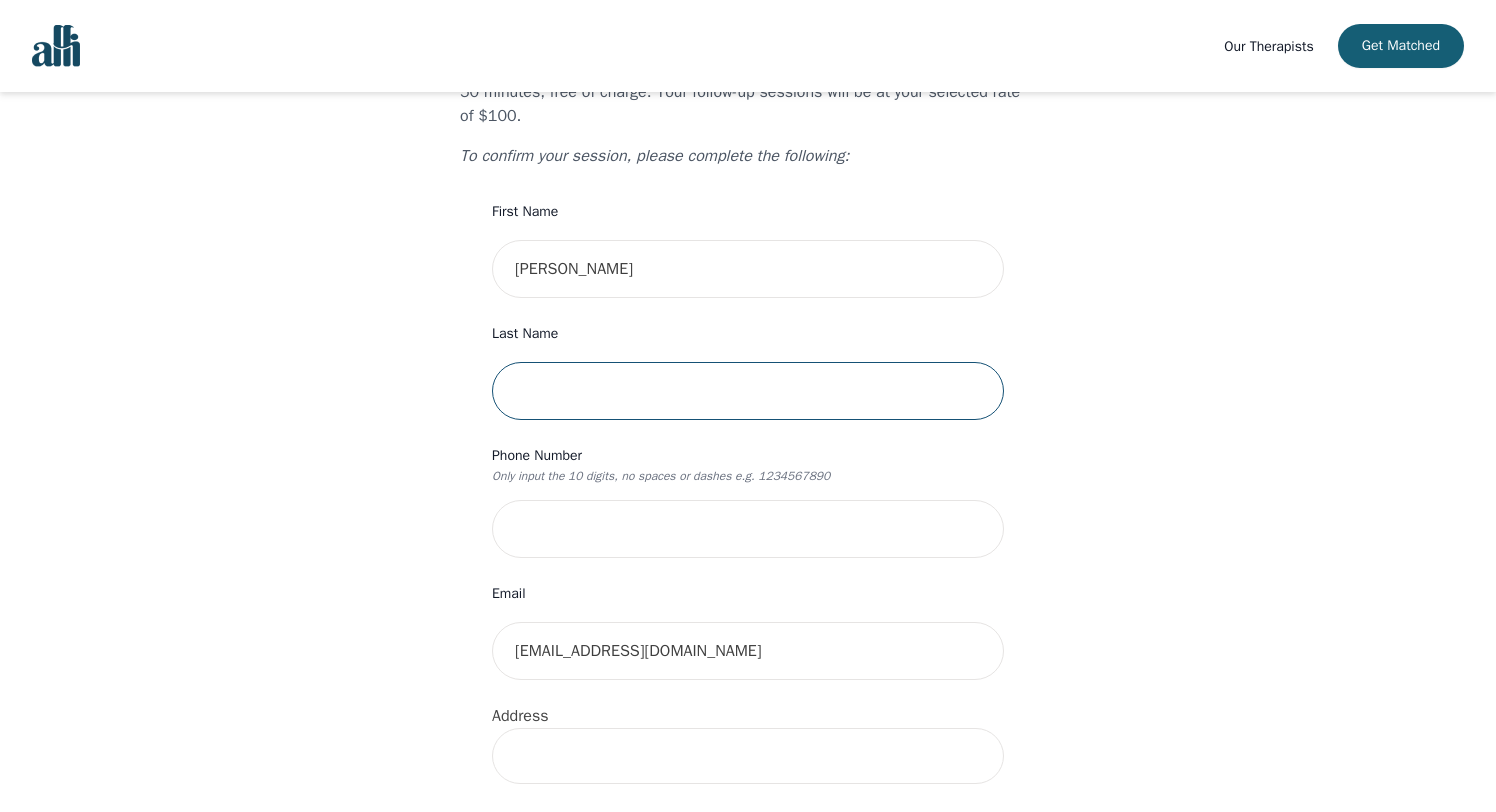 click at bounding box center (748, 391) 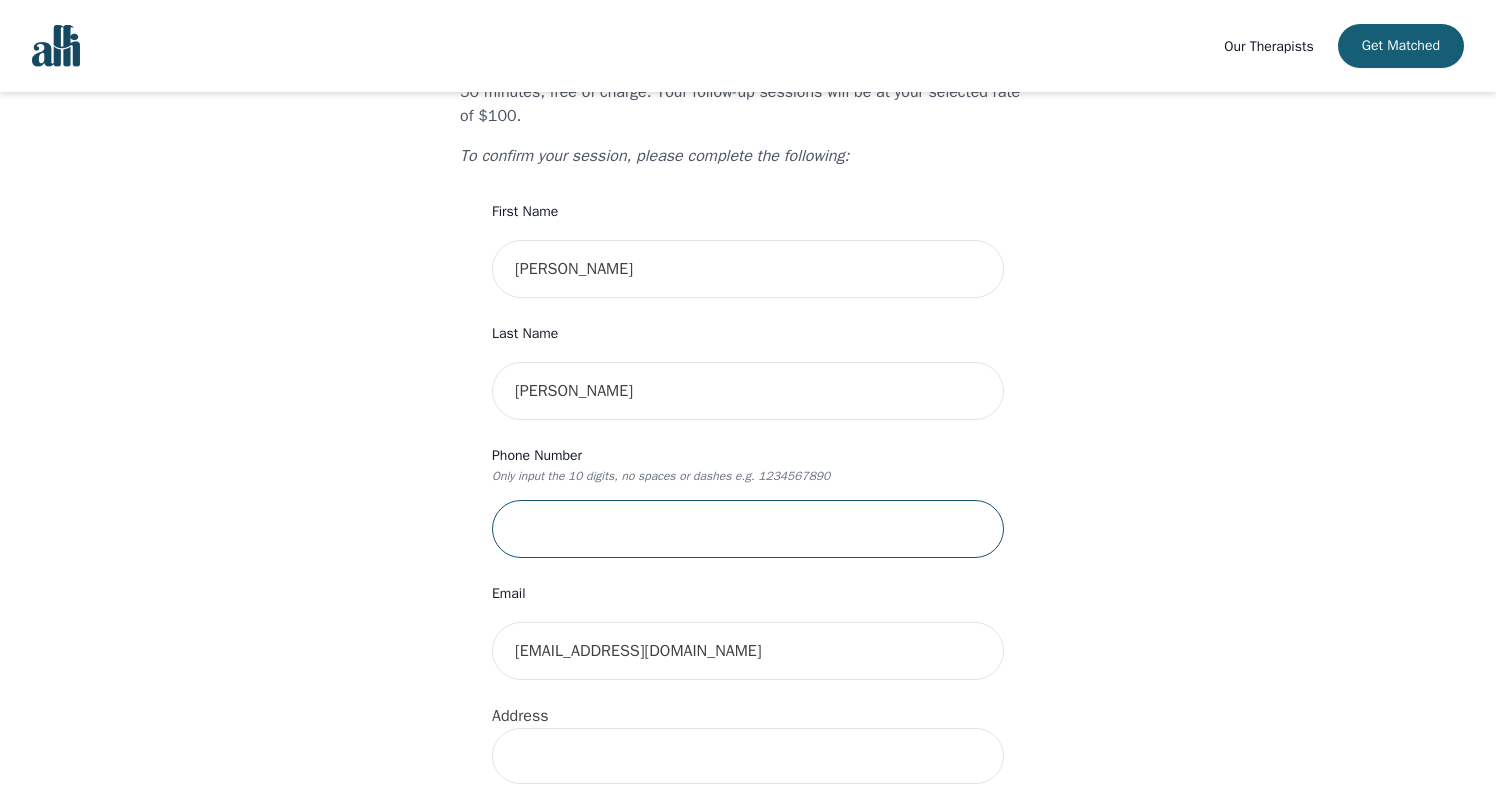 type on "4168436750" 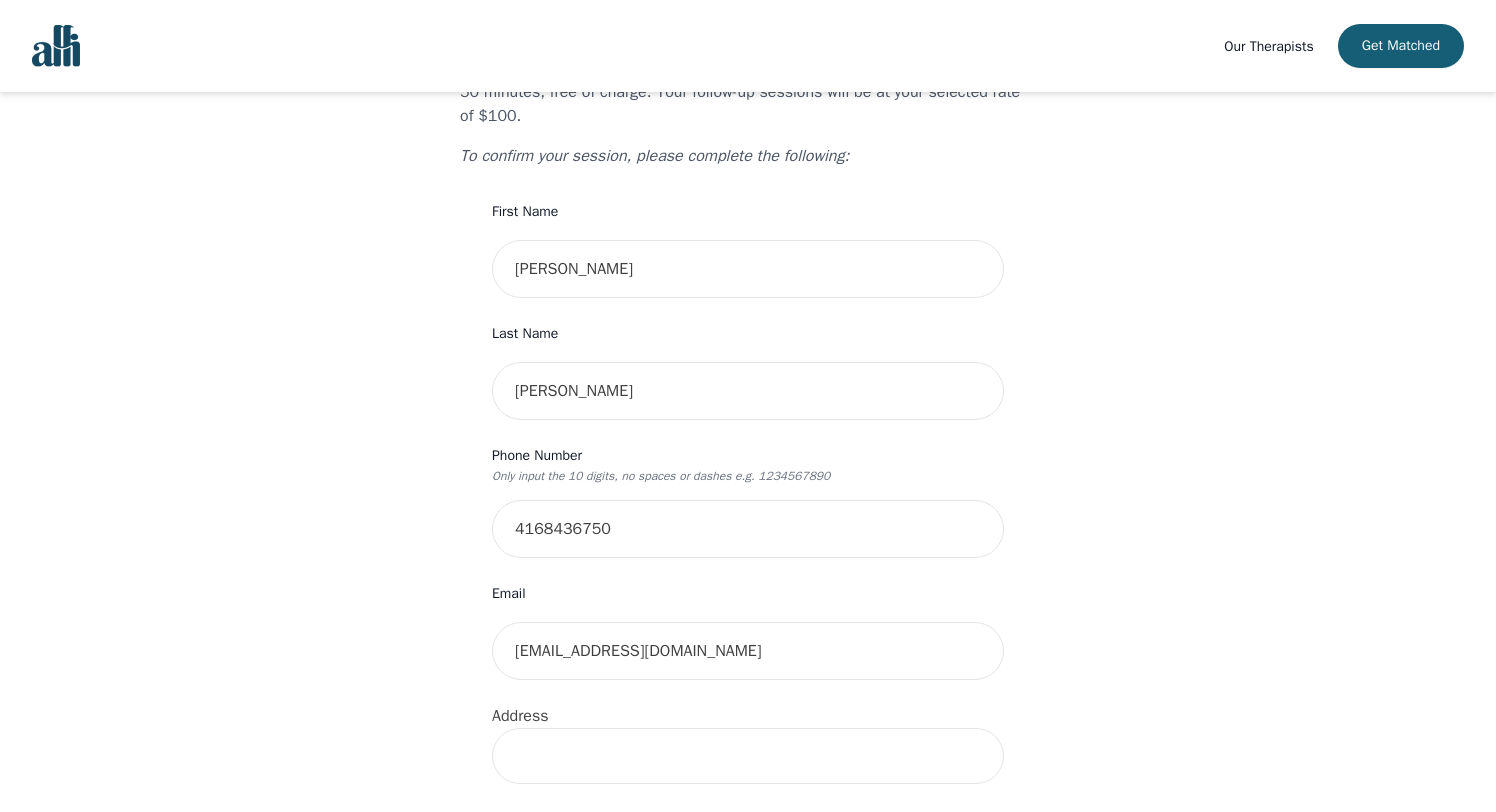 type on "8 Field Flower Crescent" 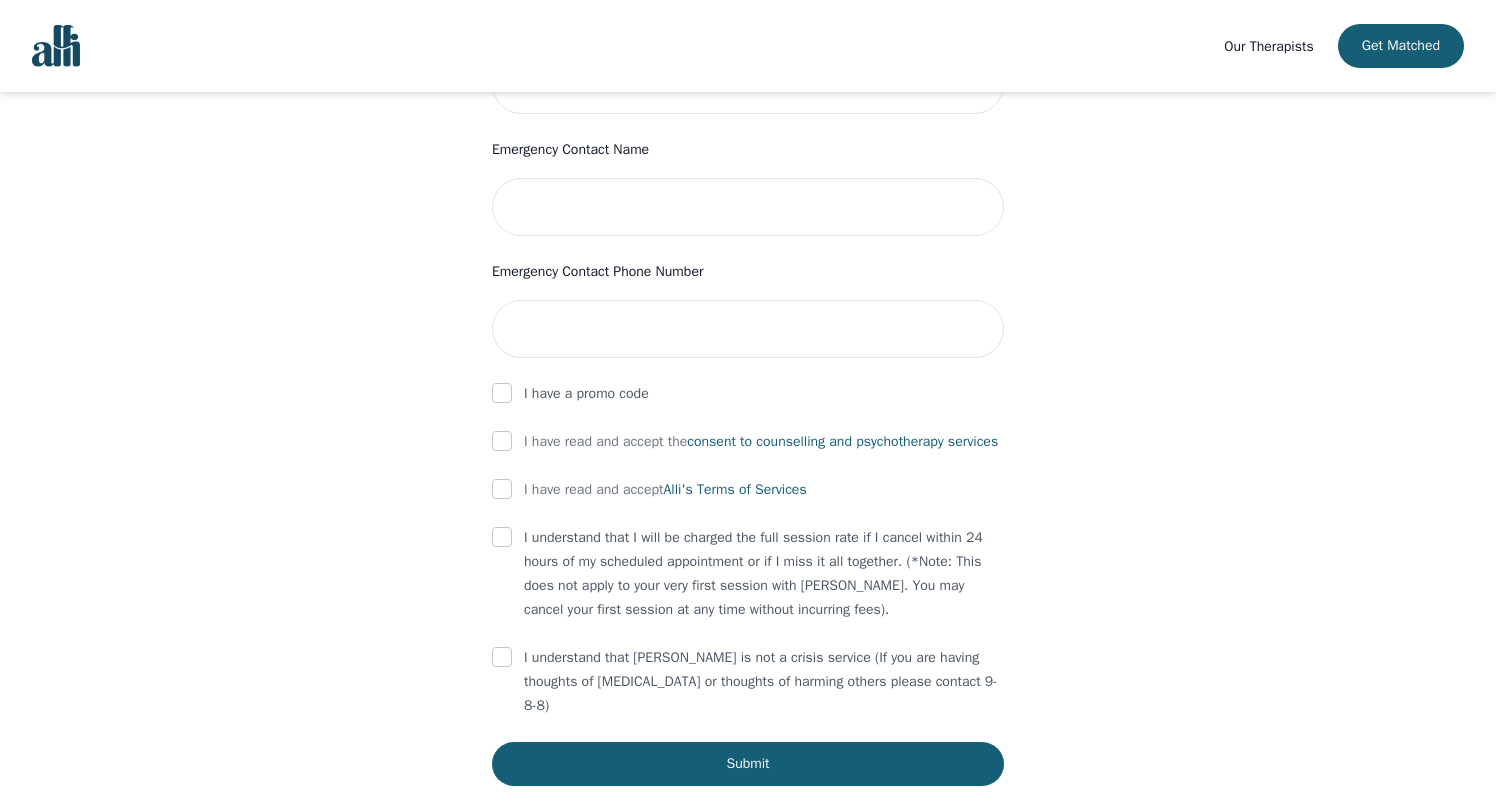 scroll, scrollTop: 953, scrollLeft: 0, axis: vertical 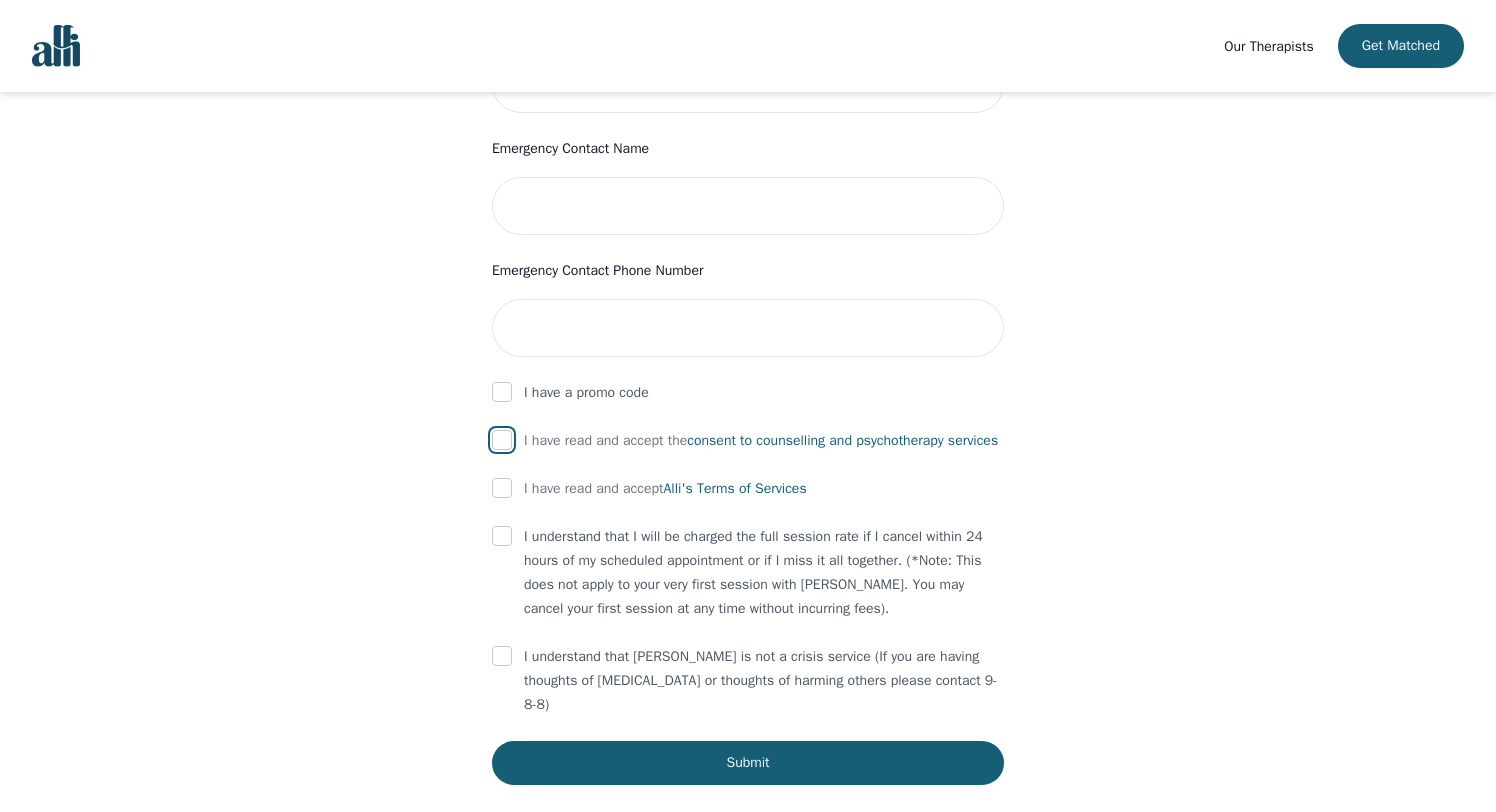 click at bounding box center [502, 440] 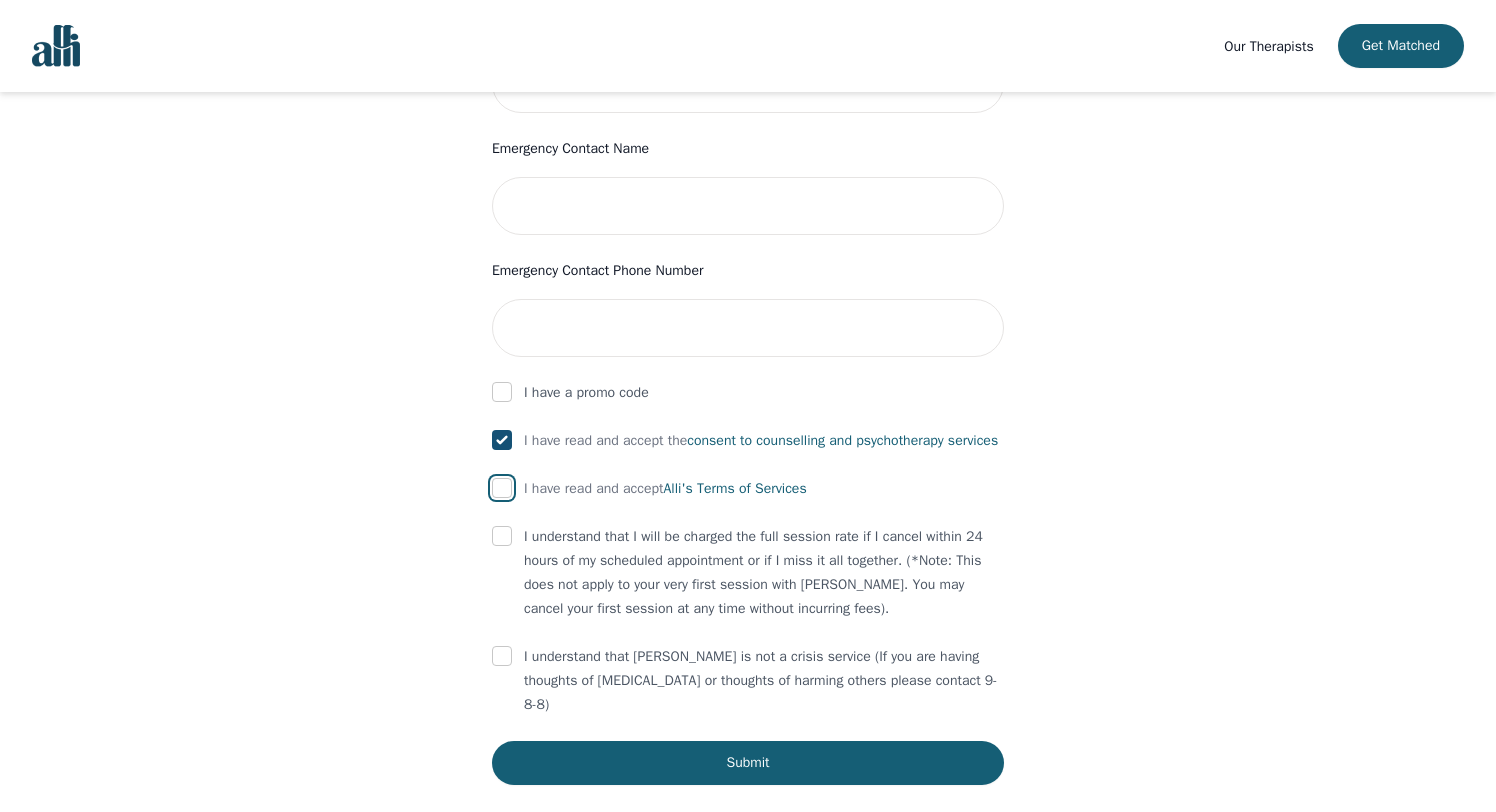 click at bounding box center (502, 488) 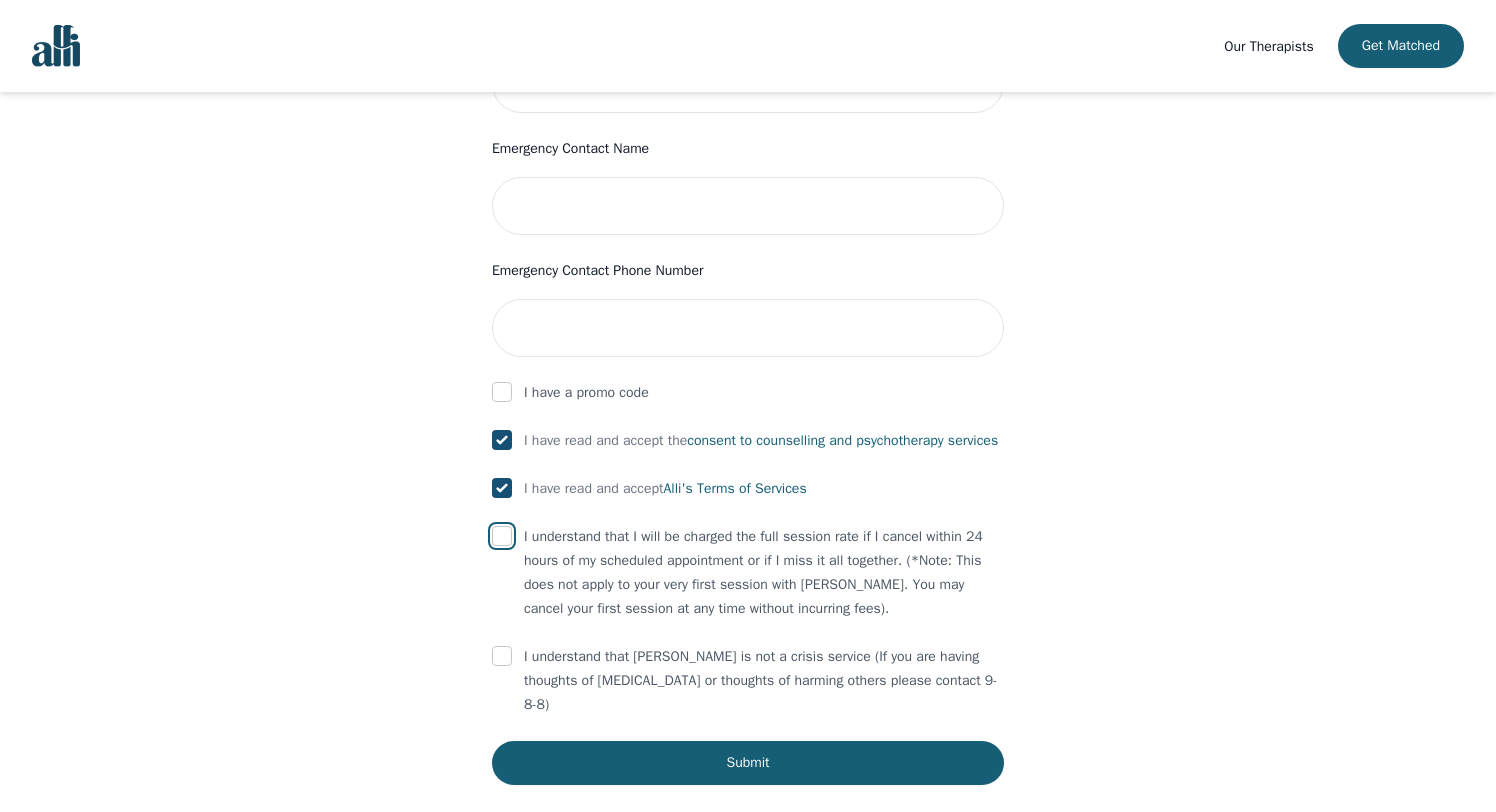 click at bounding box center (502, 536) 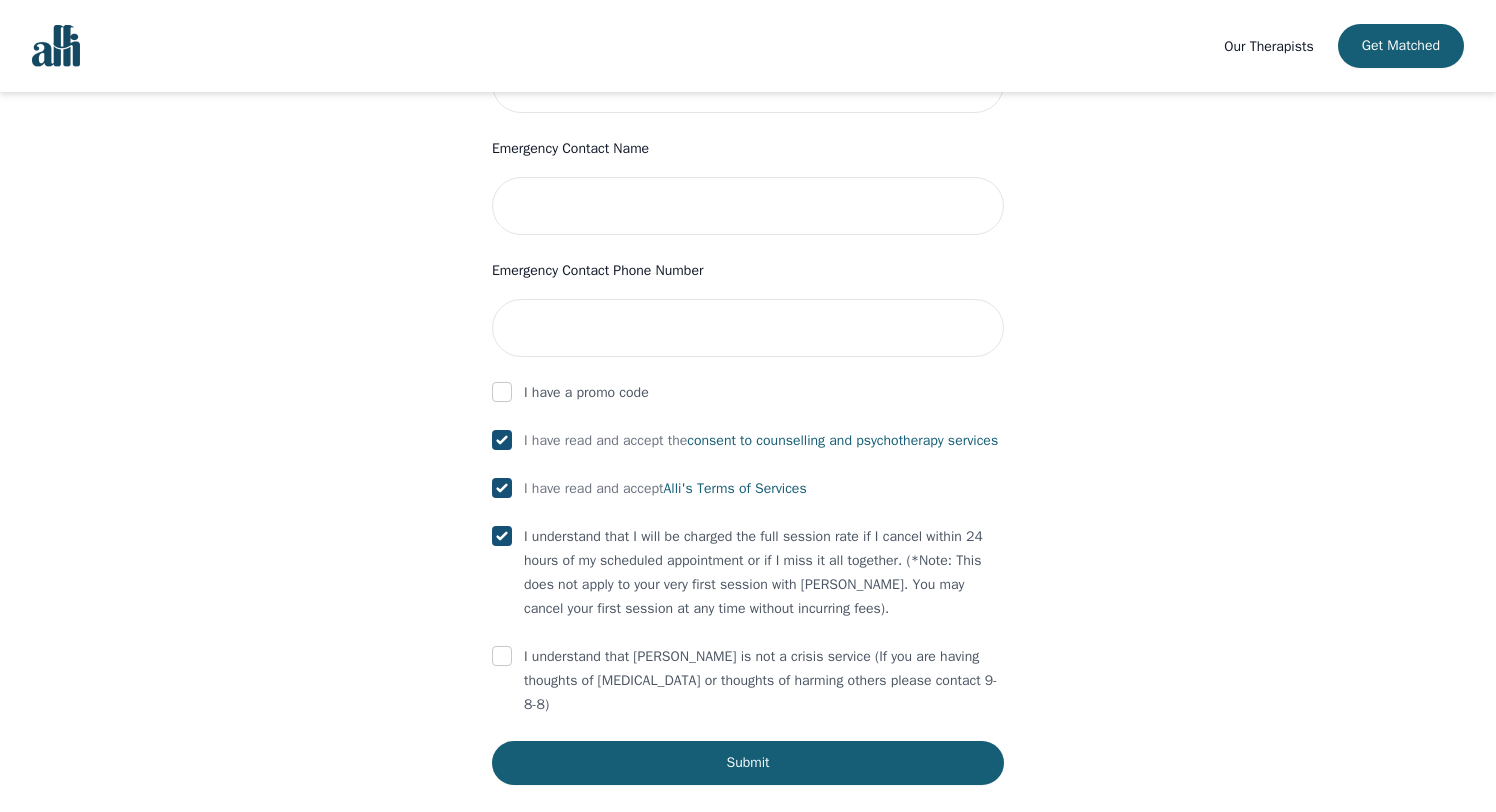 checkbox on "true" 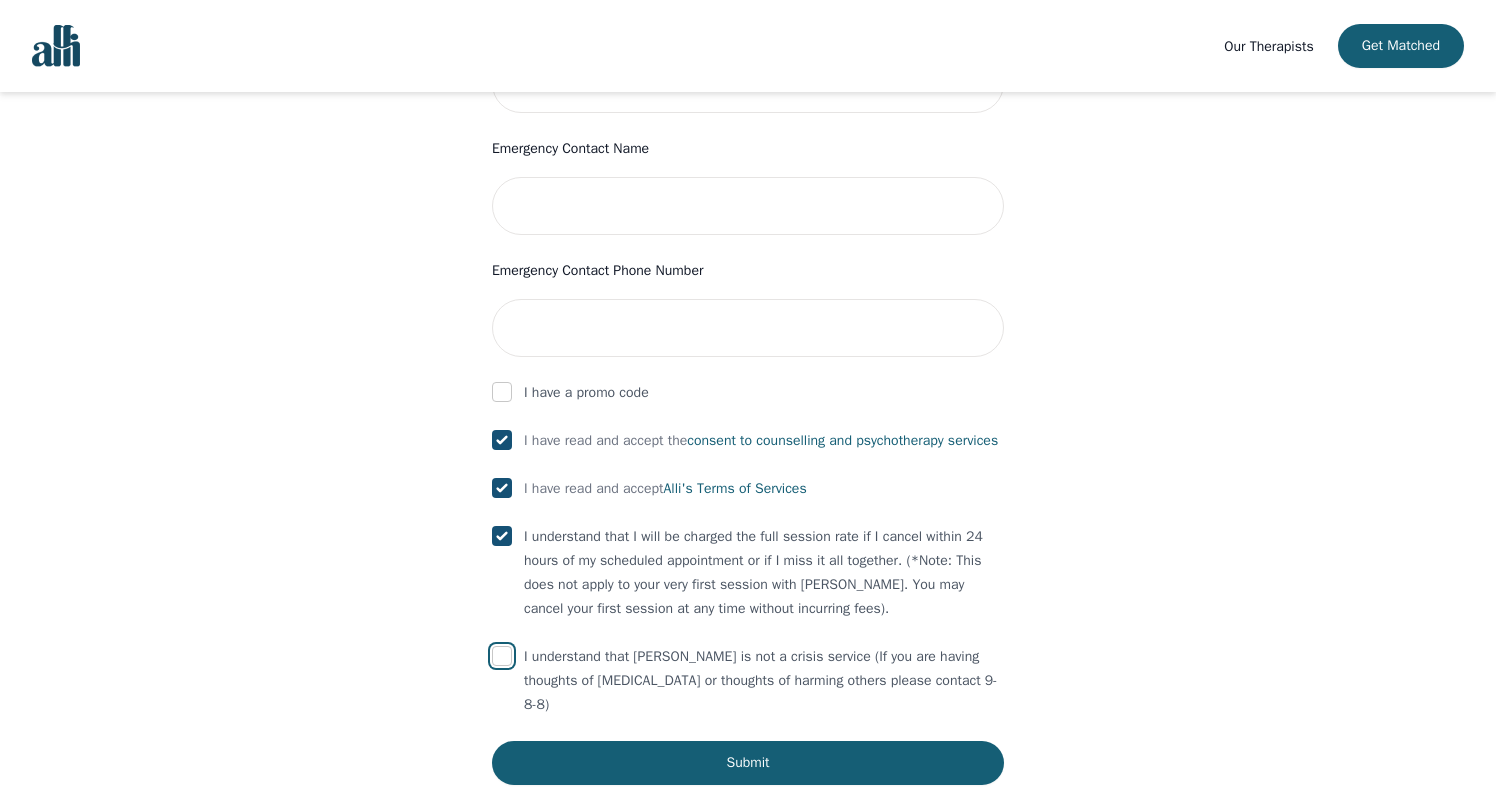 click at bounding box center (502, 656) 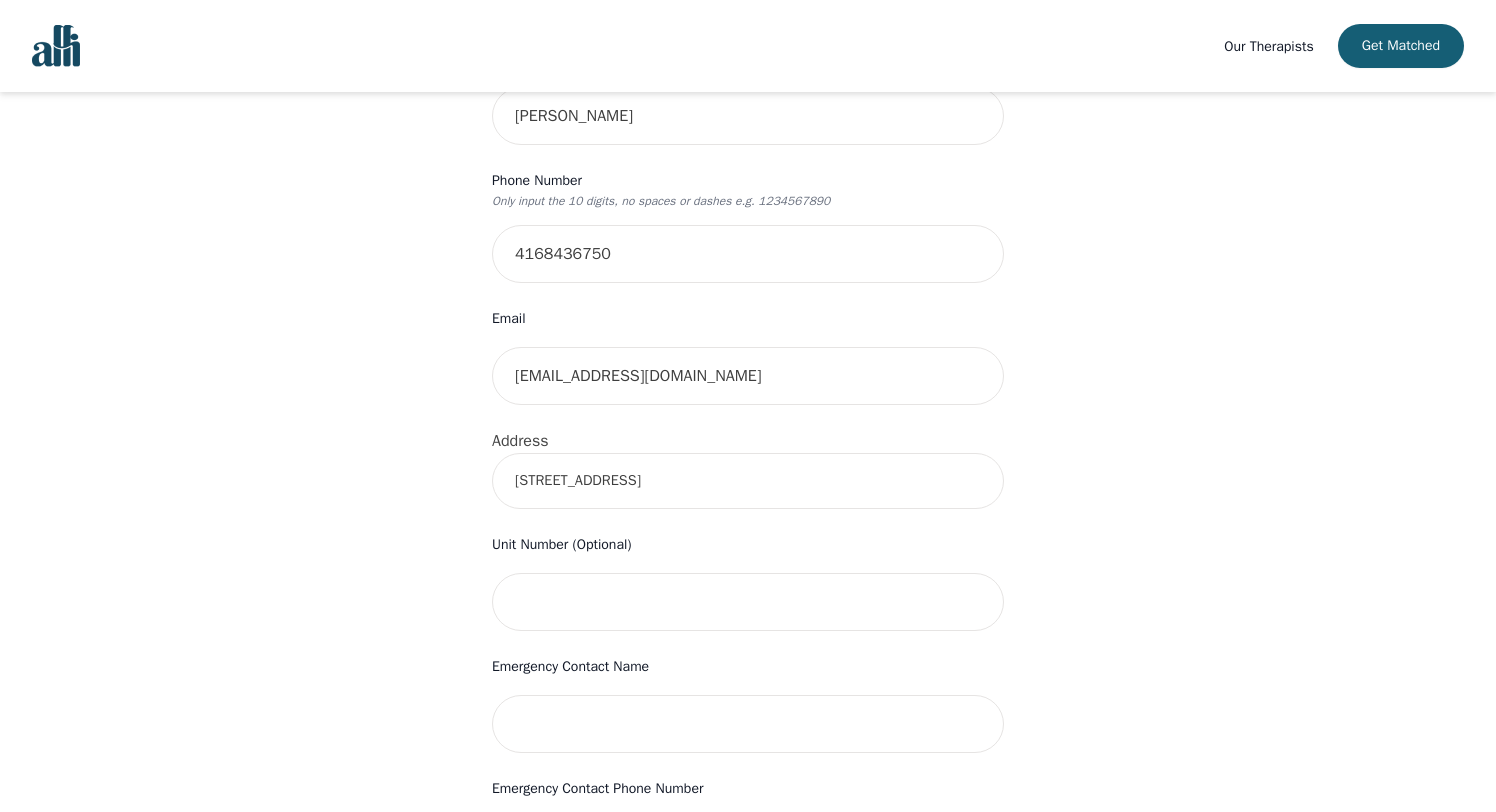 scroll, scrollTop: 657, scrollLeft: 0, axis: vertical 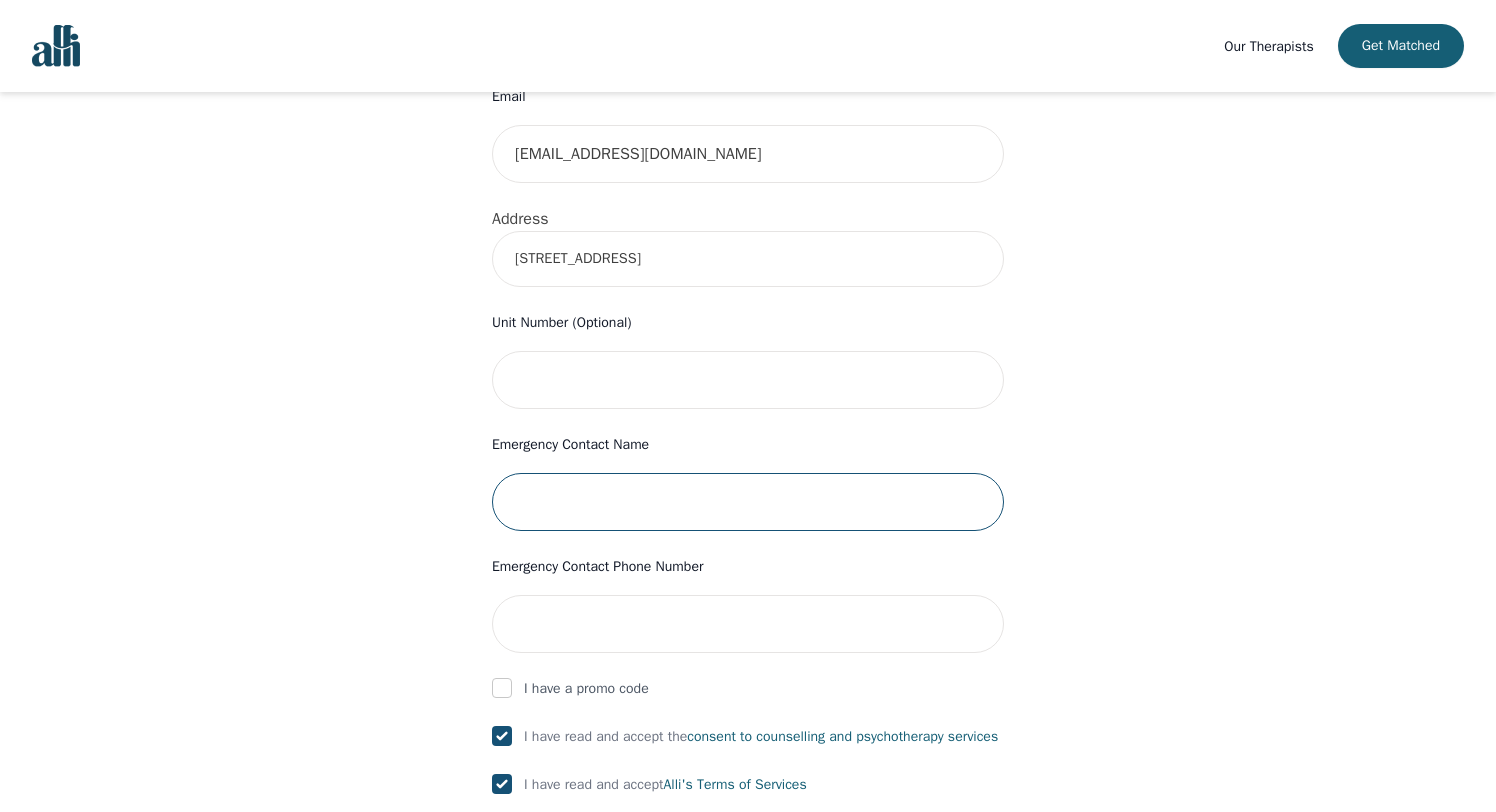 click at bounding box center [748, 502] 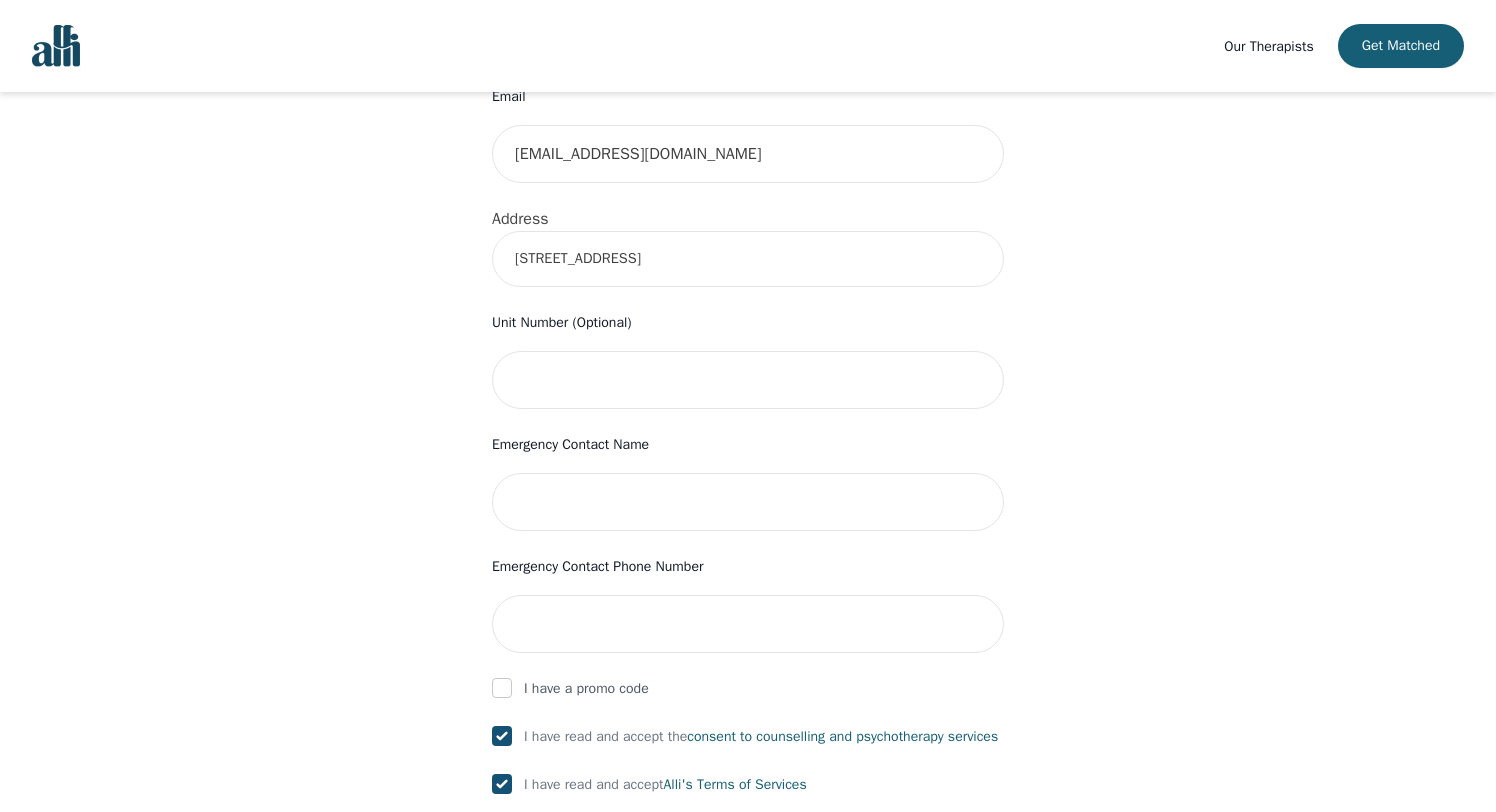 click on "Your therapy journey is about to begin! Your initial assessment session with   Abby Tait  will be on  2025-07-15 @ 4:00 PM  for 50 minutes , free of charge. Your follow-up sessions will be at your selected rate of $100. To confirm your session, please complete the following: First Name Patrick Last Name D'Arpino Phone Number Only input the 10 digits, no spaces or dashes e.g. 1234567890 4168436750 Email darpinop1@gmail.com Address 8 Field Flower Crescent Unit Number (Optional) Emergency Contact Name Emergency Contact Phone Number I have a promo code I have read and accept the  consent to counselling and psychotherapy services I have read and accept  Alli's Terms of Services I understand that I will be charged the full session rate if I cancel within 24 hours of my scheduled appointment or if I miss it all together. (*Note: This does not apply to your very first session with Alli. You may cancel your first session at any time without incurring fees). Submit" at bounding box center [748, 290] 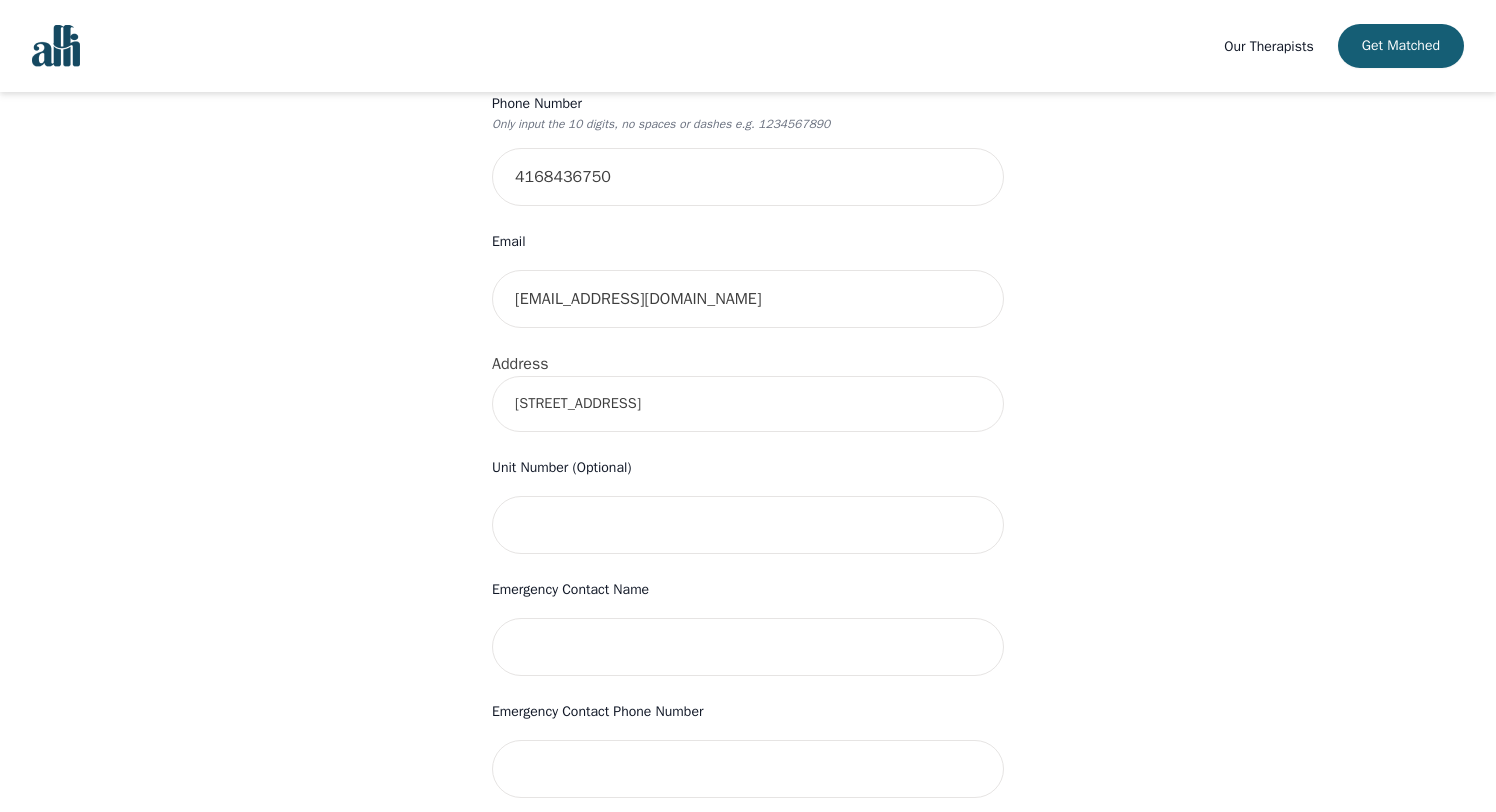 scroll, scrollTop: 989, scrollLeft: 0, axis: vertical 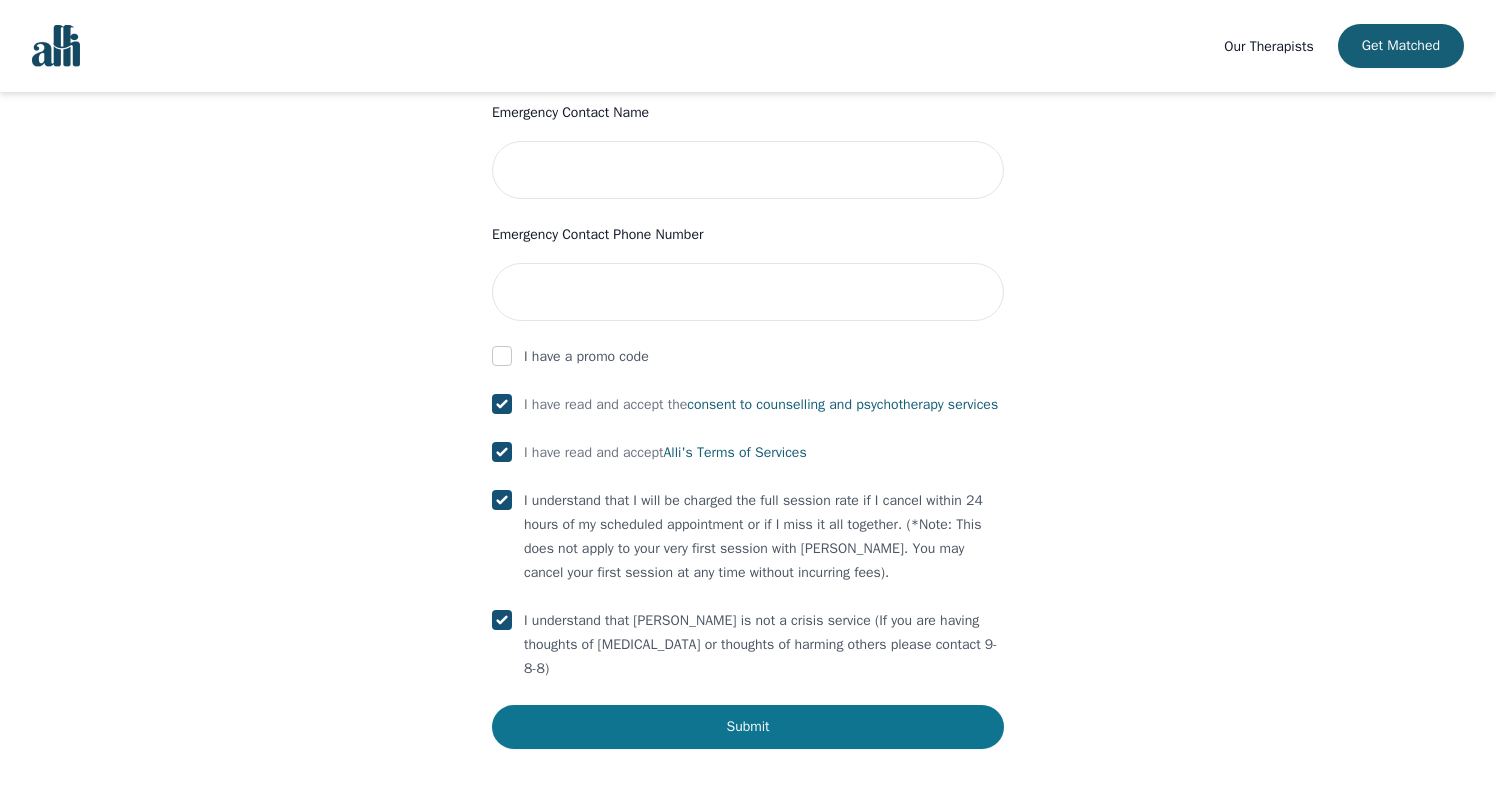 click on "Submit" at bounding box center (748, 727) 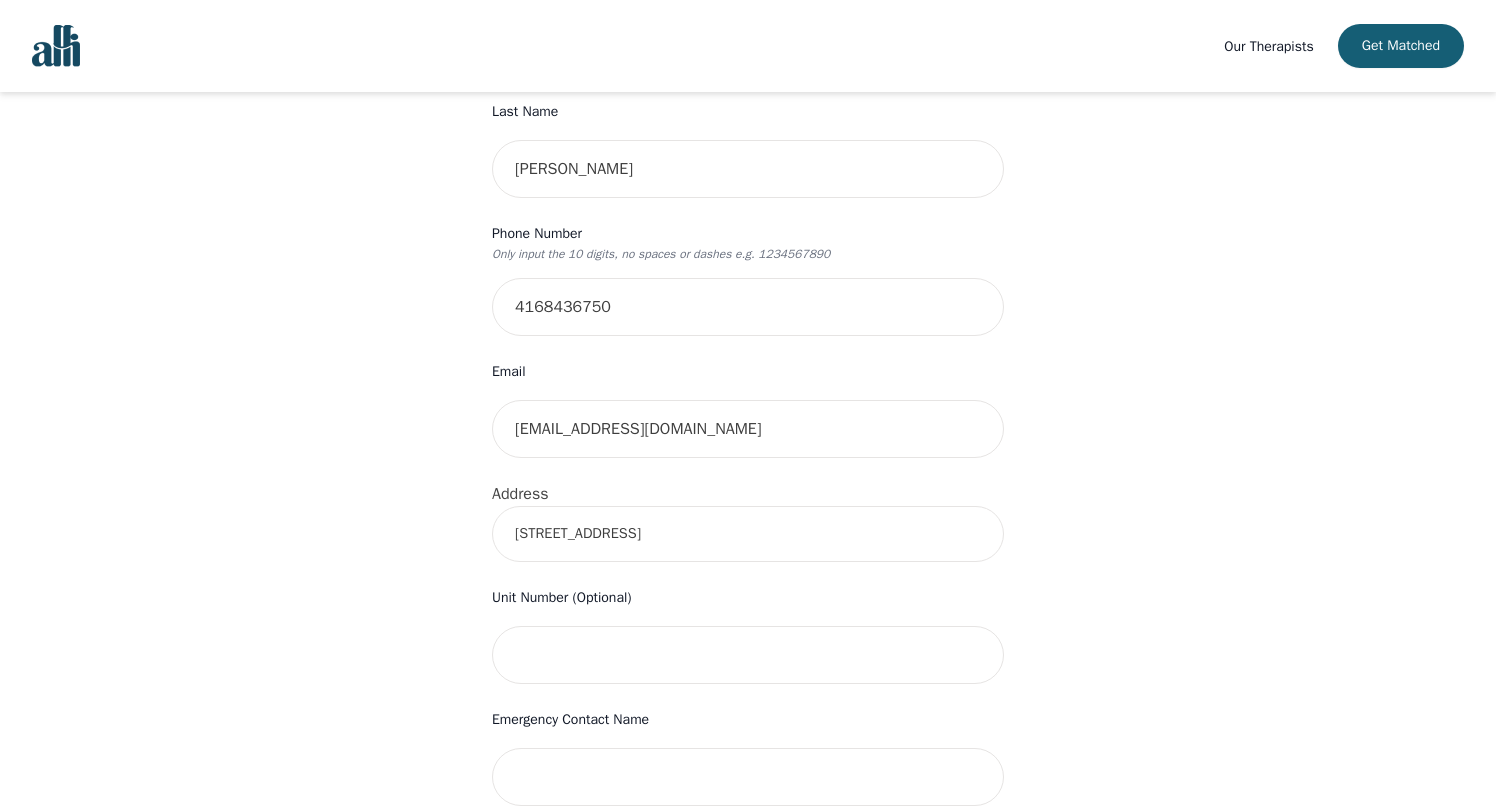 scroll, scrollTop: 407, scrollLeft: 0, axis: vertical 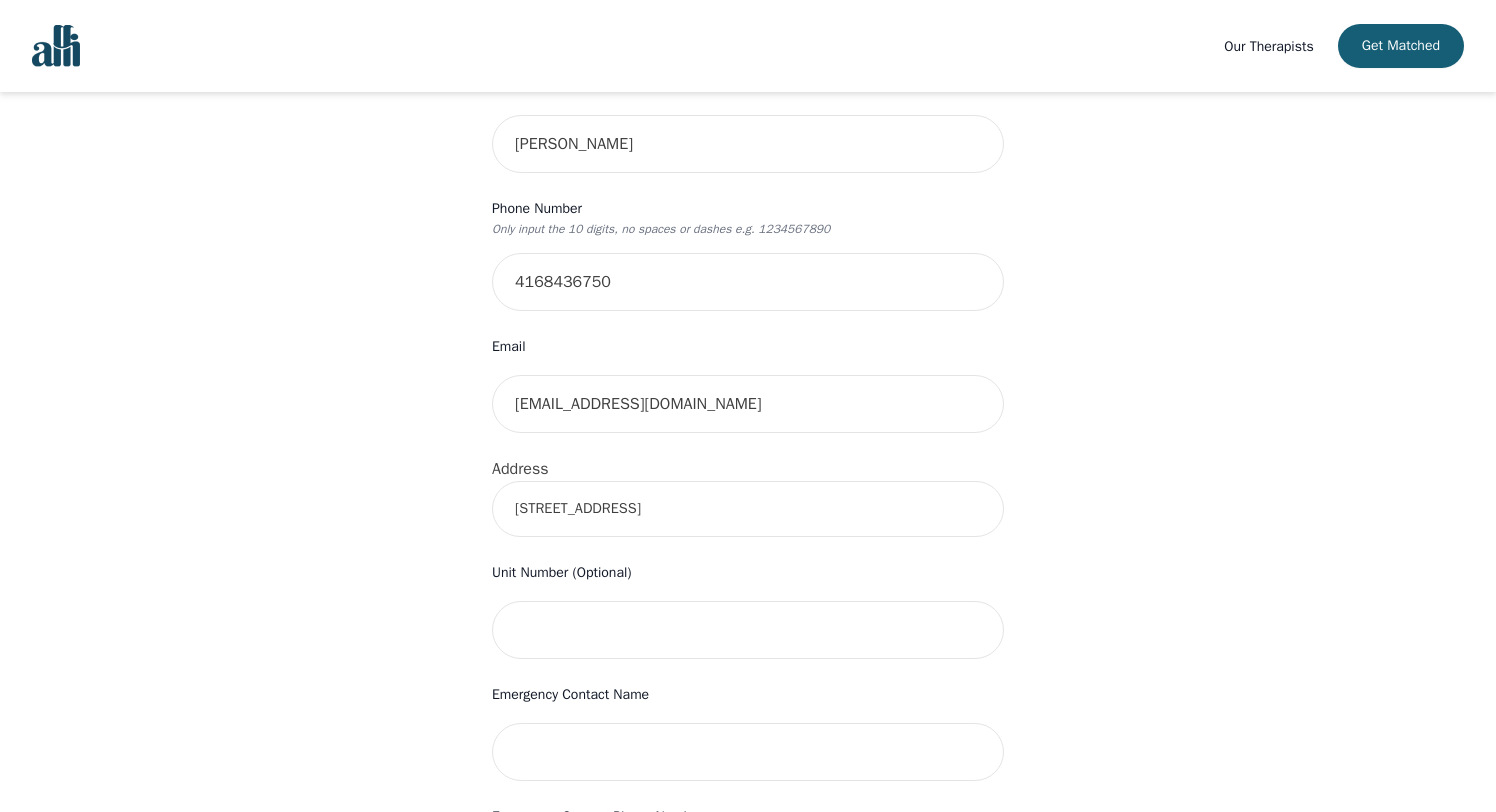 click on "8 Field Flower Crescent" at bounding box center [748, 509] 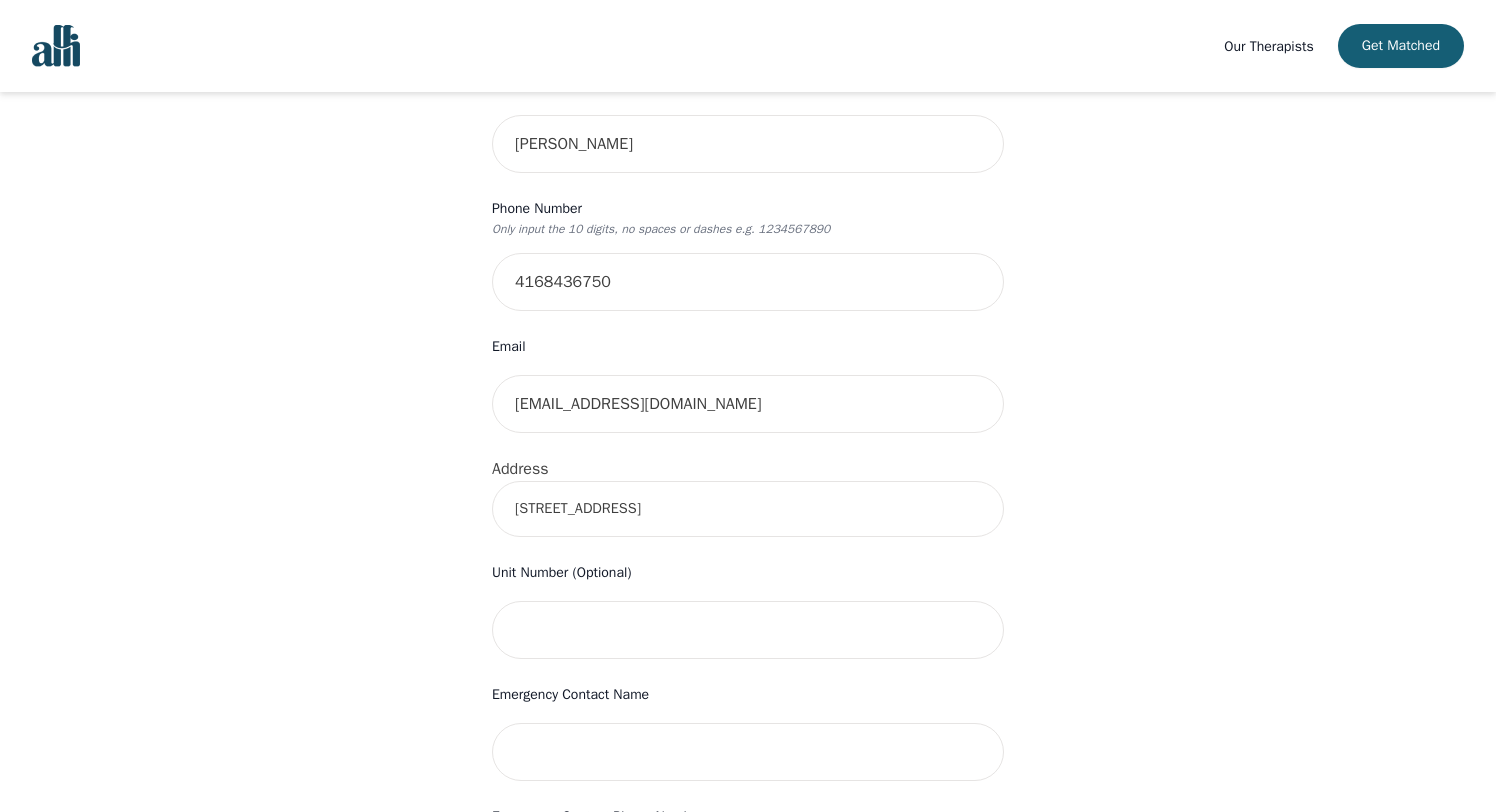click on "Your therapy journey is about to begin! Your initial assessment session with   Abby Tait  will be on  2025-07-15 @ 4:00 PM  for 50 minutes , free of charge. Your follow-up sessions will be at your selected rate of $100. To confirm your session, please complete the following: First Name Patrick Last Name D'Arpino Phone Number Only input the 10 digits, no spaces or dashes e.g. 1234567890 4168436750 Email darpinop1@gmail.com Address 8 Field Flower Crescent Unit Number (Optional) Emergency Contact Name Emergency Contact Phone Number I have a promo code I have read and accept the  consent to counselling and psychotherapy services I have read and accept  Alli's Terms of Services I understand that I will be charged the full session rate if I cancel within 24 hours of my scheduled appointment or if I miss it all together. (*Note: This does not apply to your very first session with Alli. You may cancel your first session at any time without incurring fees). Info Oops -    Submit" at bounding box center [748, 578] 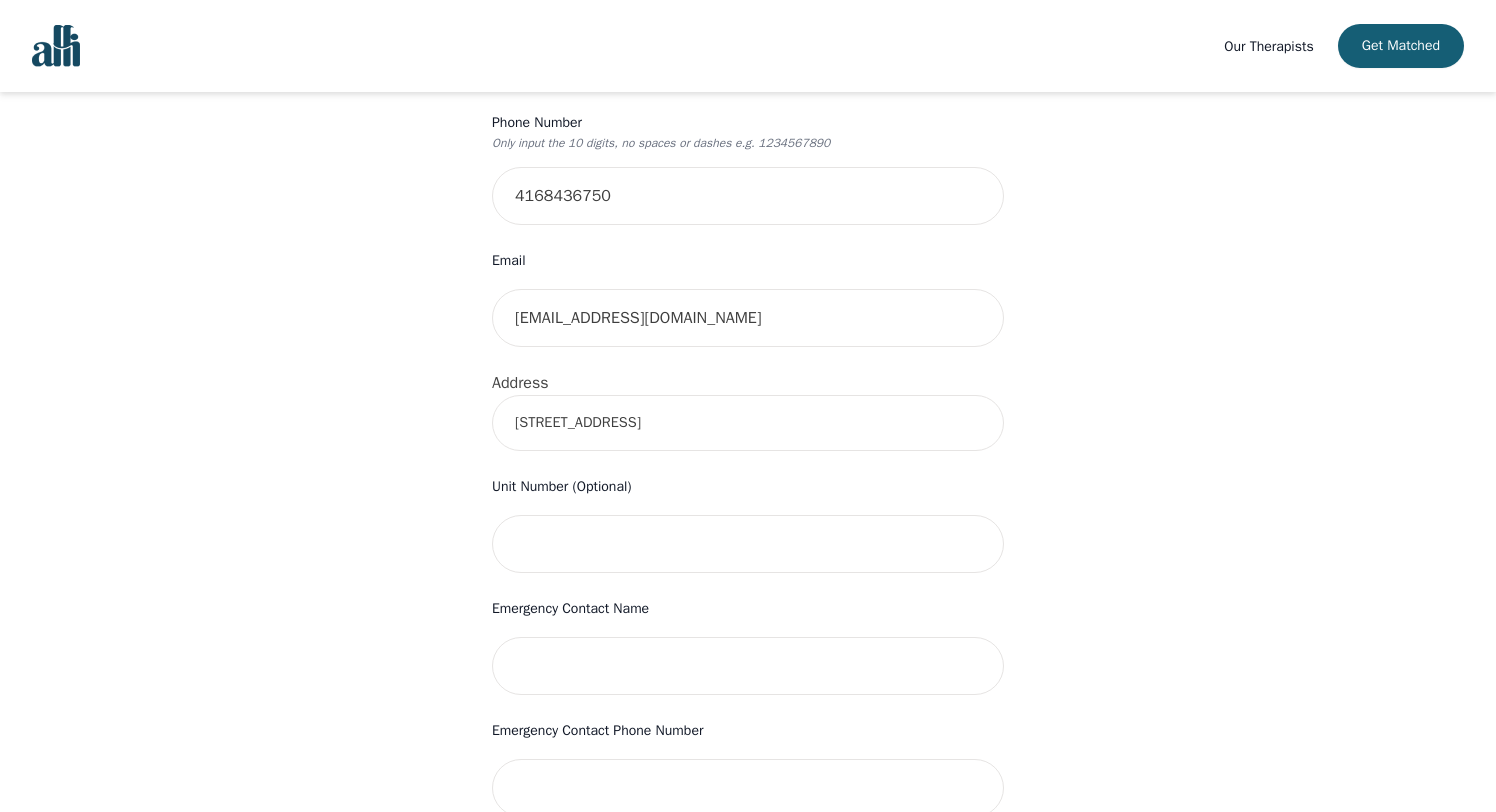 scroll, scrollTop: 312, scrollLeft: 0, axis: vertical 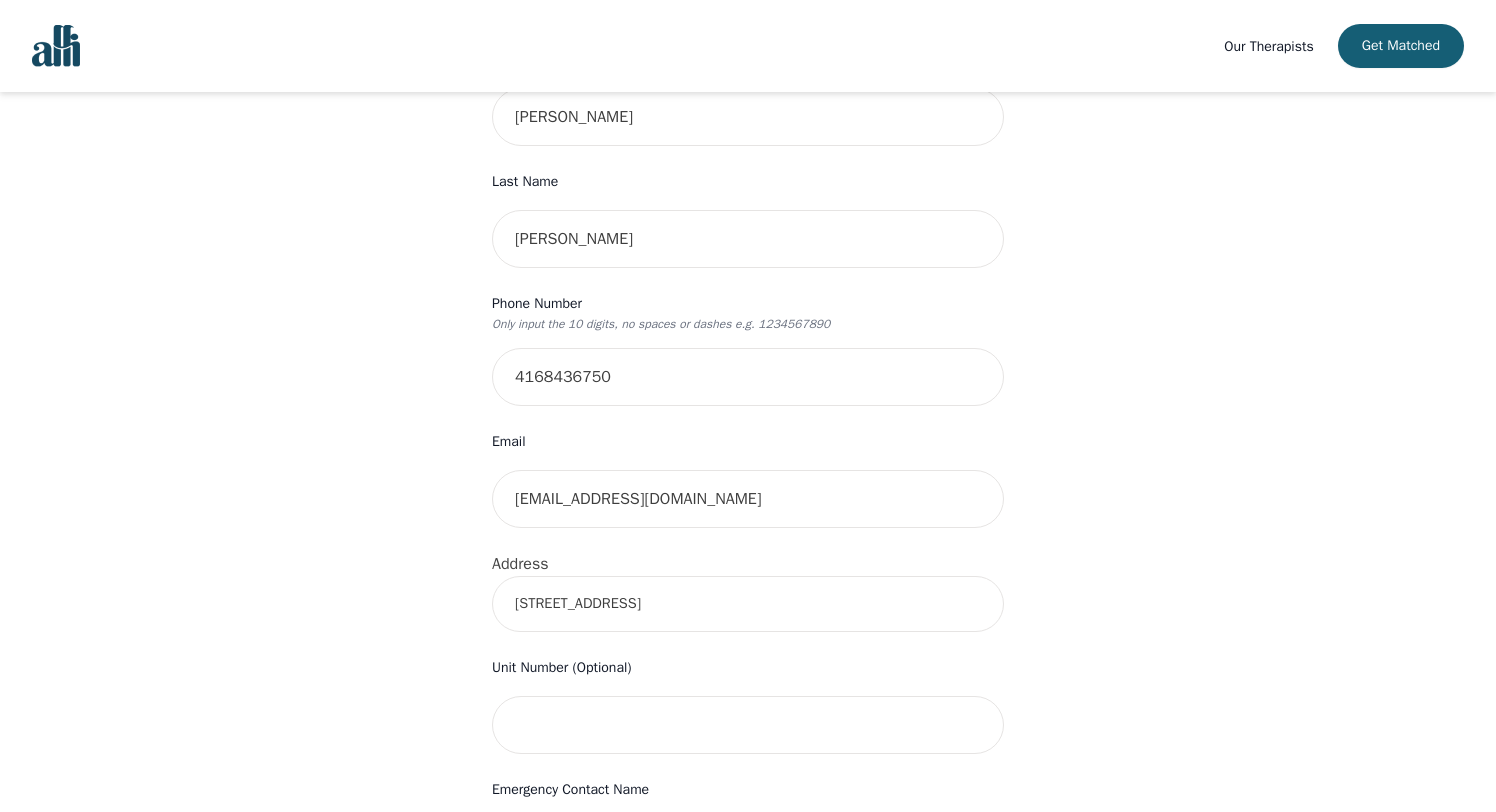 click on "8 Field Flower Crescent" at bounding box center (748, 604) 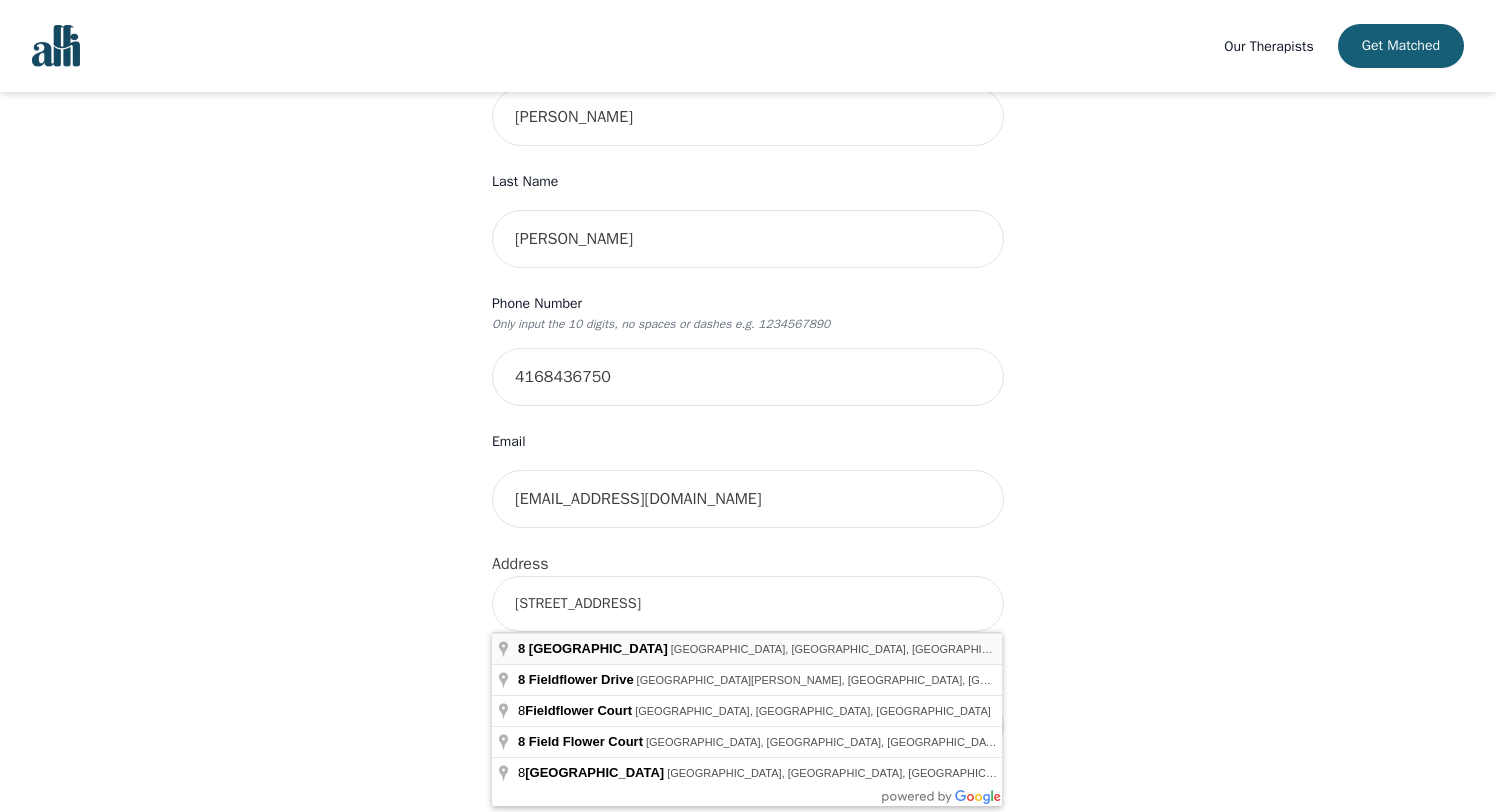 type on "8 Fieldflower Crescent, Richmond Hill, ON L4E 5E6, Canada" 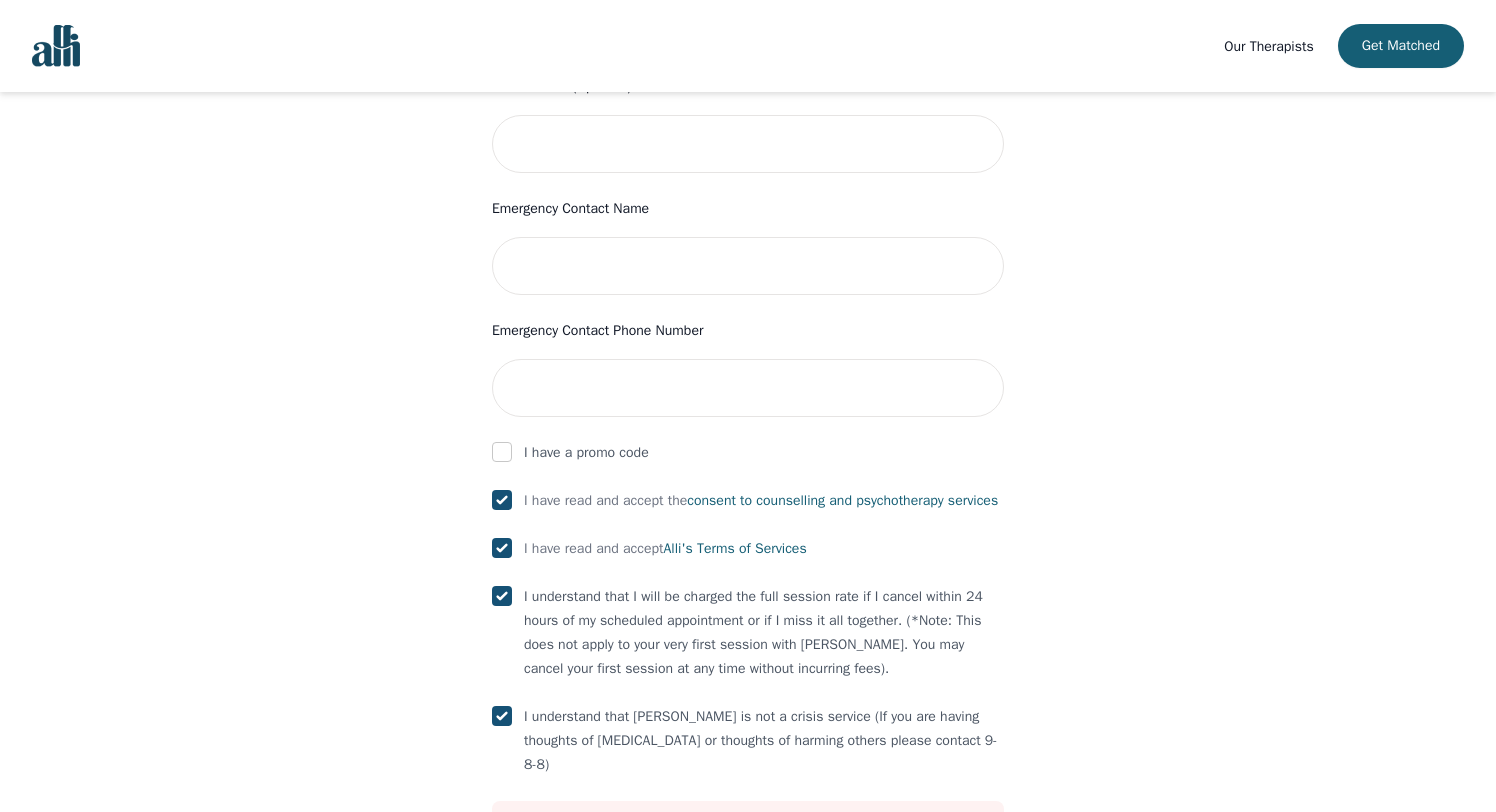 scroll, scrollTop: 1065, scrollLeft: 0, axis: vertical 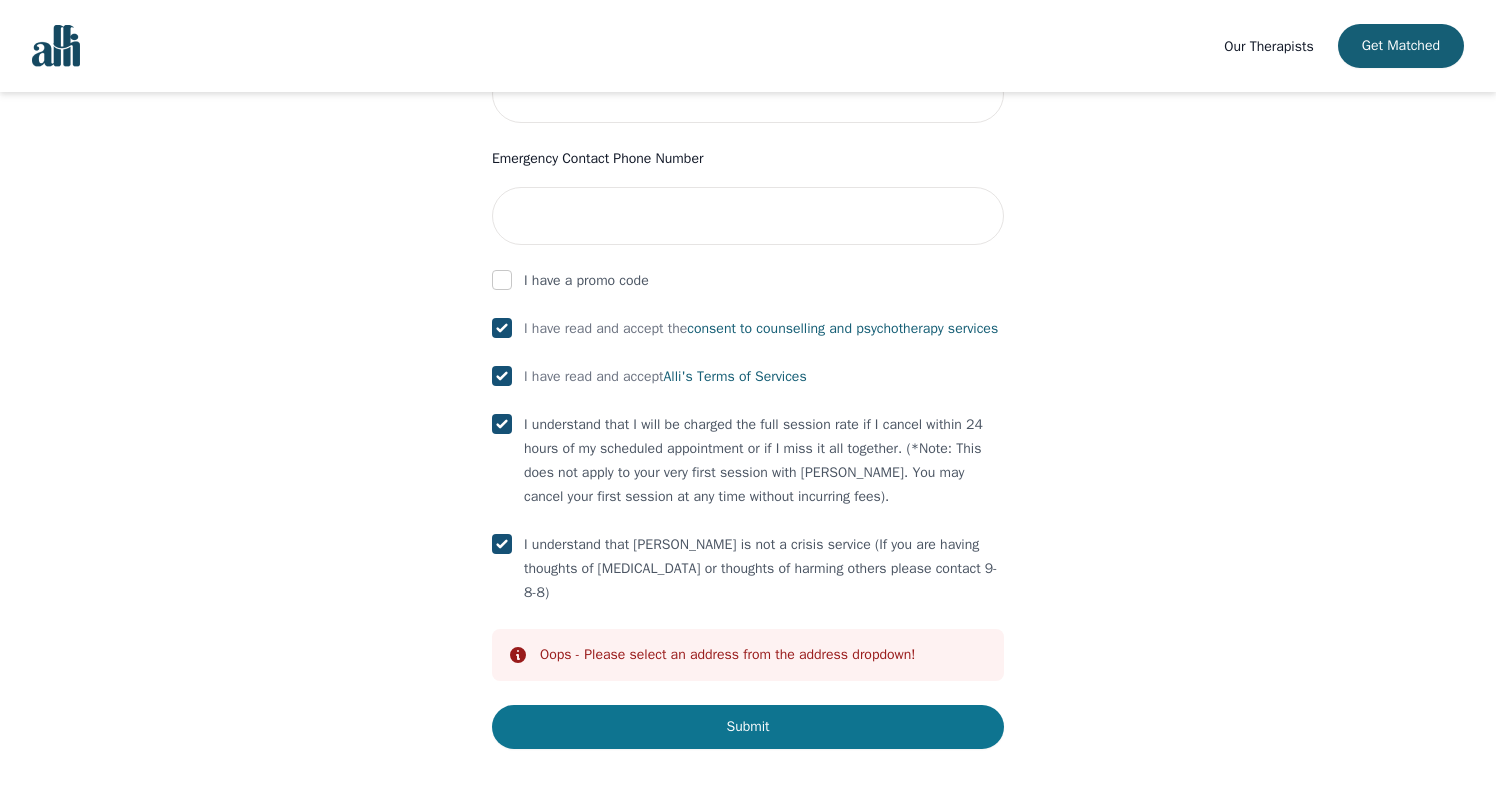click on "Submit" at bounding box center [748, 727] 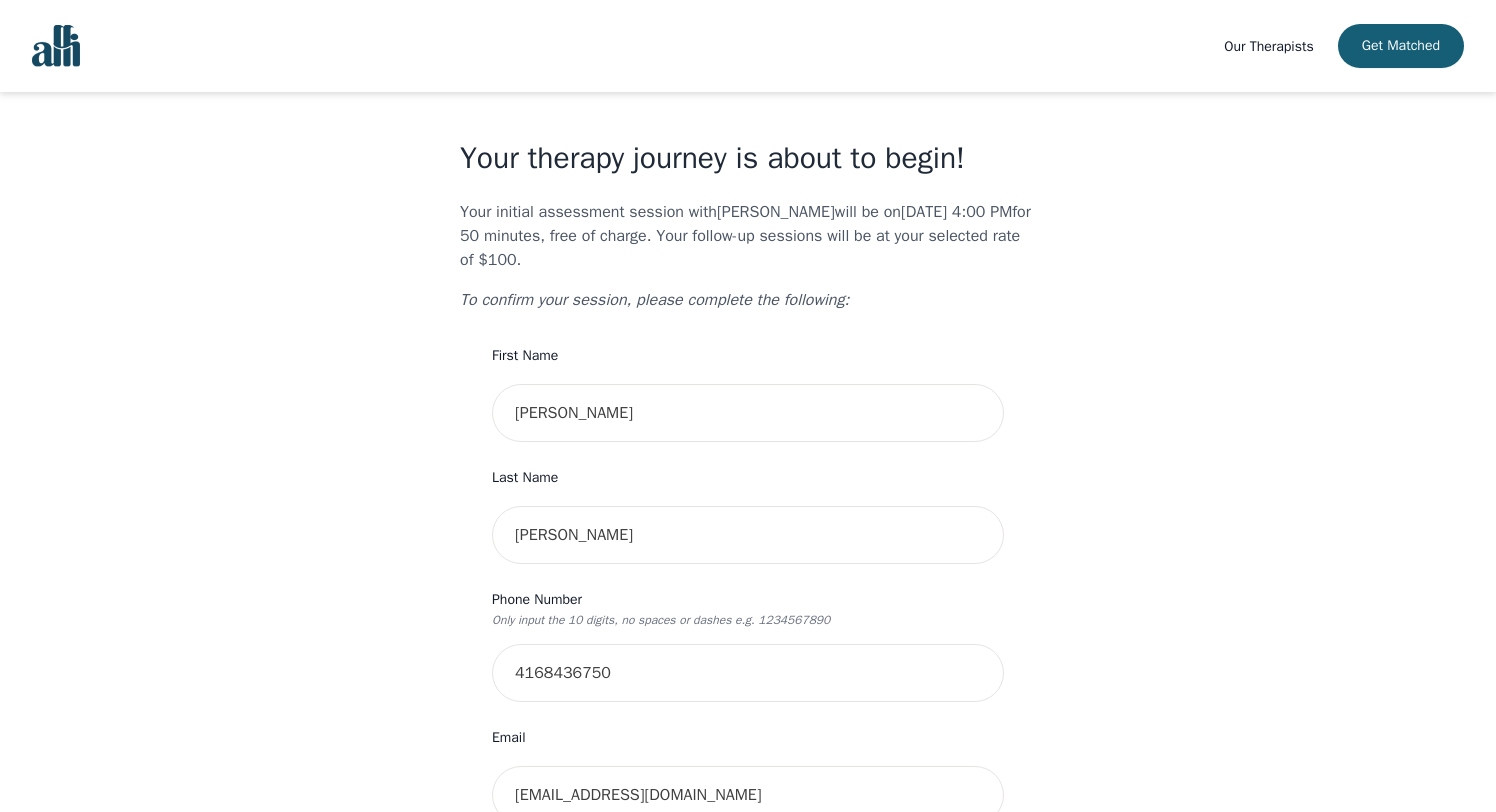 scroll, scrollTop: 0, scrollLeft: 0, axis: both 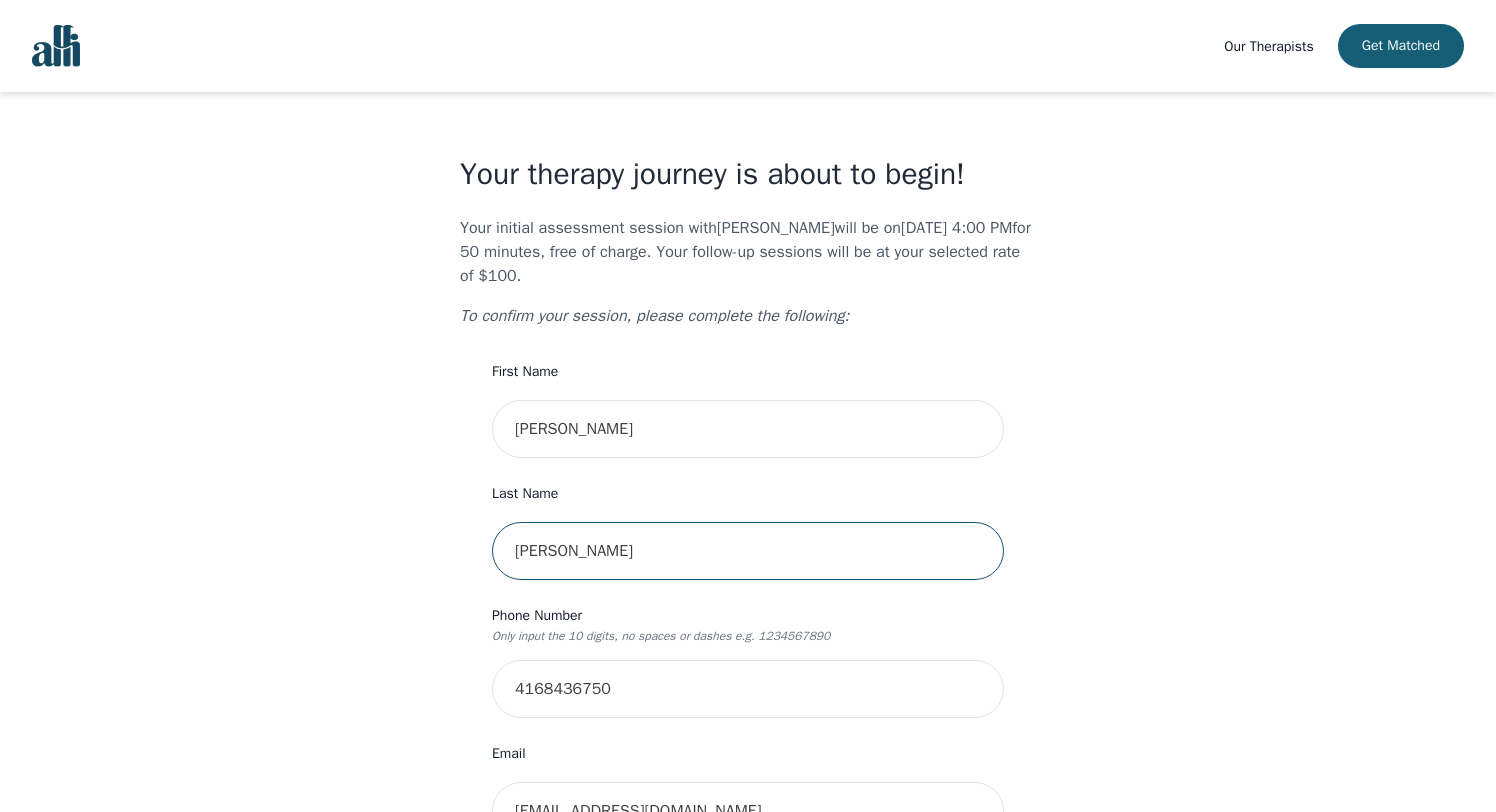 click on "D'Arpino" at bounding box center [748, 551] 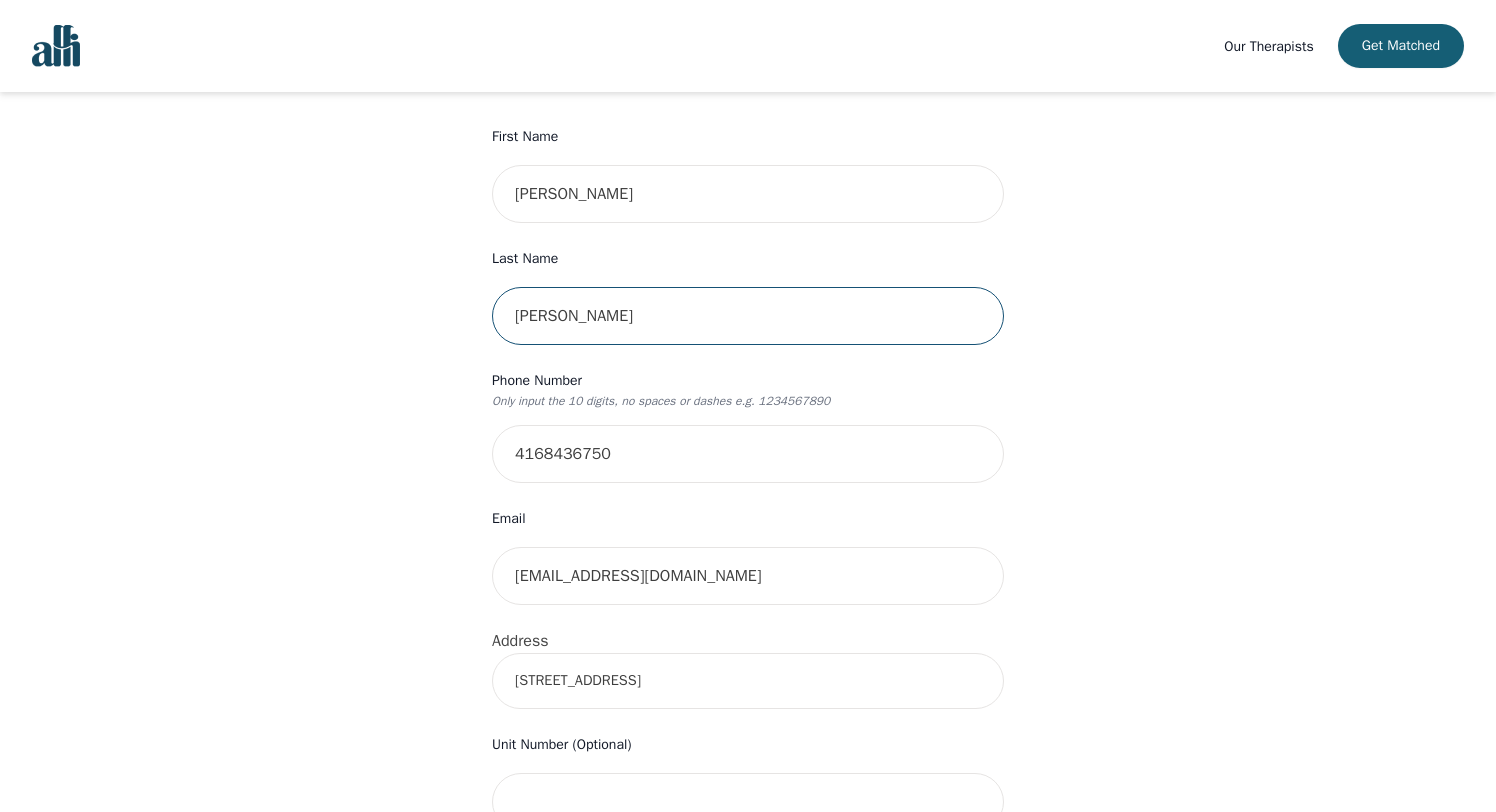 scroll, scrollTop: 241, scrollLeft: 0, axis: vertical 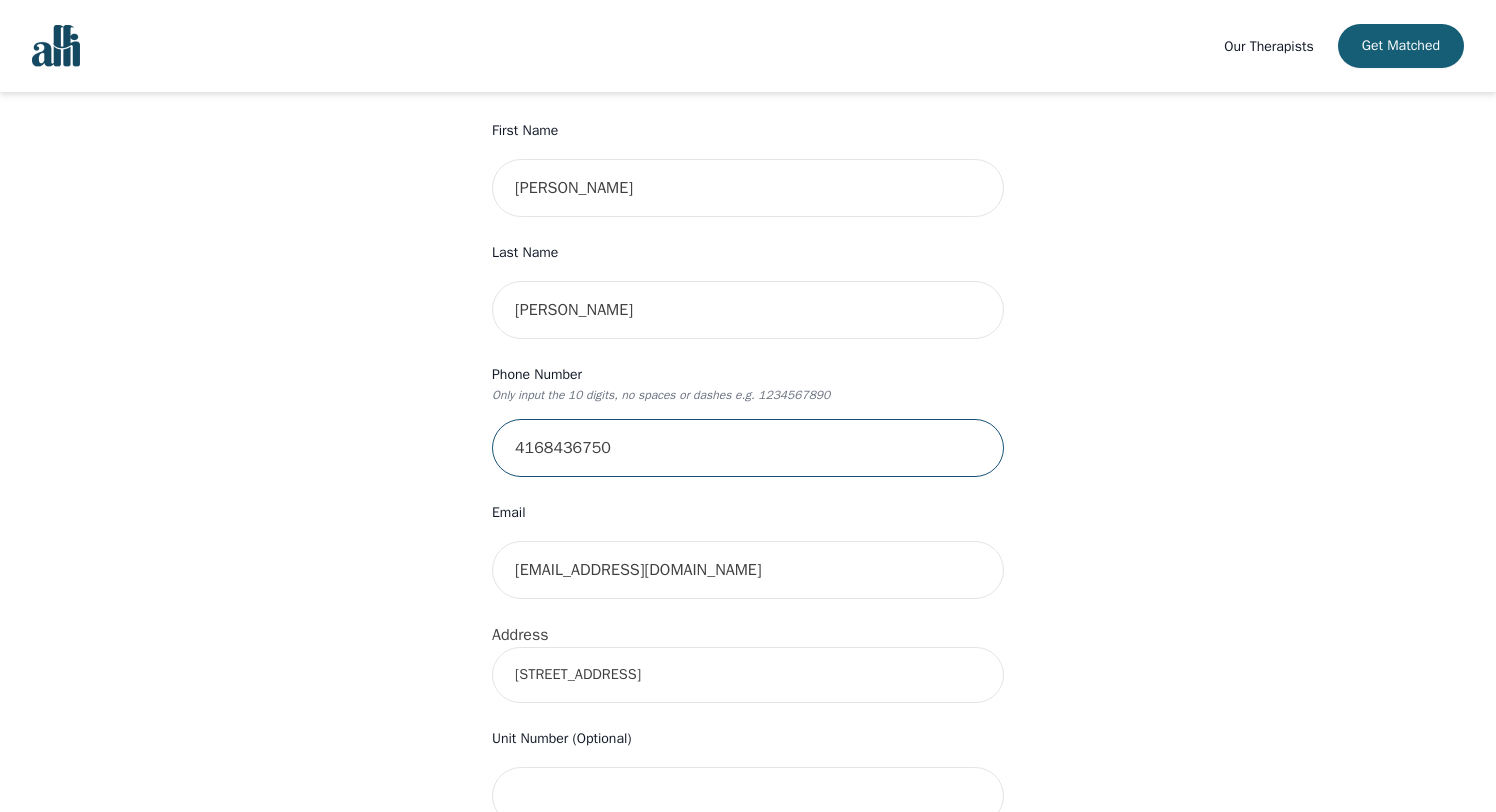click on "4168436750" at bounding box center [748, 448] 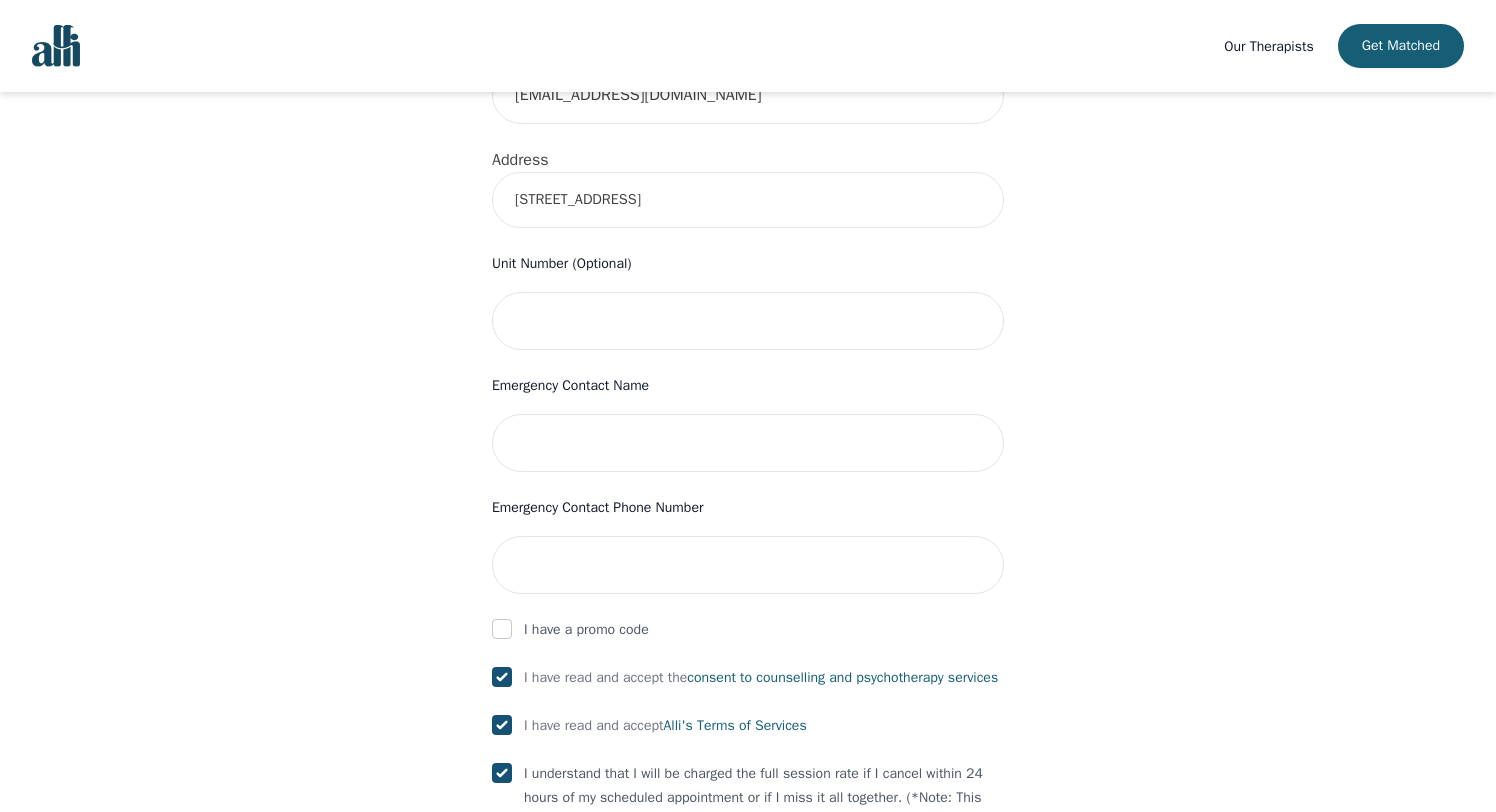 scroll, scrollTop: 714, scrollLeft: 0, axis: vertical 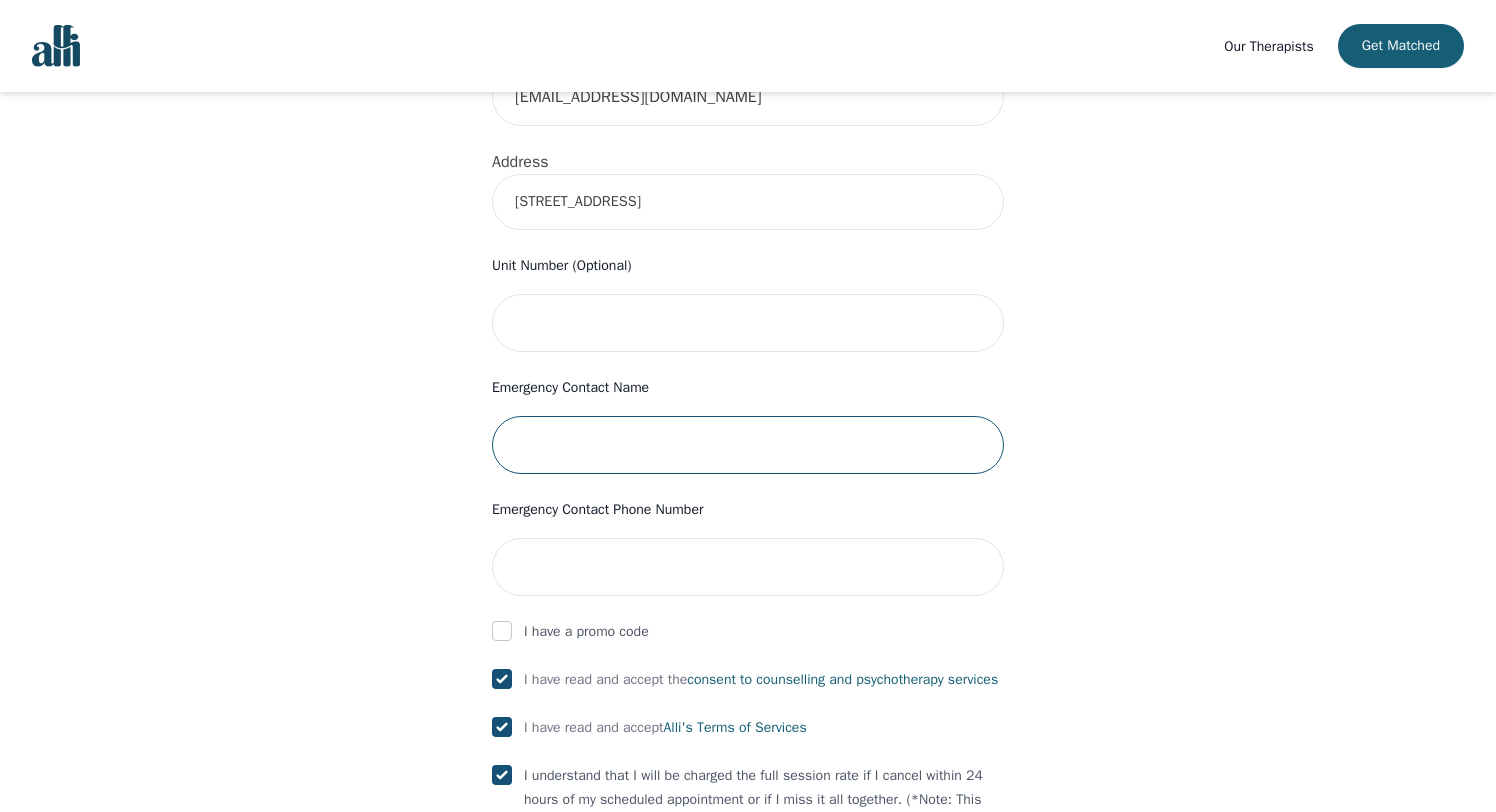 click at bounding box center (748, 445) 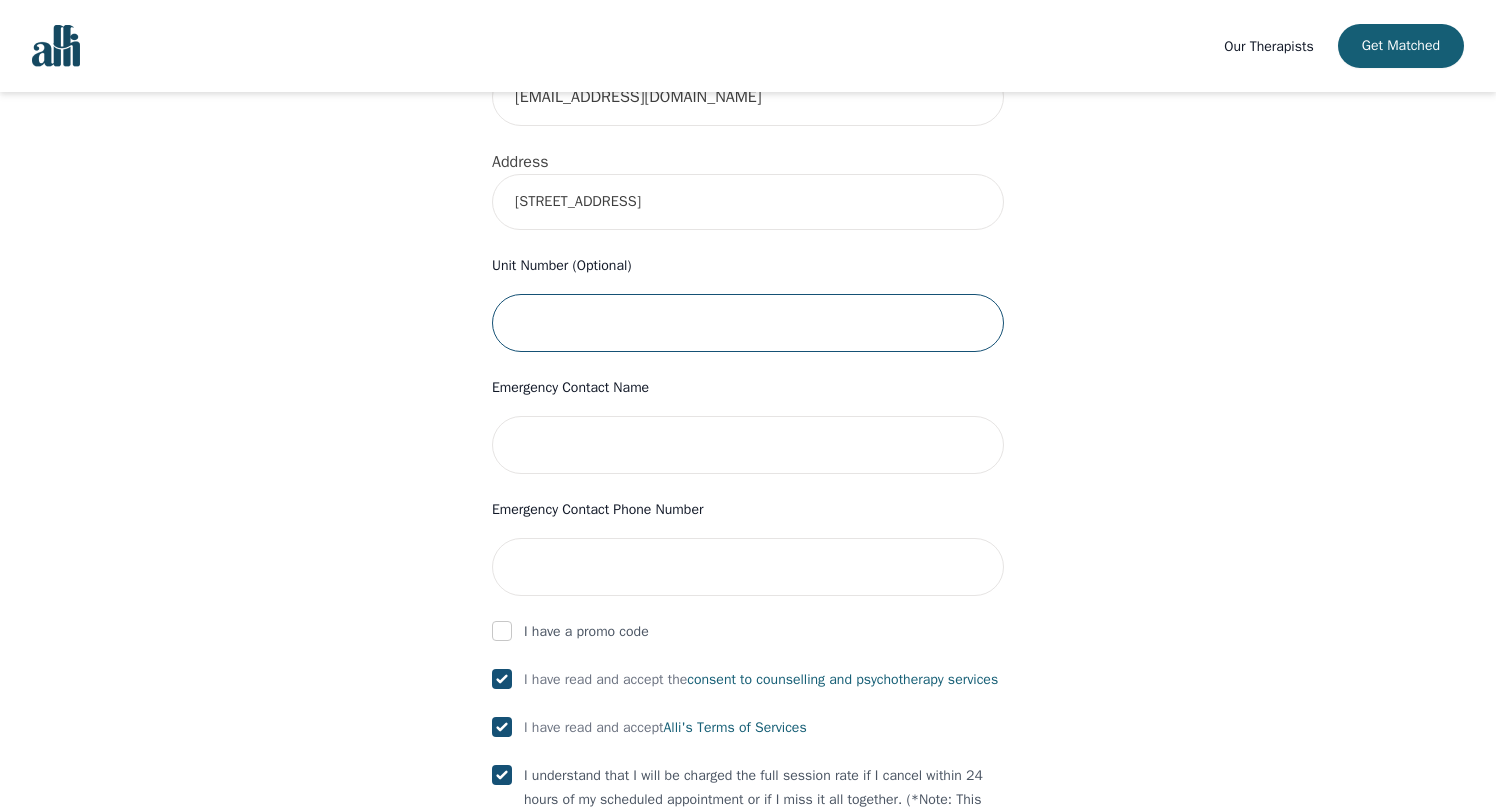 click at bounding box center [748, 323] 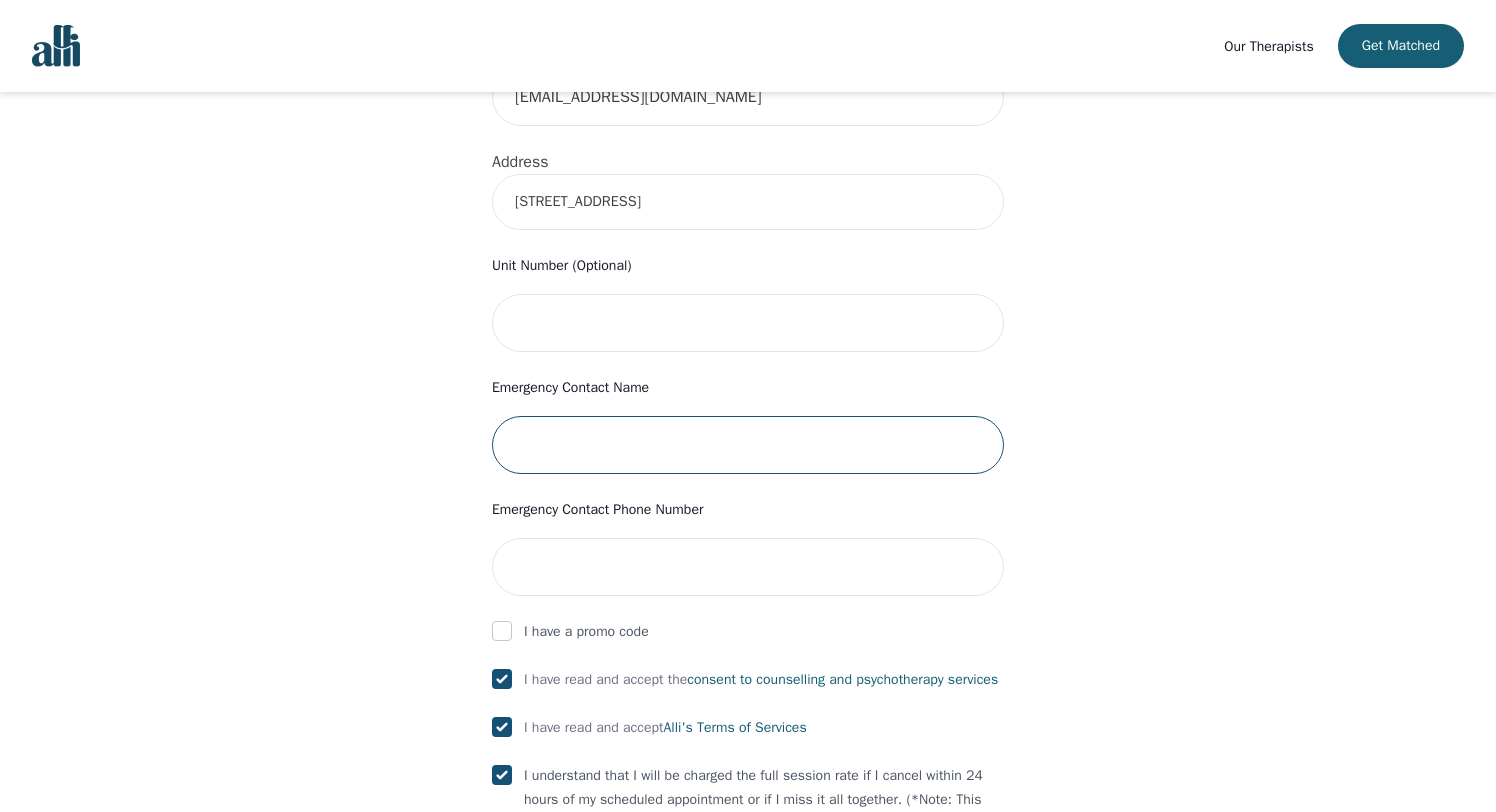 click at bounding box center [748, 445] 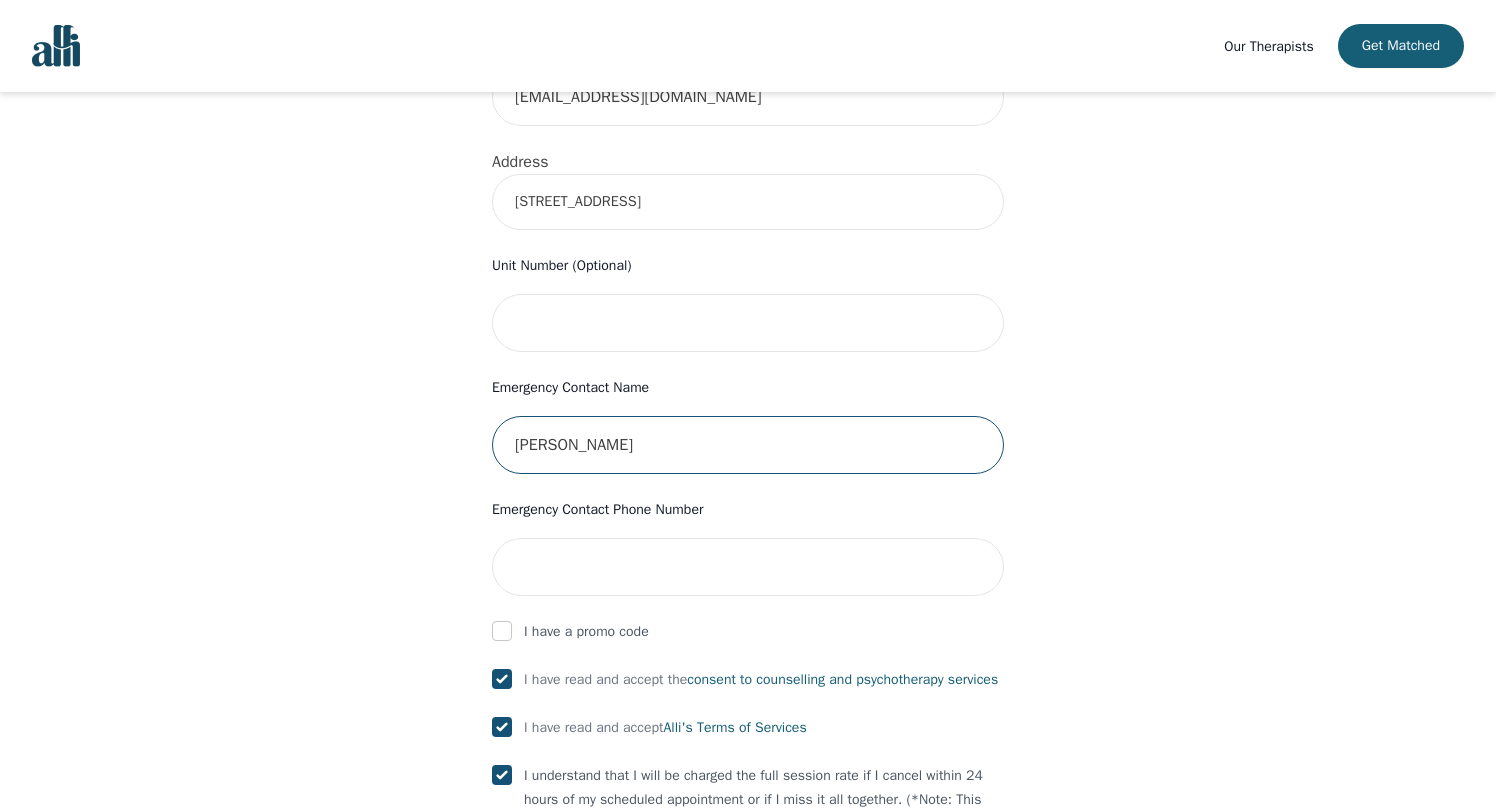 type on "Jessica Storto" 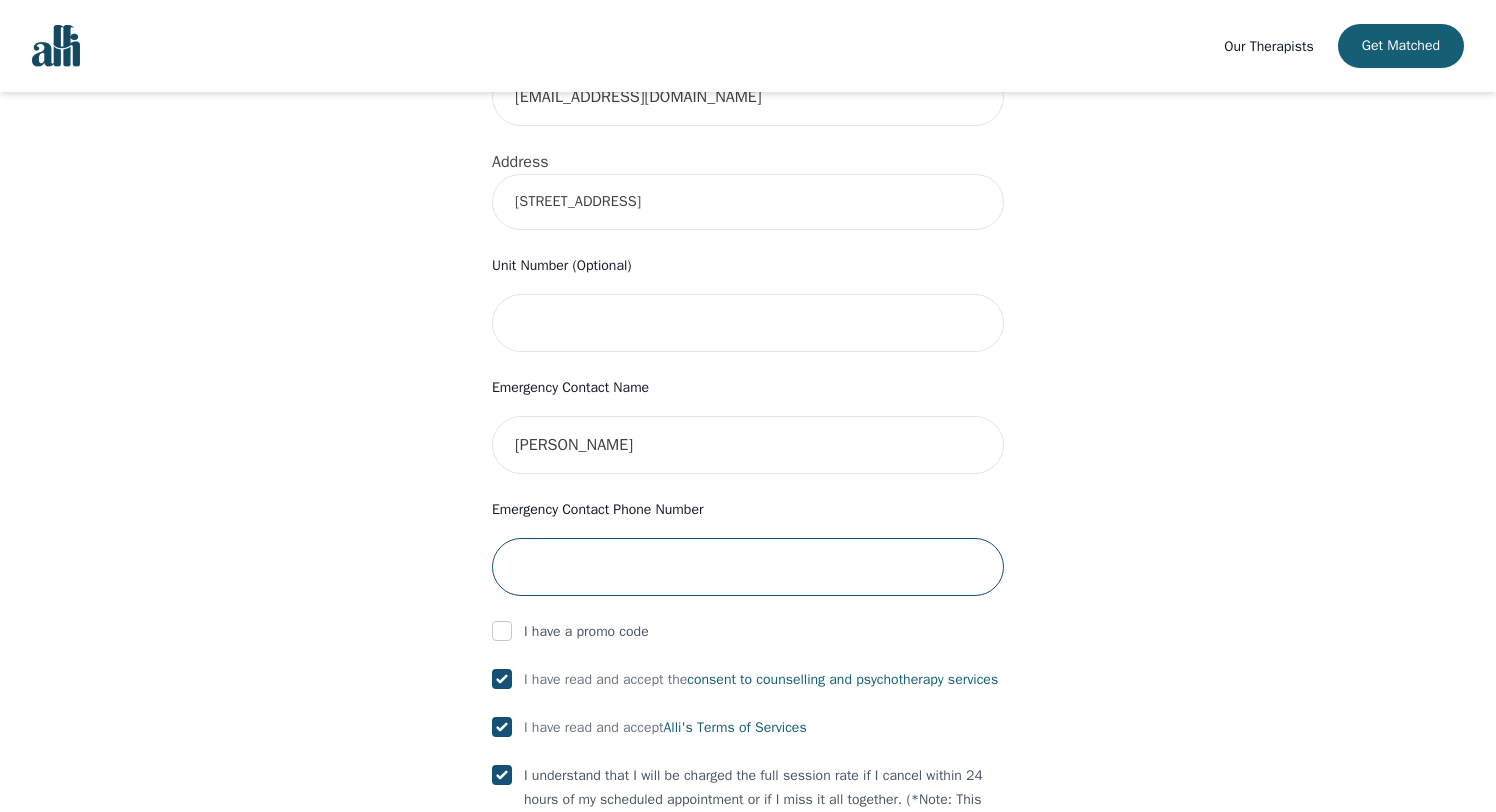 click at bounding box center [748, 567] 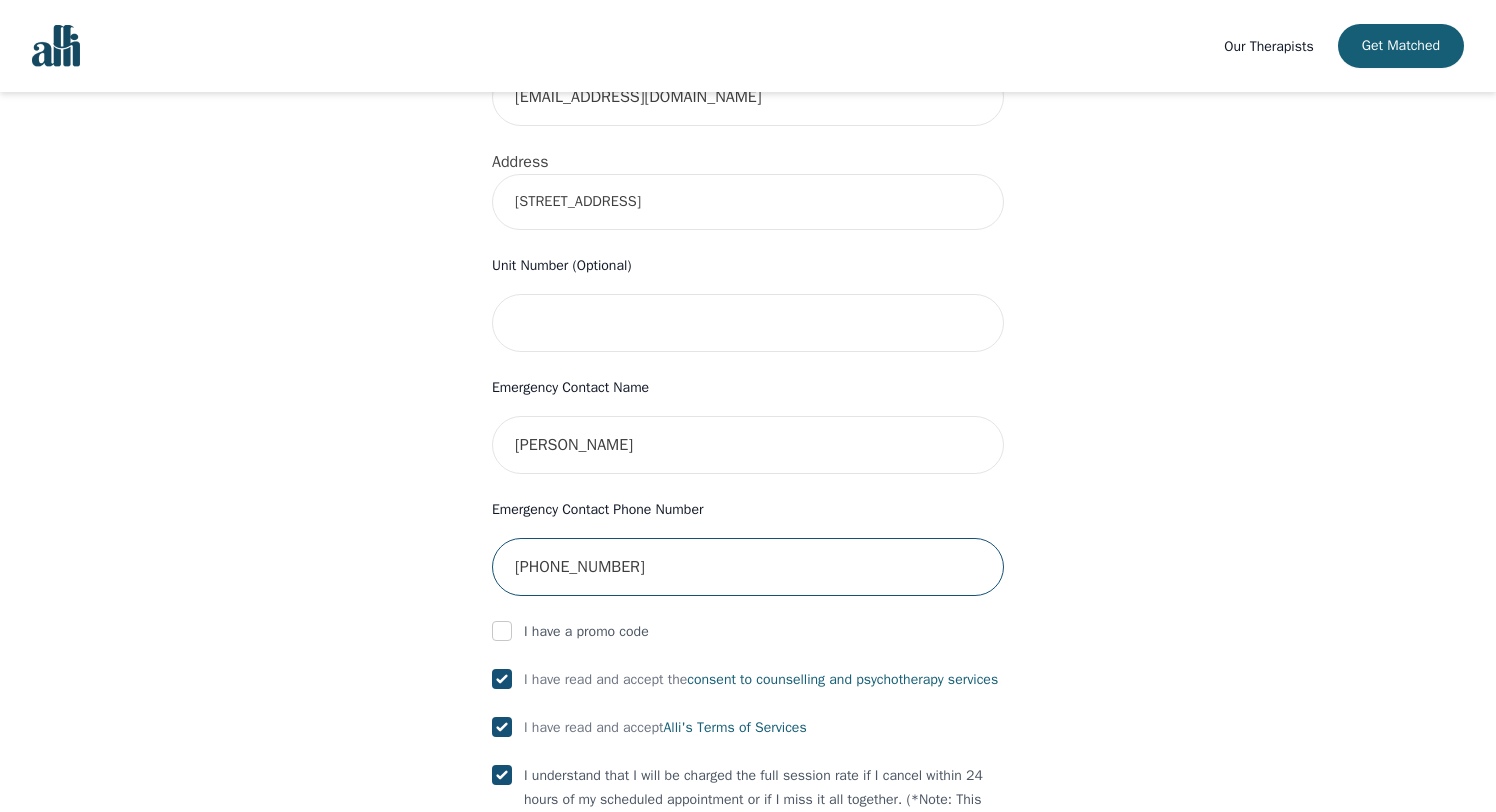 scroll, scrollTop: 1065, scrollLeft: 0, axis: vertical 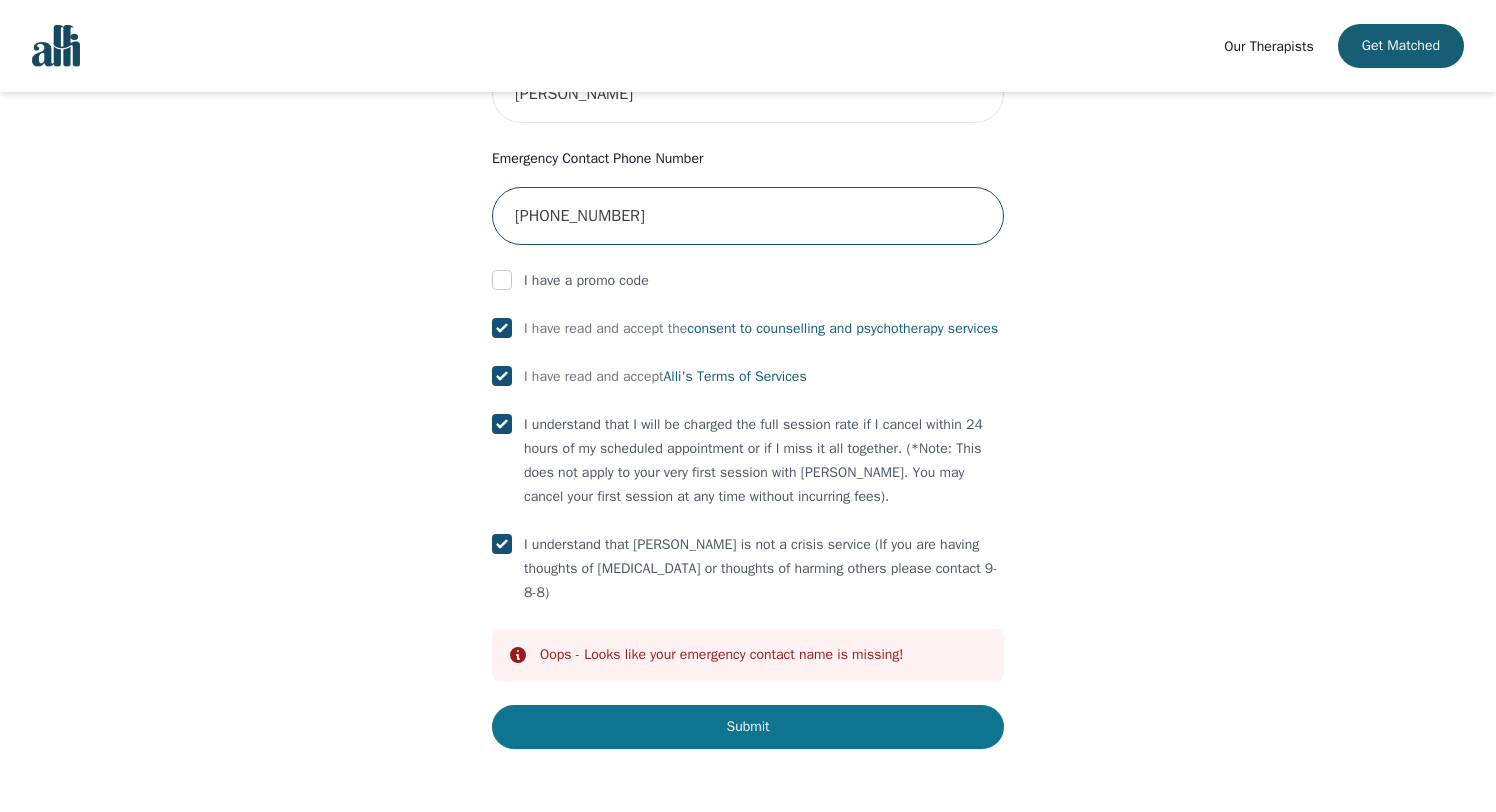 type on "647-985-1379" 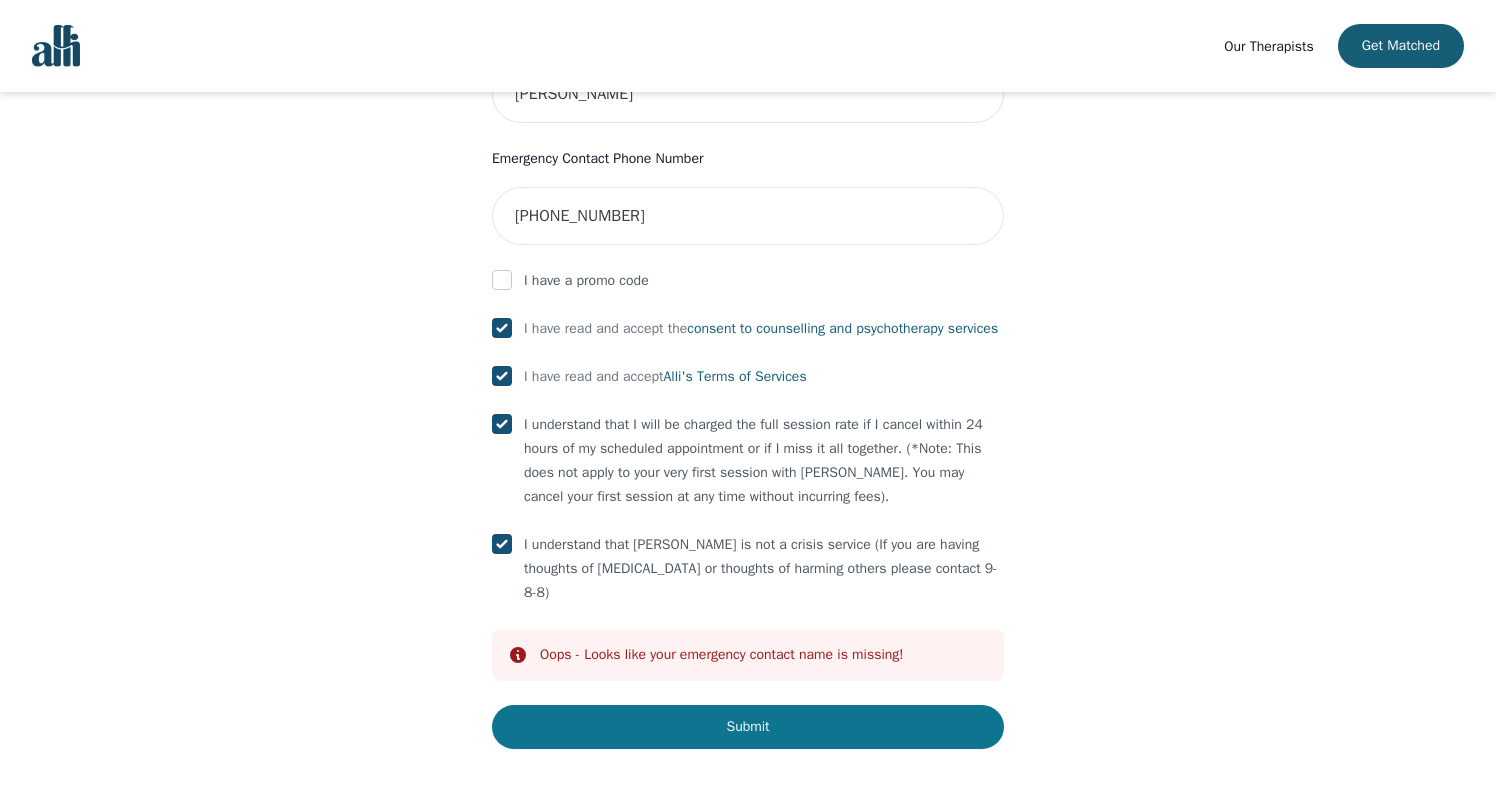 click on "Submit" at bounding box center [748, 727] 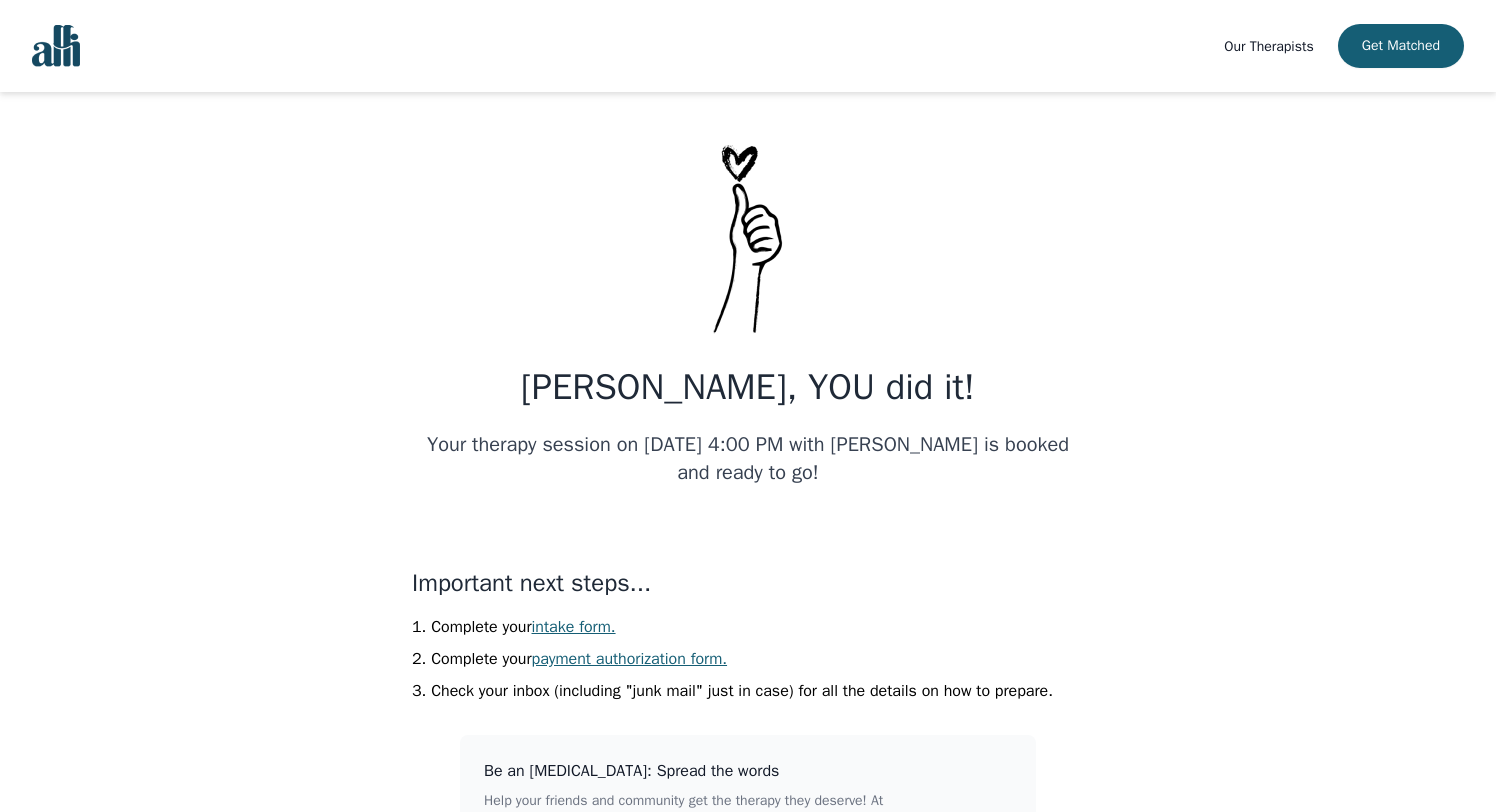 scroll, scrollTop: 0, scrollLeft: 0, axis: both 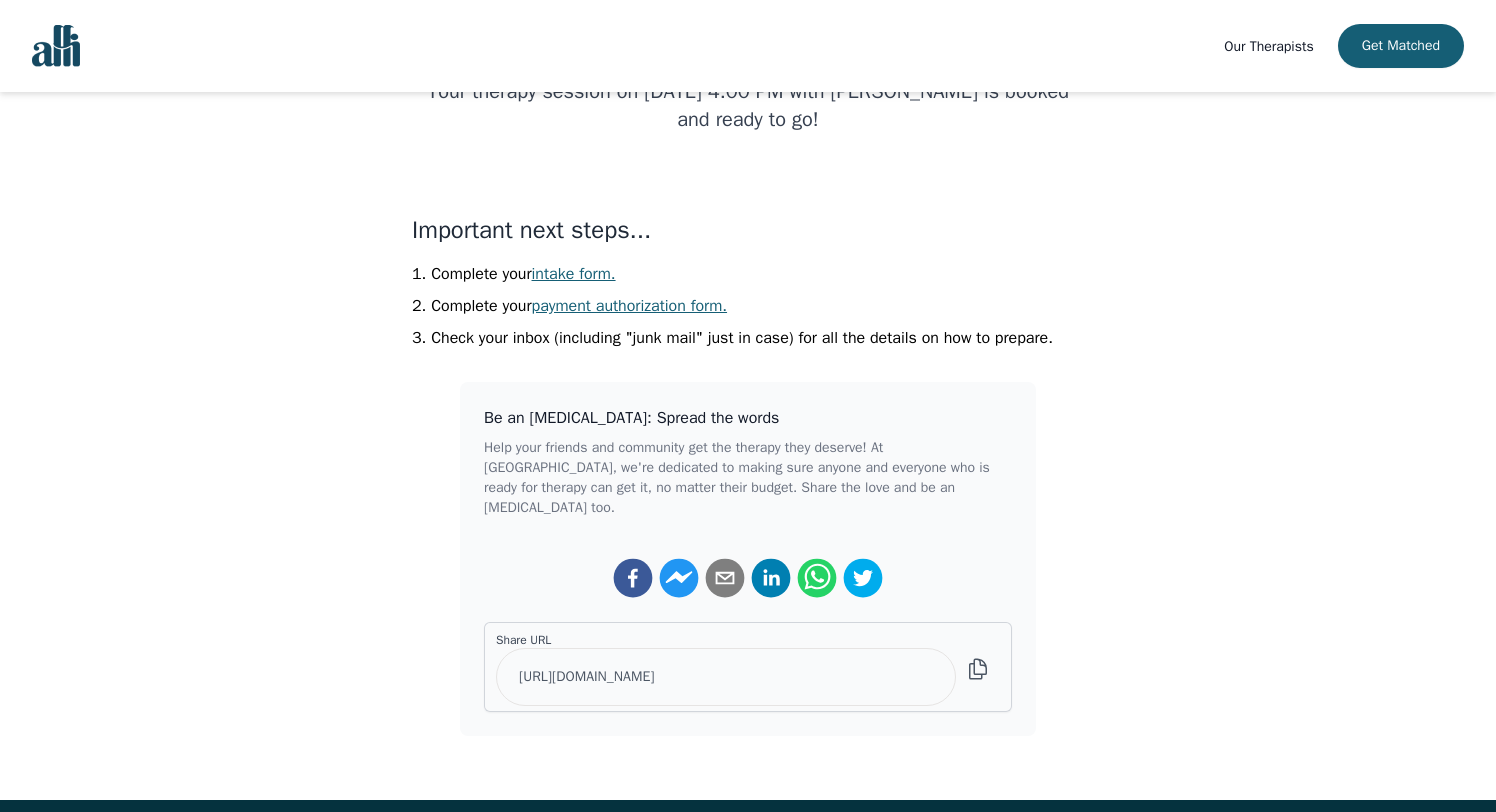 click on "intake form." at bounding box center [574, 274] 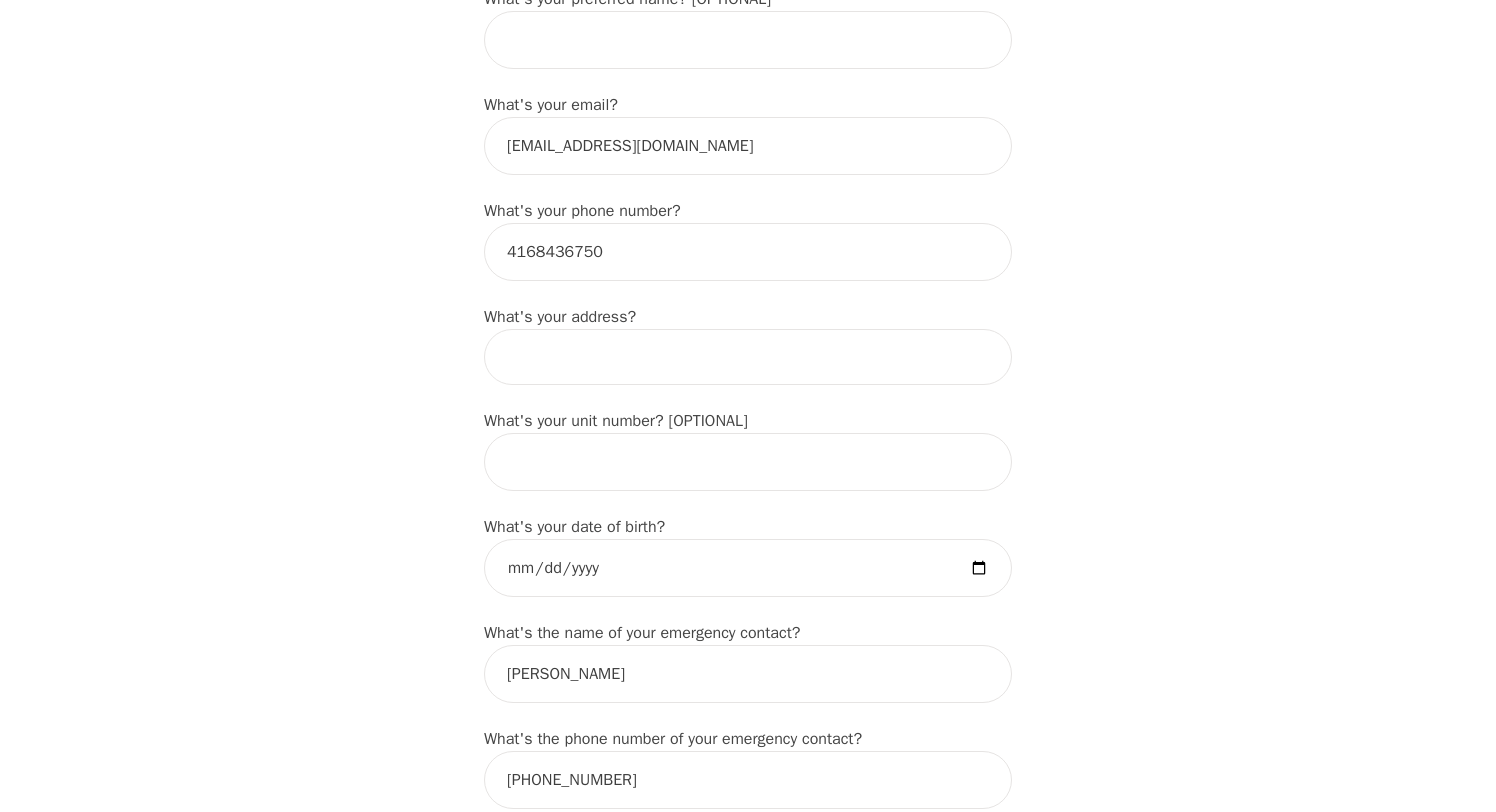 scroll, scrollTop: 548, scrollLeft: 0, axis: vertical 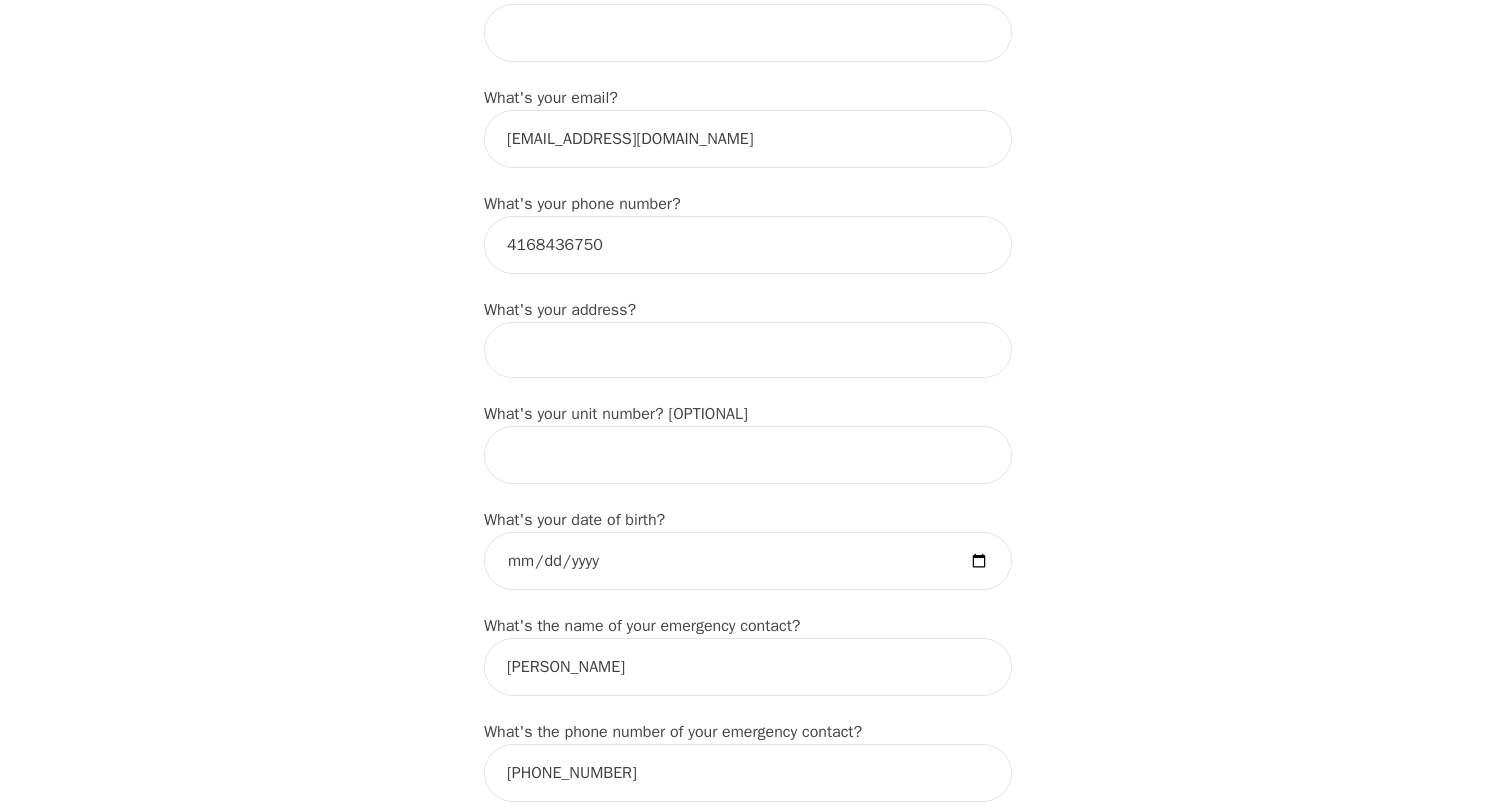 click at bounding box center (748, 350) 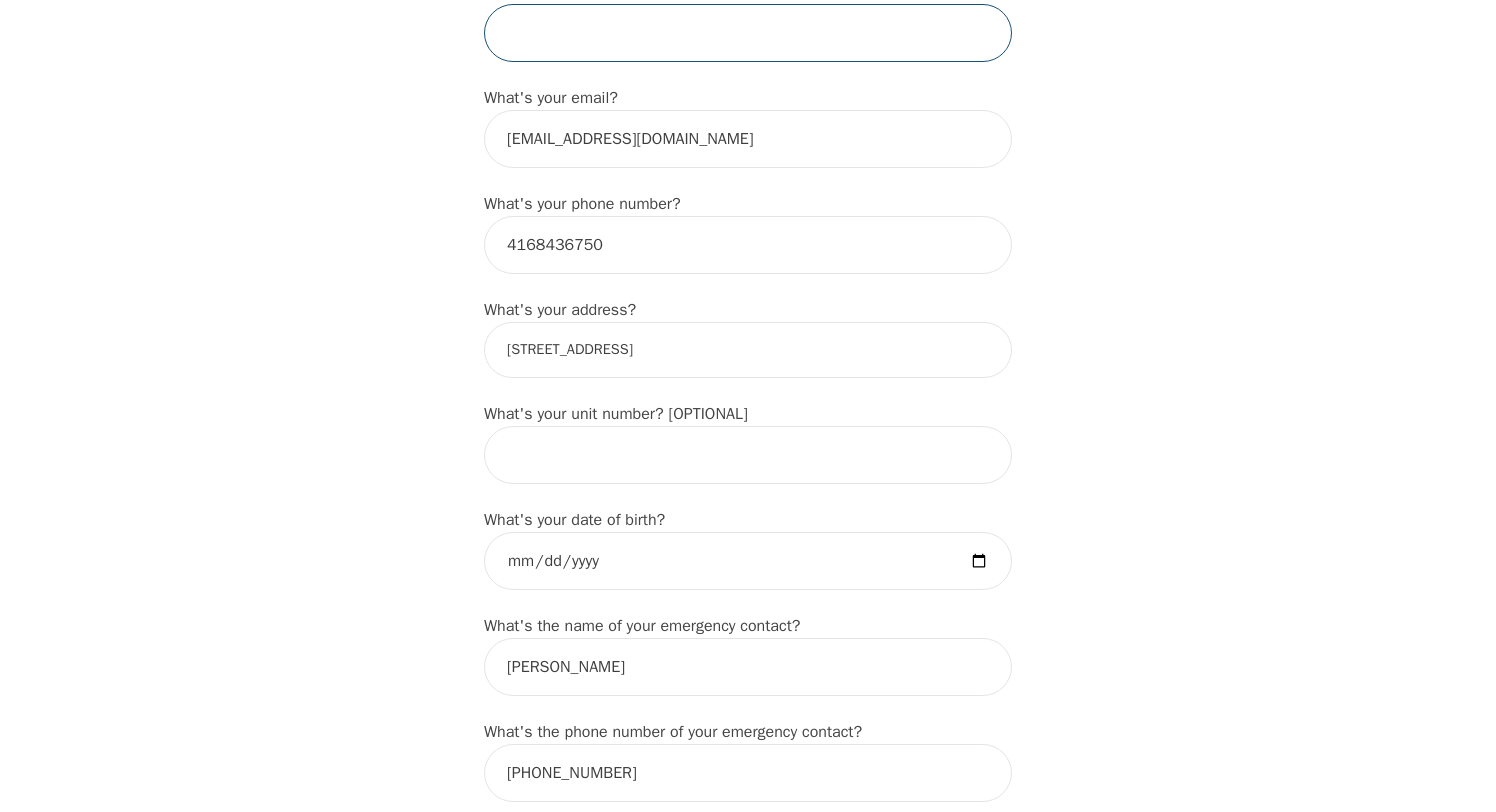 type on "patrick" 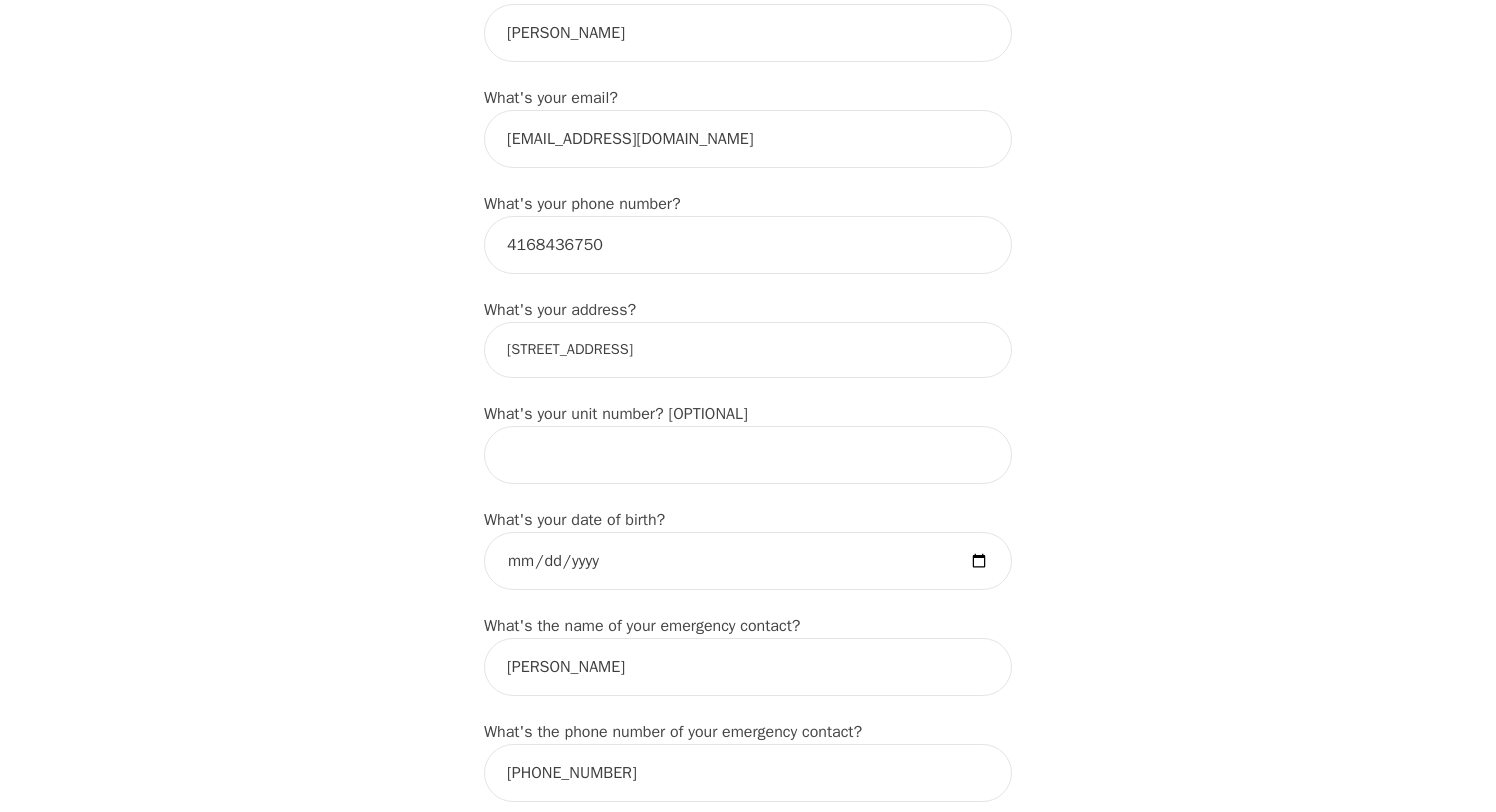 click on "8 Field Flower Crescent" at bounding box center [748, 350] 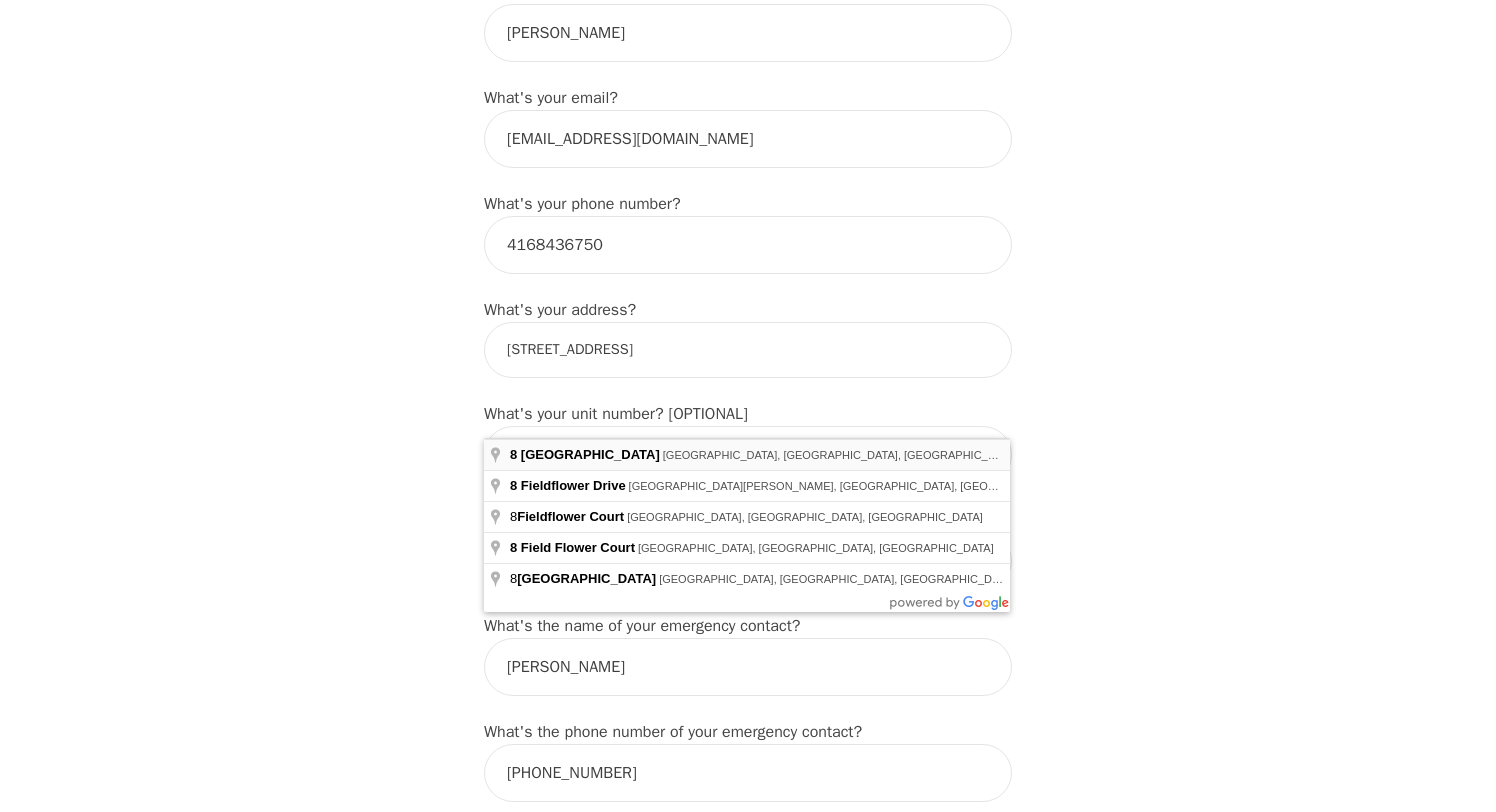 type on "8 Fieldflower Crescent, Richmond Hill, ON L4E 5E6, Canada" 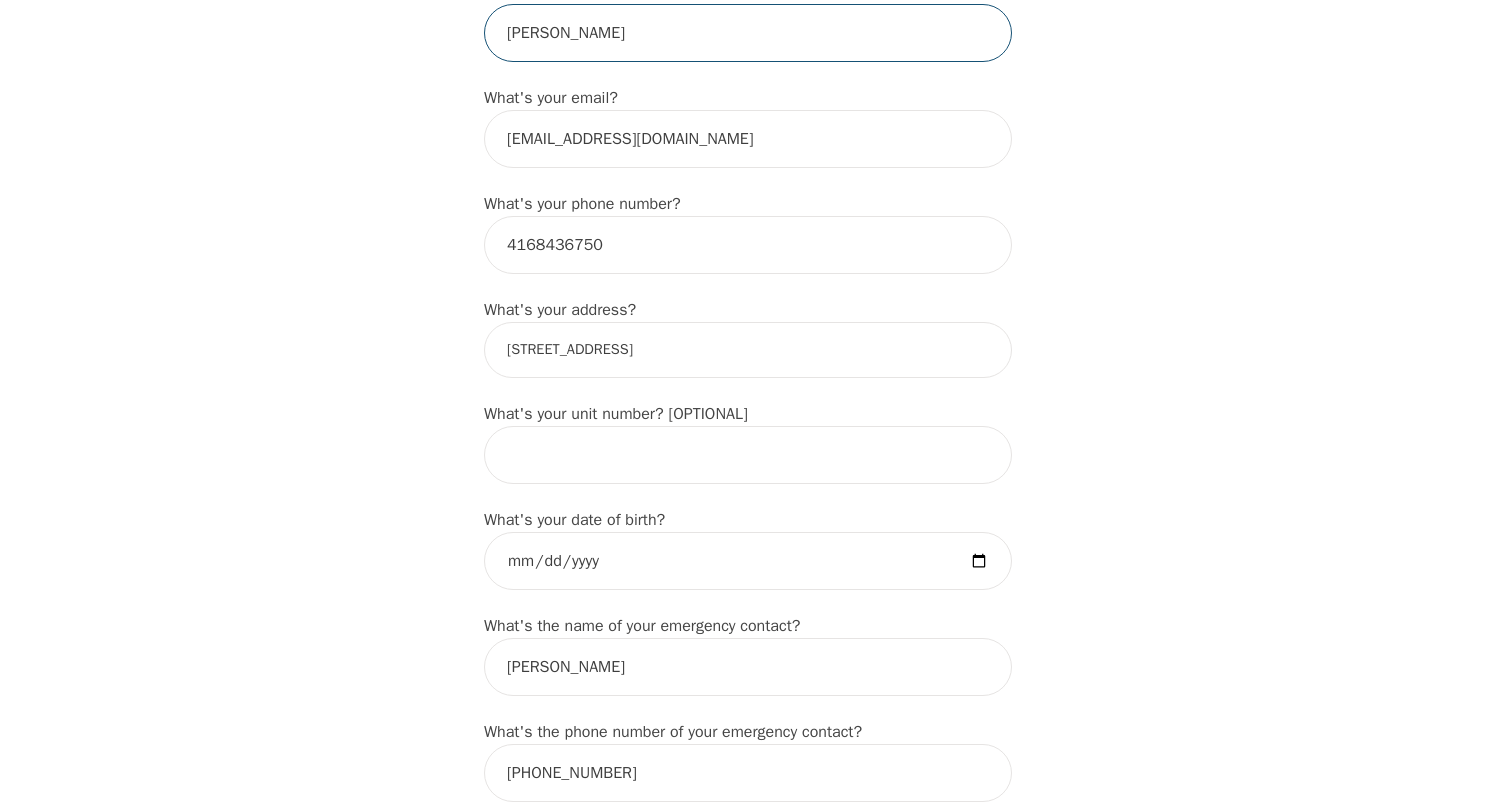 click on "patrick" at bounding box center [748, 33] 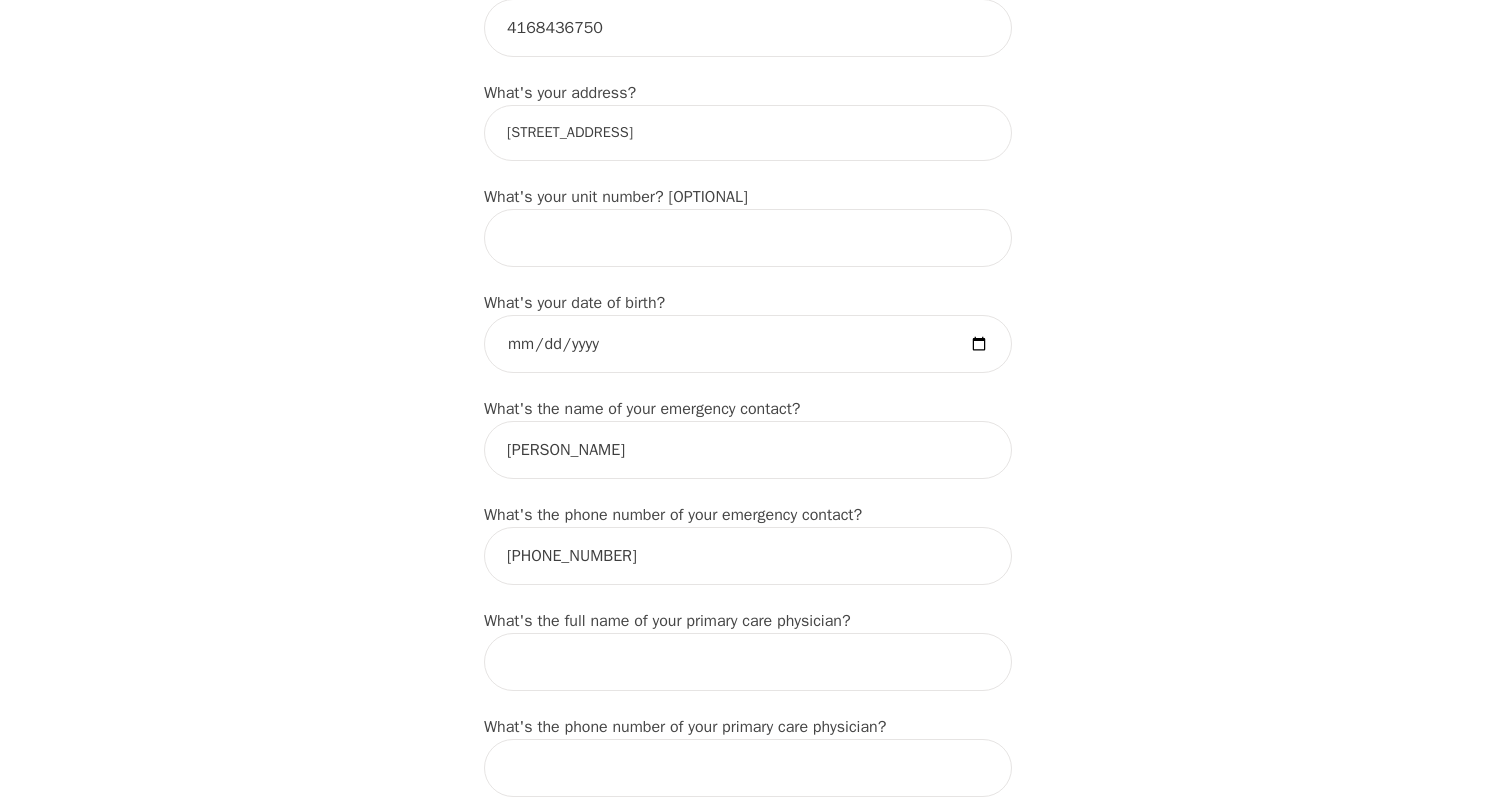 scroll, scrollTop: 772, scrollLeft: 0, axis: vertical 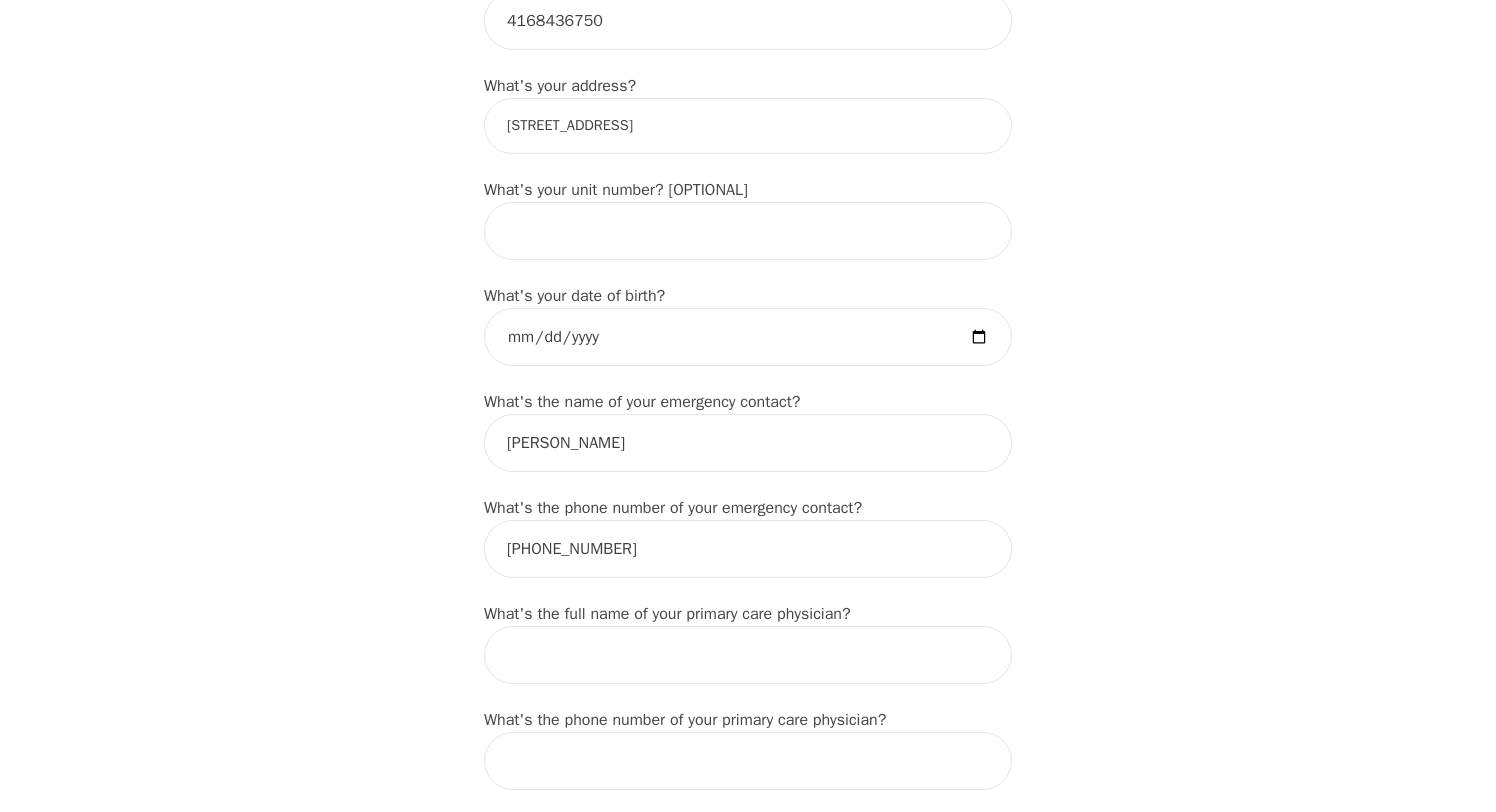 type on "Patrick" 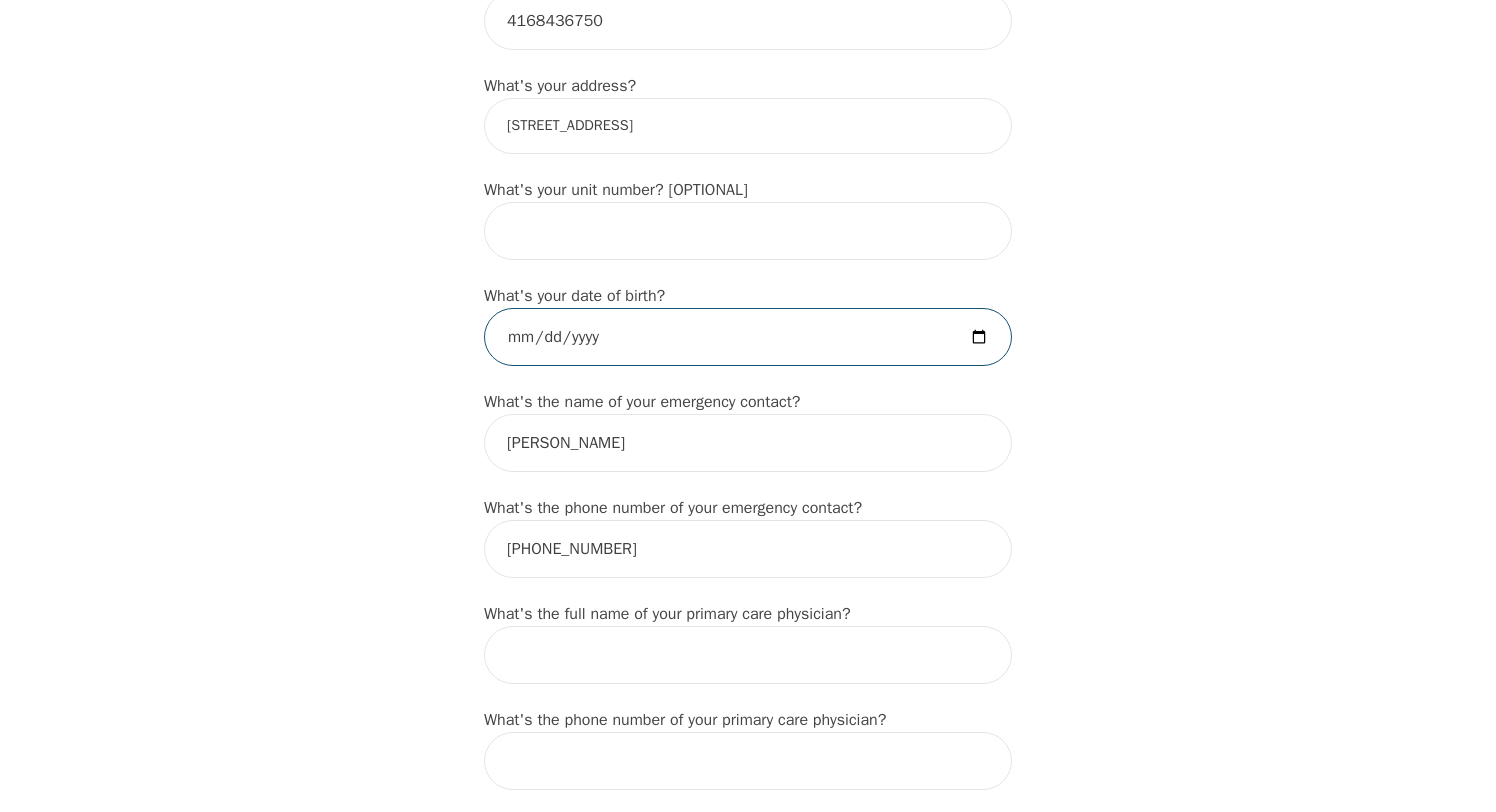click at bounding box center [748, 337] 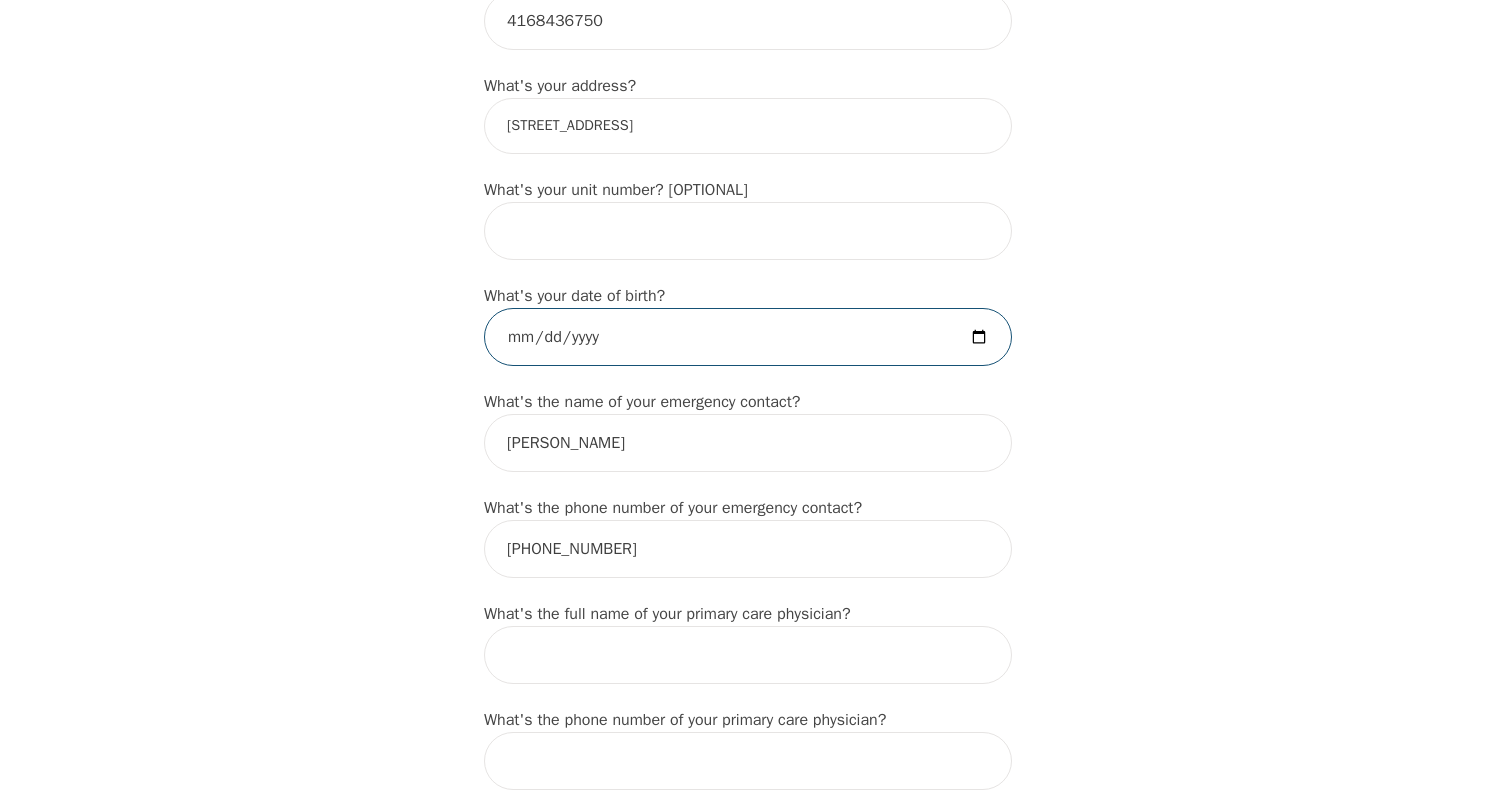 click at bounding box center [748, 337] 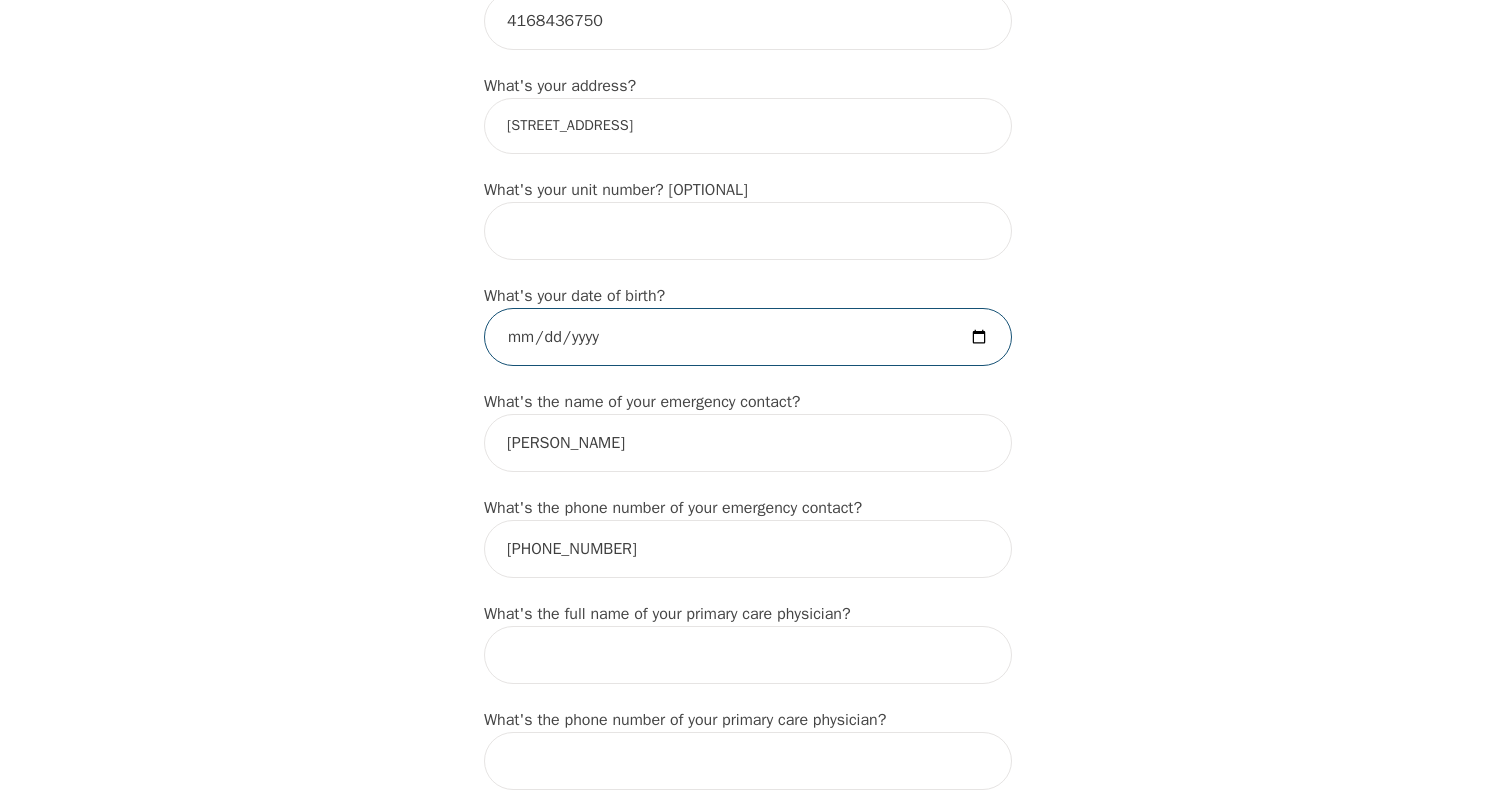 type on "1996-04-26" 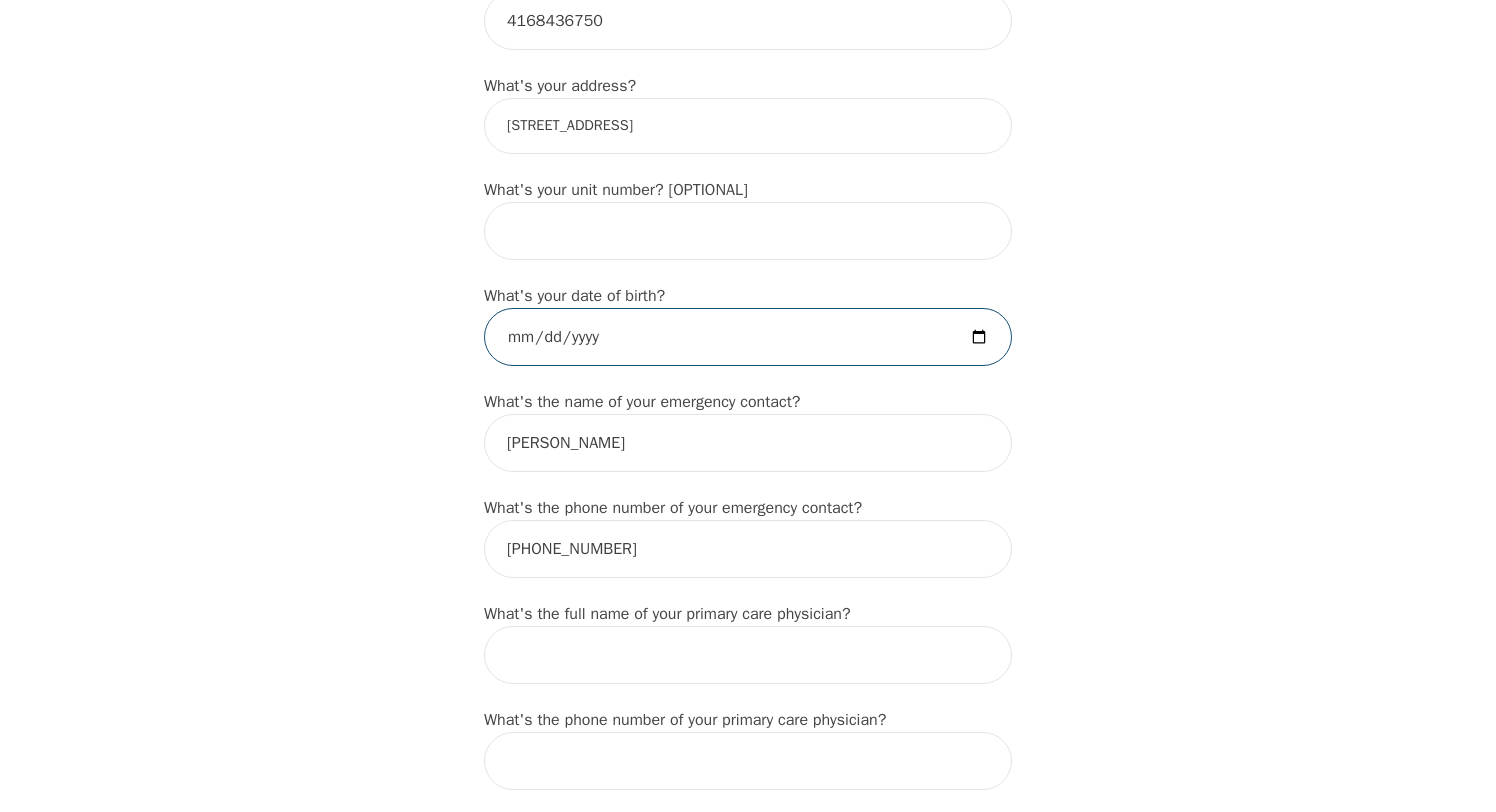 click on "1996-04-26" at bounding box center (748, 337) 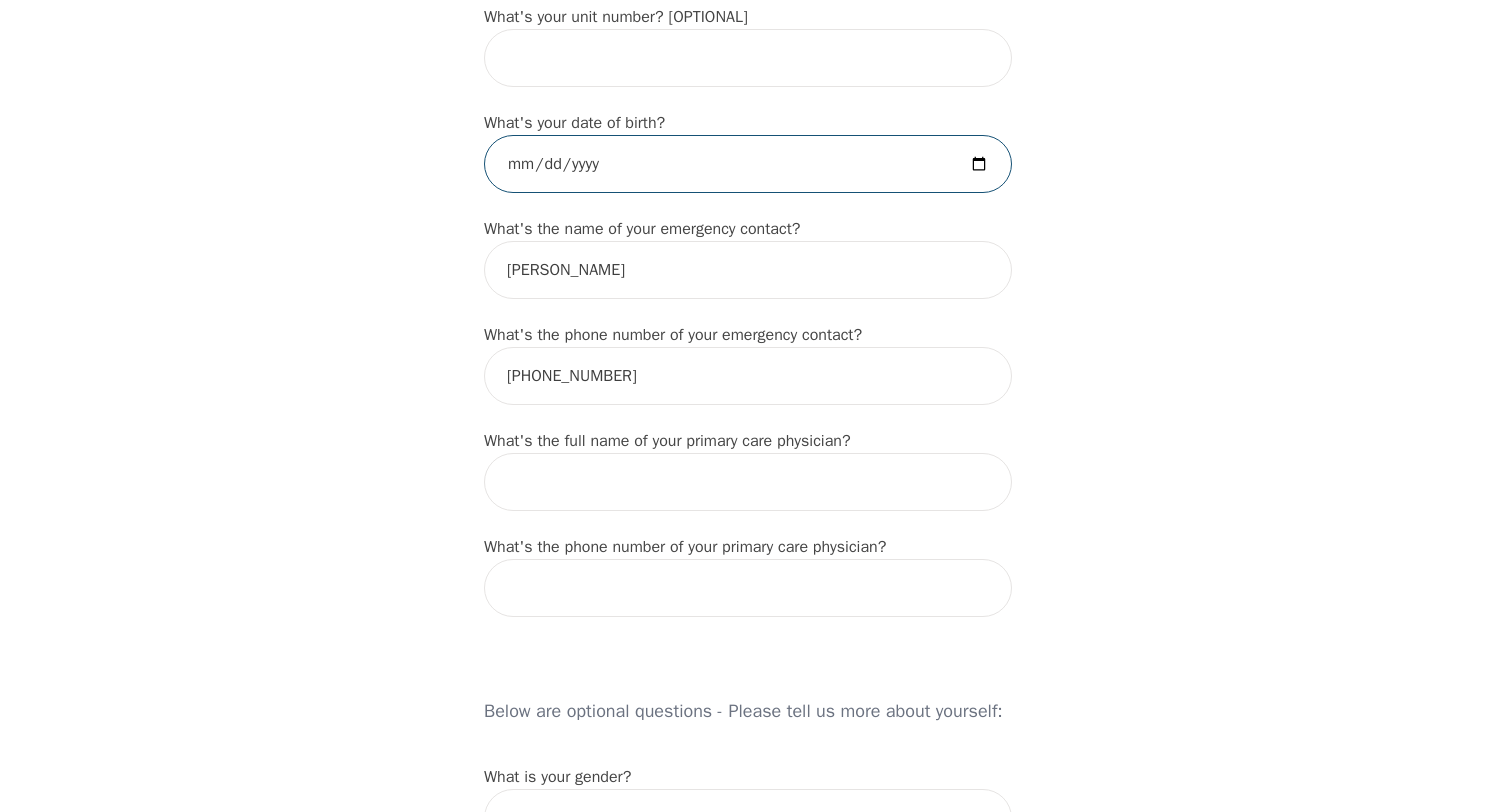 scroll, scrollTop: 1025, scrollLeft: 0, axis: vertical 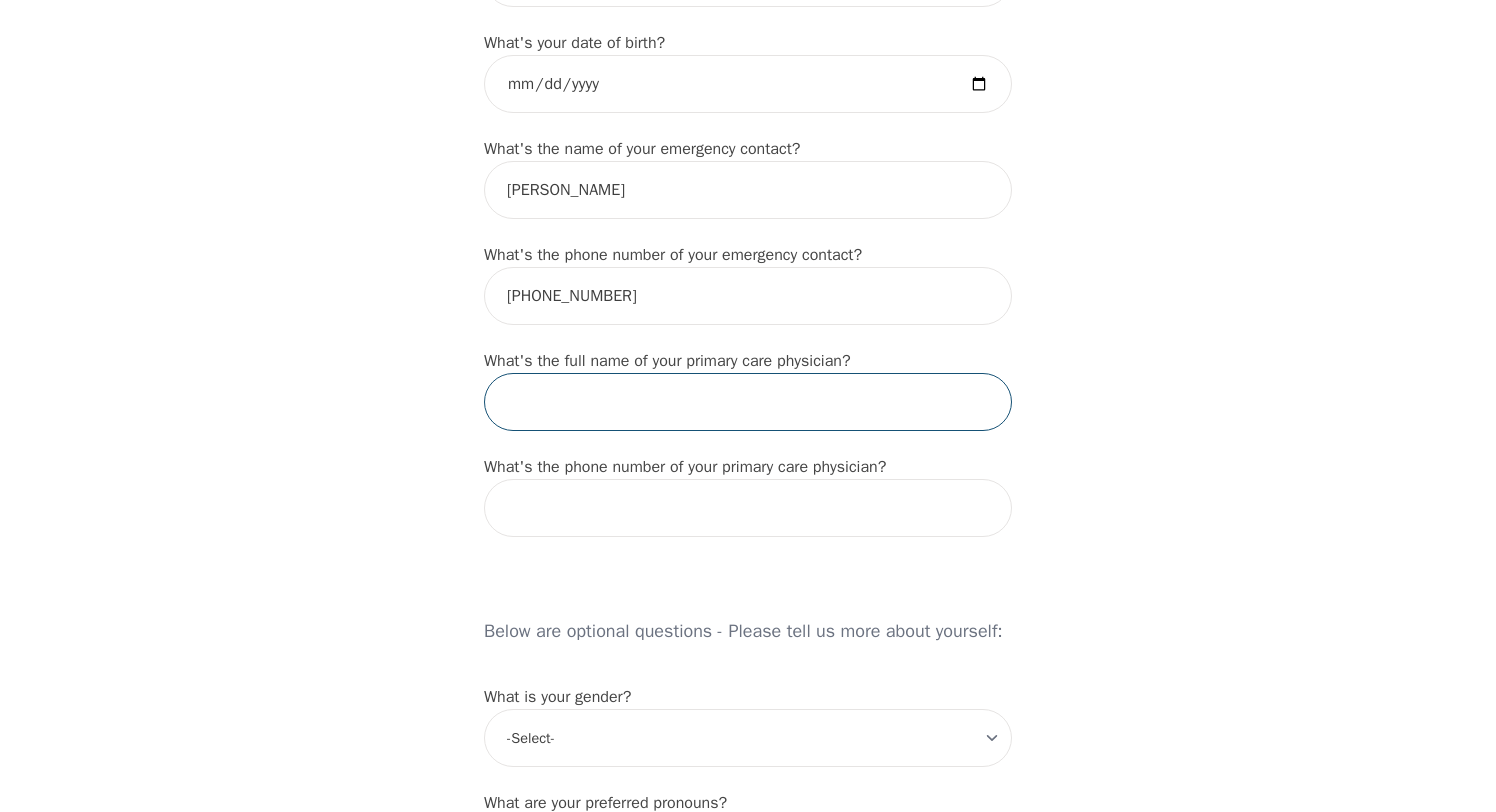 click at bounding box center (748, 402) 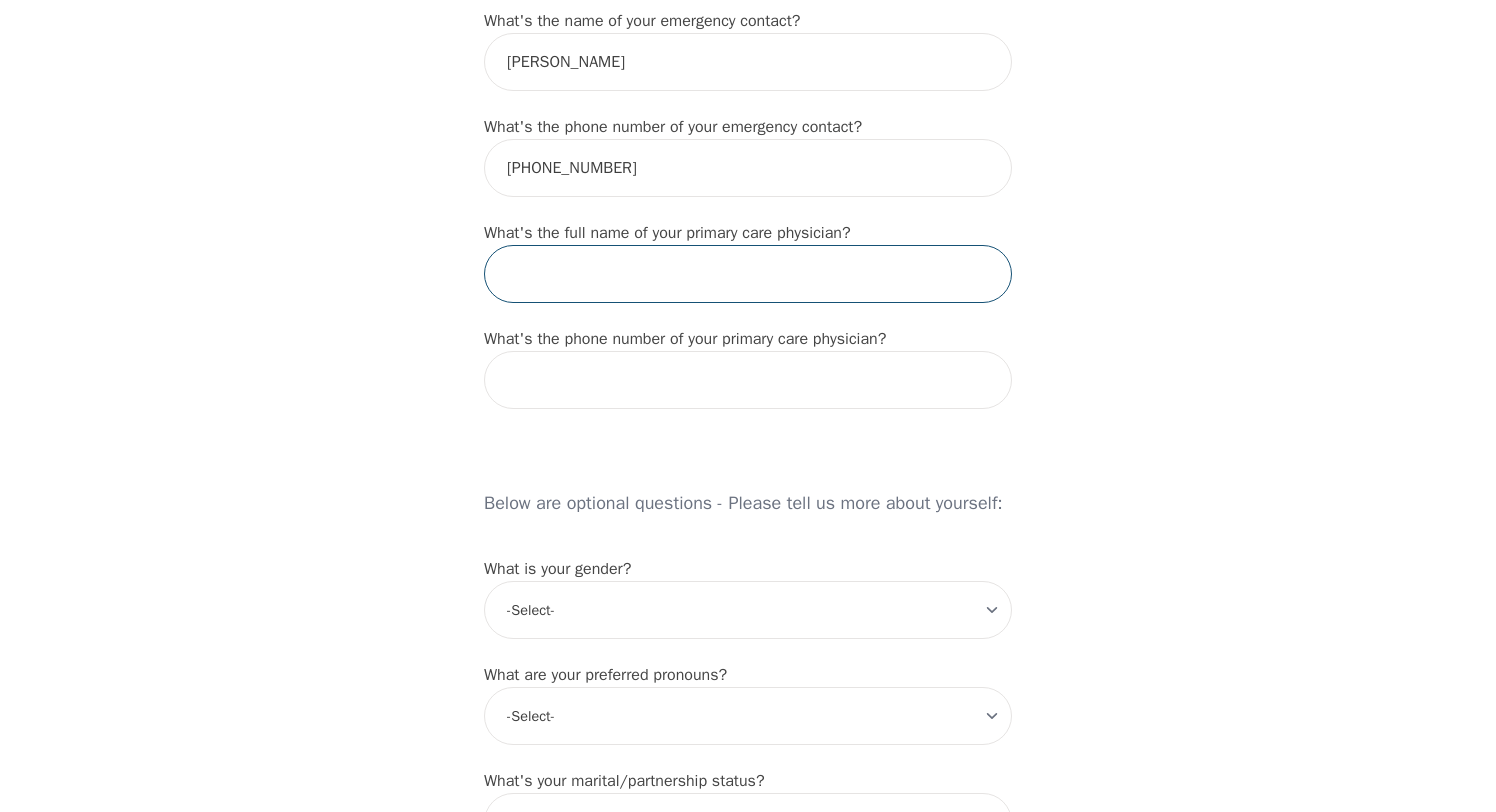 scroll, scrollTop: 1155, scrollLeft: 0, axis: vertical 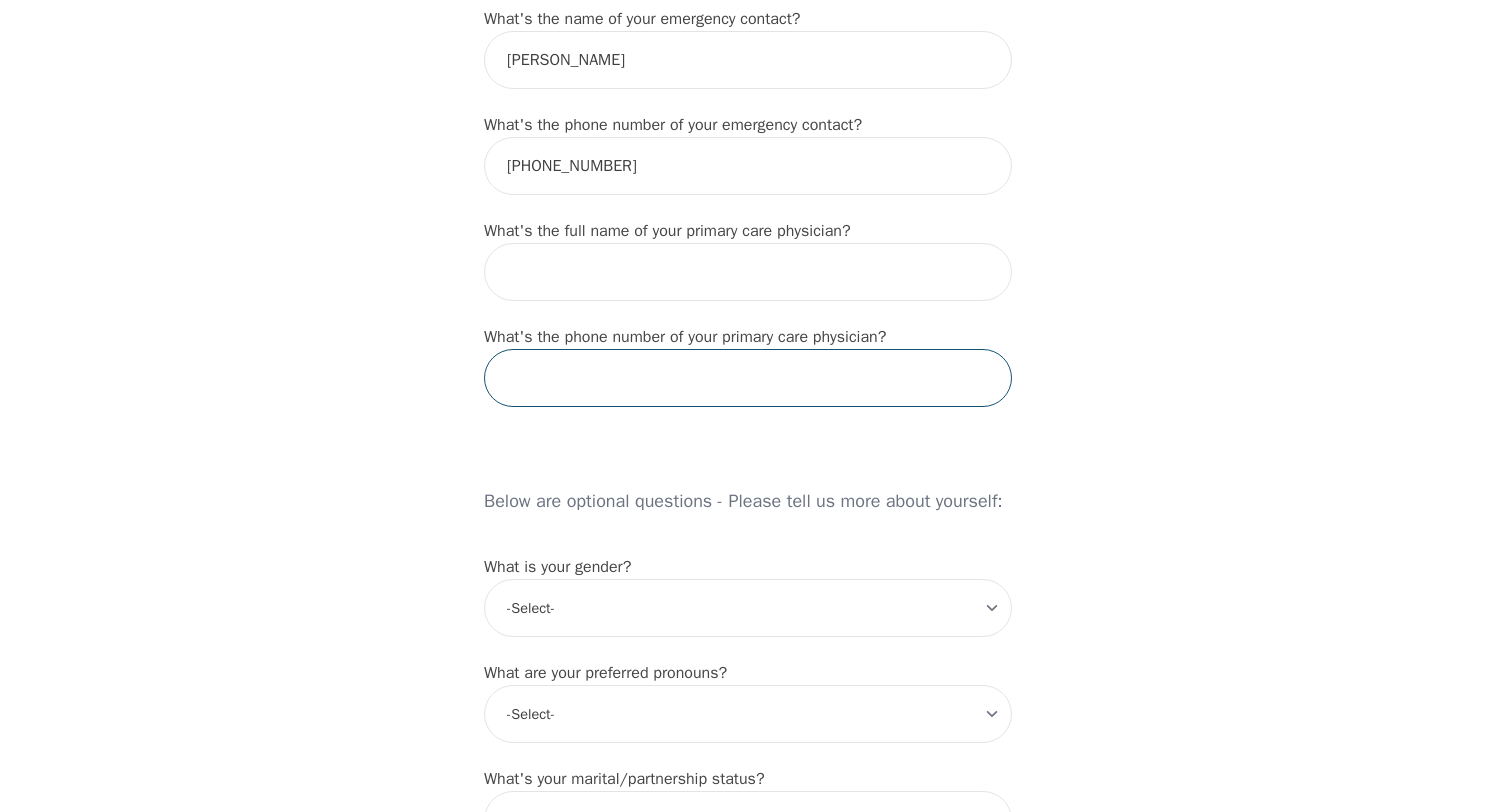 click at bounding box center (748, 378) 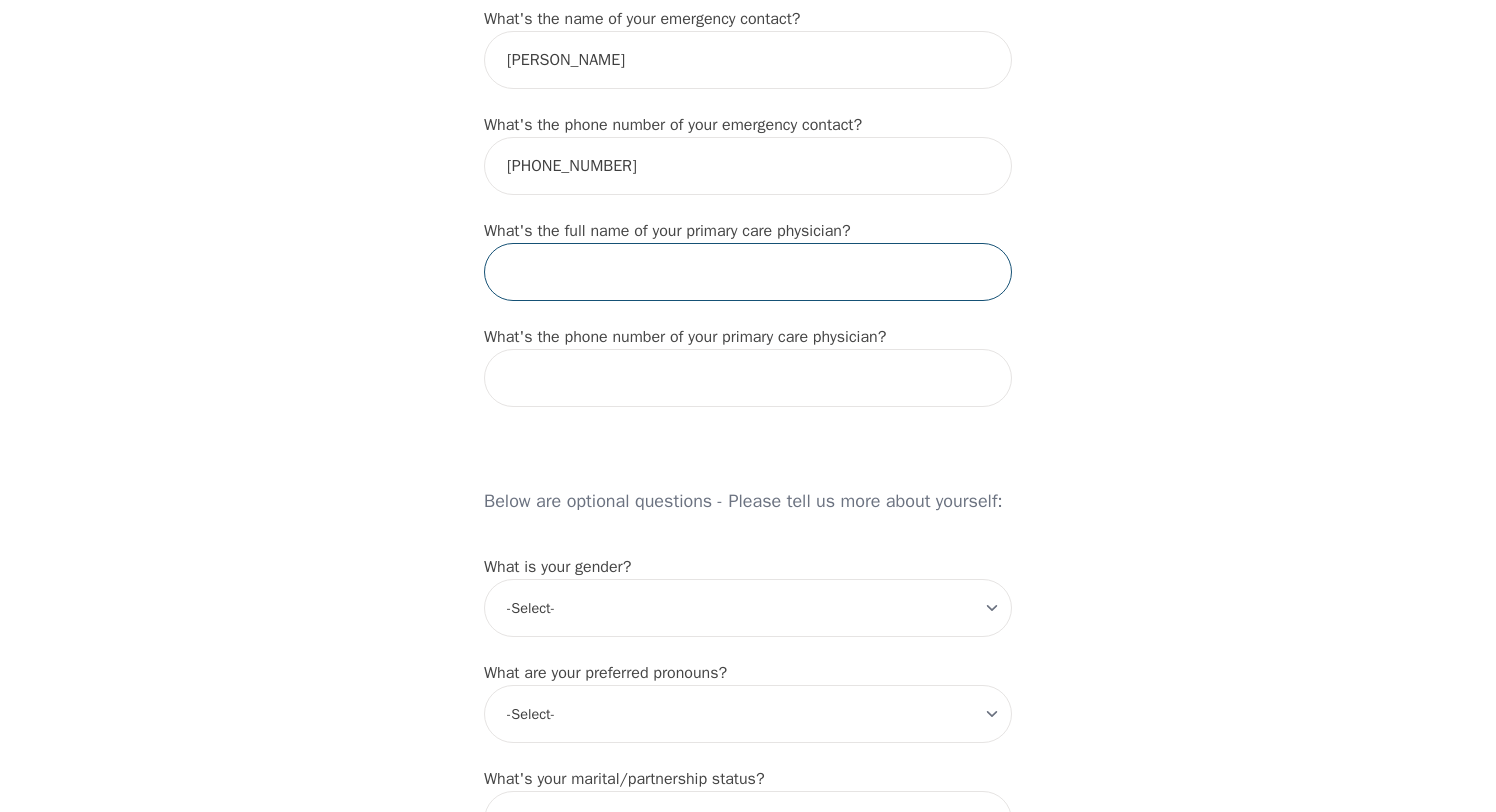 click at bounding box center (748, 272) 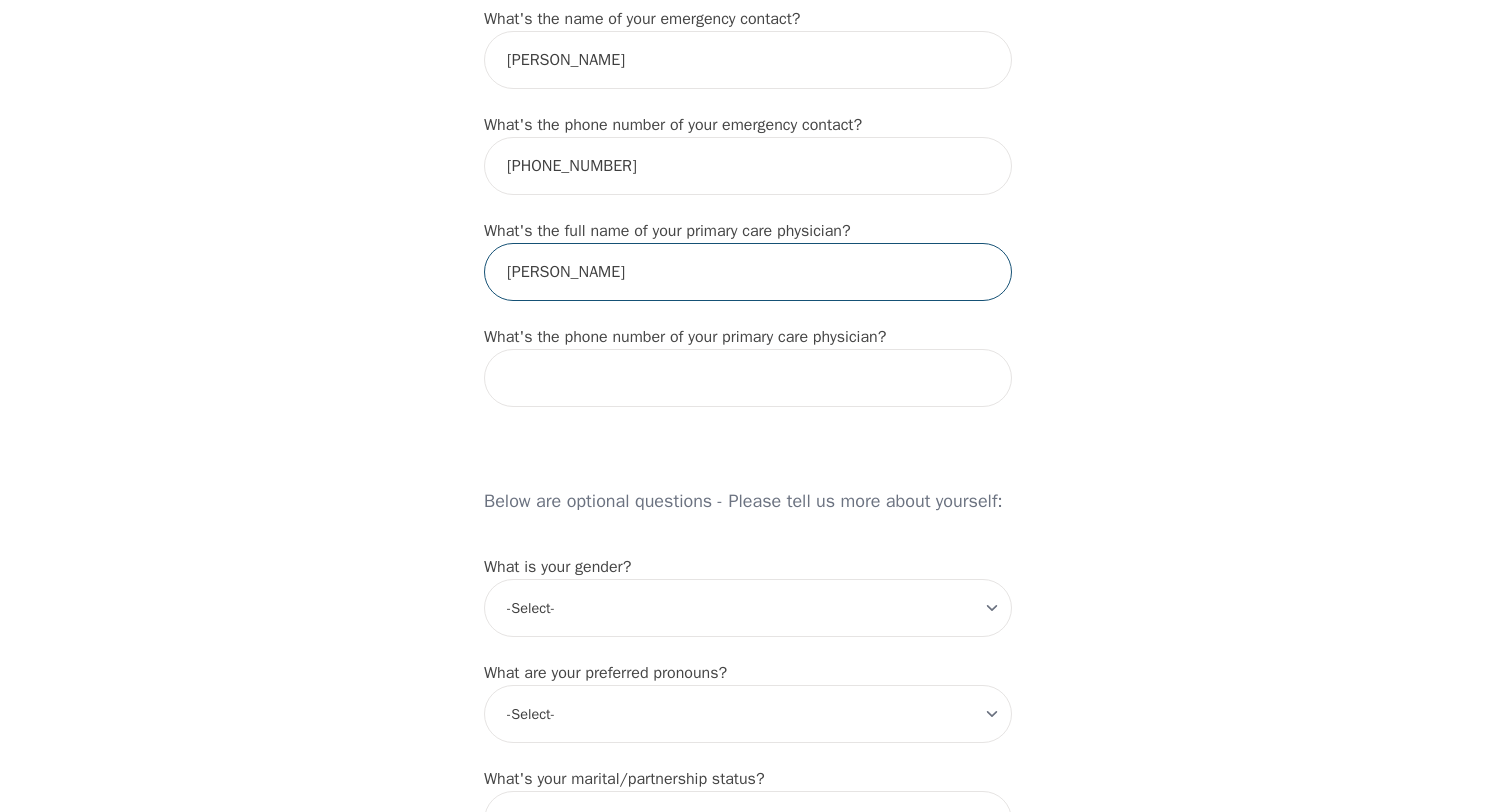 type on "Dr. Ajinder Doad" 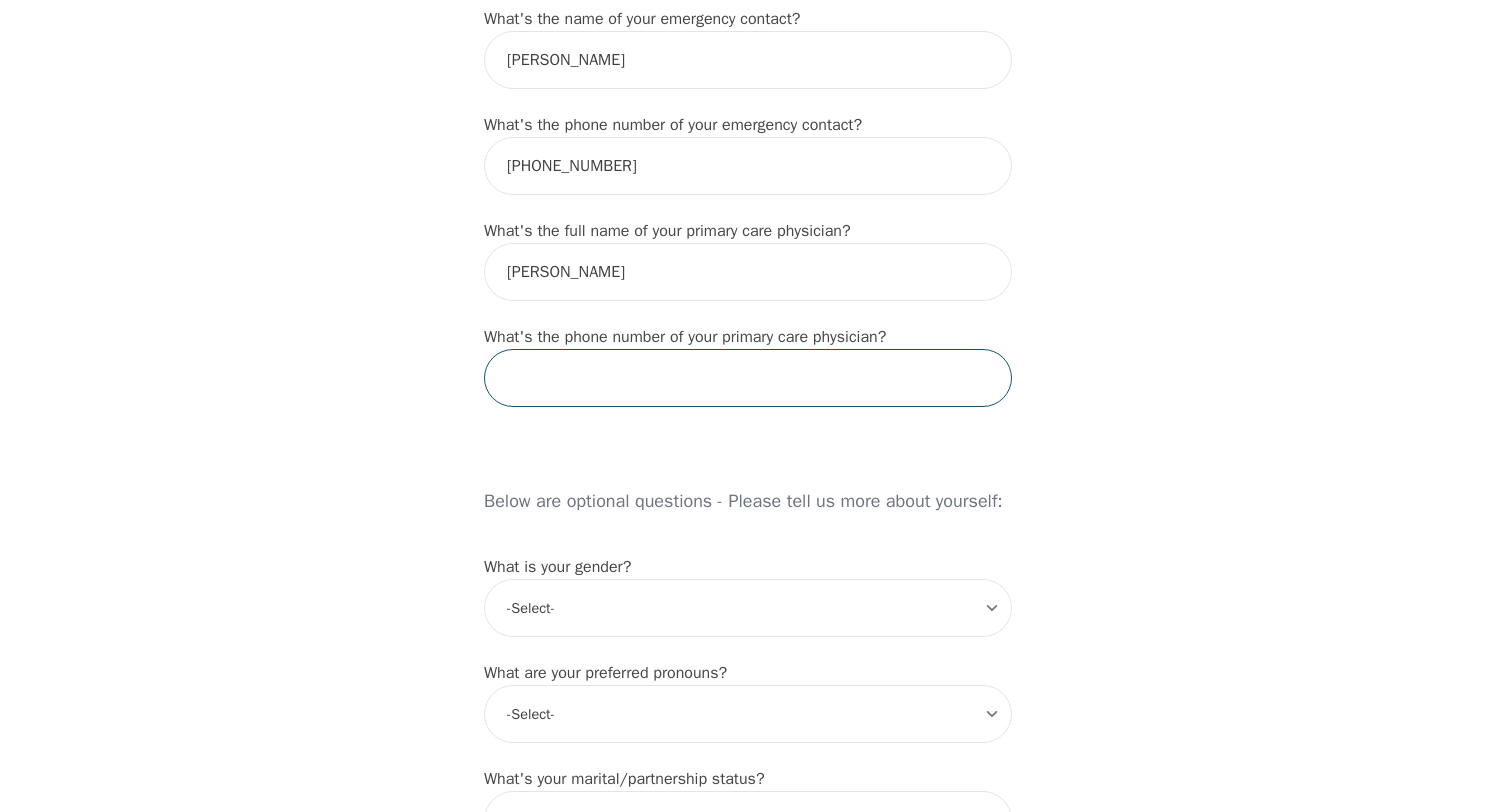 click at bounding box center (748, 378) 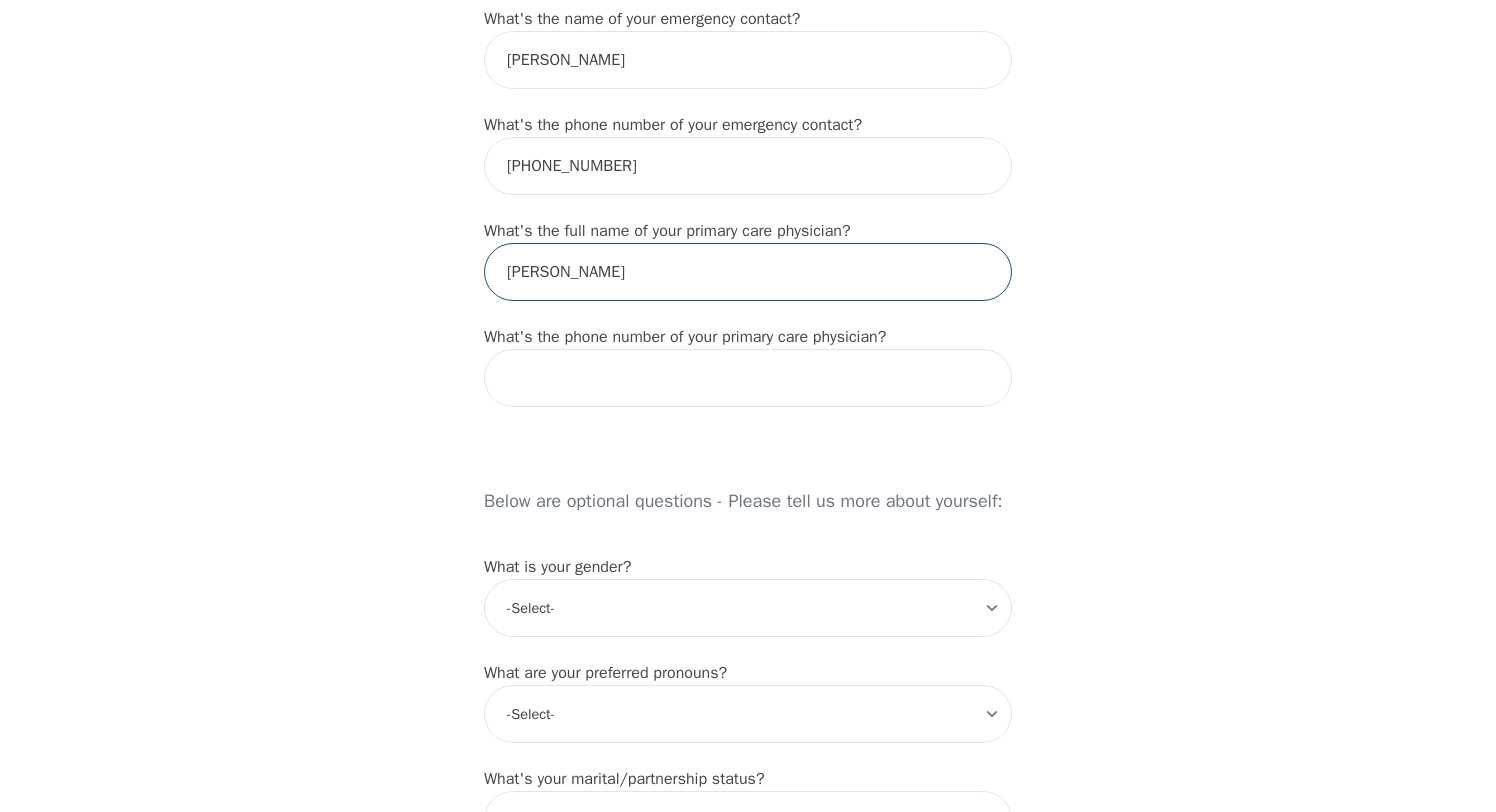 drag, startPoint x: 652, startPoint y: 346, endPoint x: 507, endPoint y: 331, distance: 145.7738 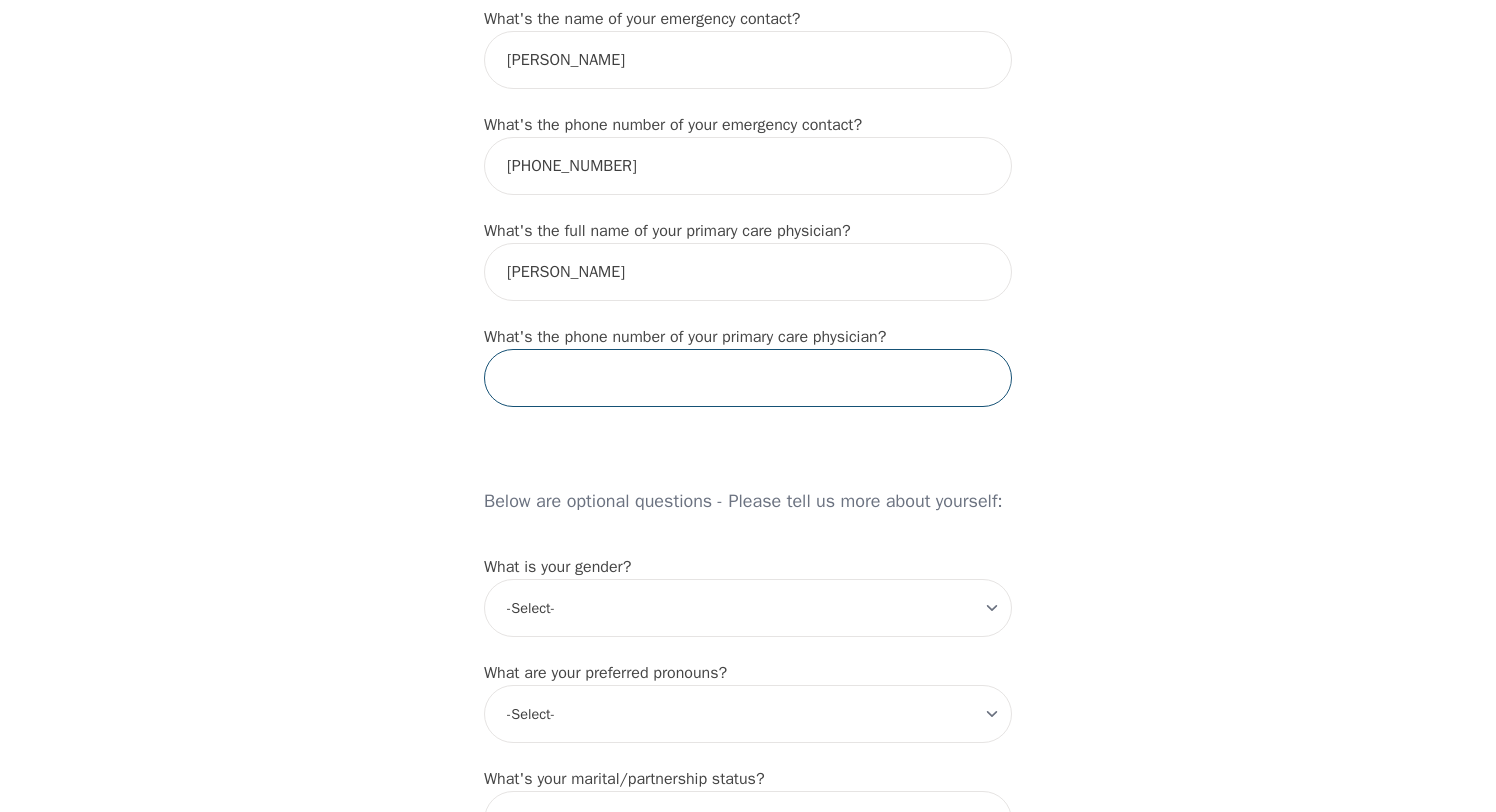 click at bounding box center [748, 378] 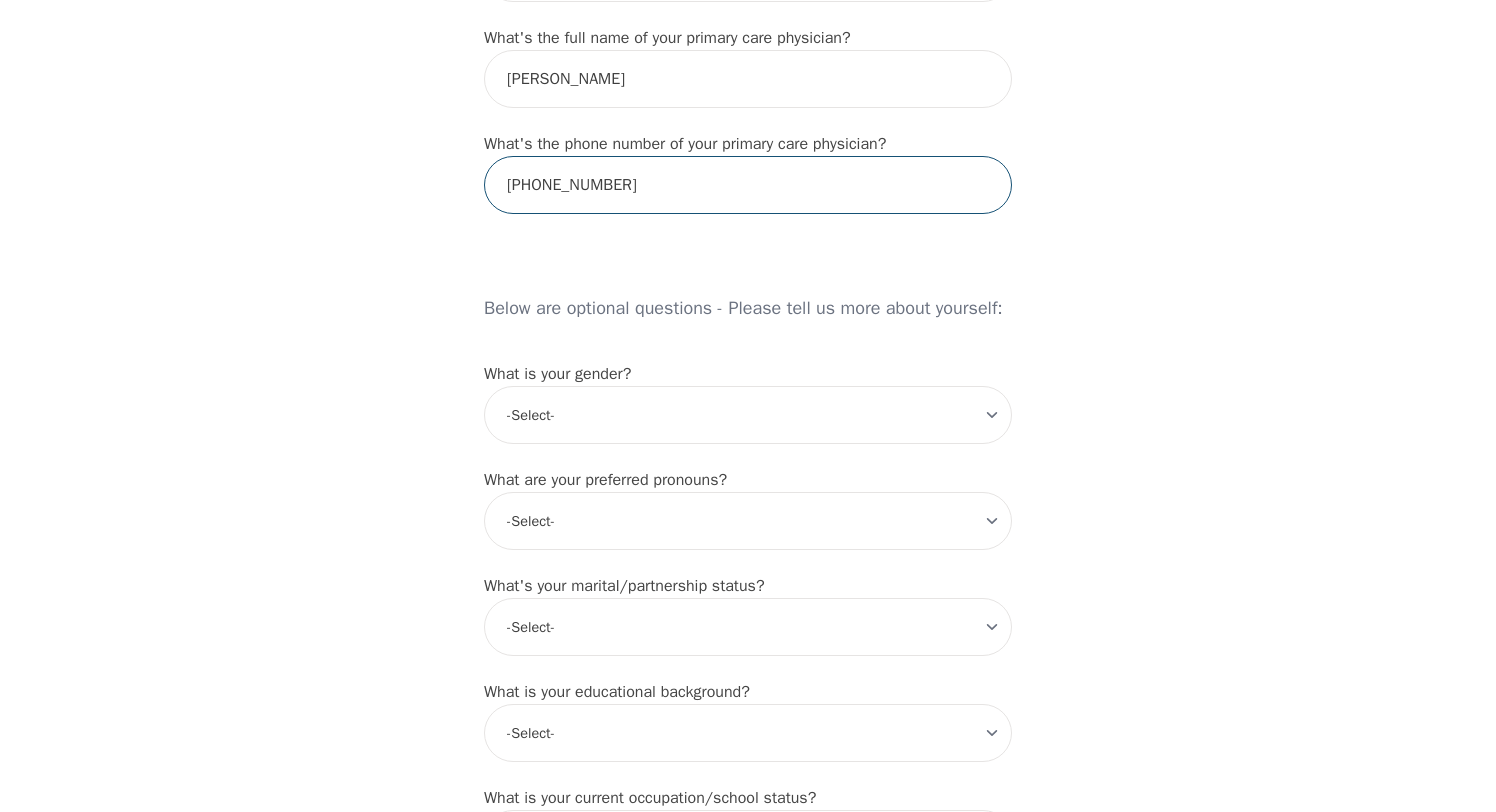 scroll, scrollTop: 1351, scrollLeft: 0, axis: vertical 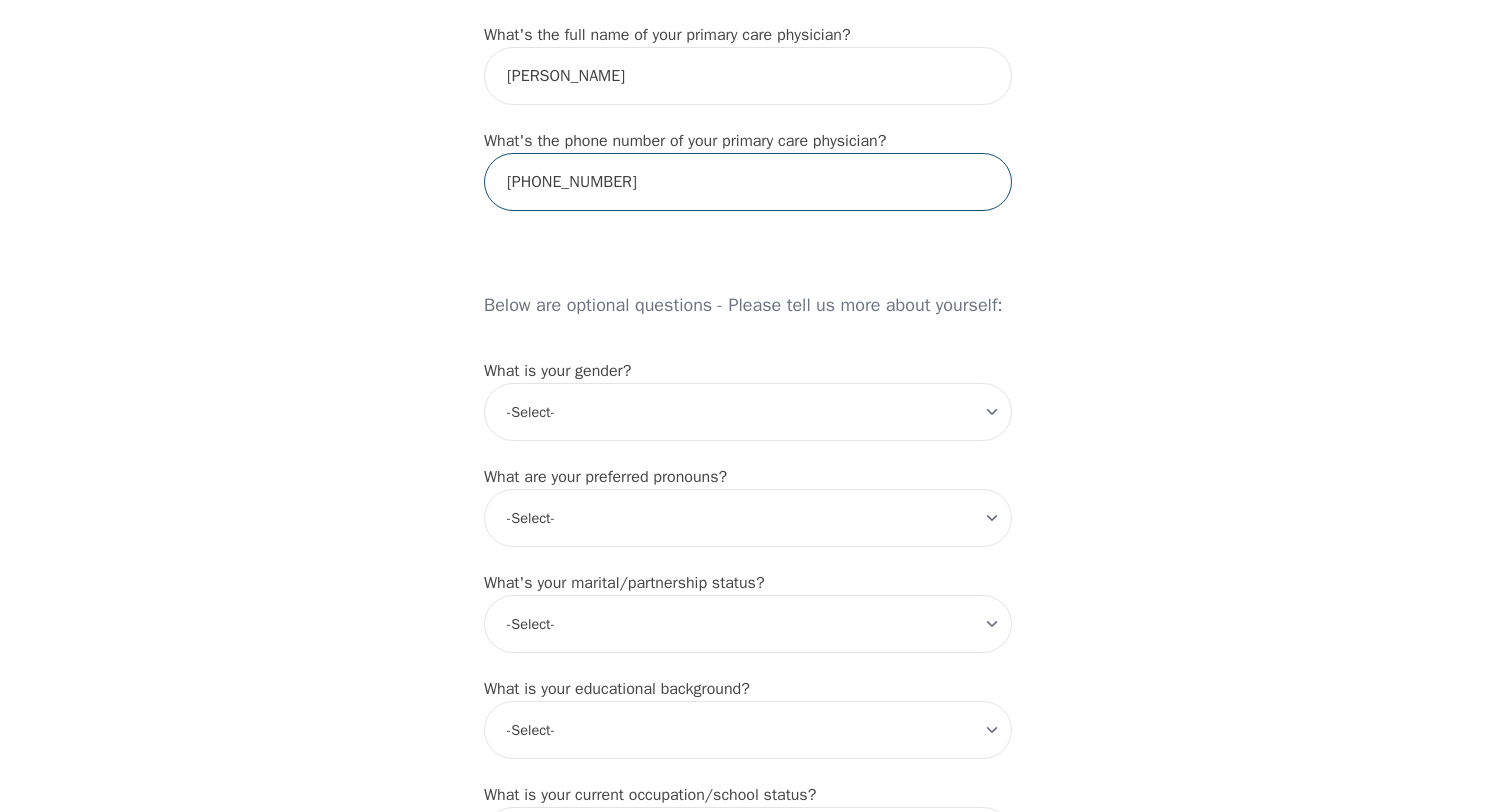 type on "(289) 475-6104" 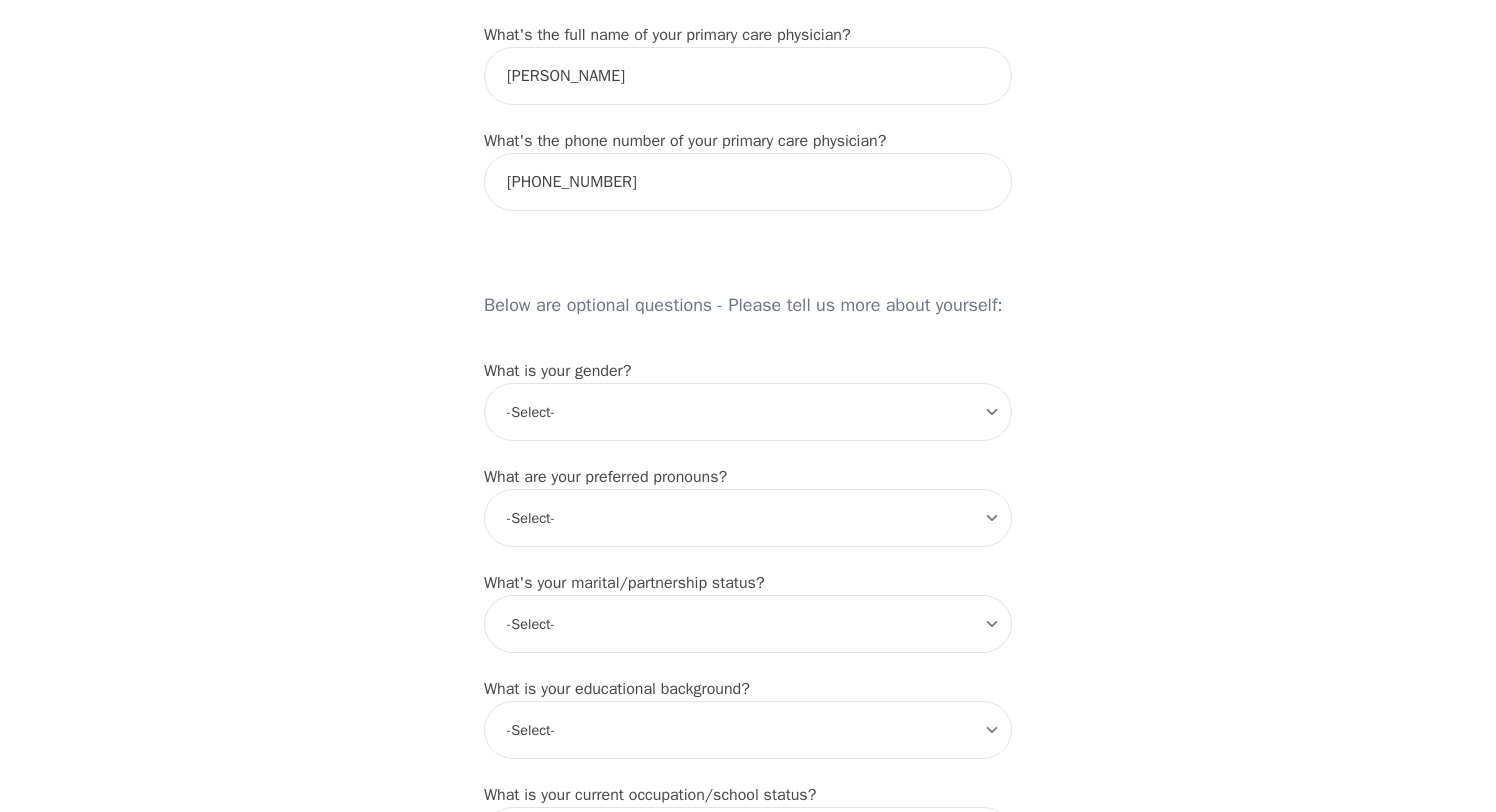 click on "Below are optional questions - Please tell us more about yourself:" at bounding box center [748, 285] 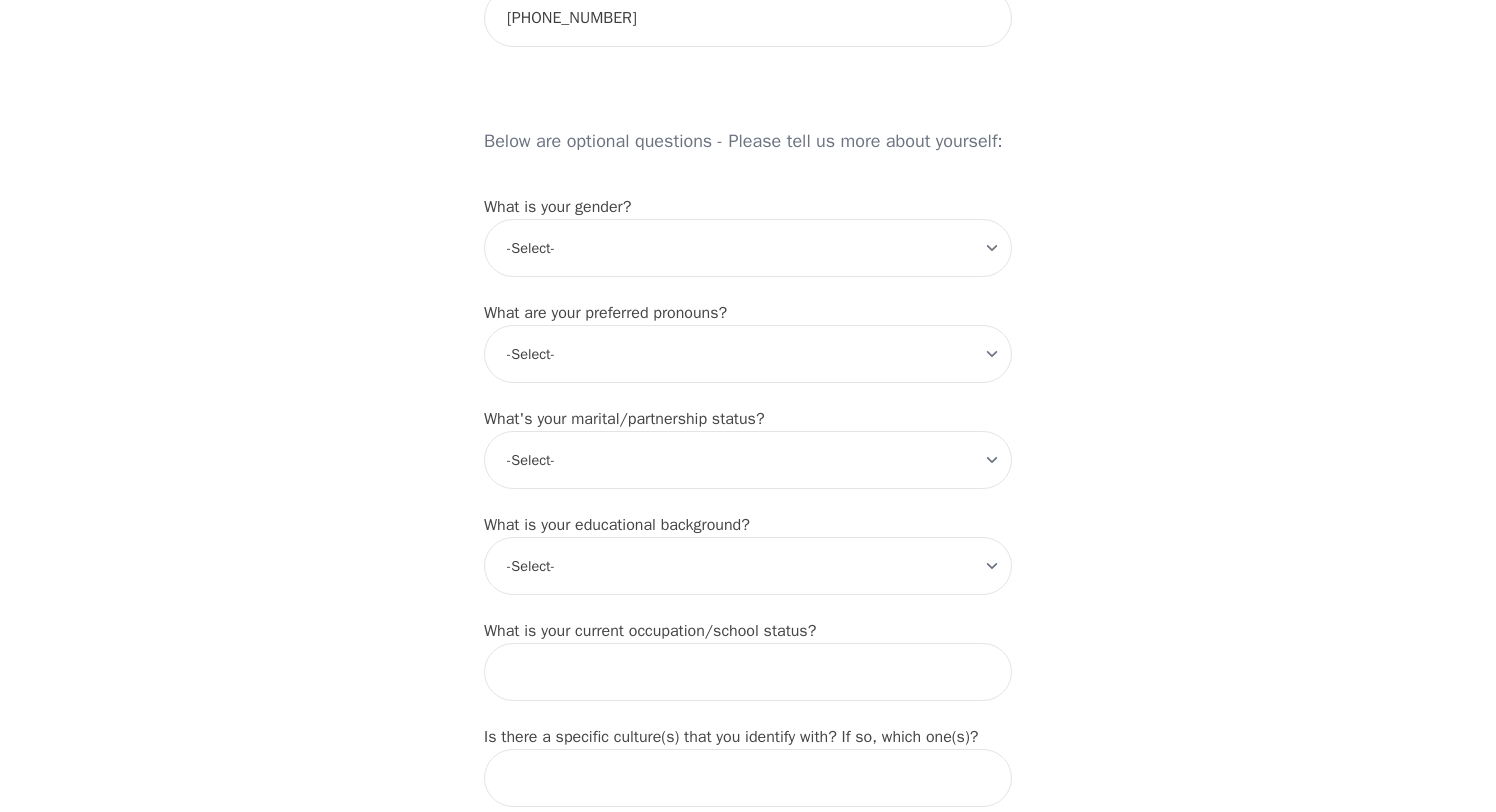 scroll, scrollTop: 1521, scrollLeft: 0, axis: vertical 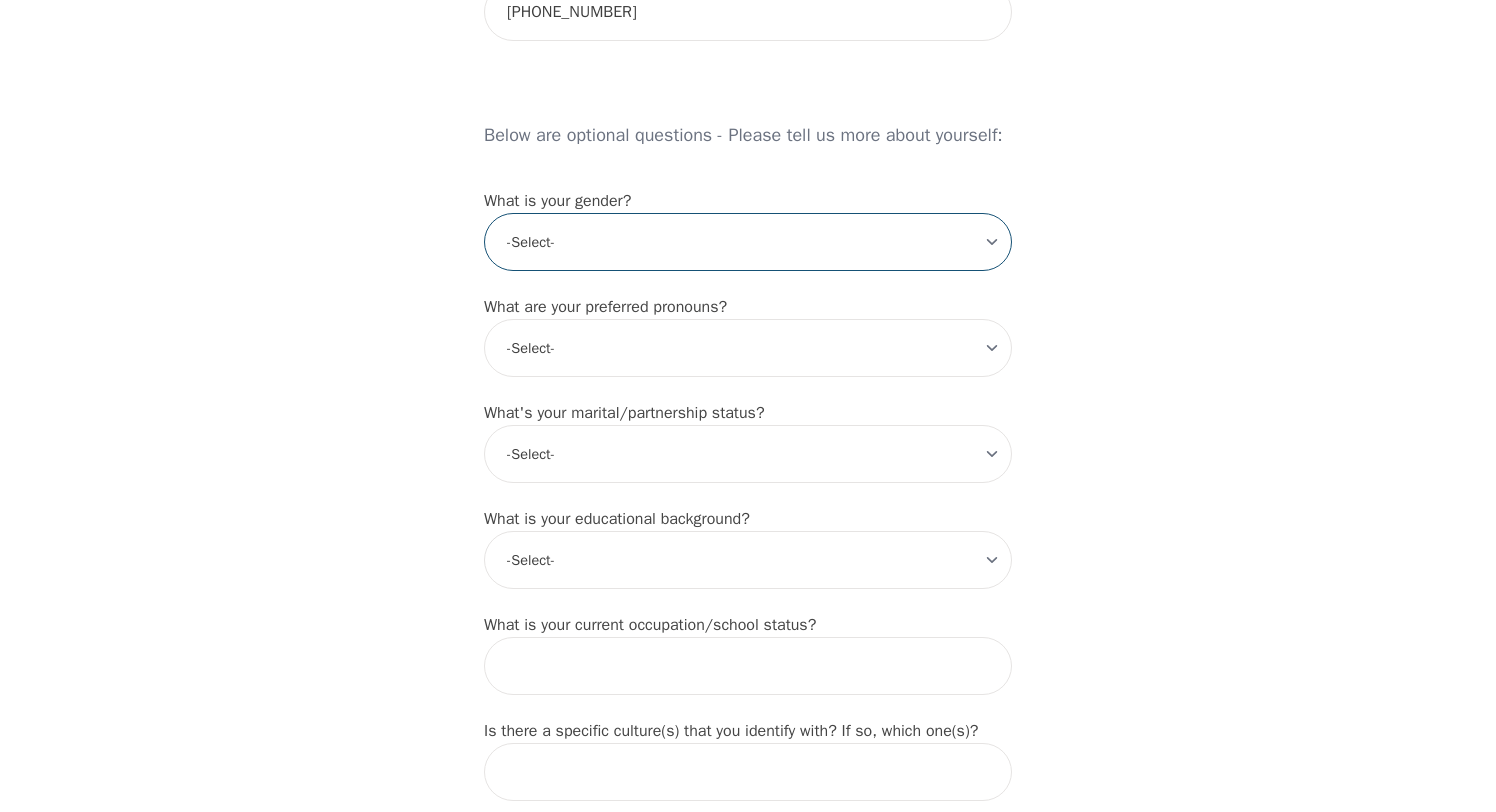 click on "-Select- male female non-binary transgender intersex prefer_not_to_say" at bounding box center [748, 242] 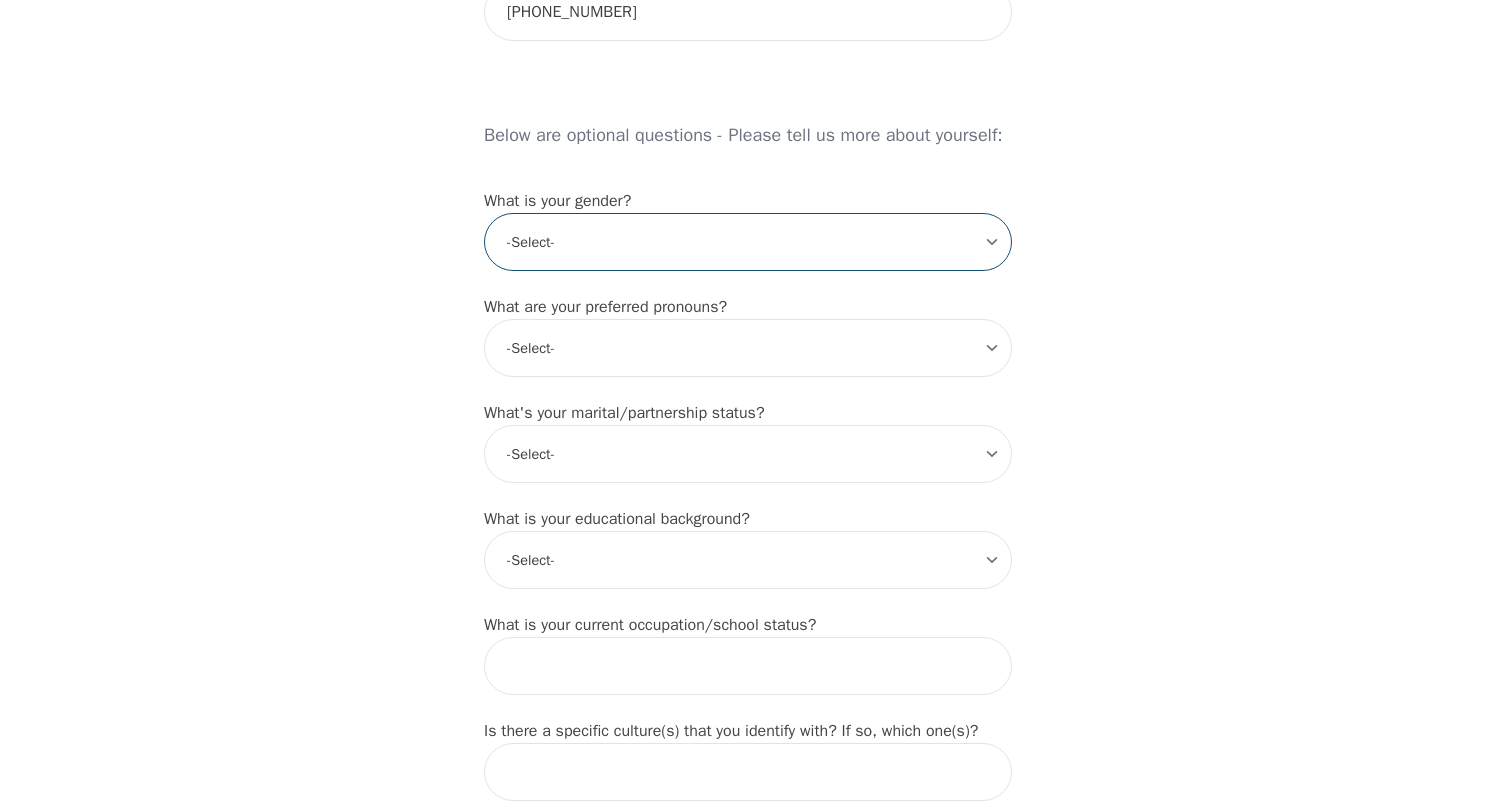 select on "male" 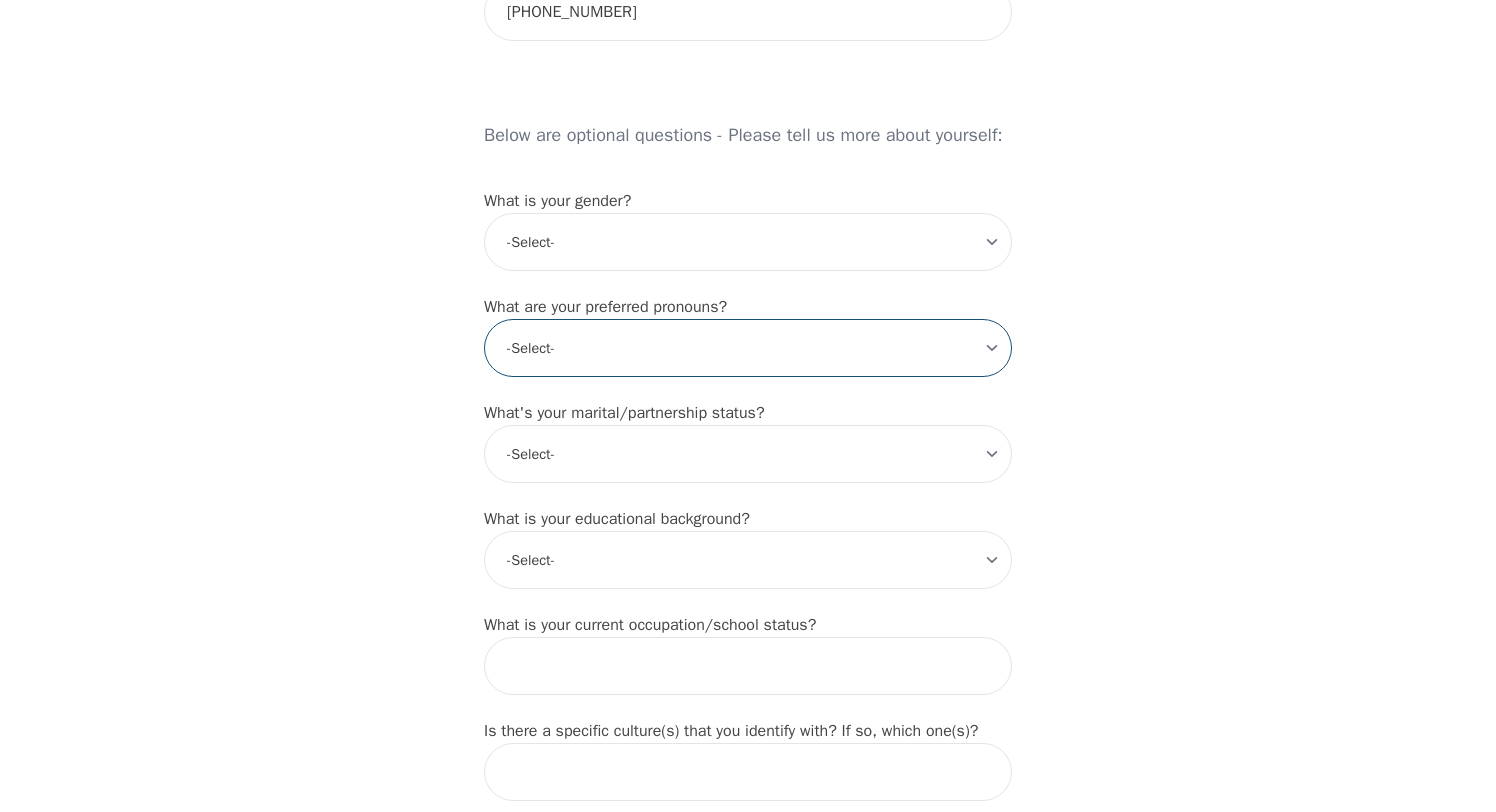 click on "-Select- he/him she/her they/them ze/zir xe/xem ey/em ve/ver tey/ter e/e per/per prefer_not_to_say" at bounding box center [748, 348] 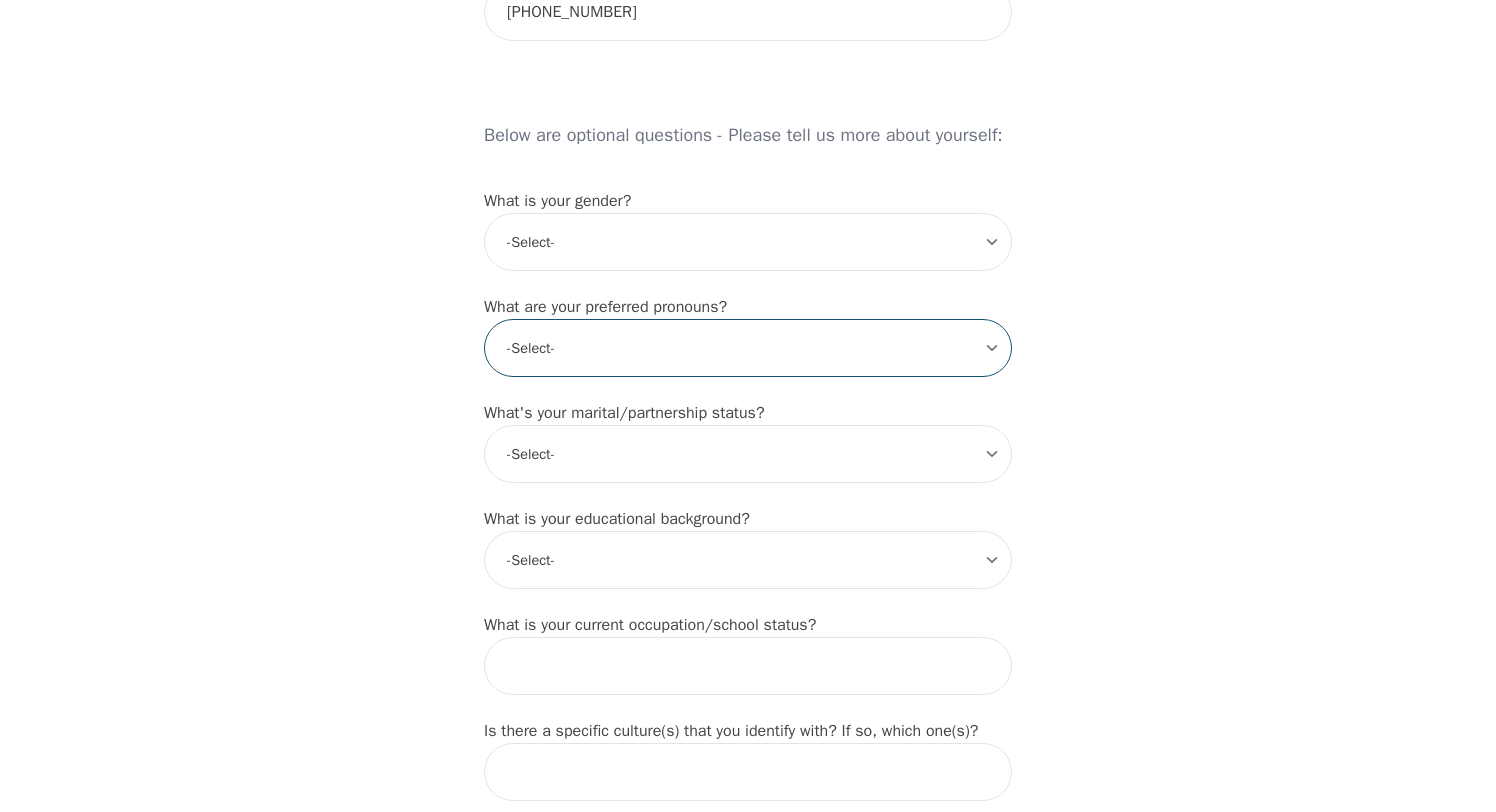 select on "he/him" 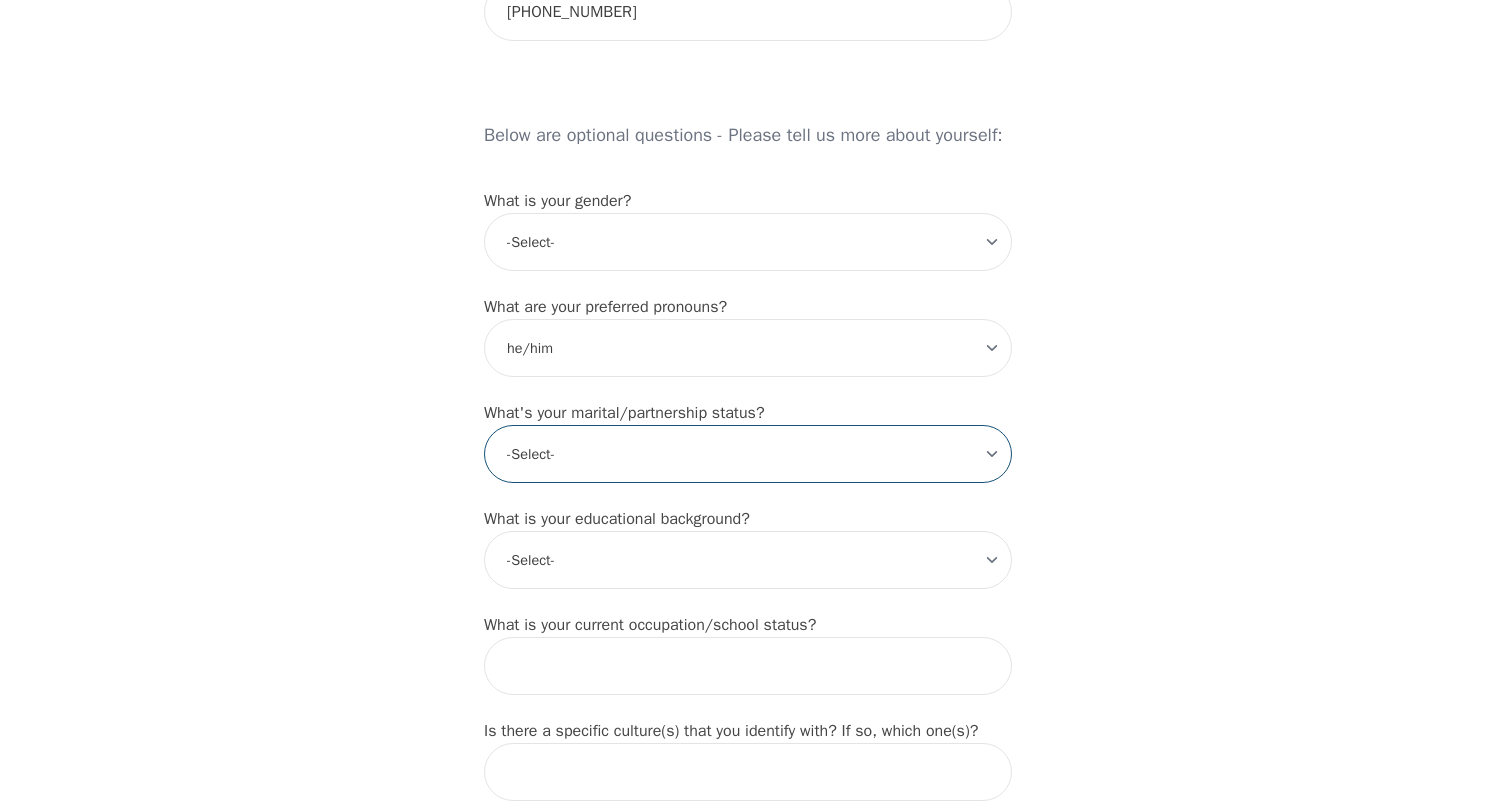click on "-Select- Single Partnered Married Common Law Widowed Separated Divorced" at bounding box center [748, 454] 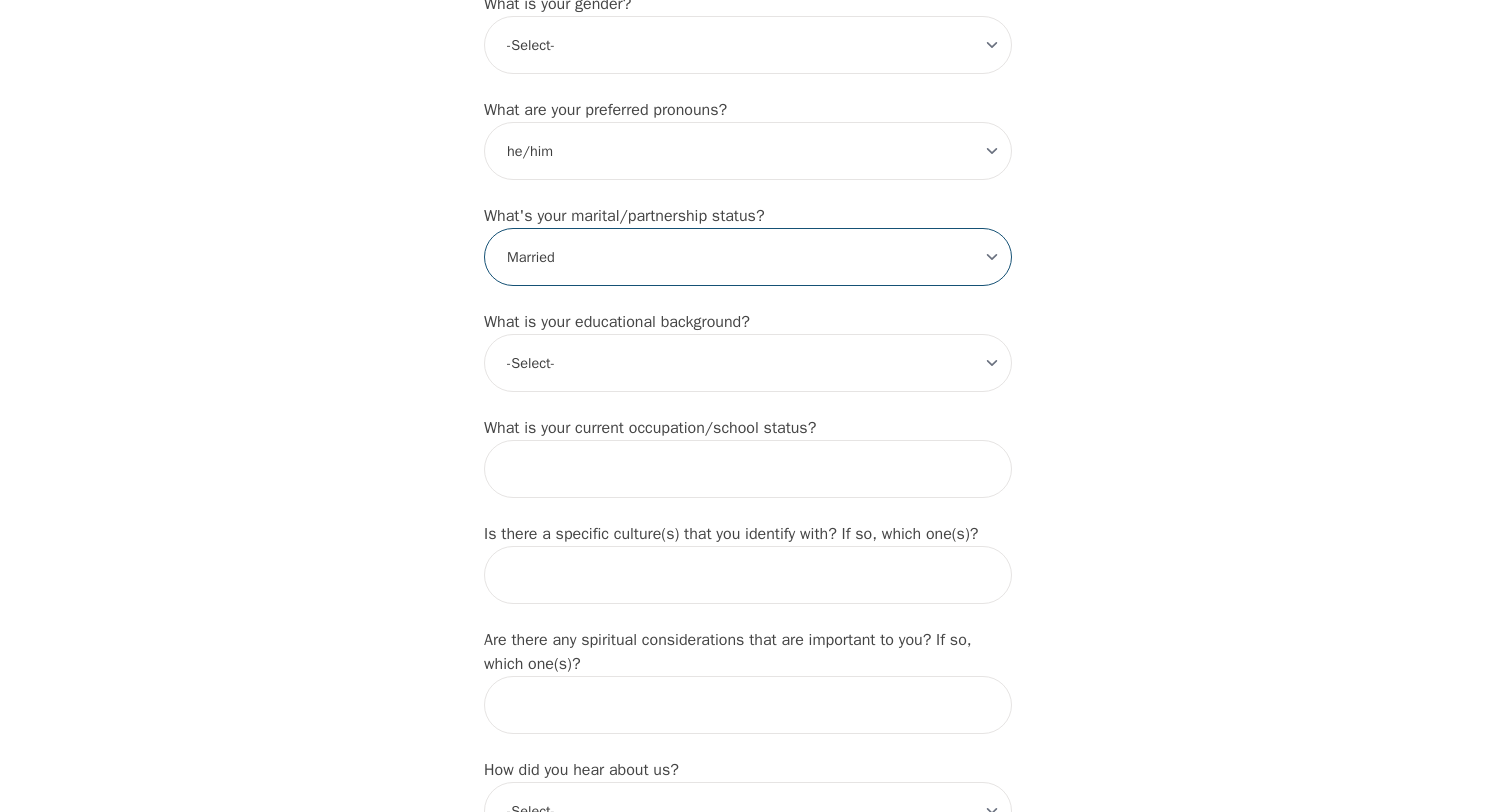 scroll, scrollTop: 1719, scrollLeft: 0, axis: vertical 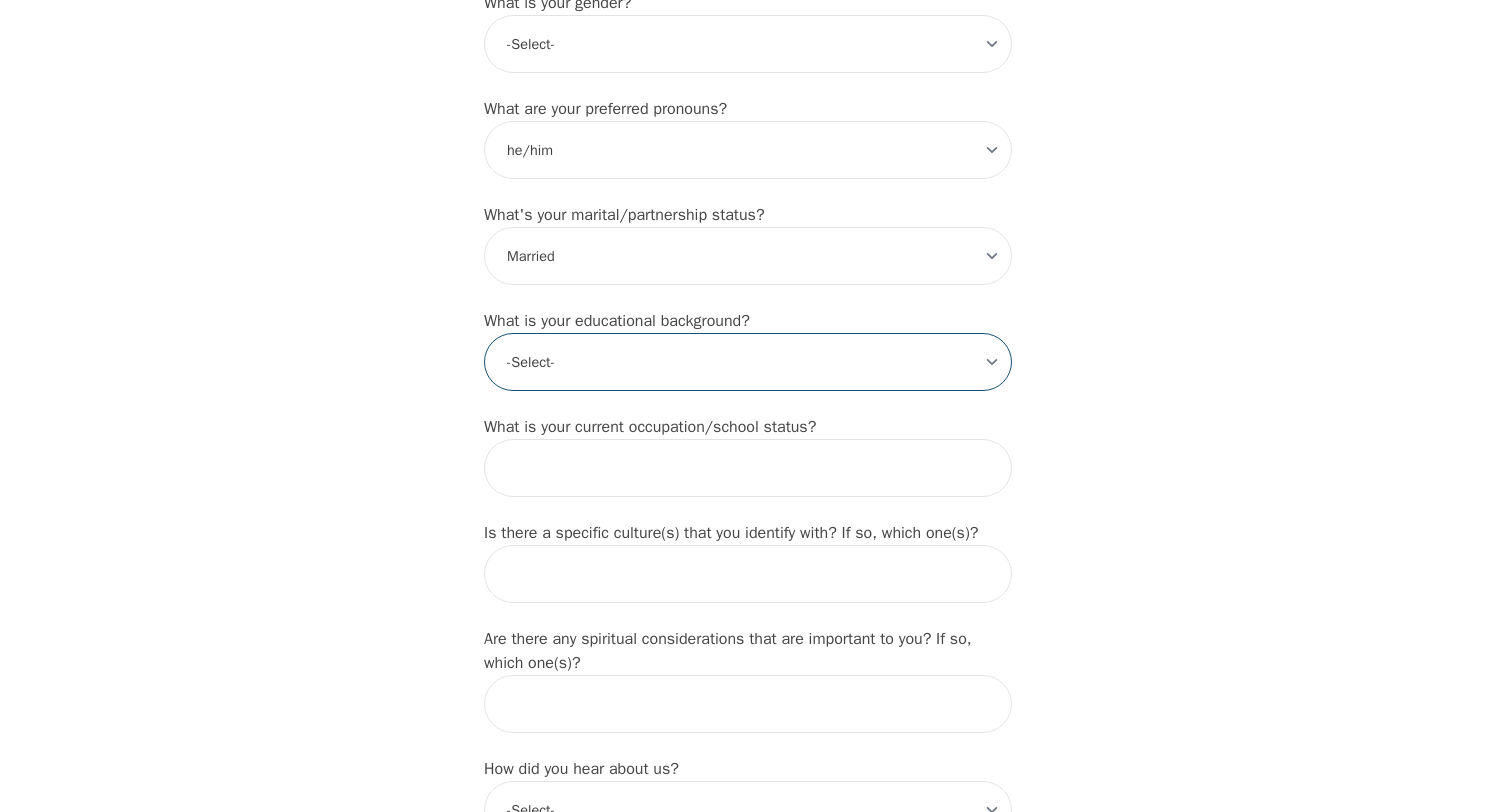 click on "-Select- Less than high school High school Associate degree Bachelor degree Master's degree Professional degree Doctorial degree" at bounding box center [748, 362] 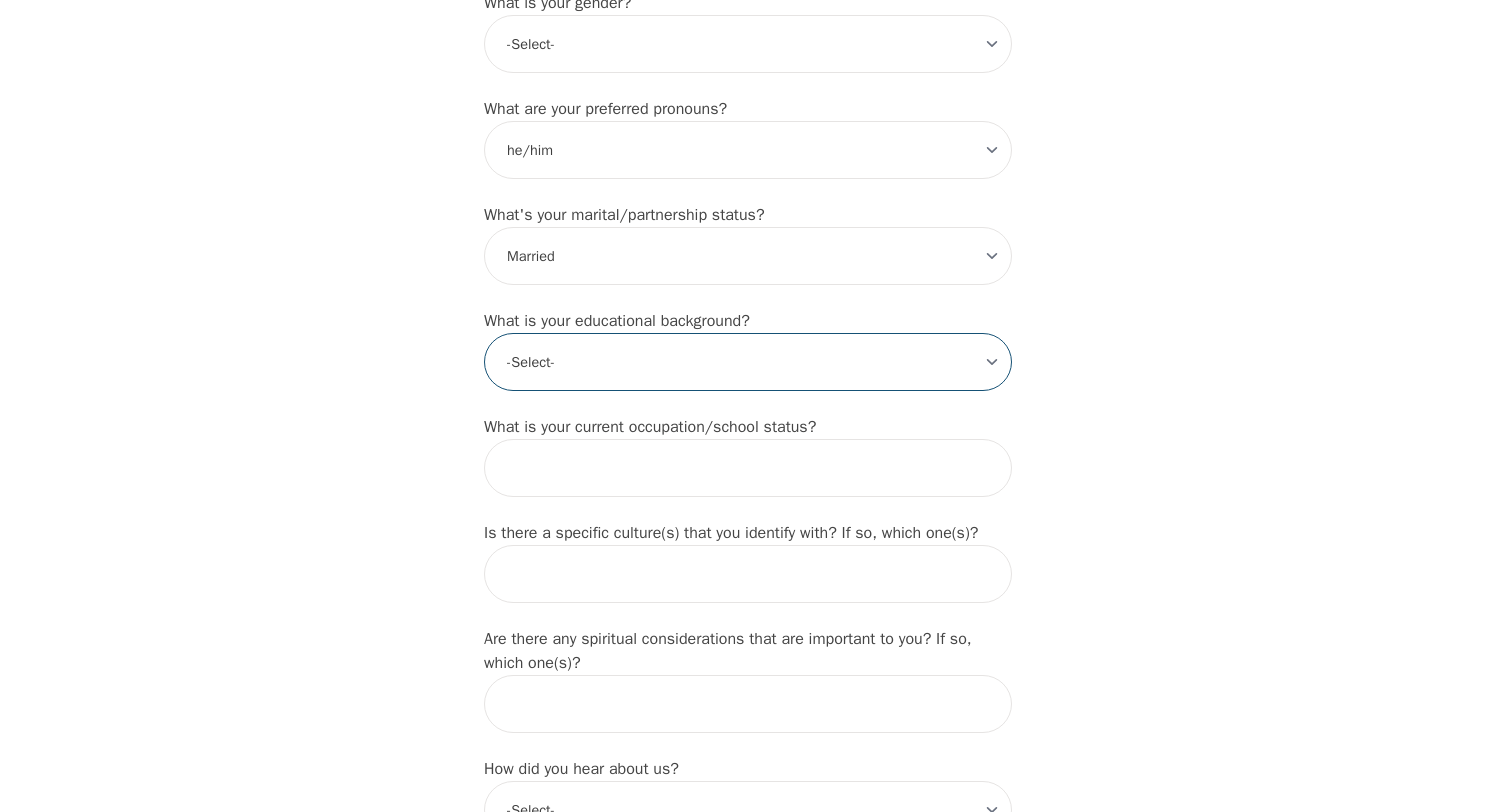 select on "Bachelor degree" 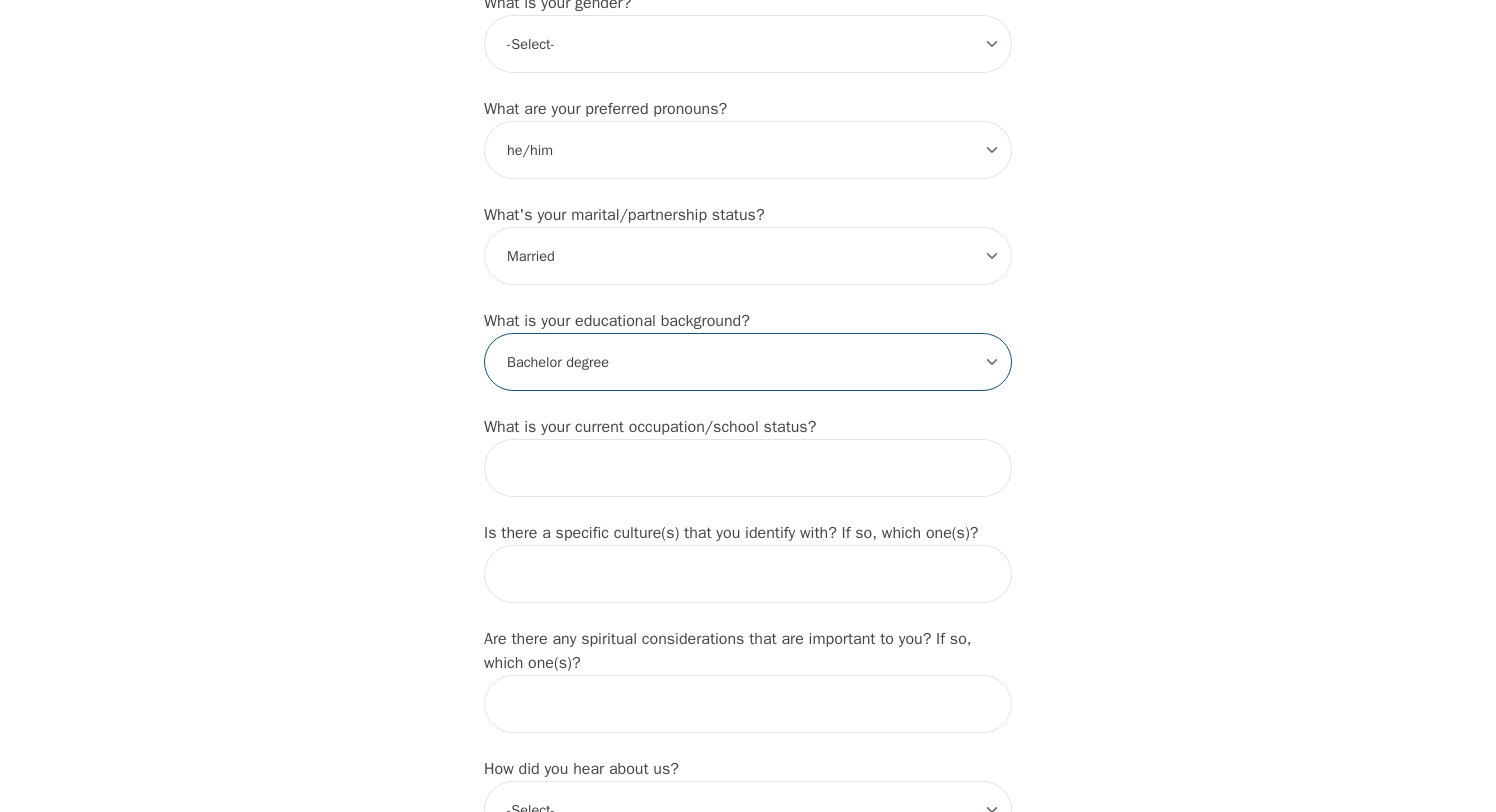 scroll, scrollTop: 1851, scrollLeft: 0, axis: vertical 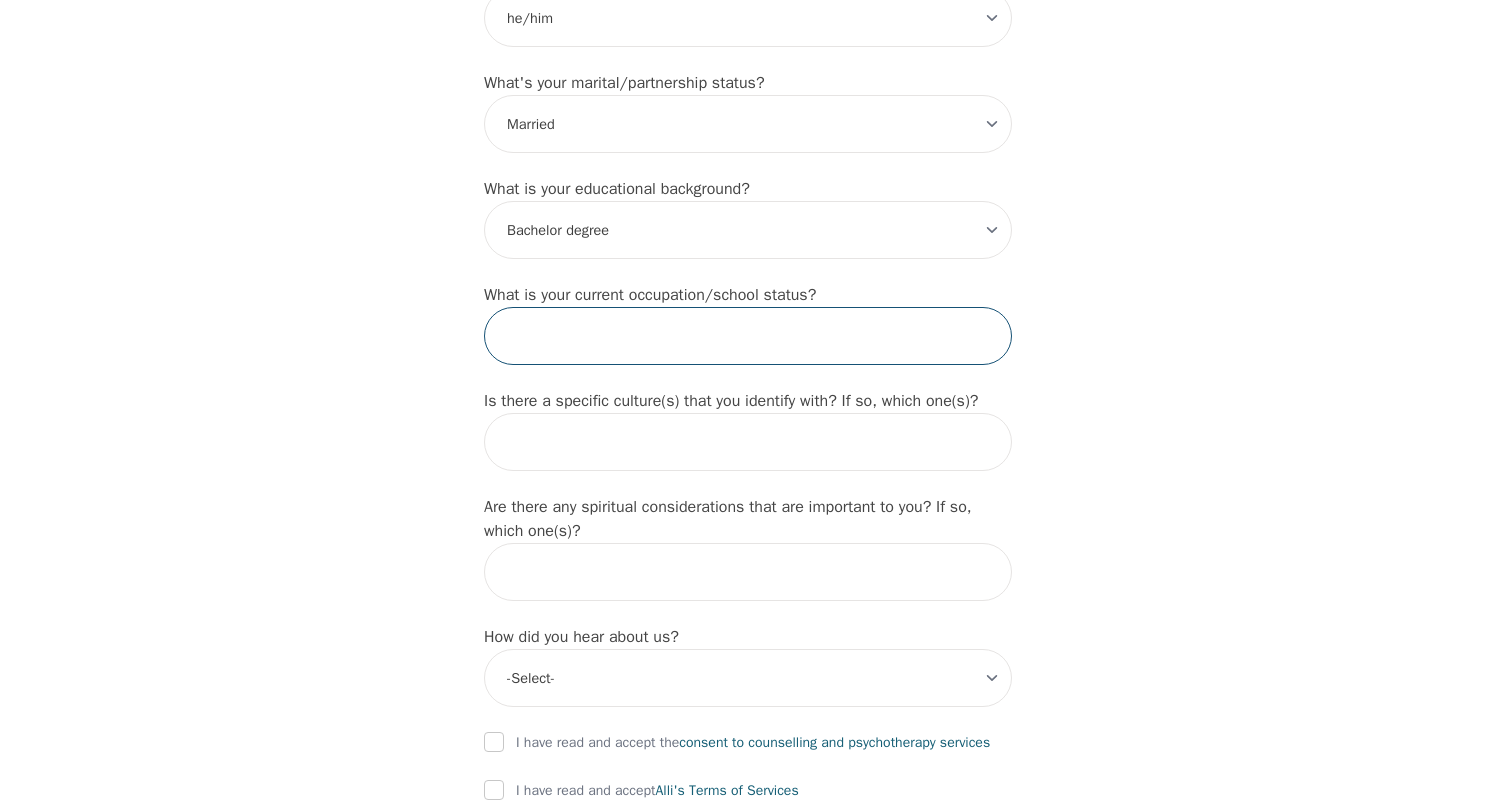 click at bounding box center (748, 336) 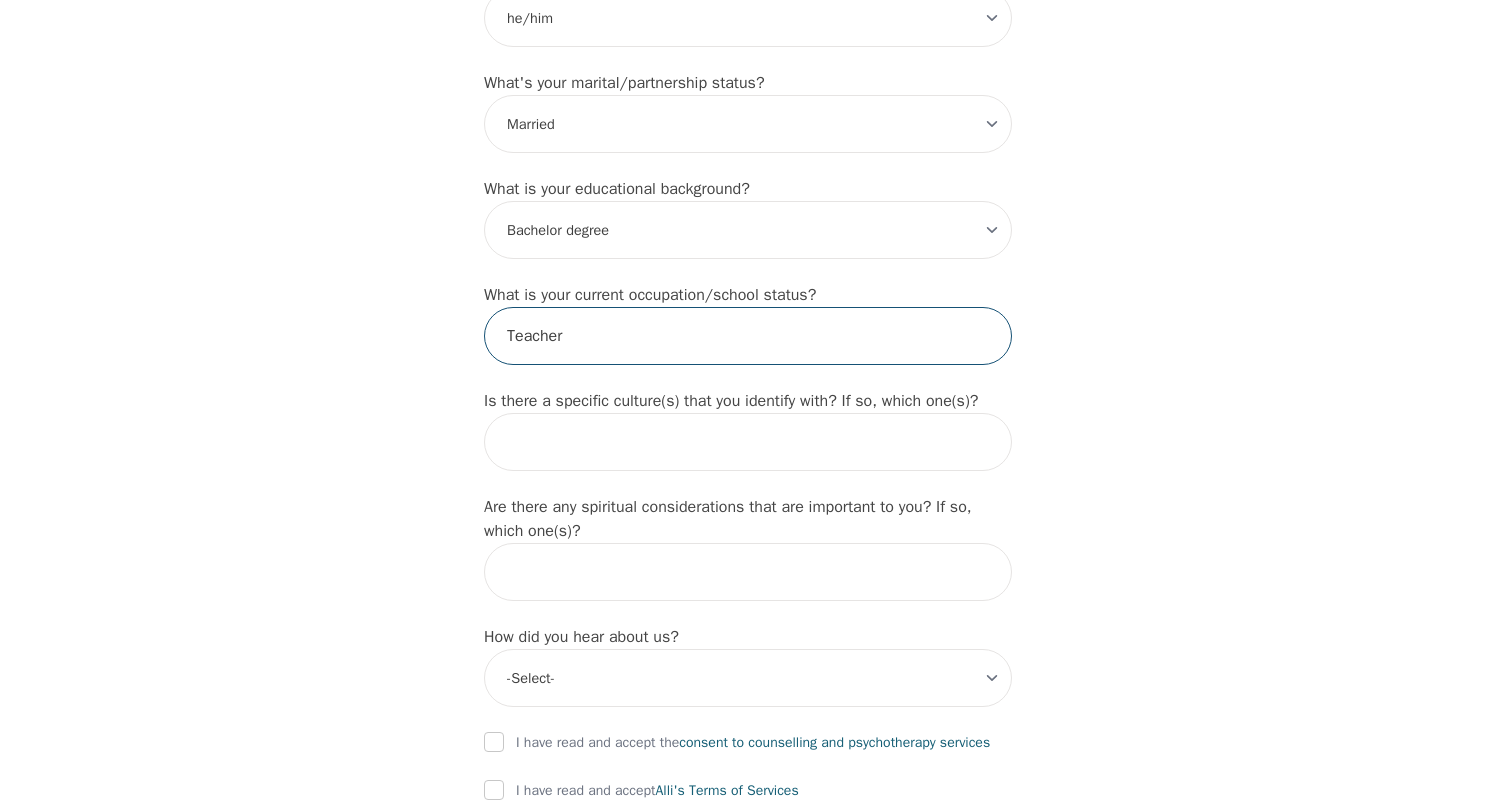 type on "Teacher" 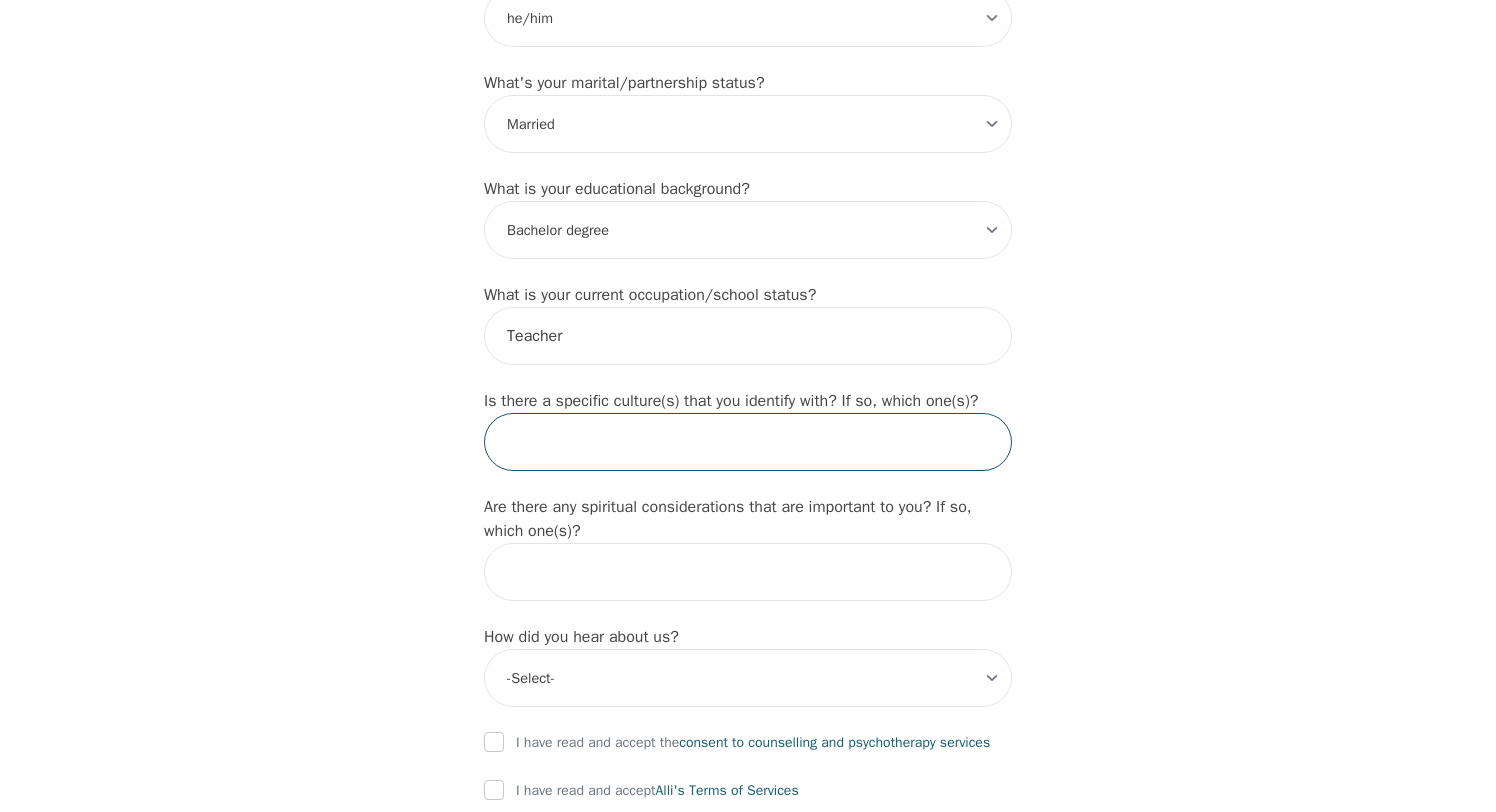 click at bounding box center (748, 442) 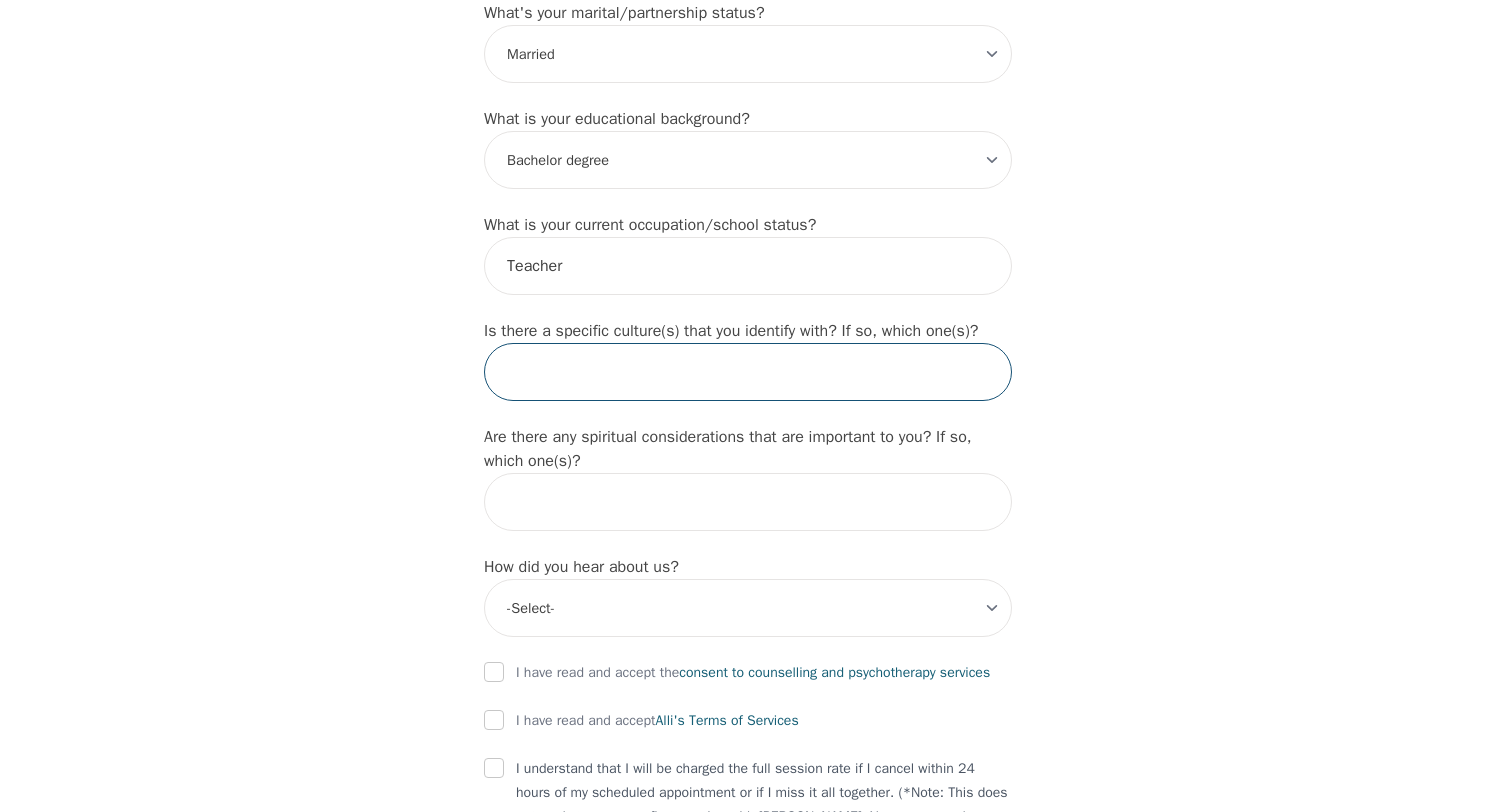 scroll, scrollTop: 1924, scrollLeft: 0, axis: vertical 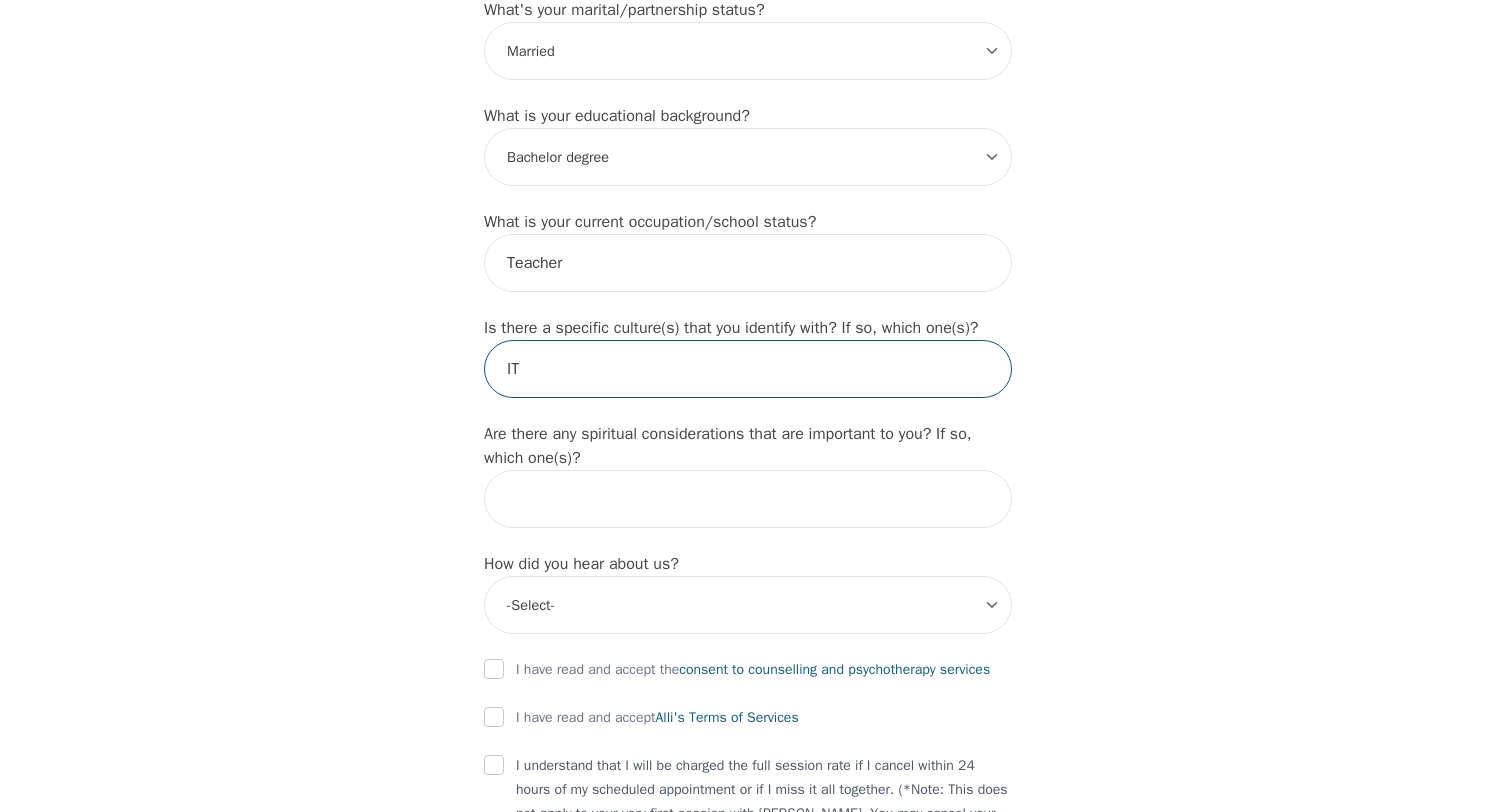 type on "I" 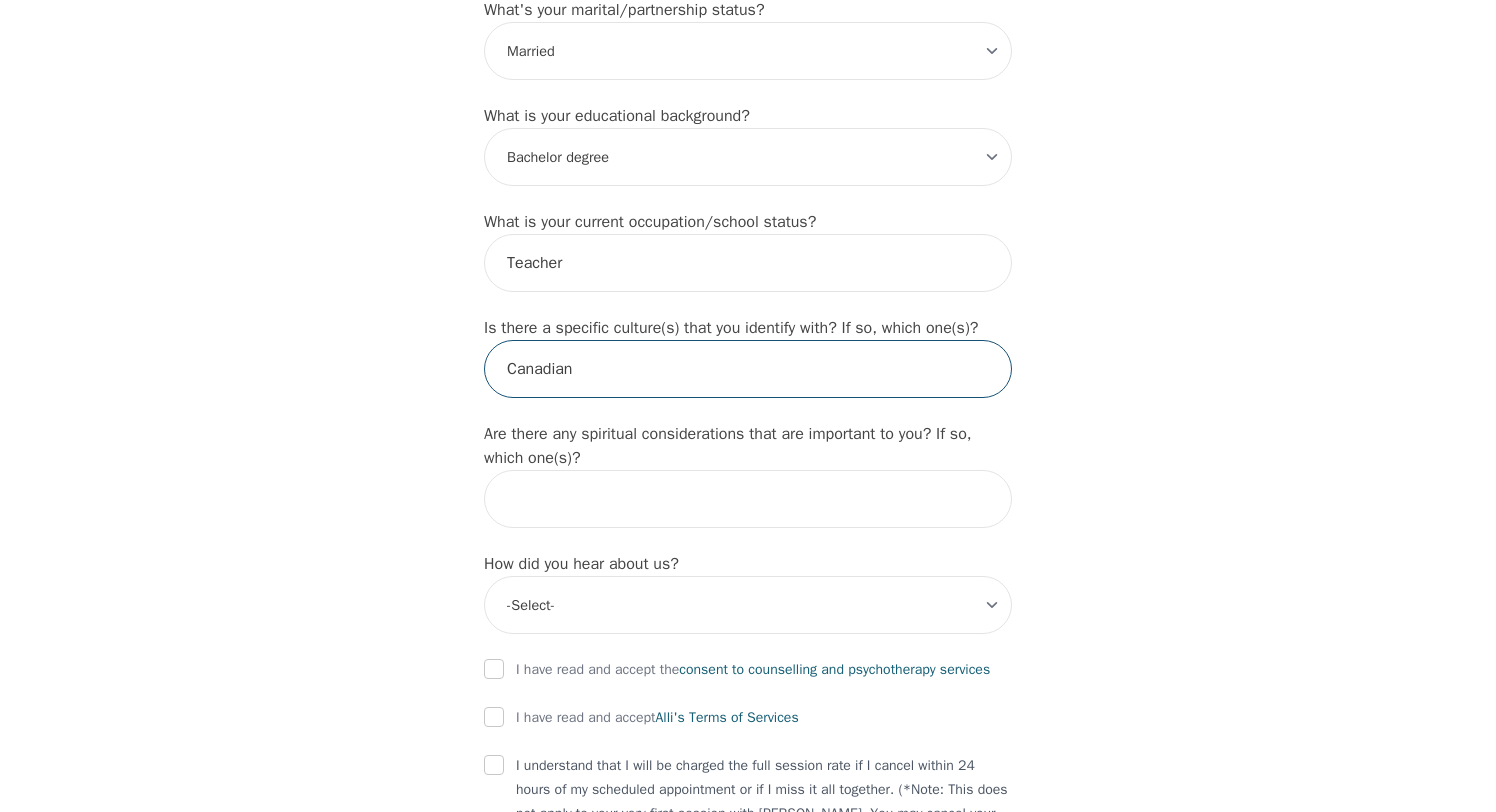click on "Canadian" at bounding box center (748, 369) 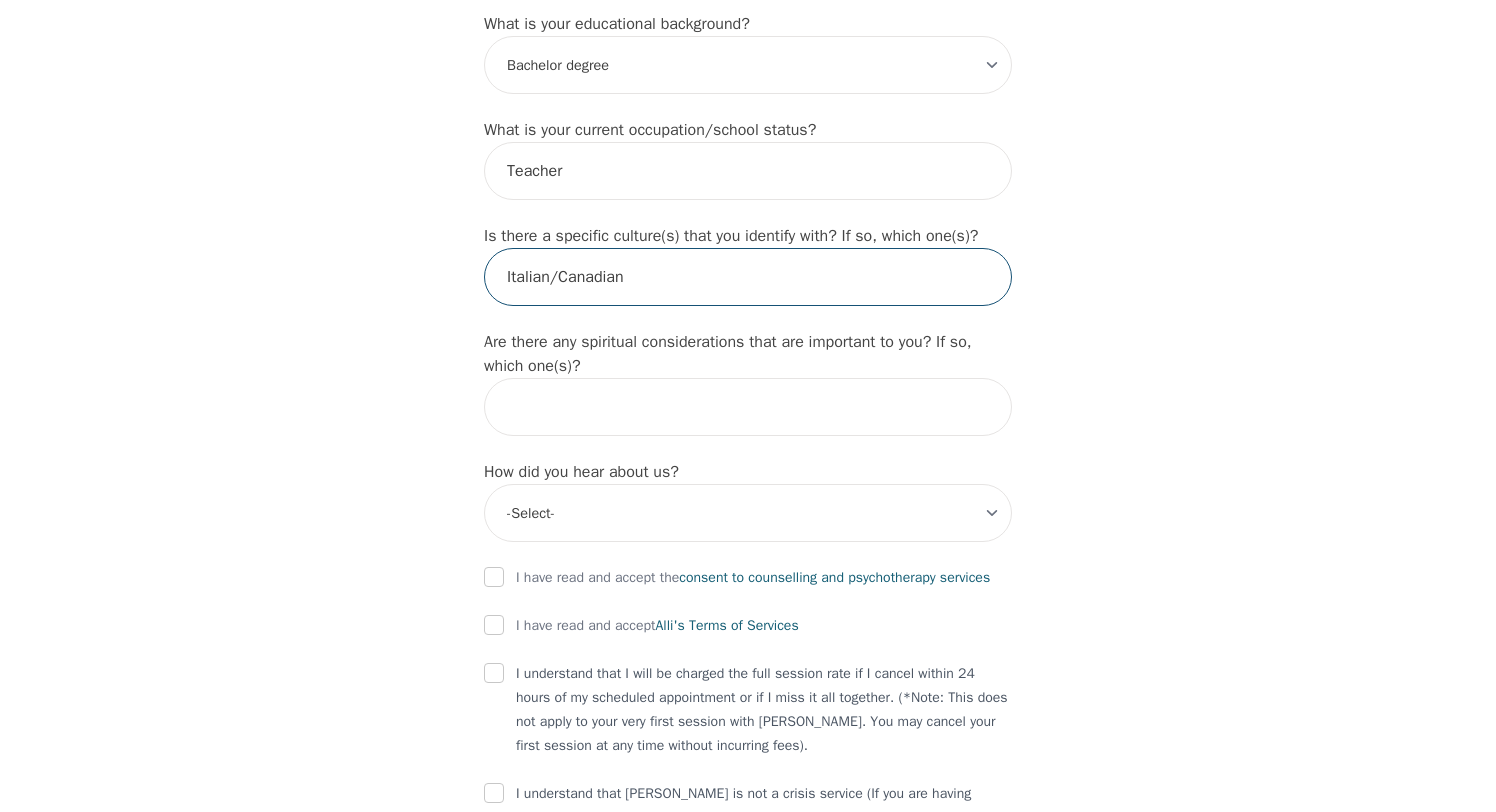 scroll, scrollTop: 2011, scrollLeft: 0, axis: vertical 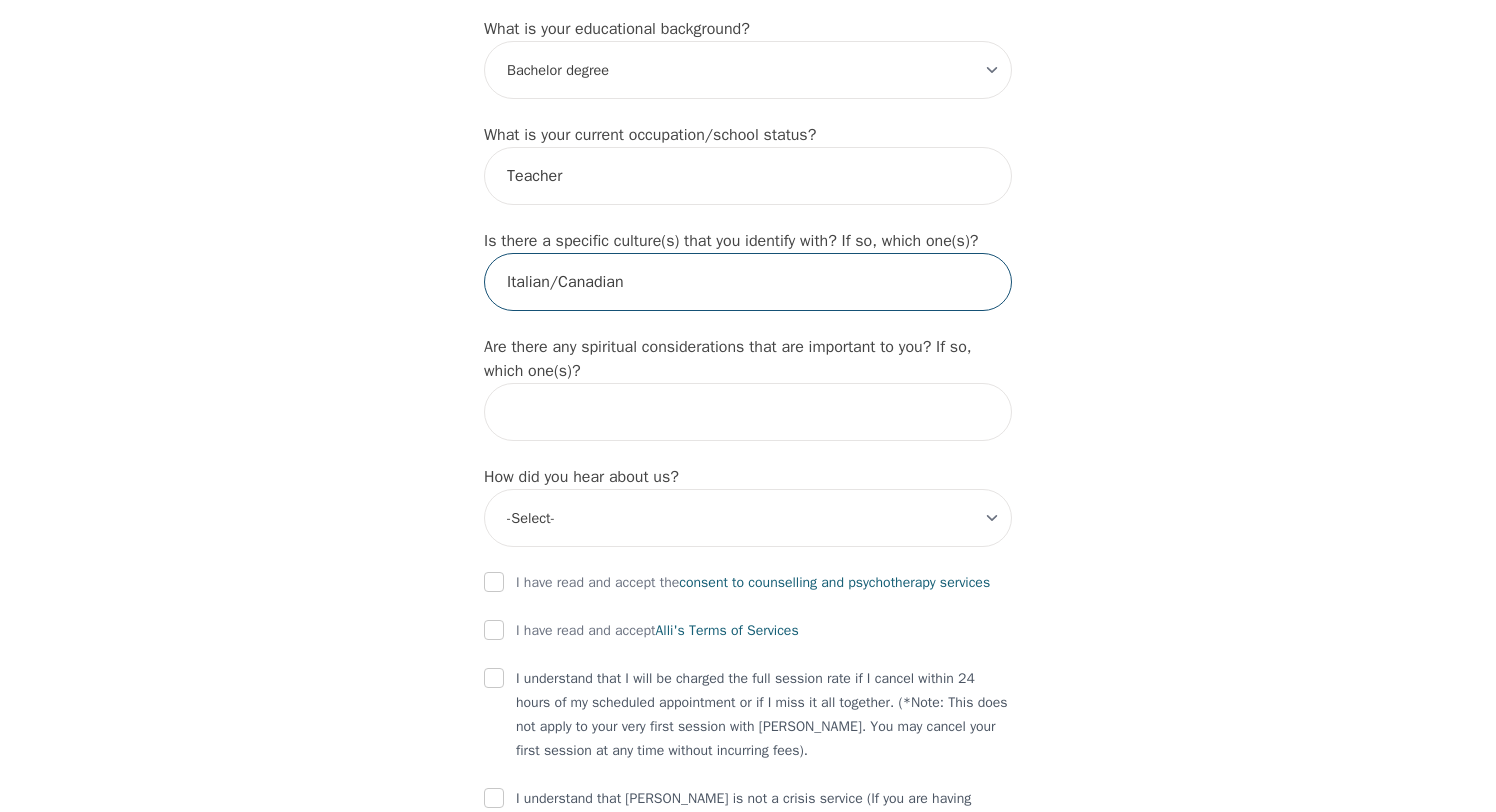 type on "Italian/Canadian" 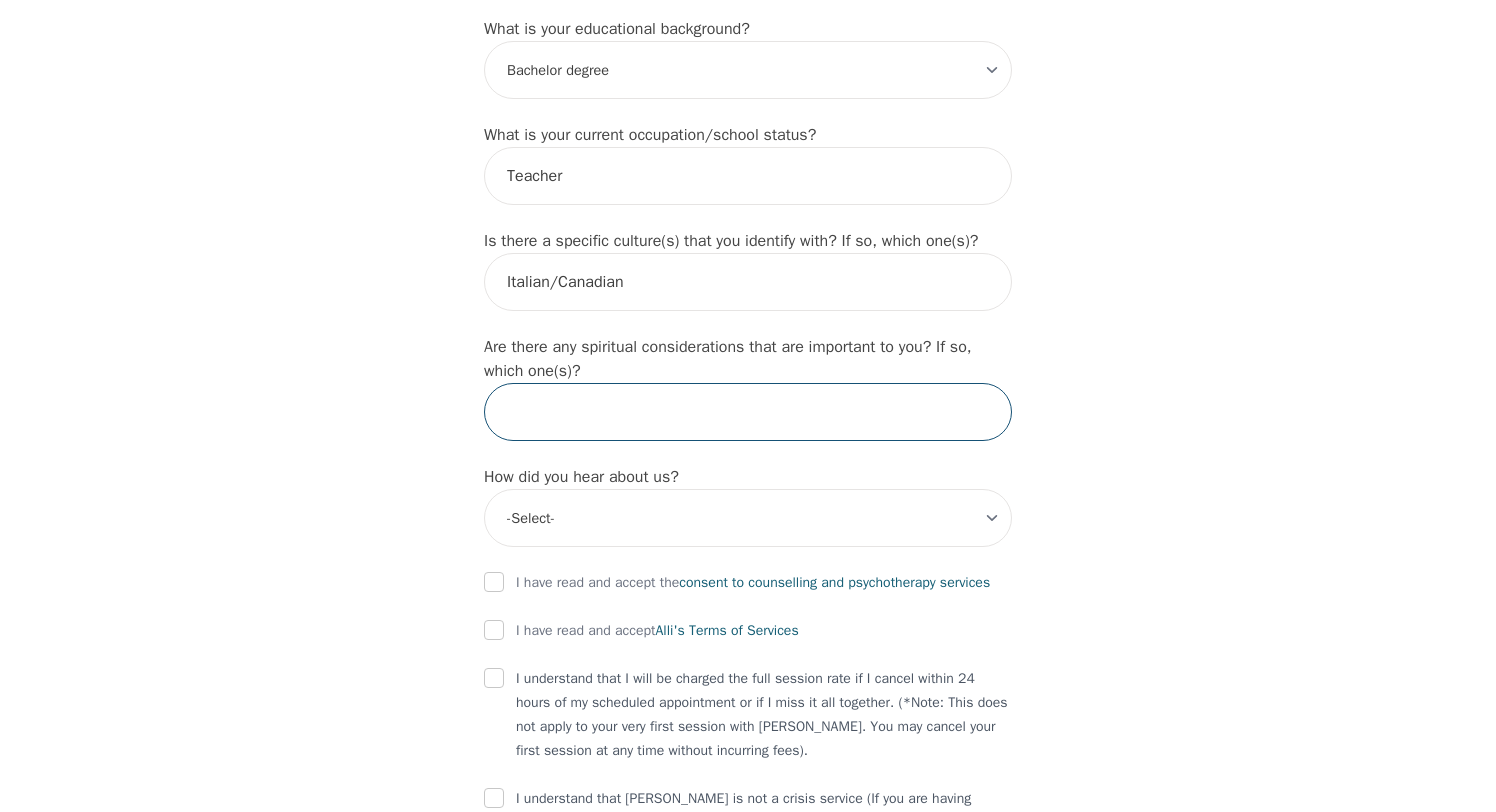 click at bounding box center (748, 412) 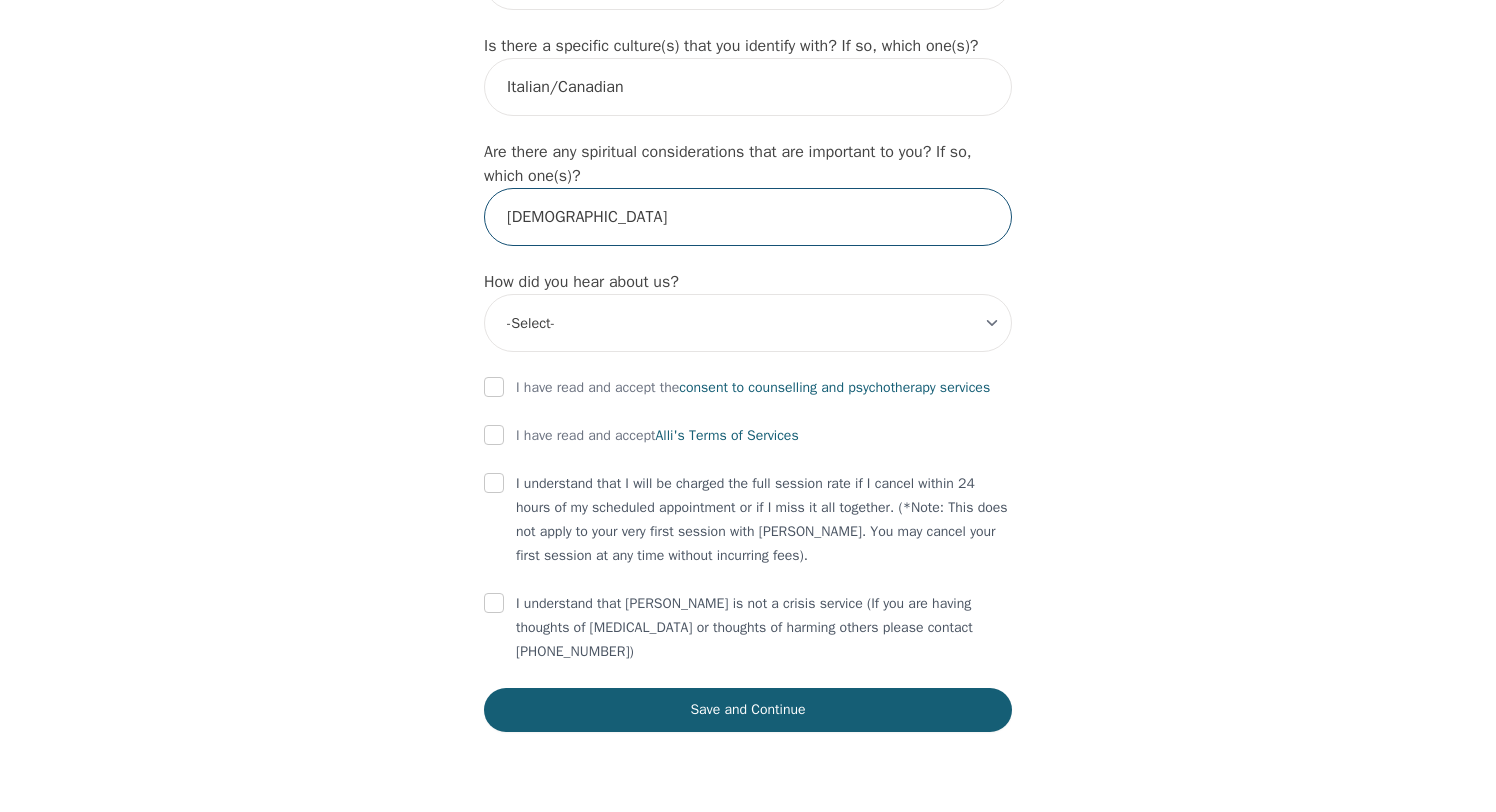 scroll, scrollTop: 2215, scrollLeft: 0, axis: vertical 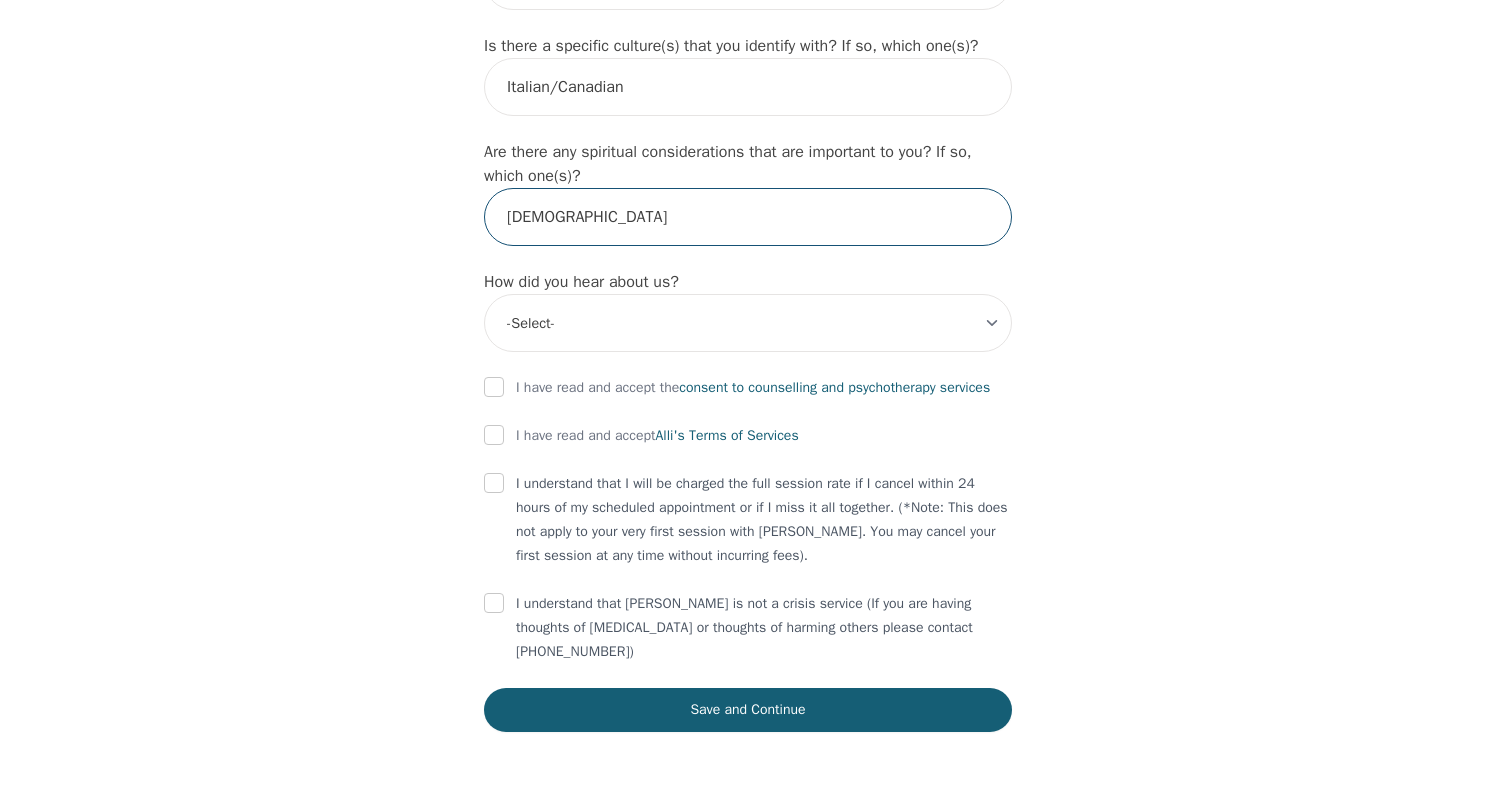 type on "Catholic" 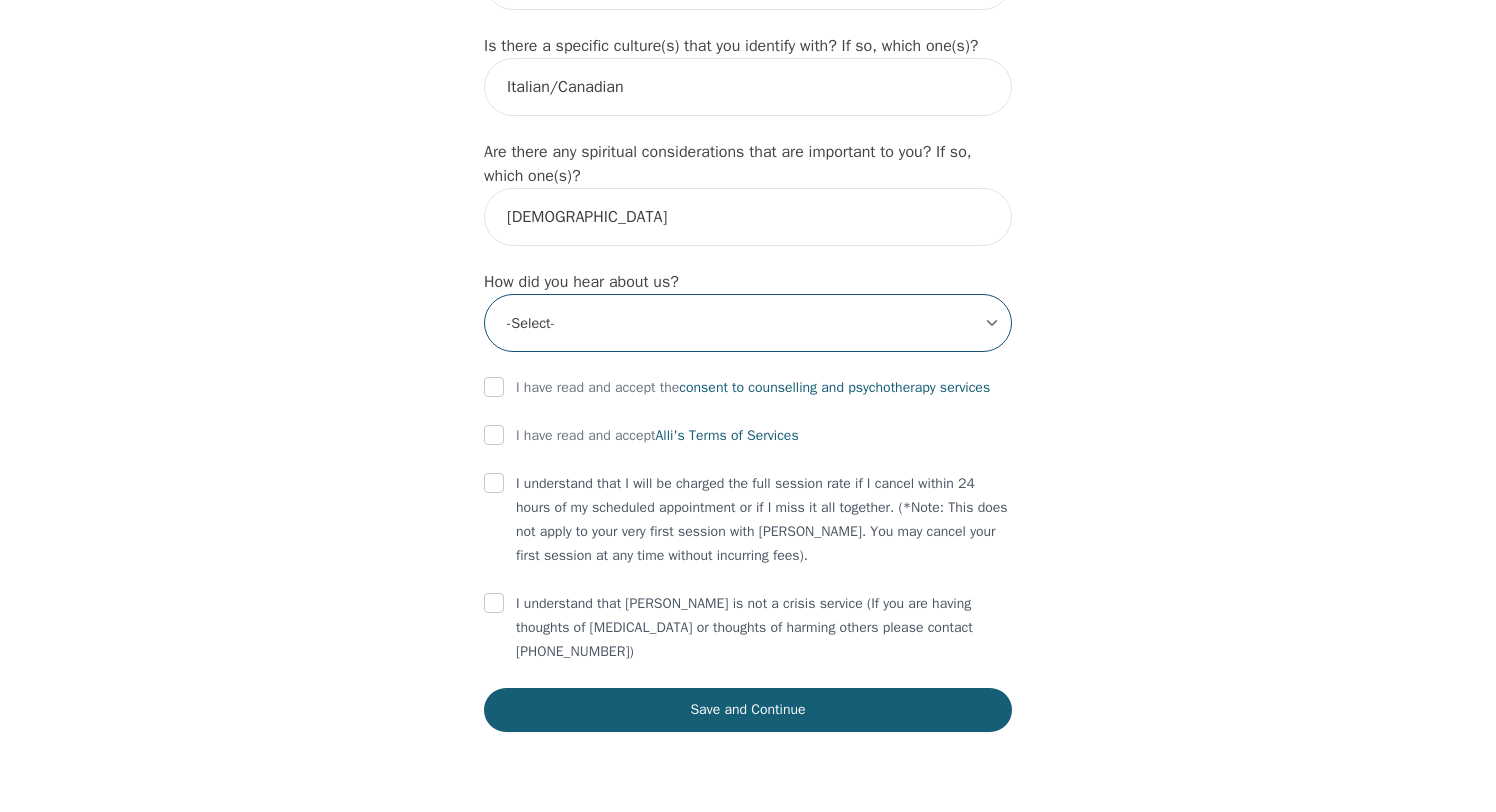 click on "-Select- Physician/Specialist Friend Facebook Instagram Google Search Google Ads Facebook/Instagram Ads Other" at bounding box center [748, 323] 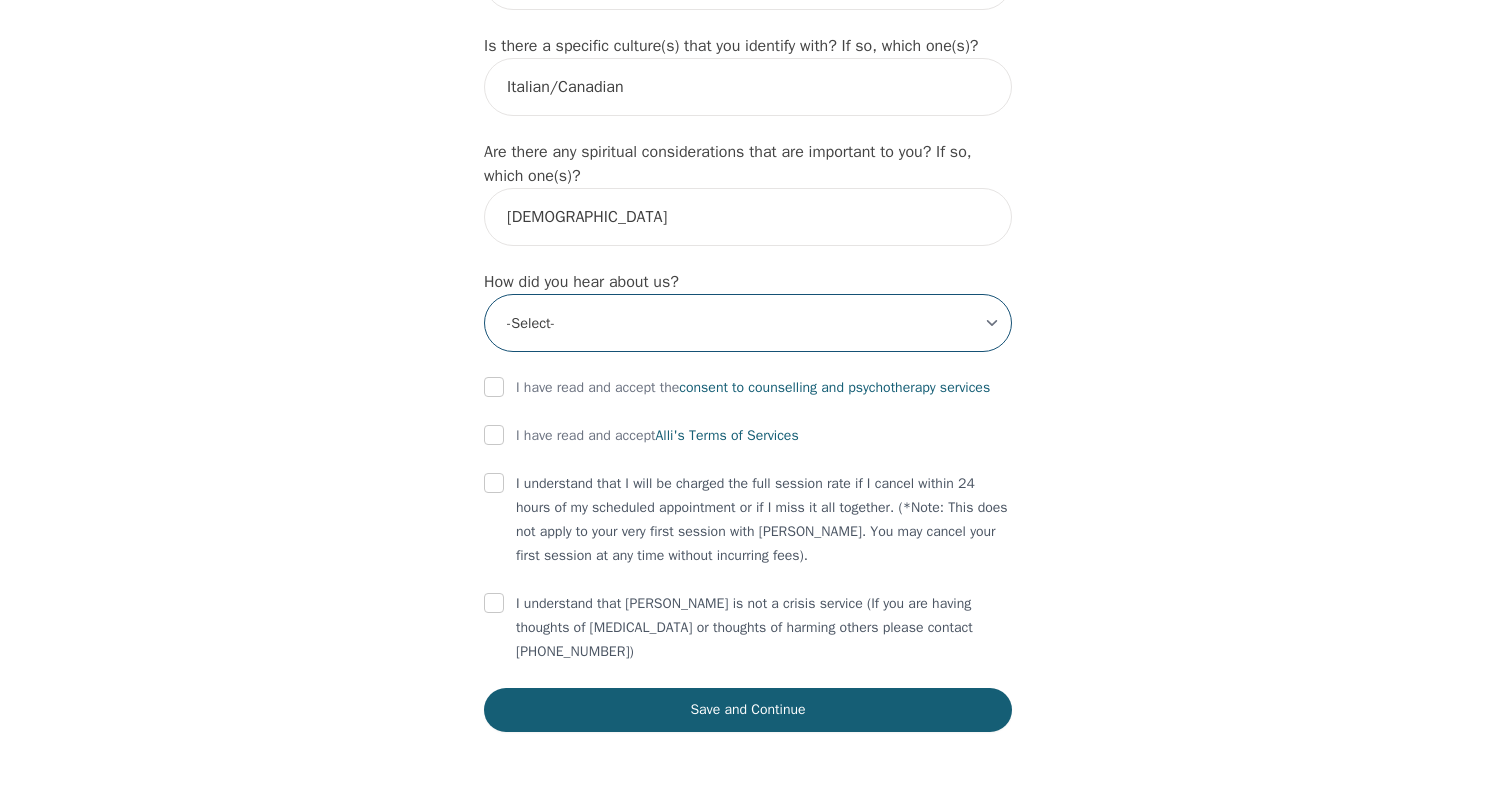 select on "Friend" 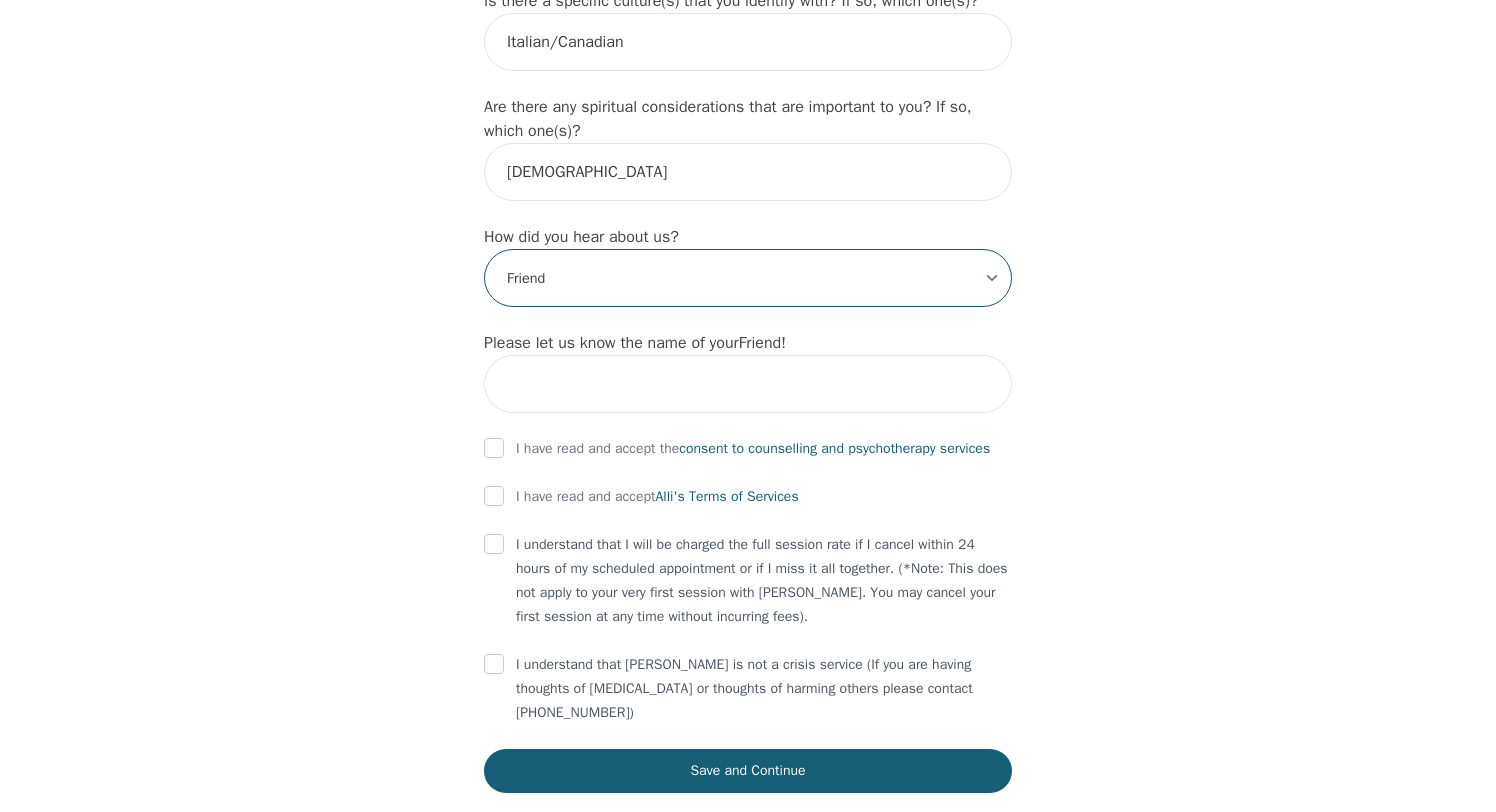 scroll, scrollTop: 2265, scrollLeft: 0, axis: vertical 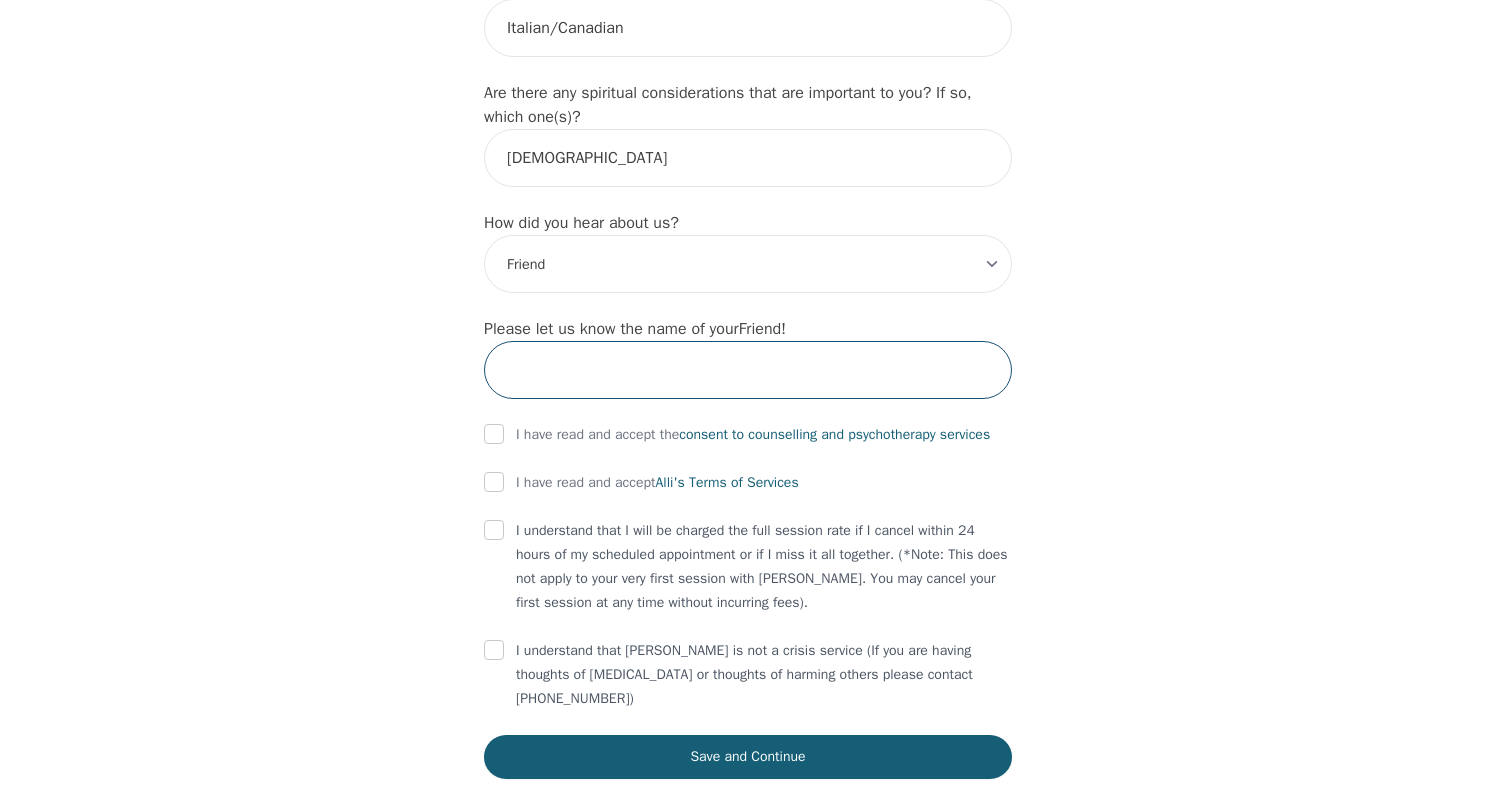 click at bounding box center [748, 370] 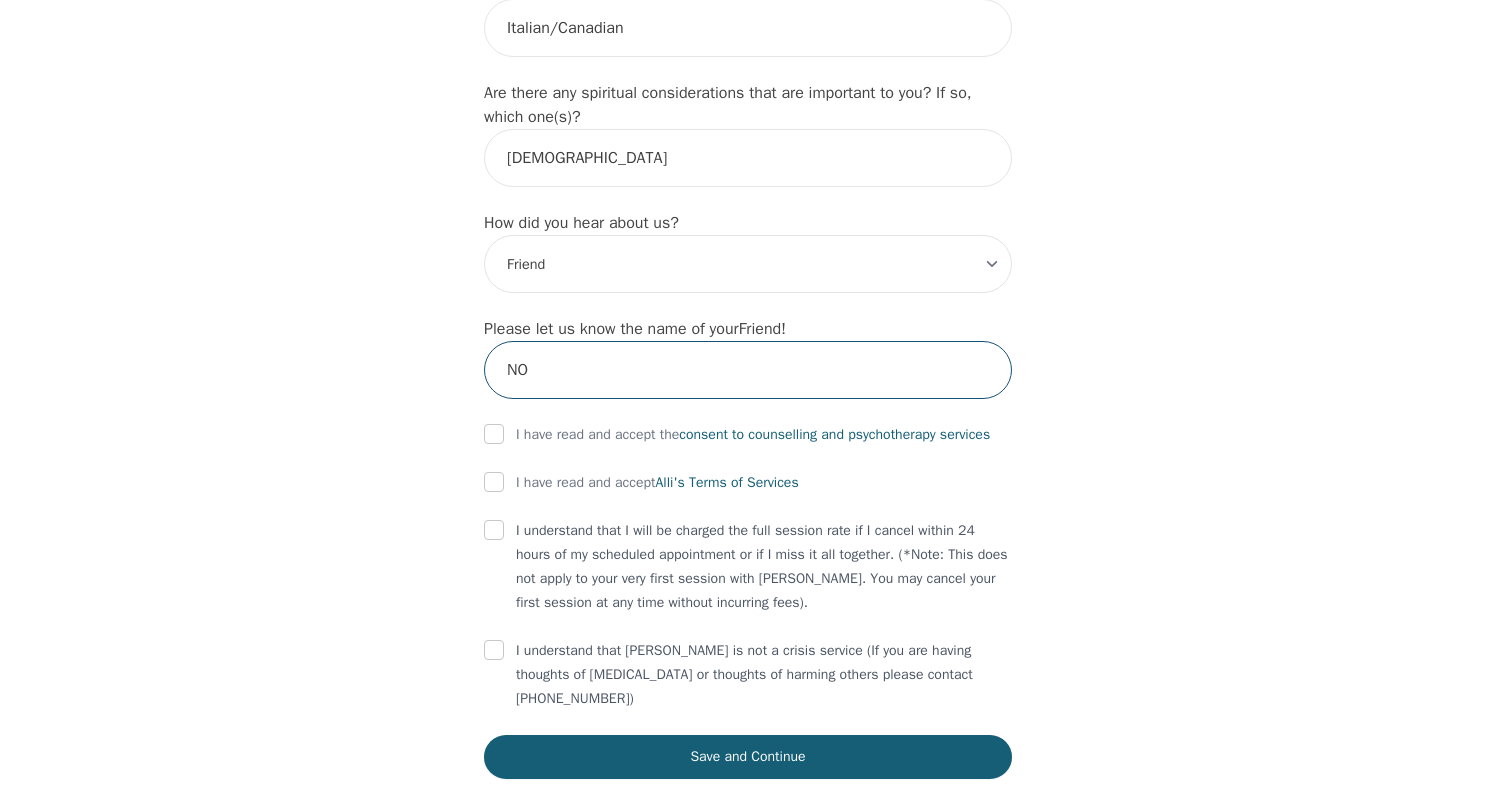 type on "NO" 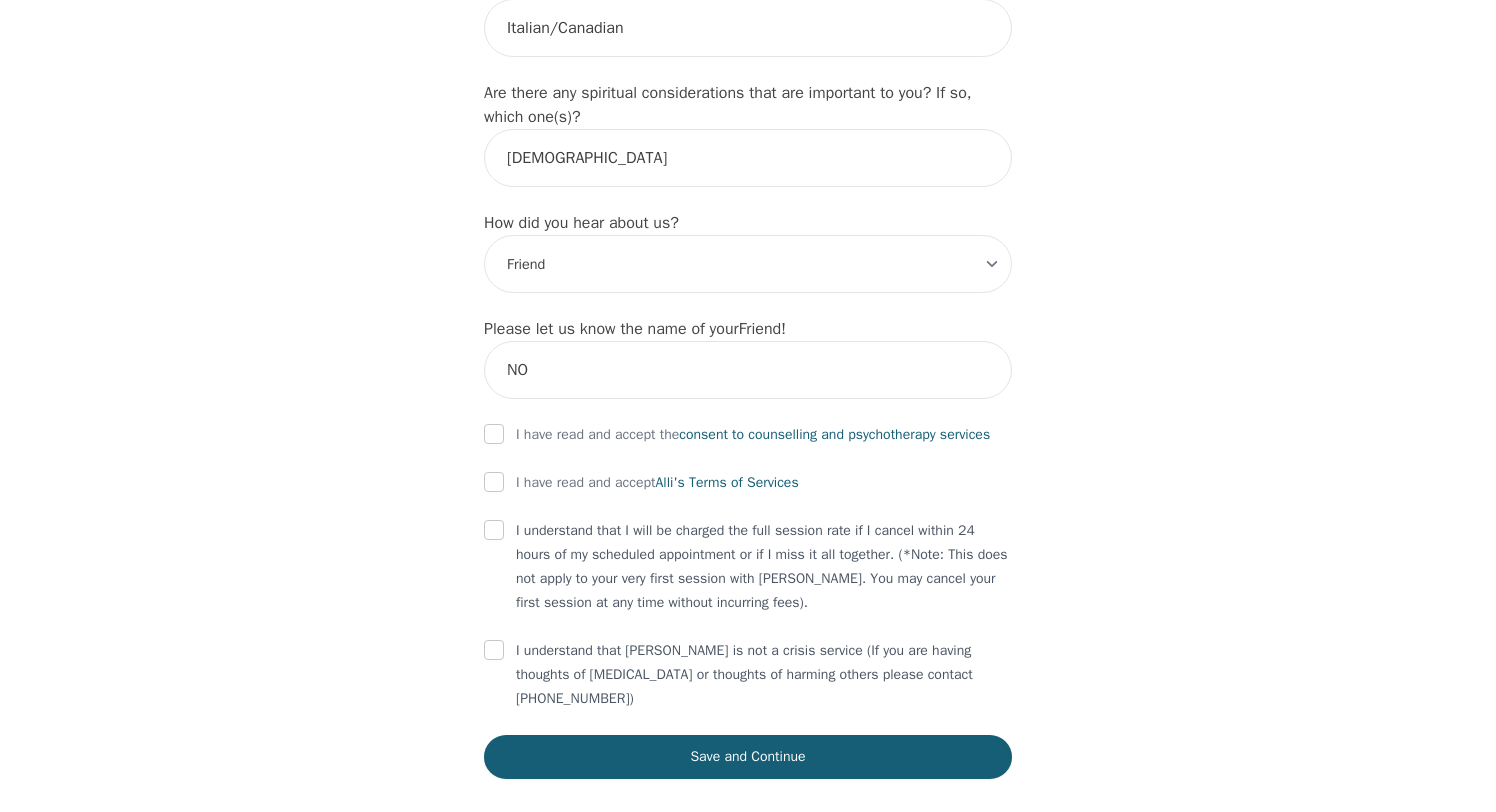 click on "Intake Assessment for Patrick D'Arpino Part 1 of 2: Tell Us About Yourself Please complete the following information before your initial session. This step is crucial to kickstart your therapeutic journey with your therapist: What's your first name? (This will be the name on your insurance receipt) Patrick What's your last name? D'Arpino What's your preferred name? [OPTIONAL] Patrick What's your email? darpinop1@gmail.com What's your phone number? 4168436750 What's your address? 8 Fieldflower Crescent, Richmond Hill, ON L4E 5E6, Canada What's your unit number? [OPTIONAL] What's your date of birth? 1996-04-26 What's the name of your emergency contact? Jessica Storto What's the phone number of your emergency contact? 647-985-1379 What's the full name of your primary care physician? Dr. Ajinder Doad What's the phone number of your primary care physician? (289) 475-6104 Below are optional questions - Please tell us more about yourself: What is your gender? -Select- male female non-binary transgender intersex e/e" at bounding box center [748, -703] 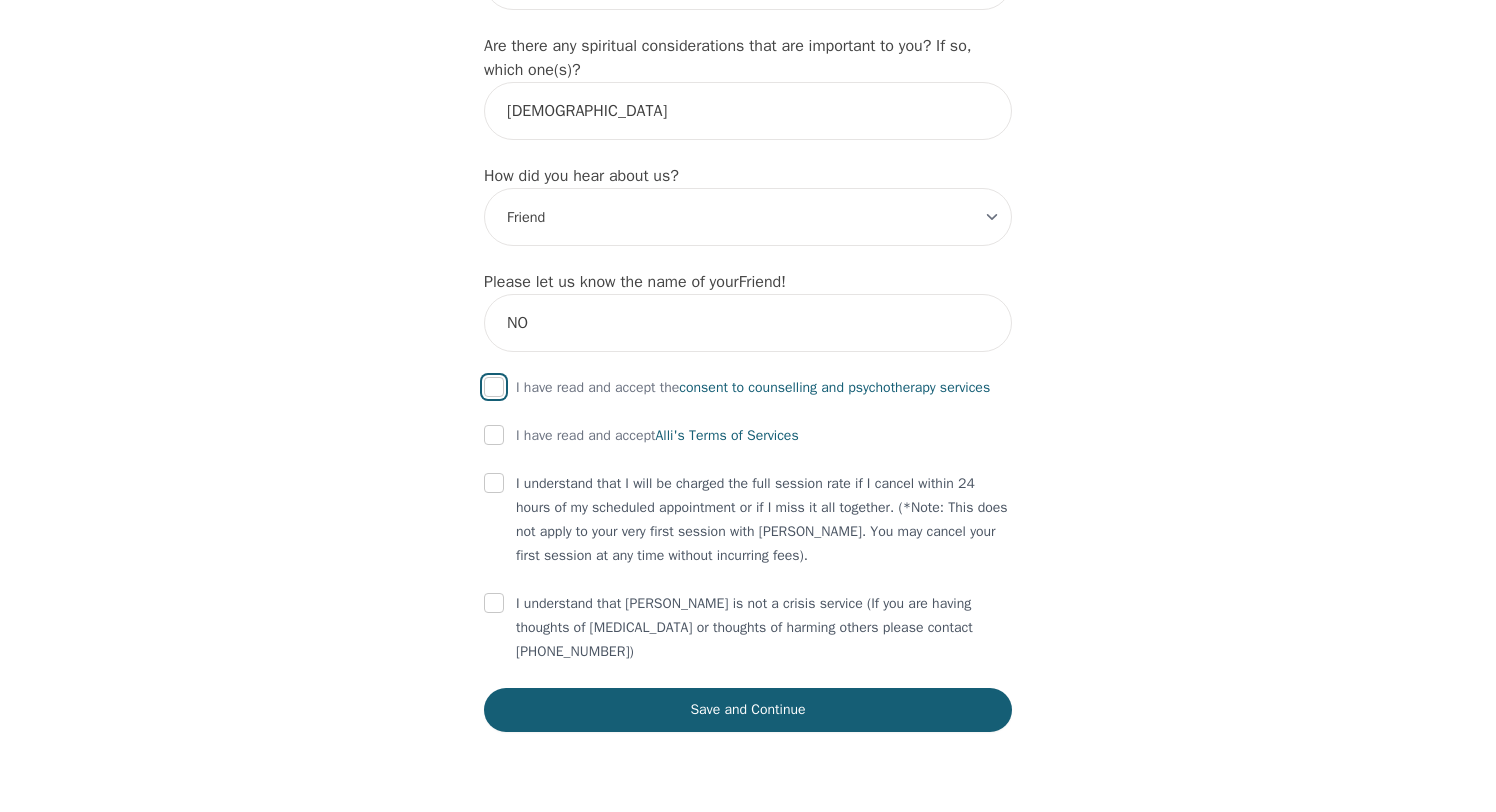 click at bounding box center [494, 387] 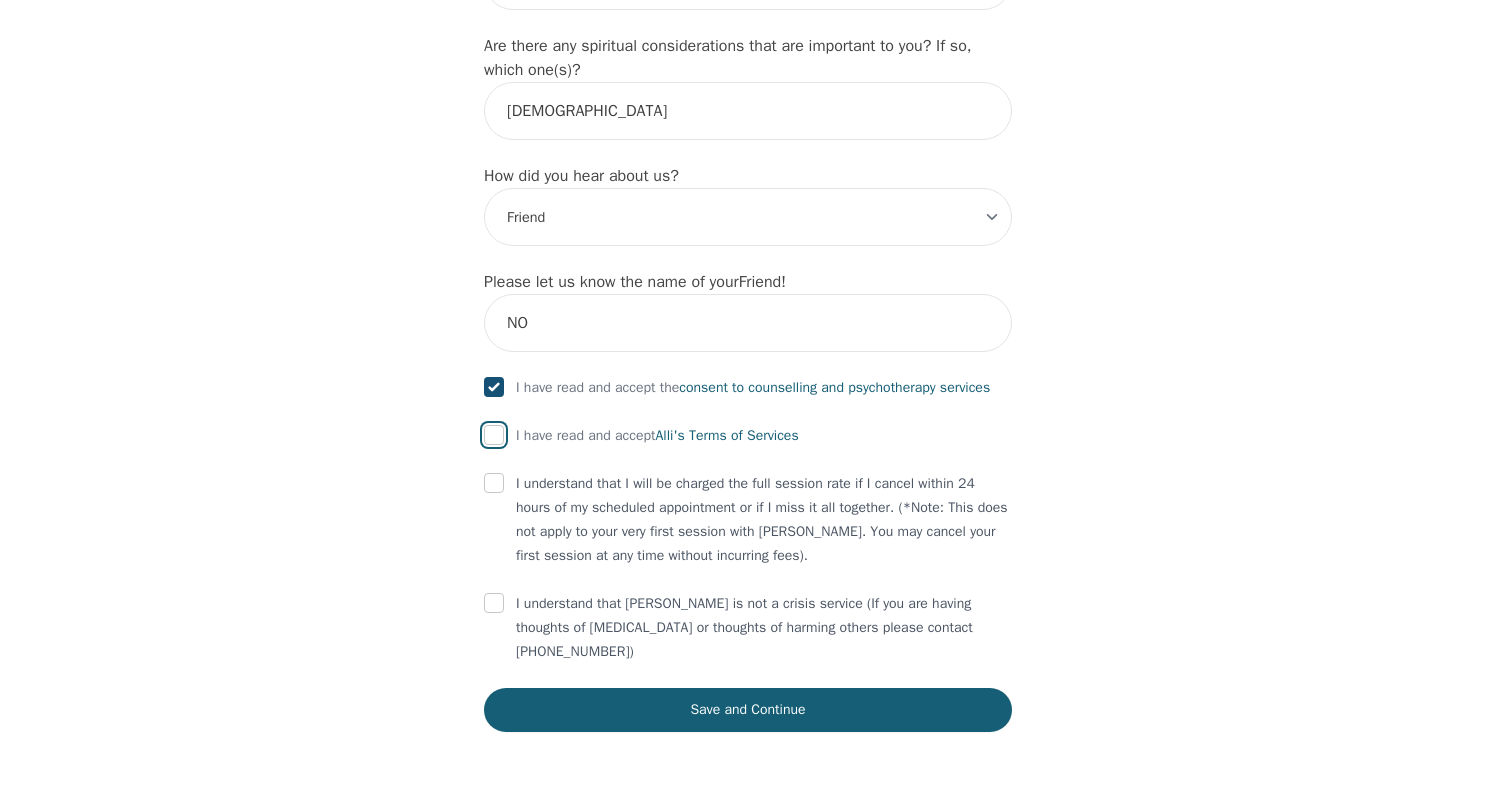 click at bounding box center (494, 435) 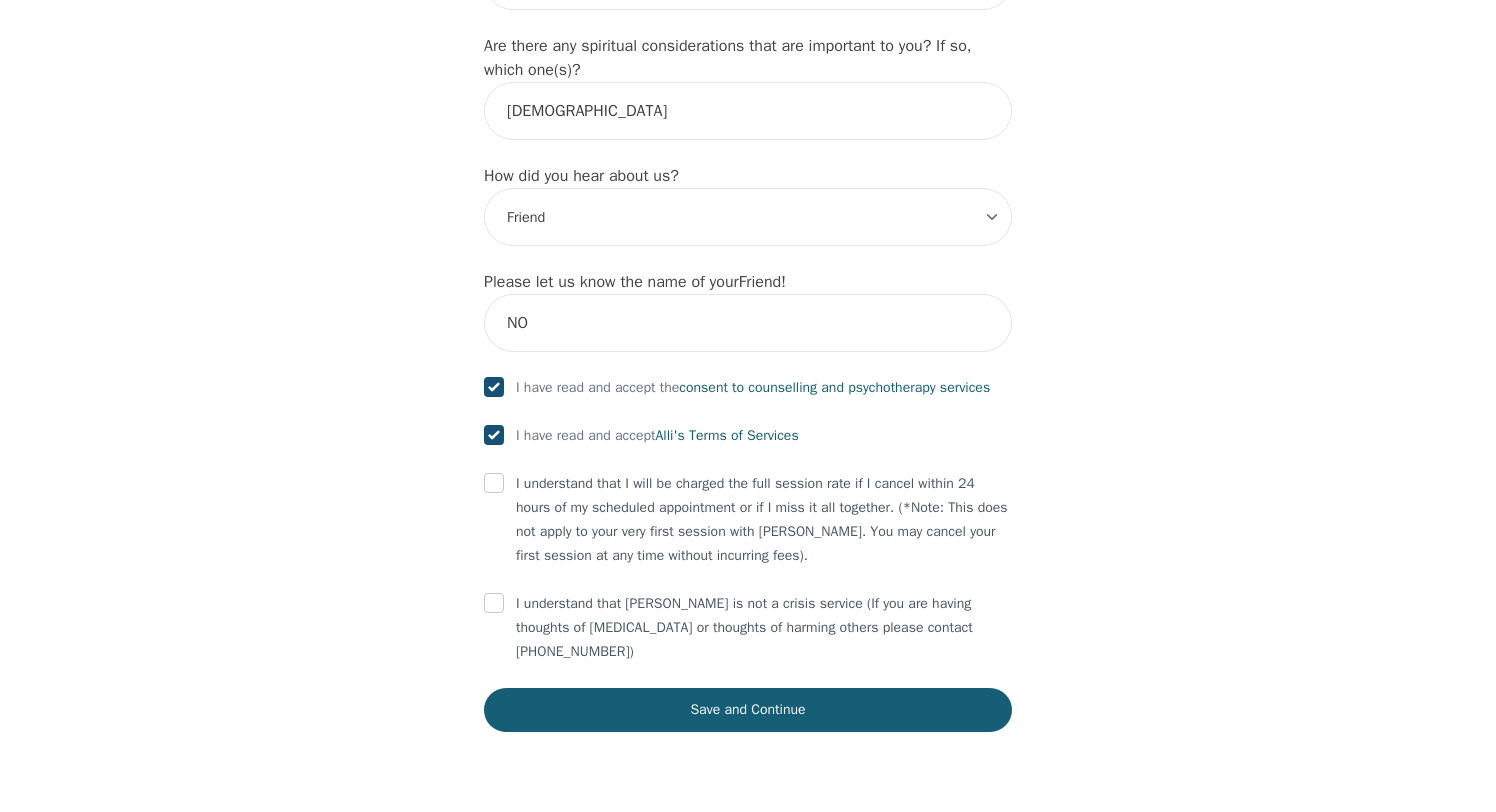 click on "I understand that I will be charged the full session rate if I cancel within 24 hours of my scheduled appointment or if I miss it all together. (*Note: This does not apply to your very first session with Alli. You may cancel your first session at any time without incurring fees)." at bounding box center [748, 520] 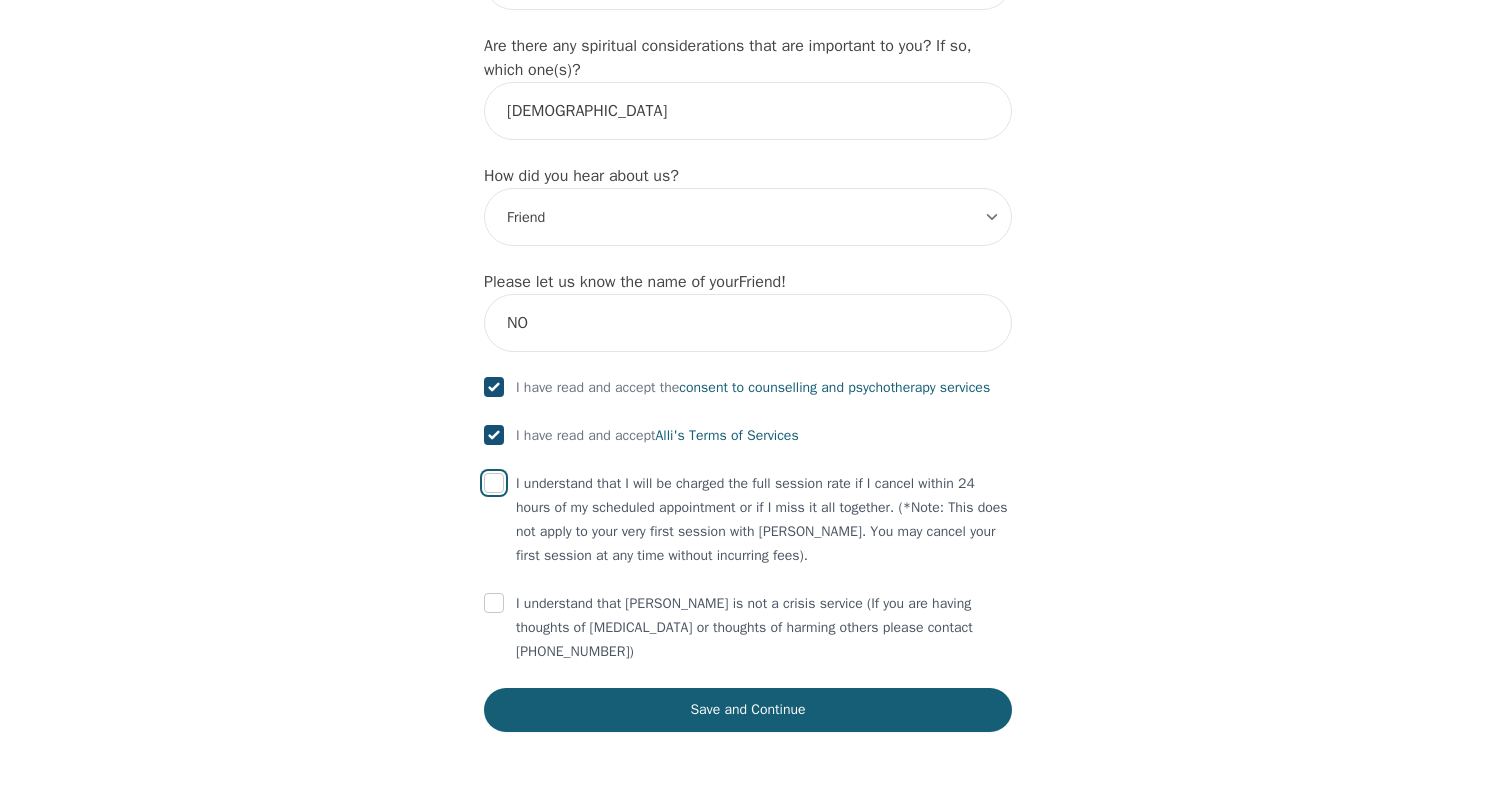 click at bounding box center [494, 483] 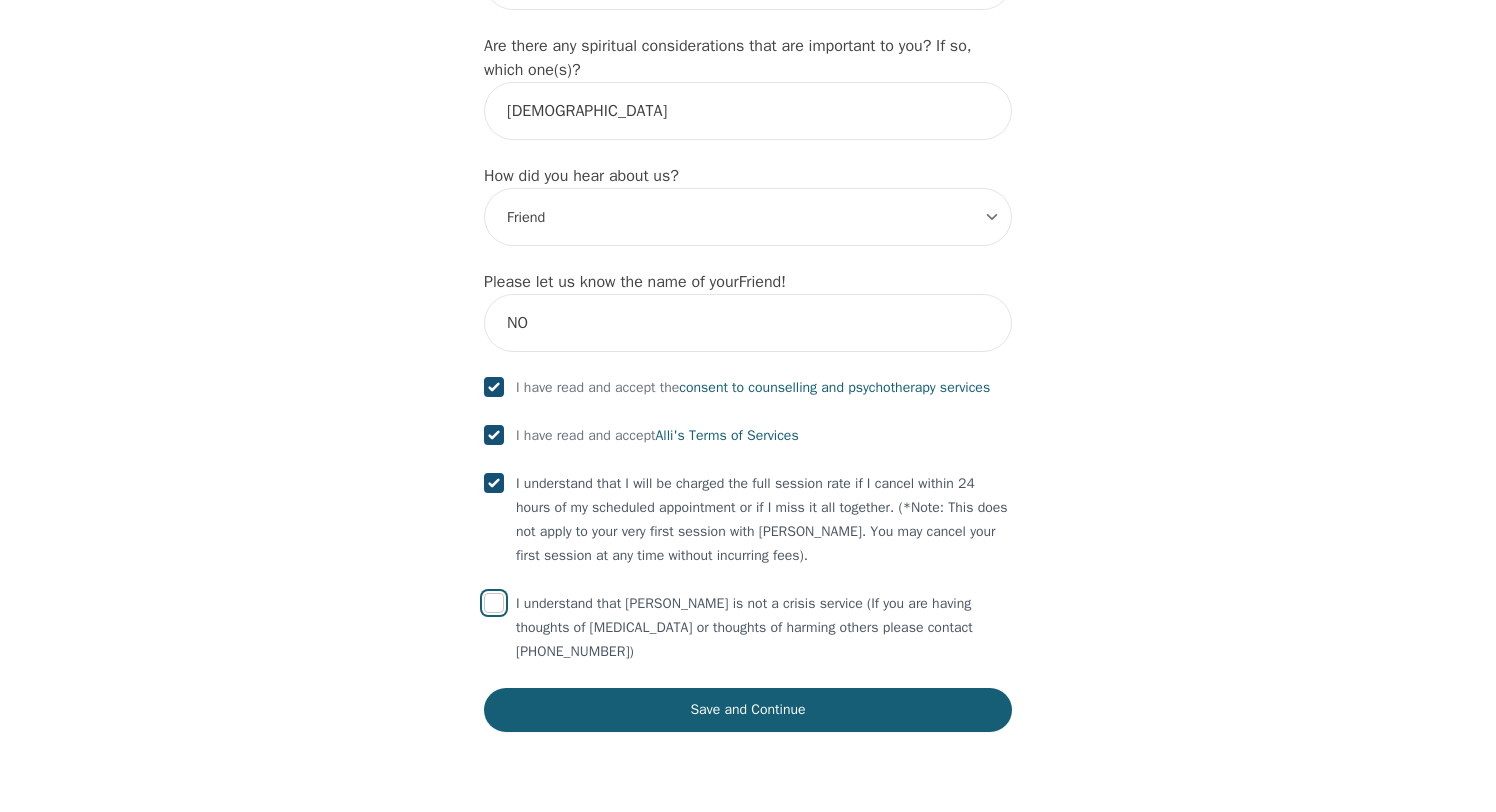 click at bounding box center (494, 603) 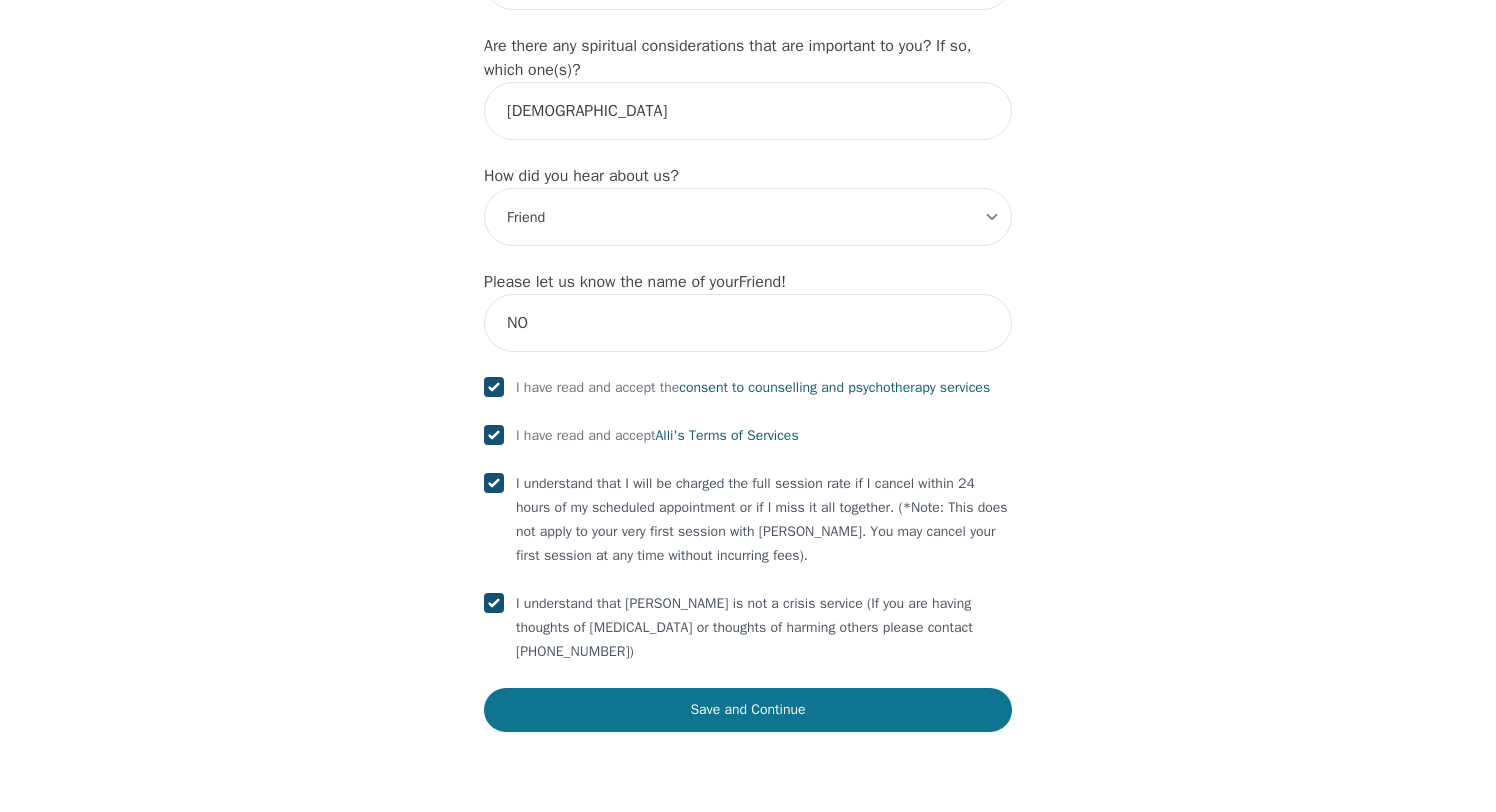 click on "Save and Continue" at bounding box center (748, 710) 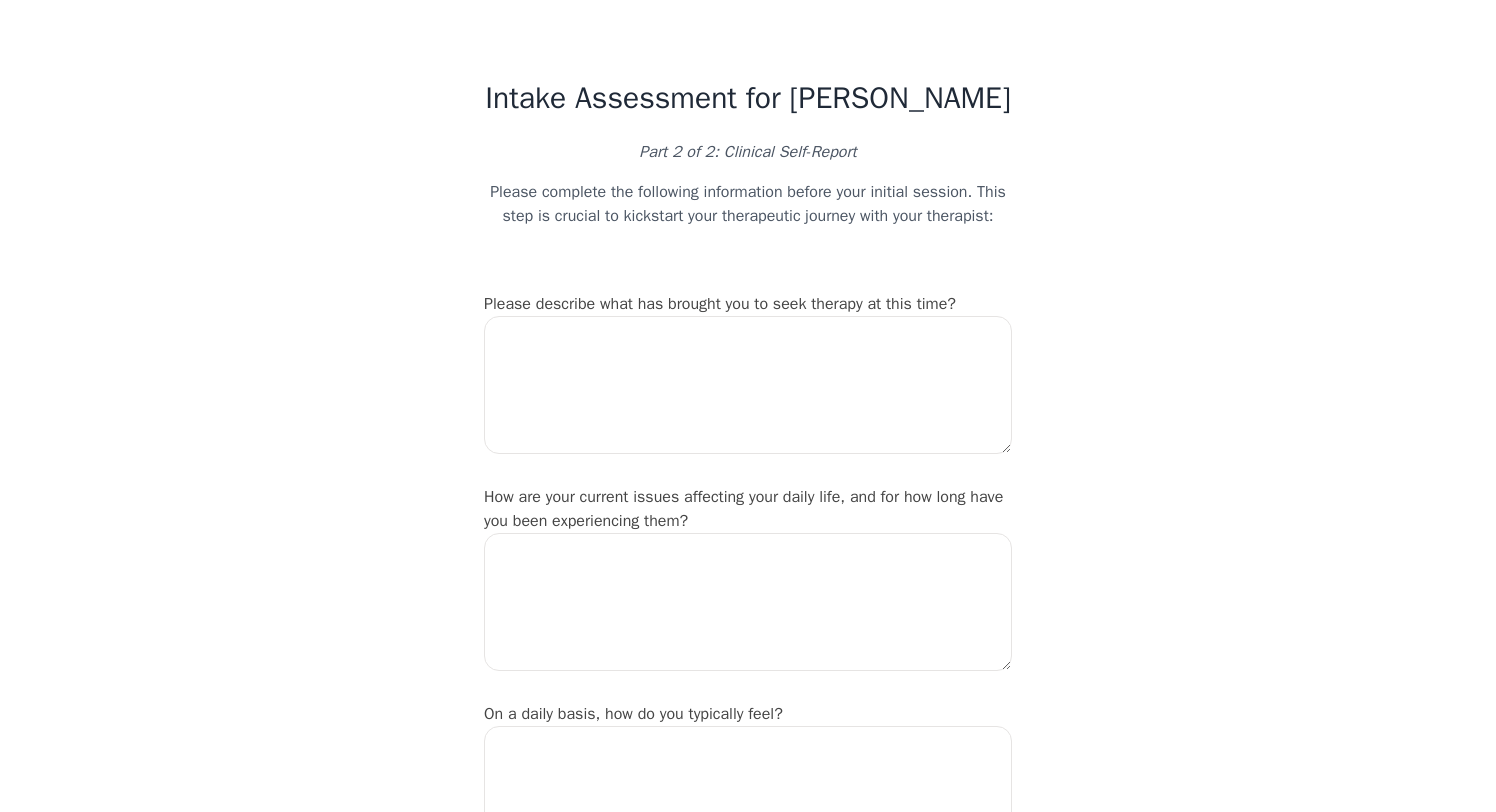 scroll, scrollTop: 56, scrollLeft: 0, axis: vertical 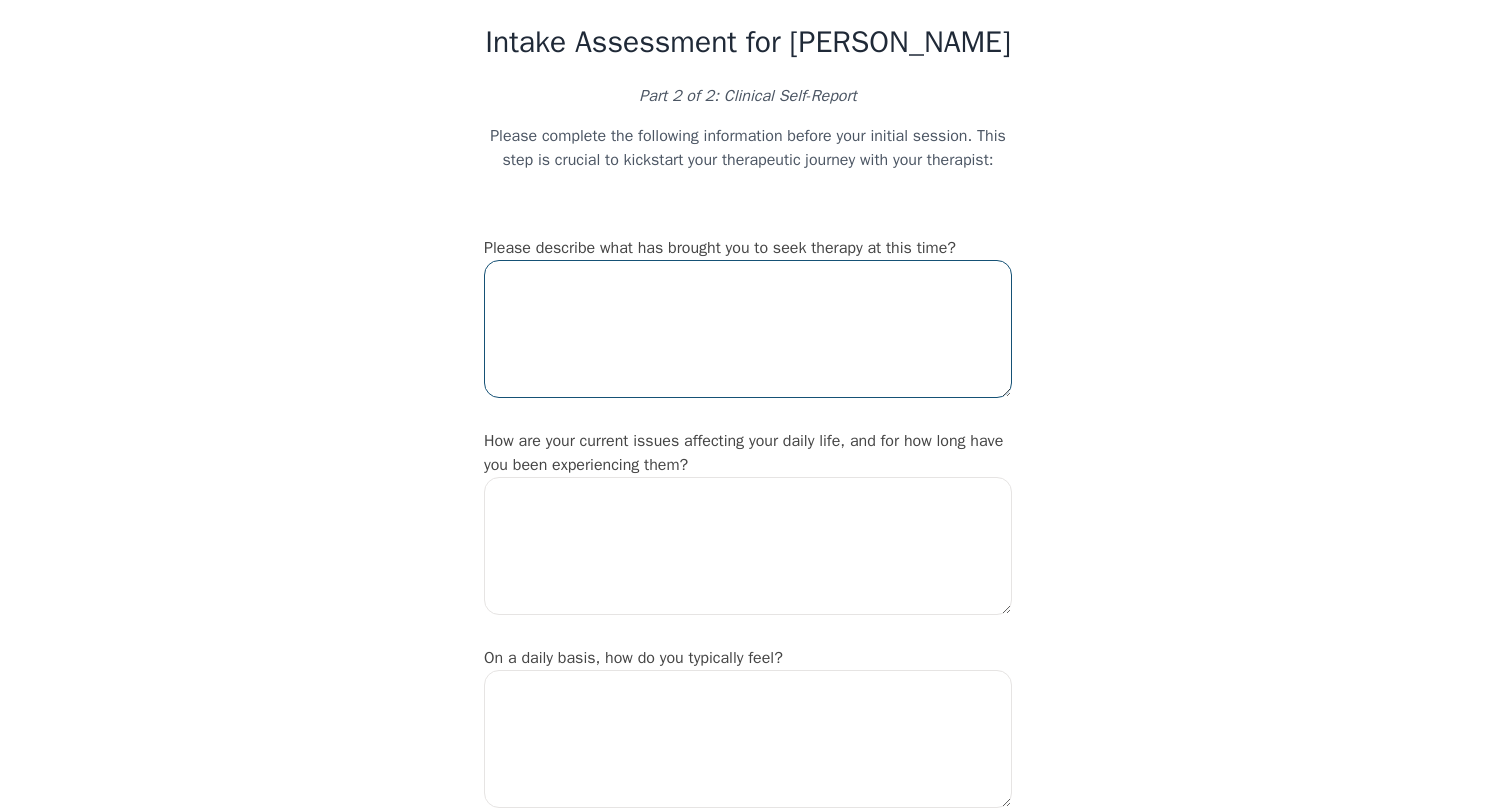 click at bounding box center (748, 329) 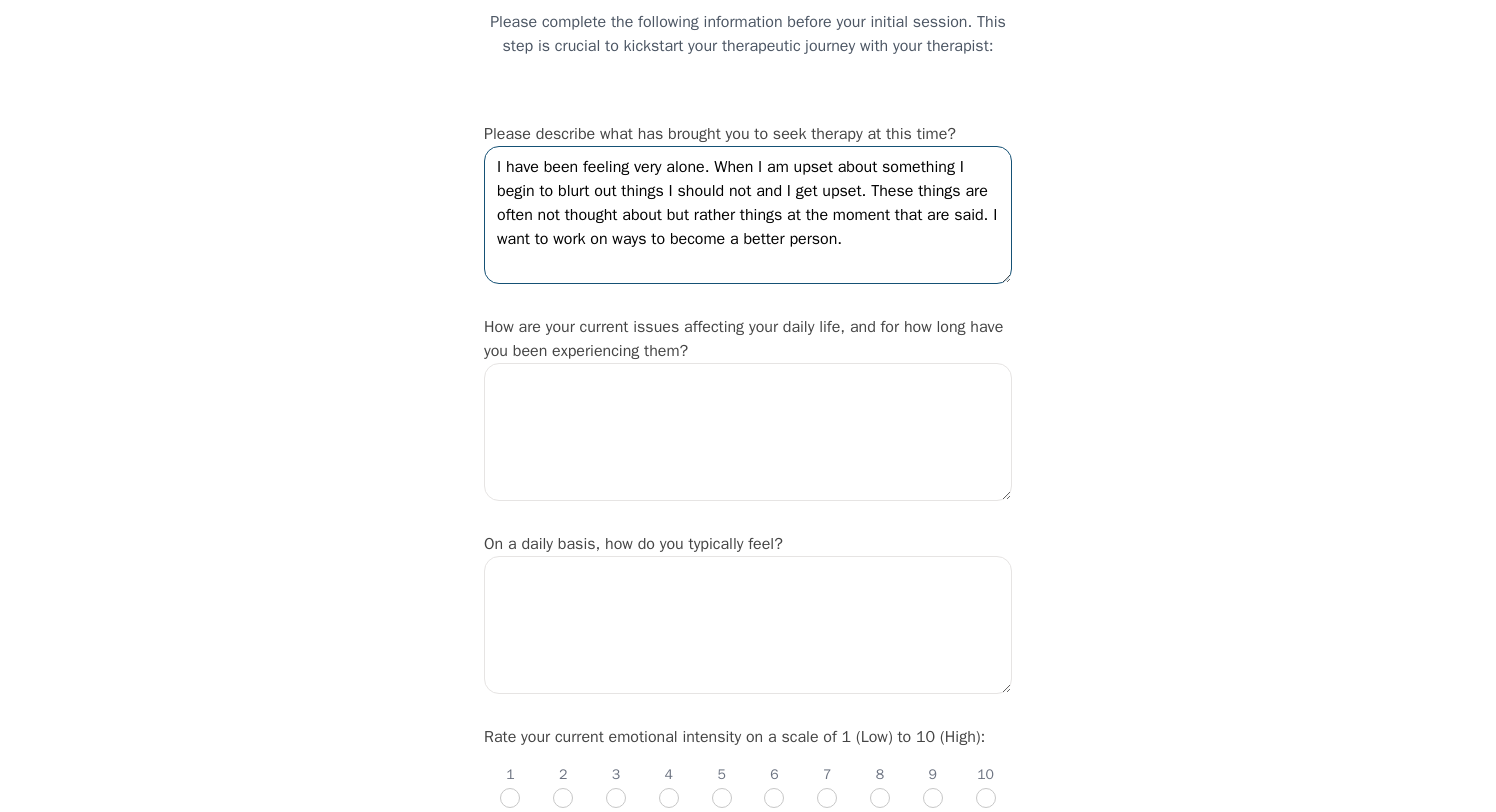 scroll, scrollTop: 180, scrollLeft: 0, axis: vertical 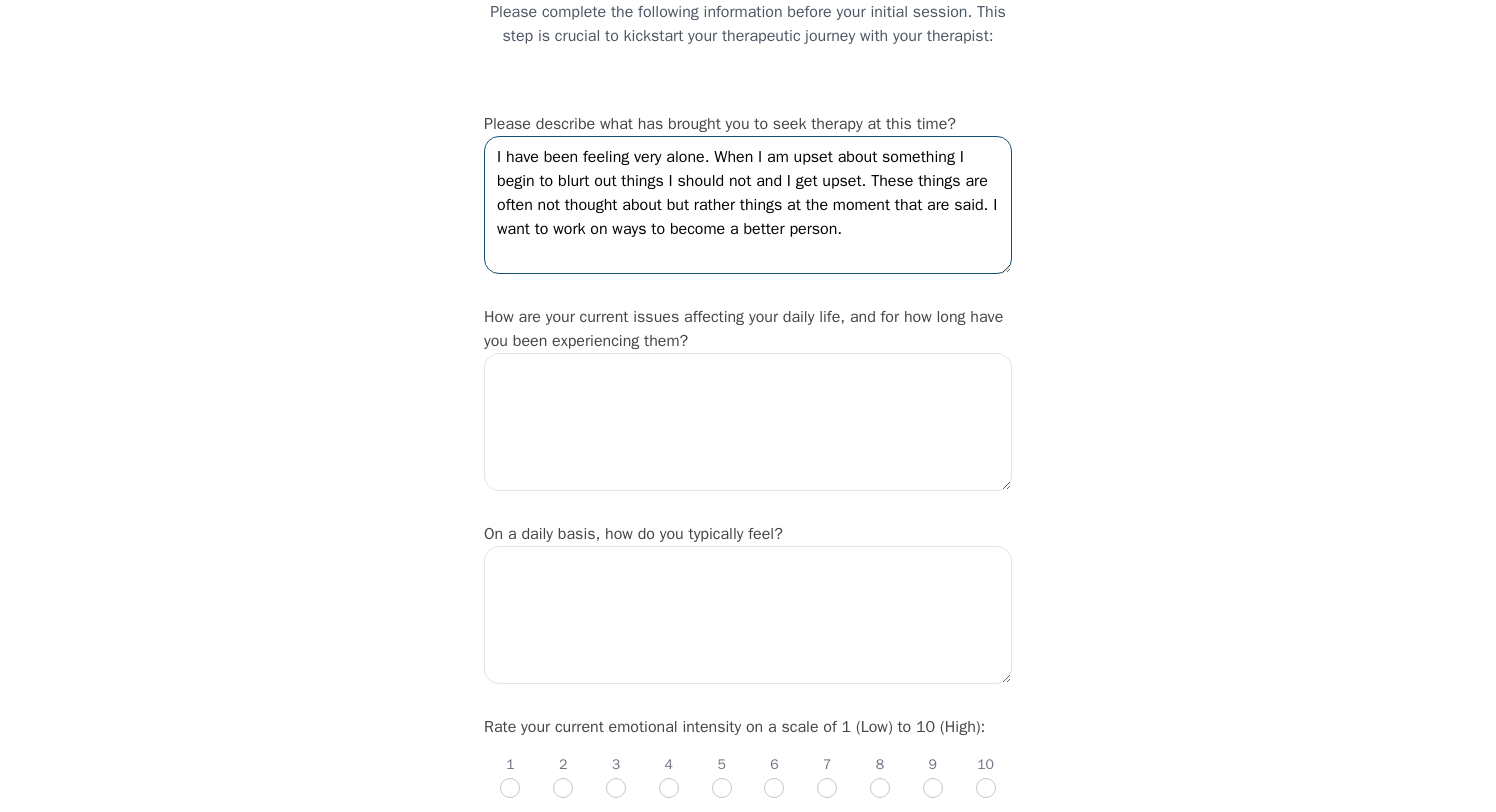 type on "I have been feeling very alone. When I am upset about something I begin to blurt out things I should not and I get upset. These things are often not thought about but rather things at the moment that are said. I want to work on ways to become a better person." 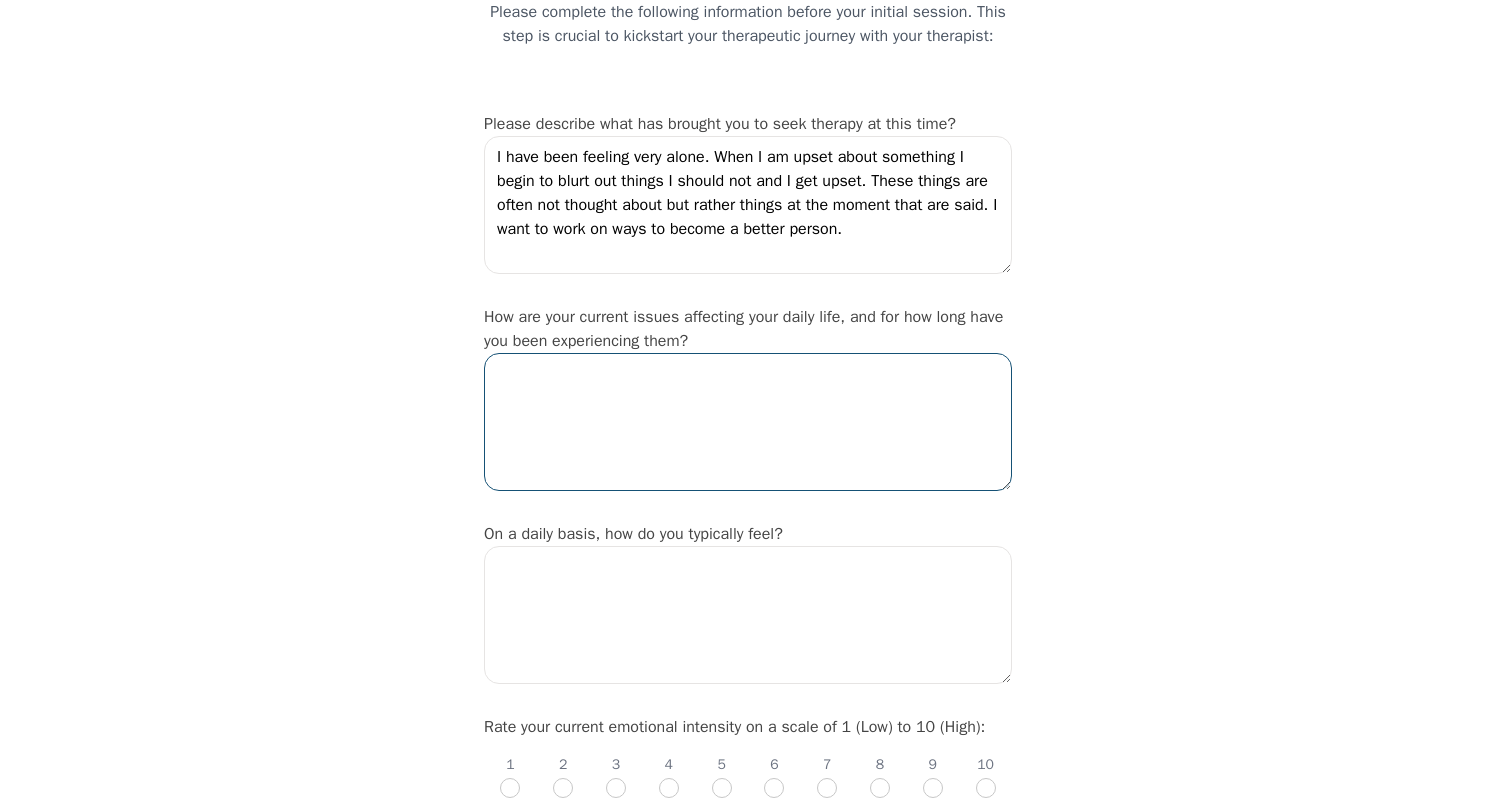 click at bounding box center [748, 422] 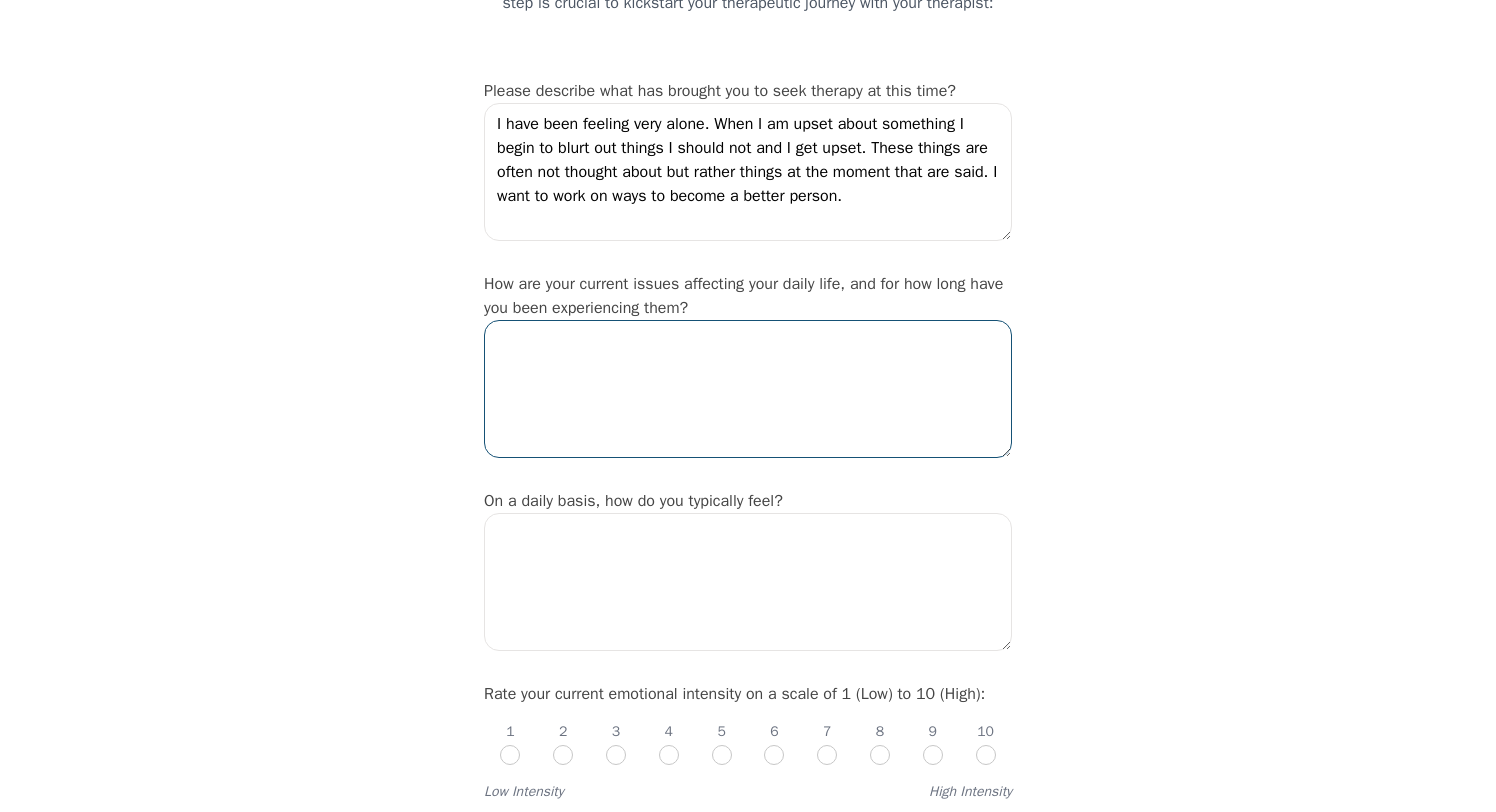 scroll, scrollTop: 215, scrollLeft: 0, axis: vertical 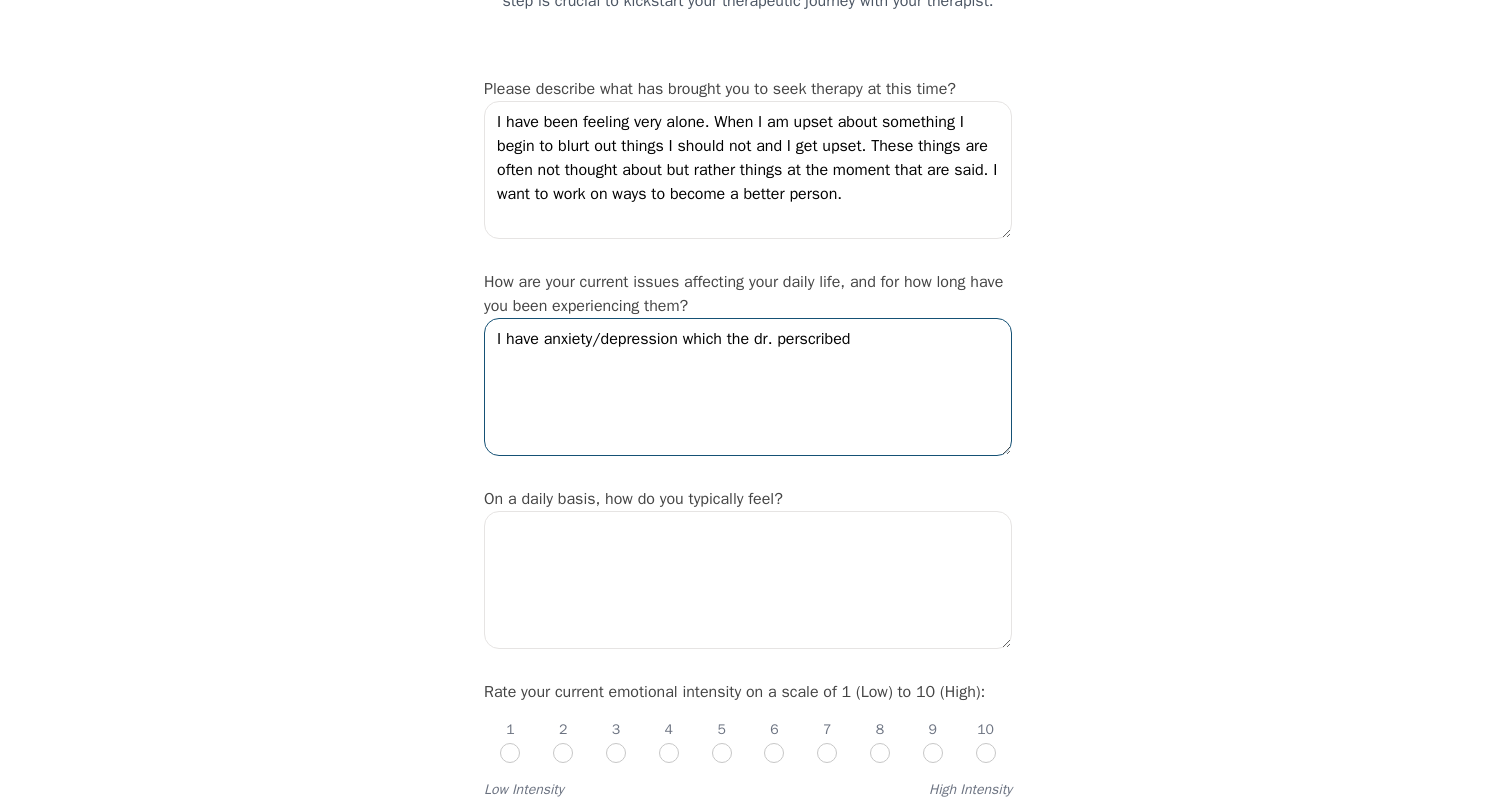 click on "I have anxiety/depression which the dr. perscribed" at bounding box center [748, 387] 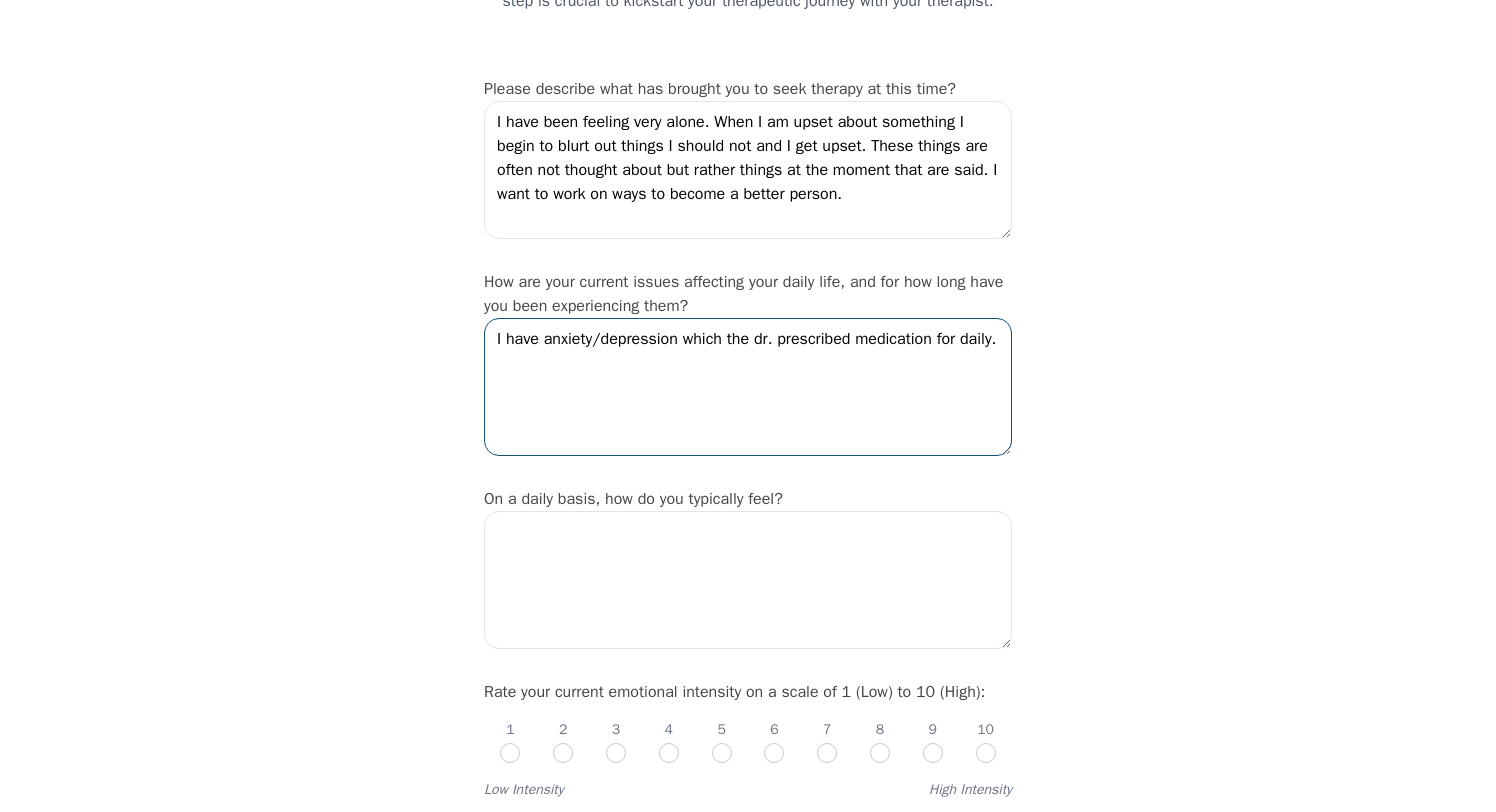 scroll, scrollTop: 355, scrollLeft: 0, axis: vertical 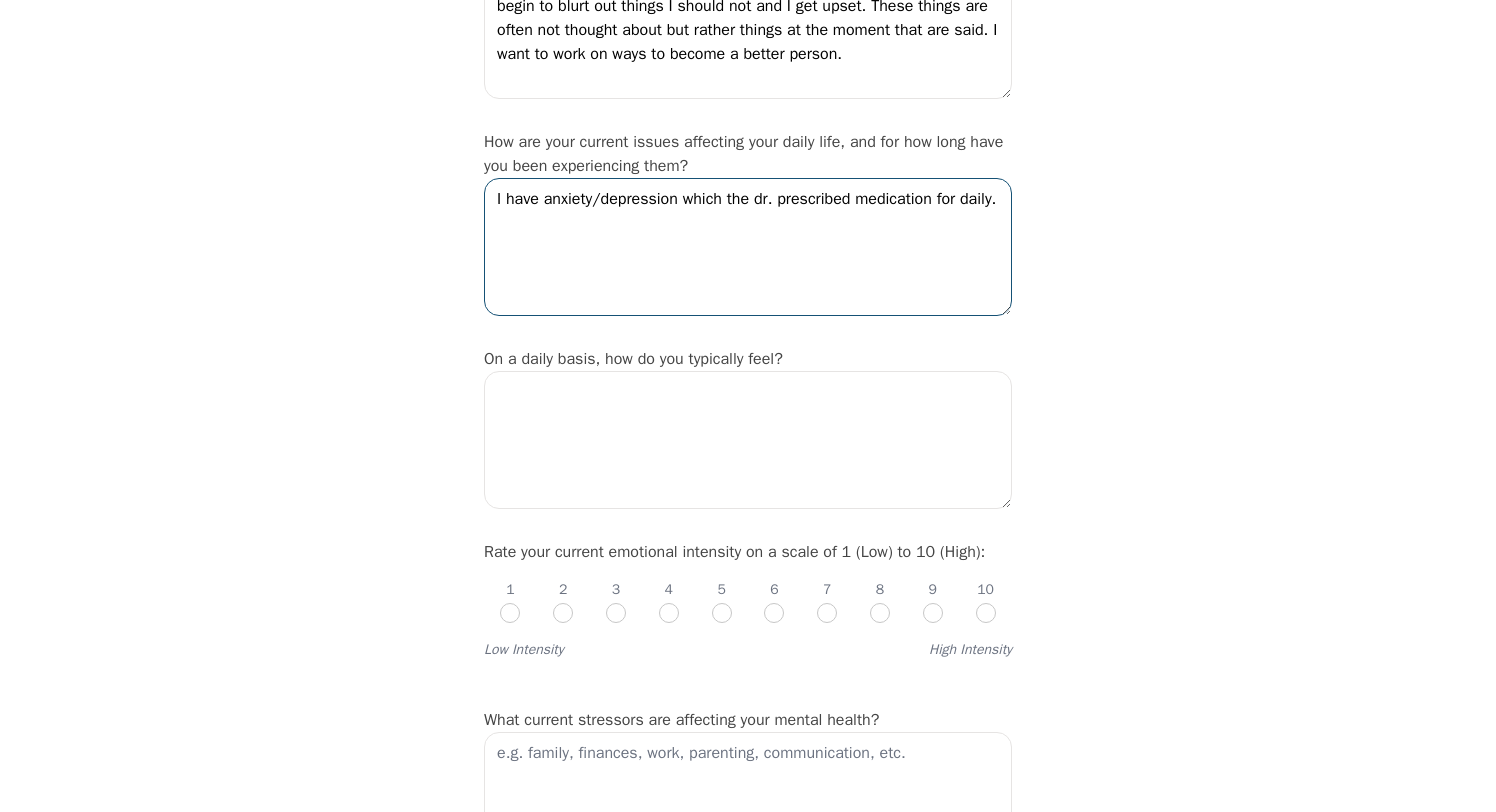 type on "I have anxiety/depression which the dr. prescribed medication for daily." 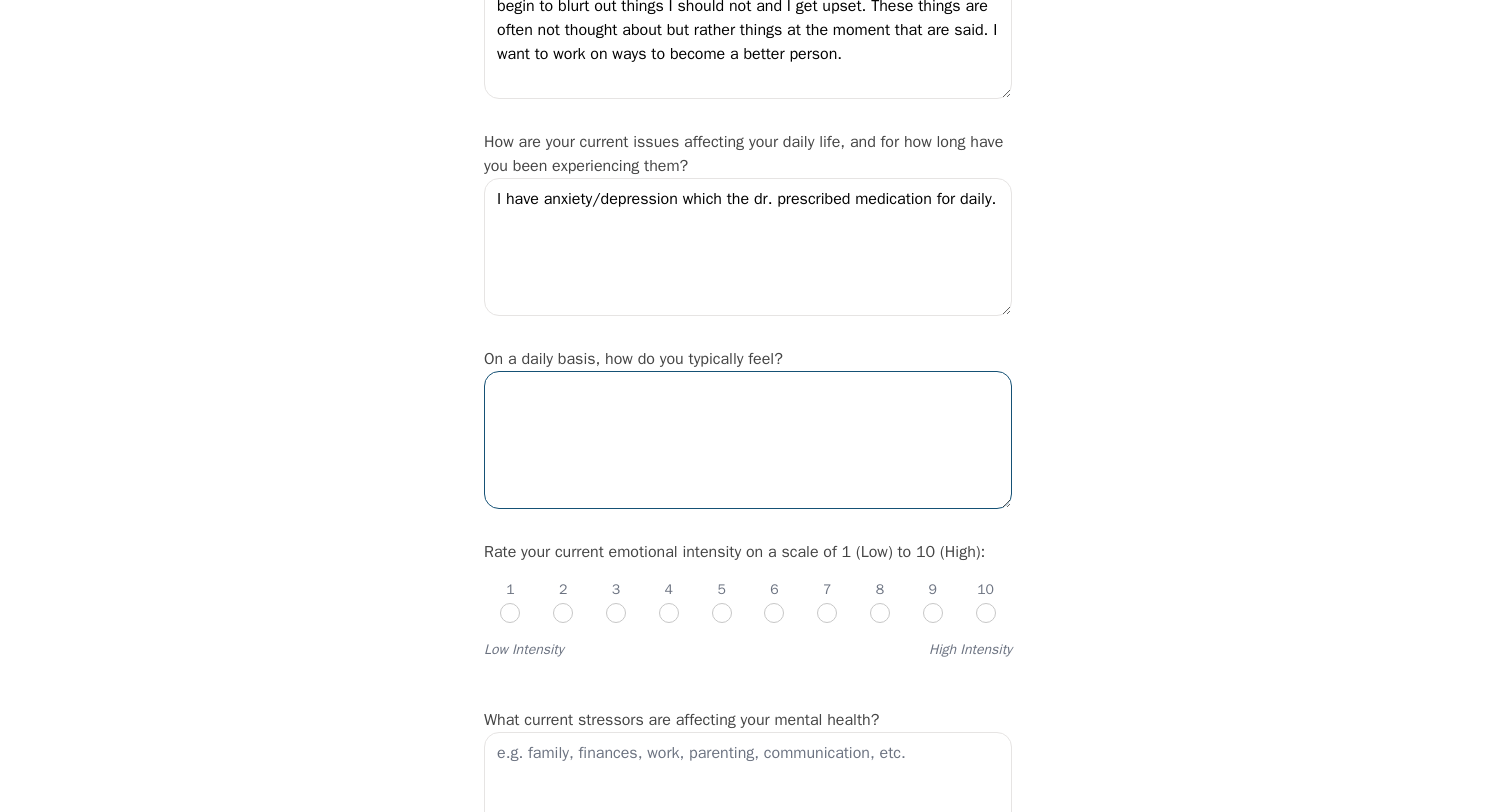 click at bounding box center (748, 440) 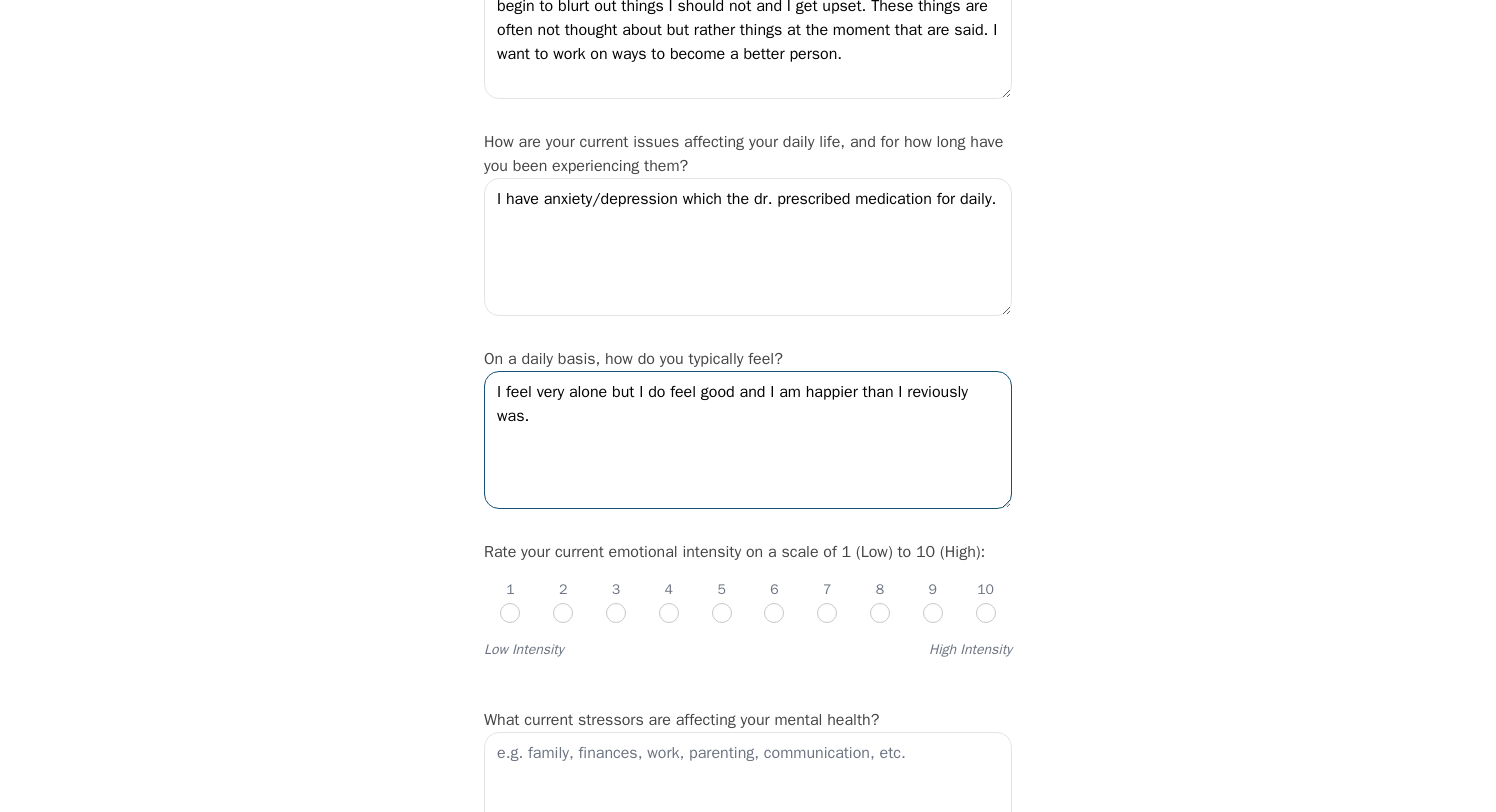 click on "I feel very alone but I do feel good and I am happier than I reviously was." at bounding box center (748, 440) 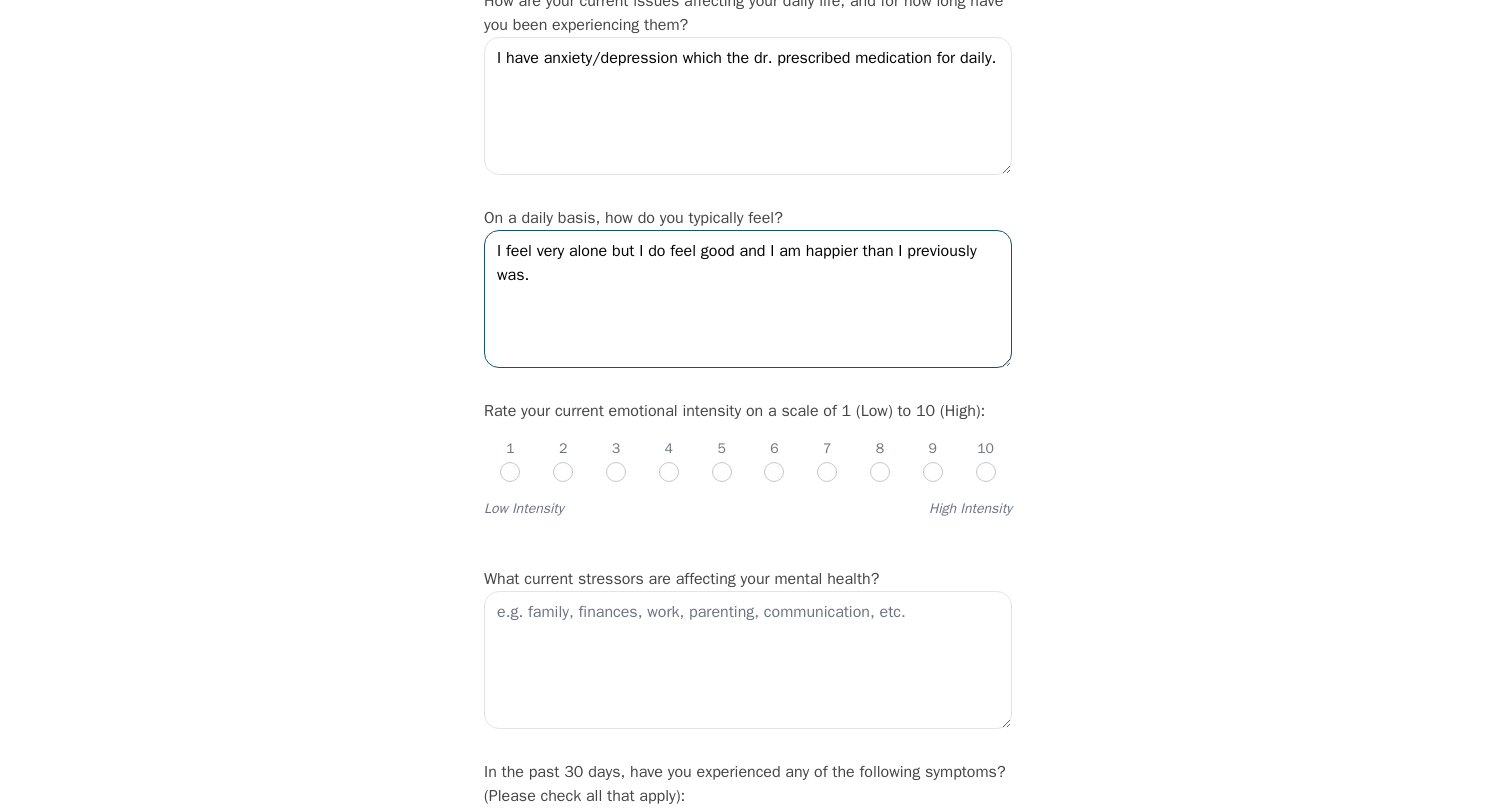 scroll, scrollTop: 507, scrollLeft: 0, axis: vertical 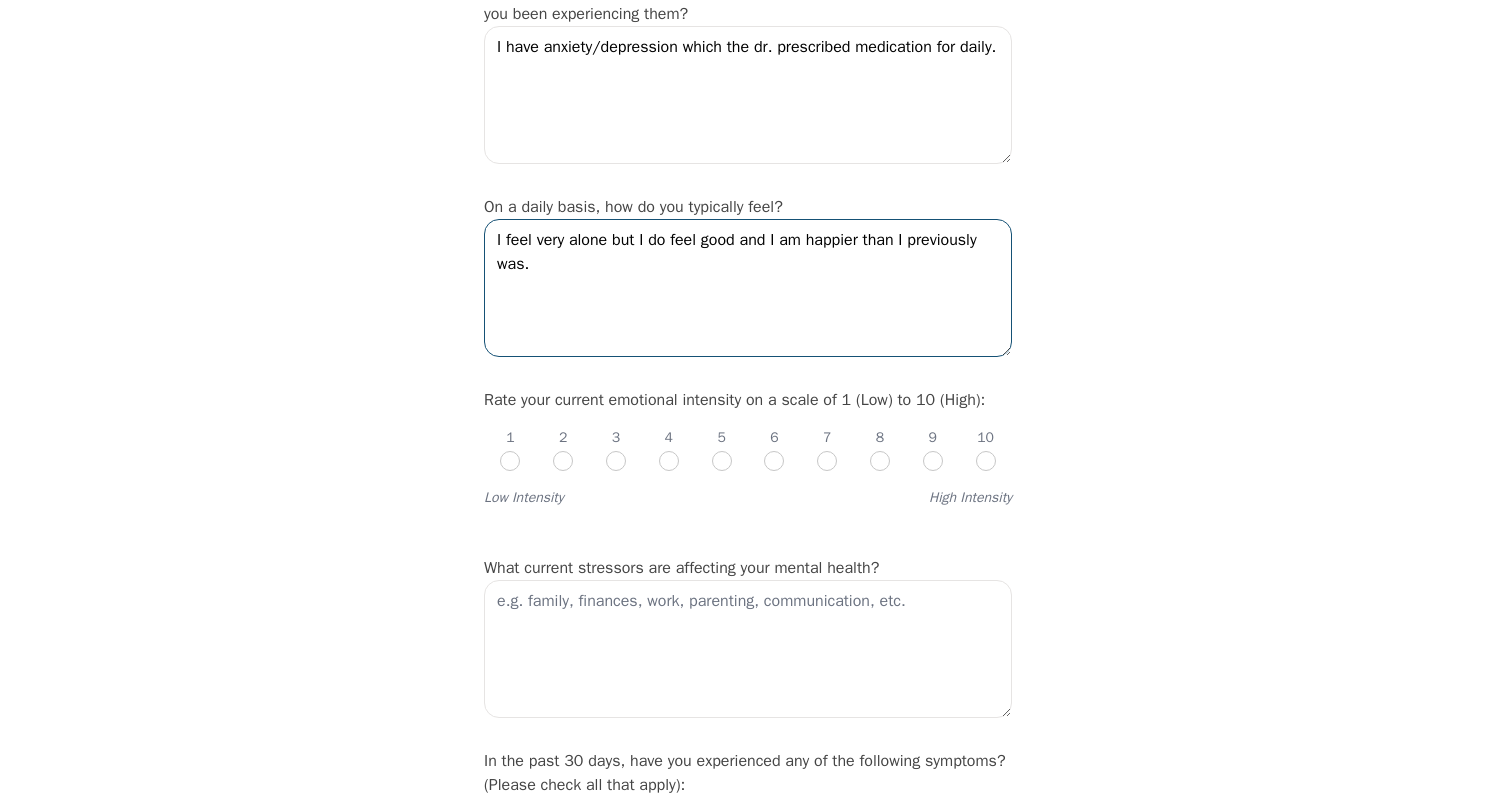 click on "I feel very alone but I do feel good and I am happier than I previously was." at bounding box center [748, 288] 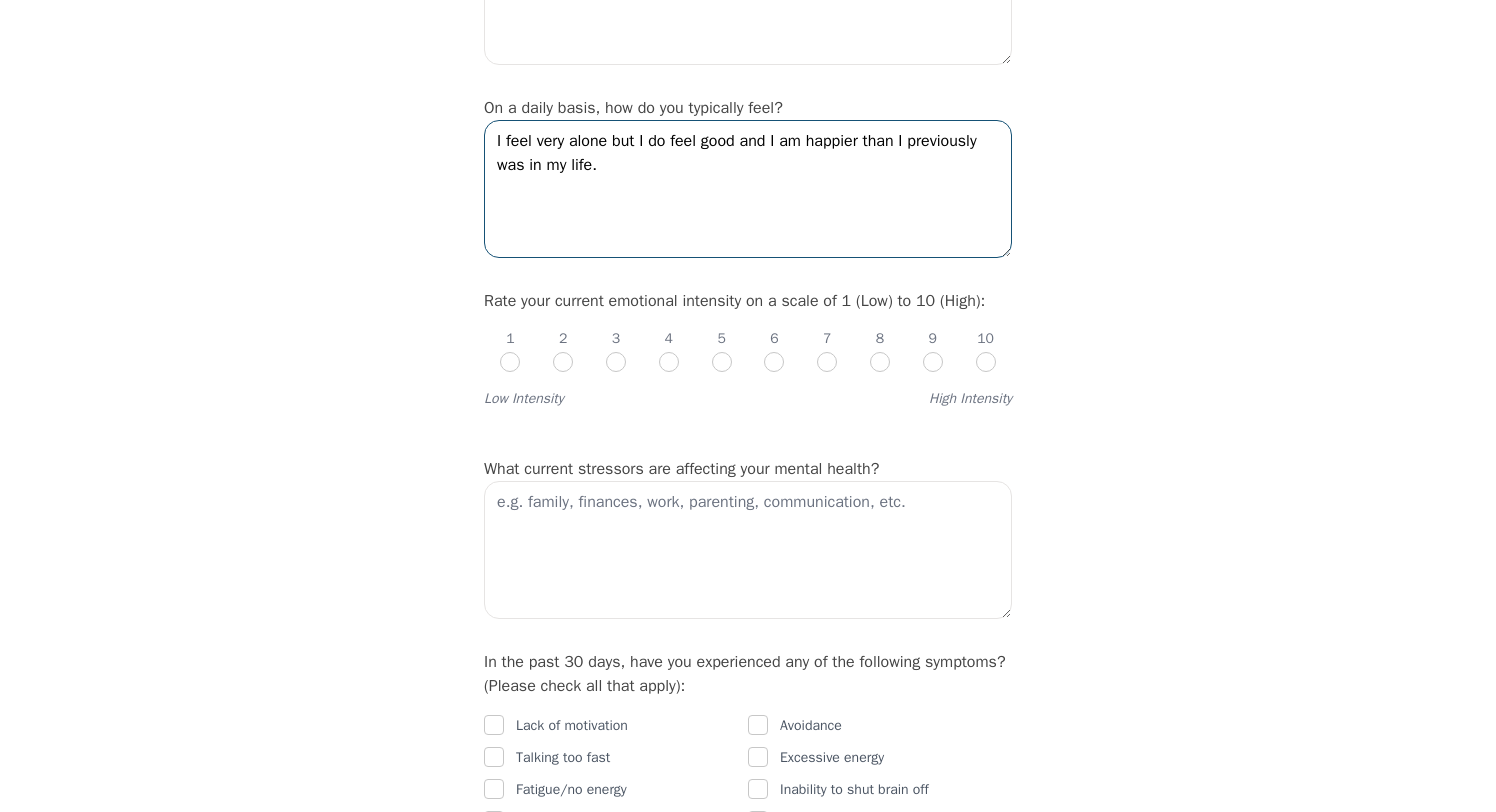 scroll, scrollTop: 607, scrollLeft: 0, axis: vertical 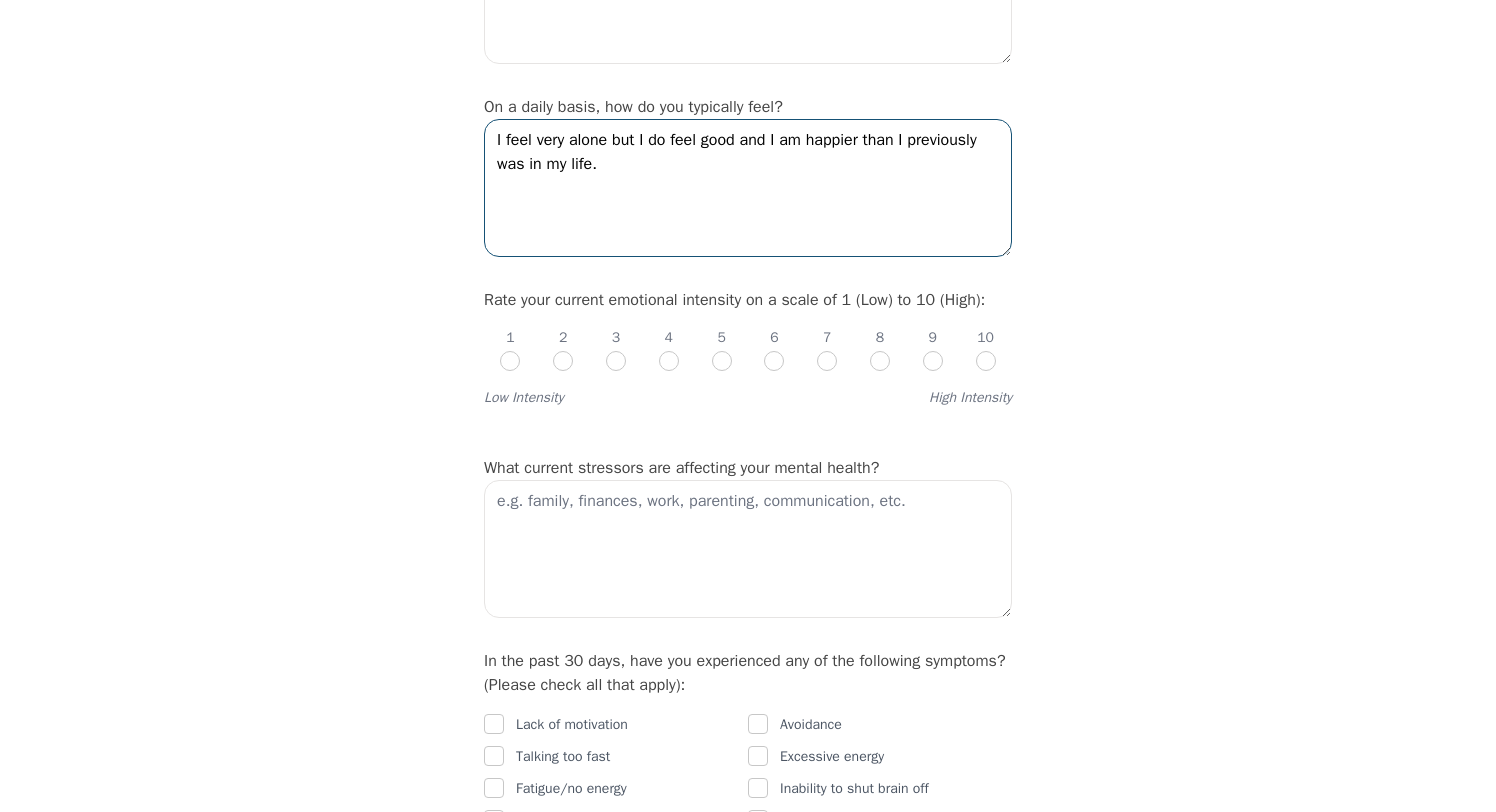 type on "I feel very alone but I do feel good and I am happier than I previously was in my life." 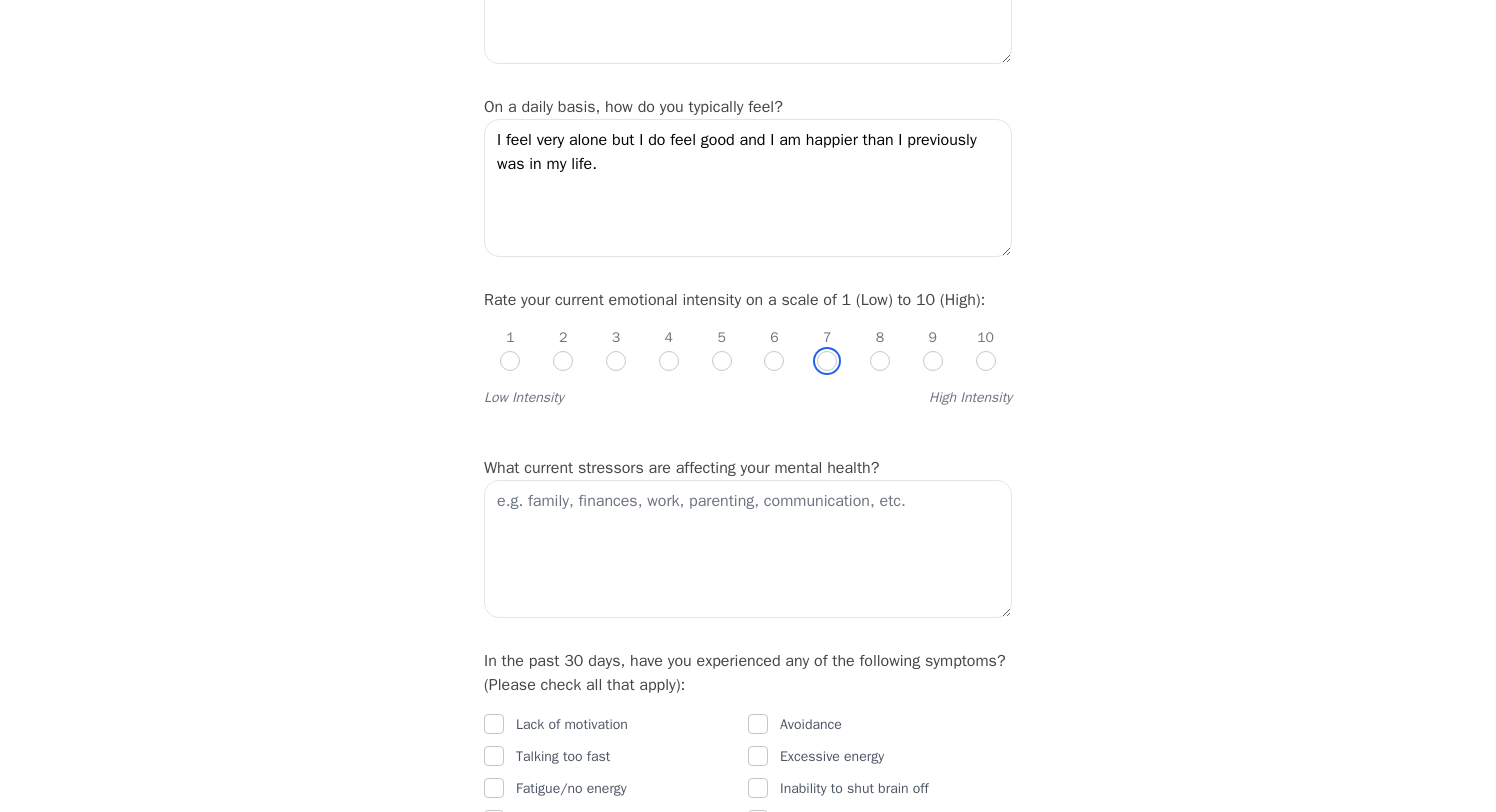 click at bounding box center [827, 361] 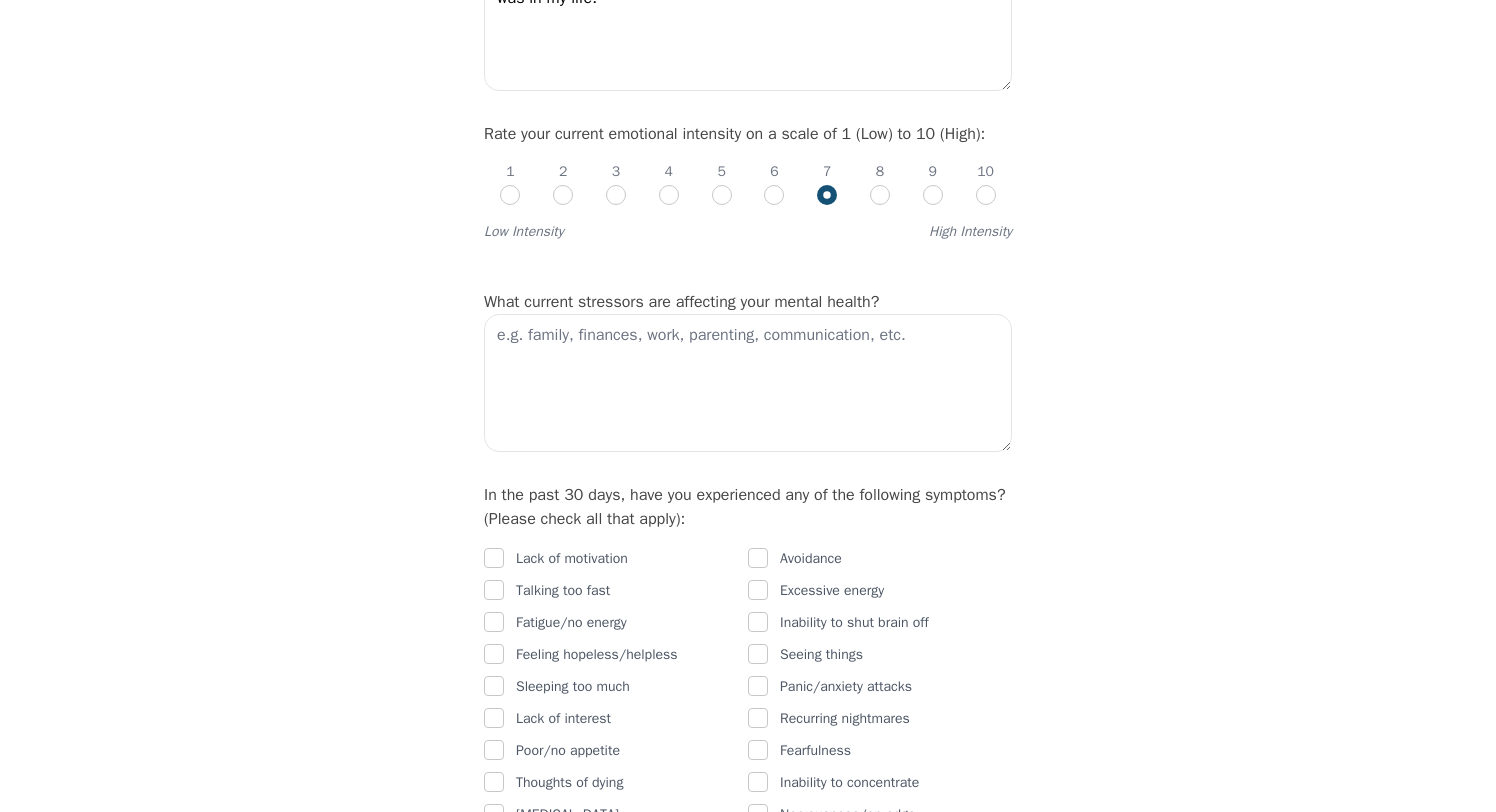 scroll, scrollTop: 775, scrollLeft: 0, axis: vertical 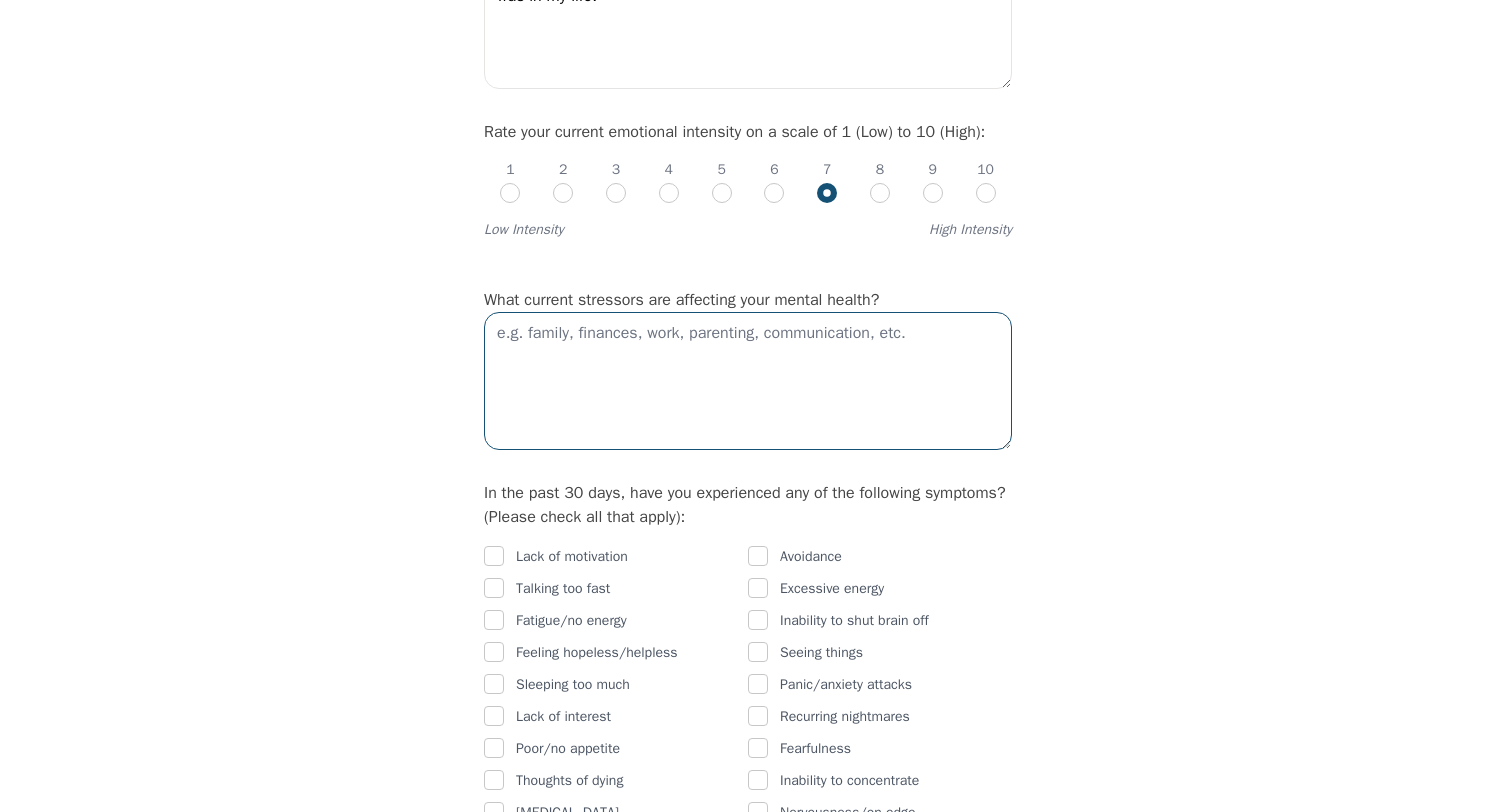 click at bounding box center (748, 381) 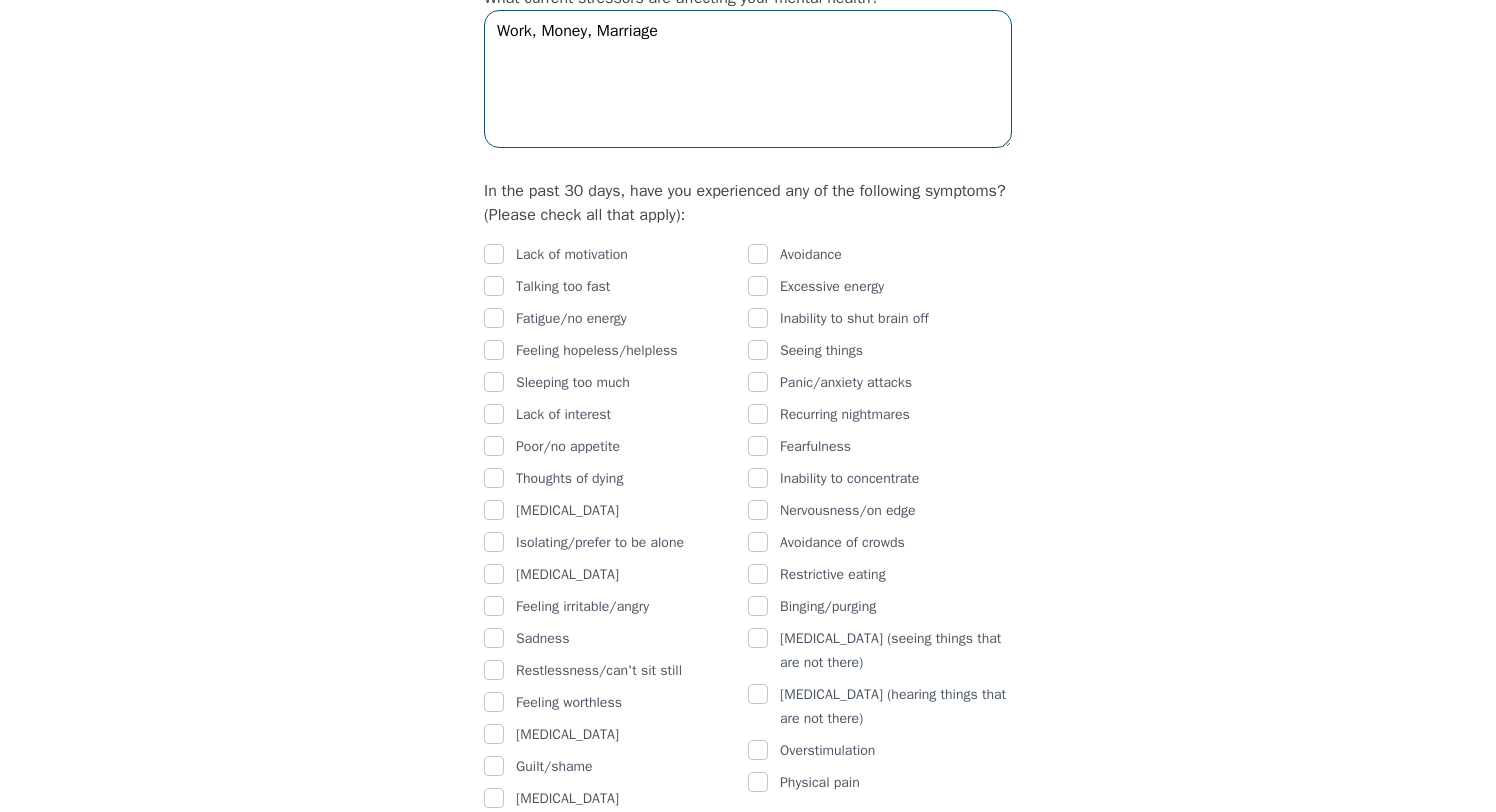 scroll, scrollTop: 1126, scrollLeft: 0, axis: vertical 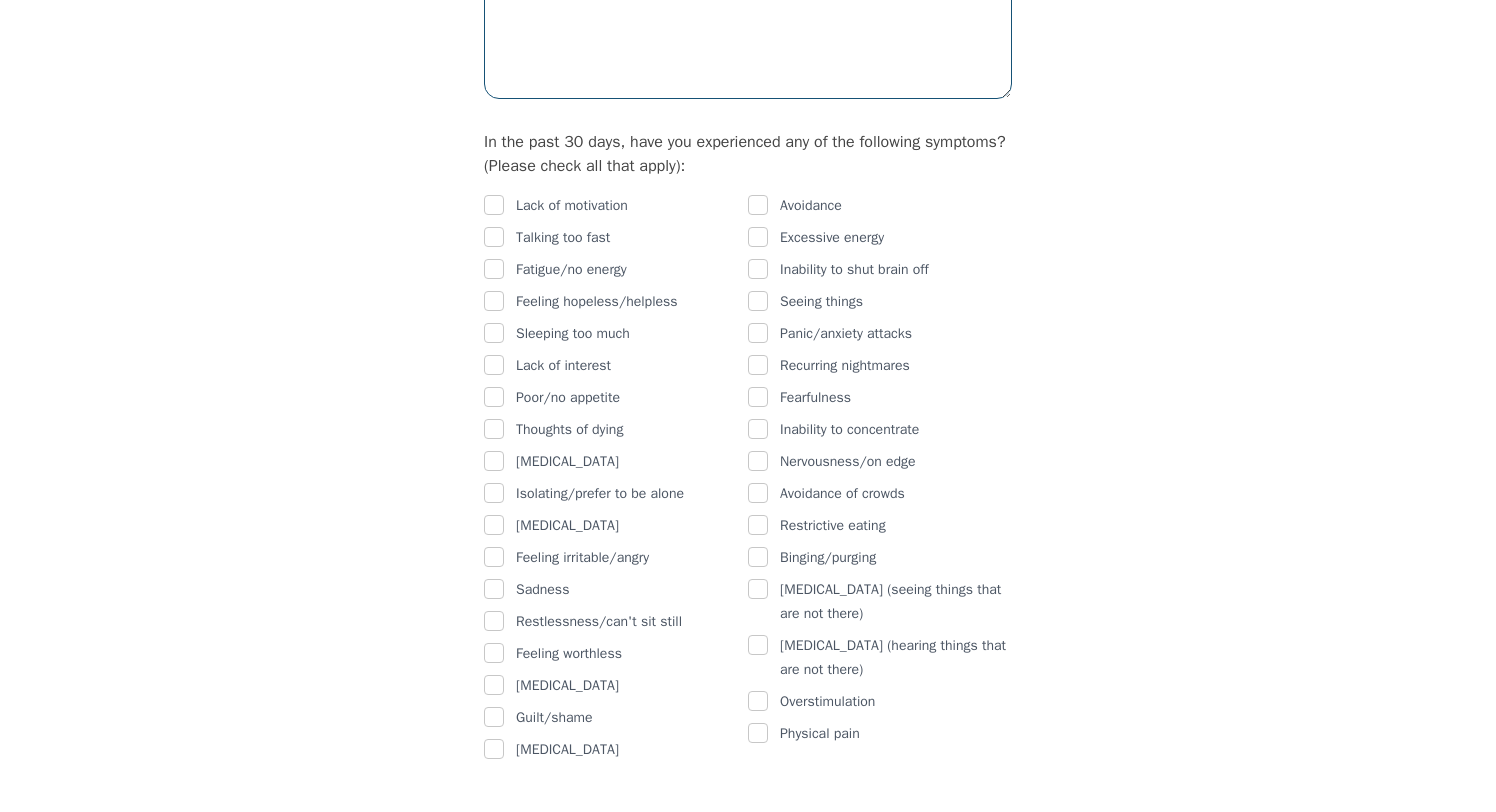type on "Work, Money, Marriage" 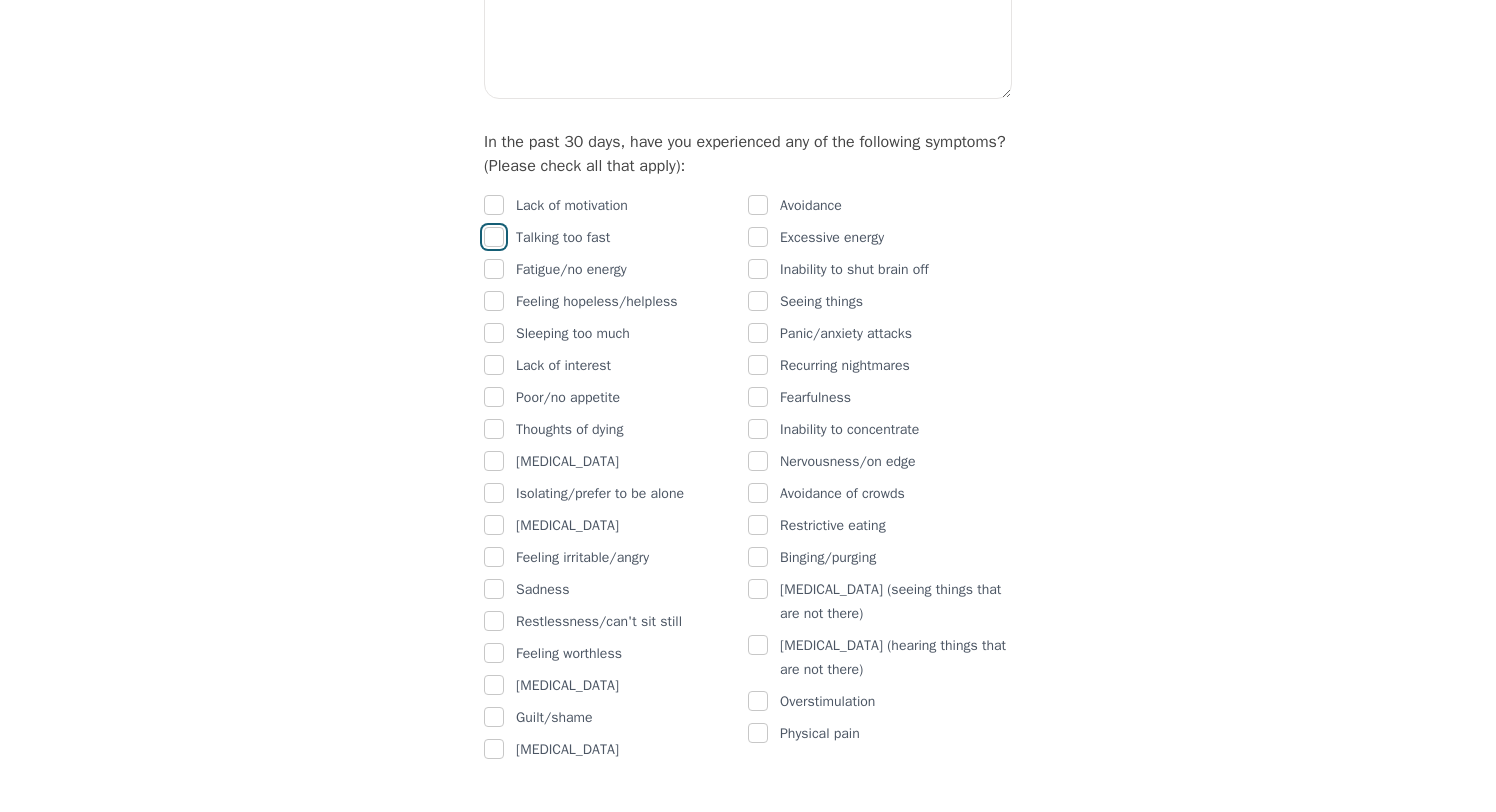 click at bounding box center (494, 237) 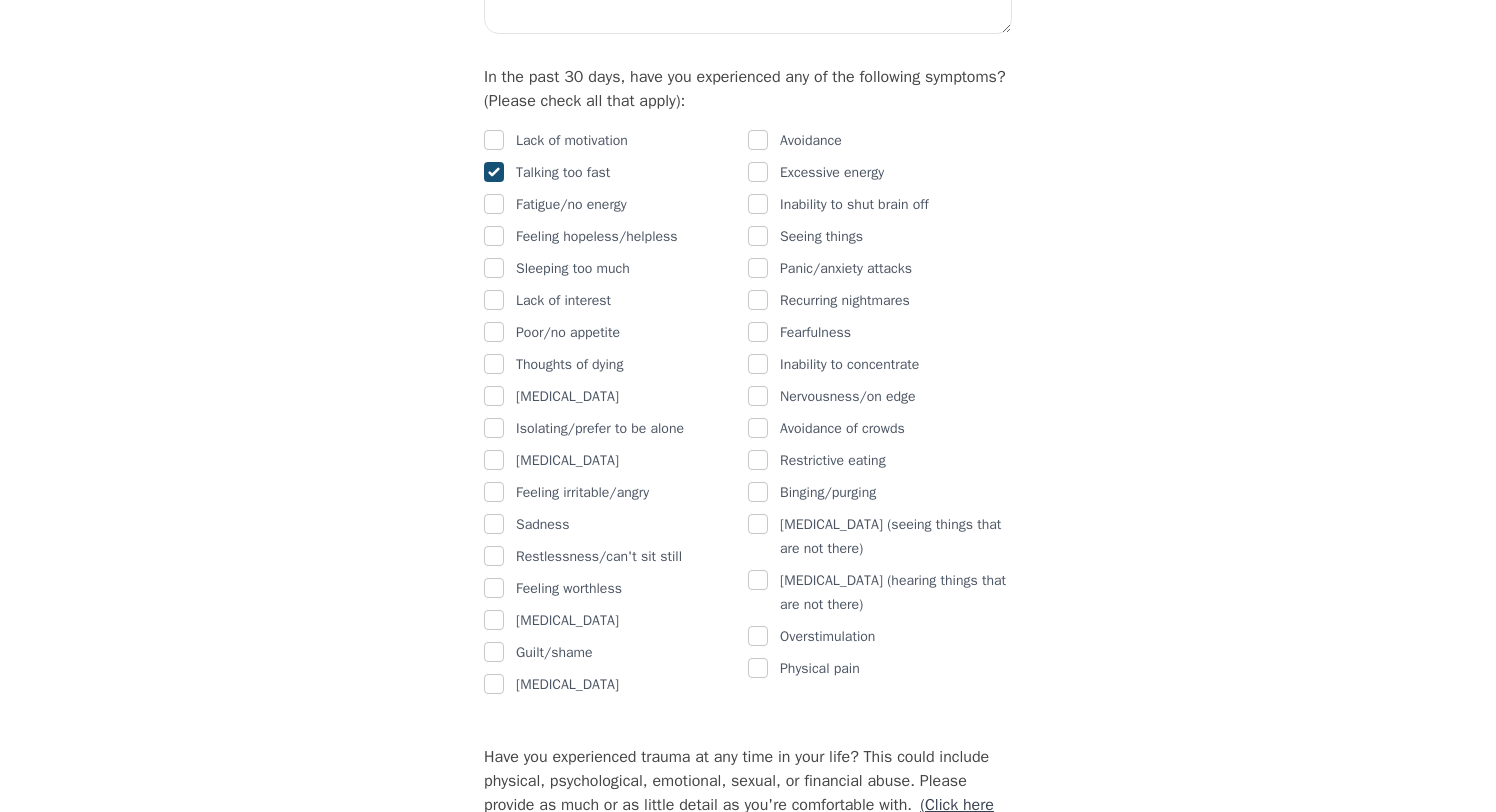 scroll, scrollTop: 1192, scrollLeft: 0, axis: vertical 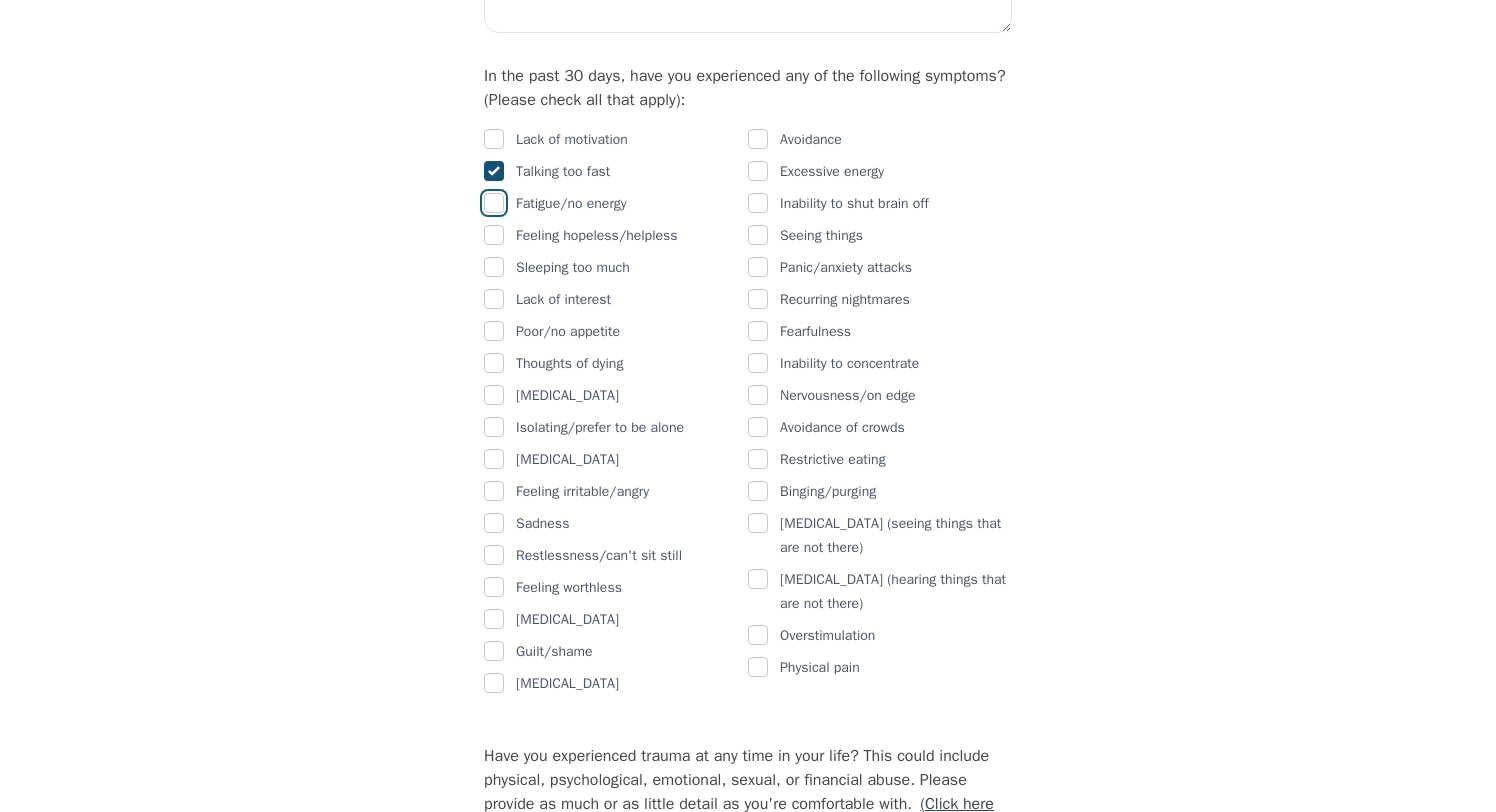 click at bounding box center [494, 203] 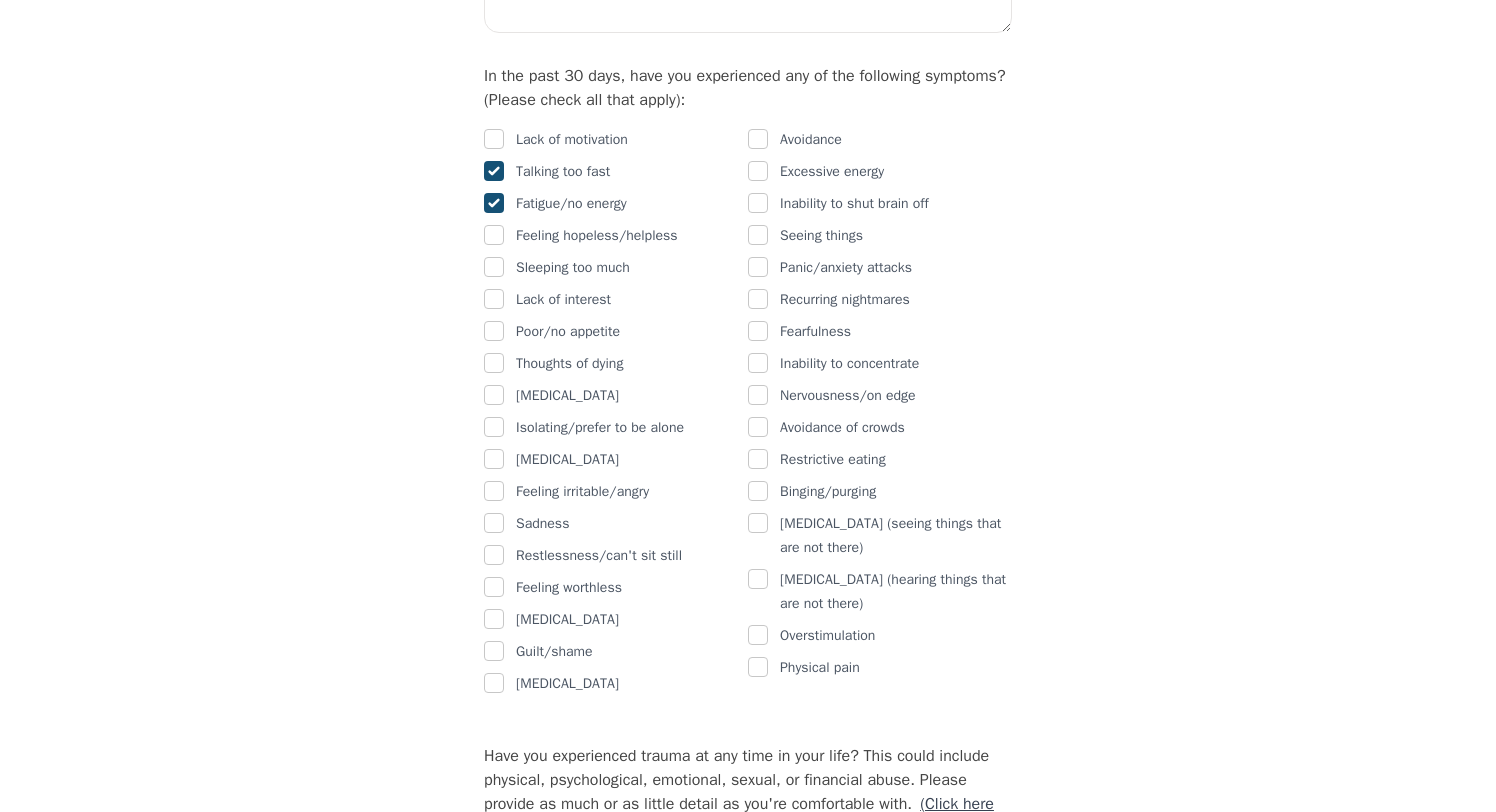 checkbox on "true" 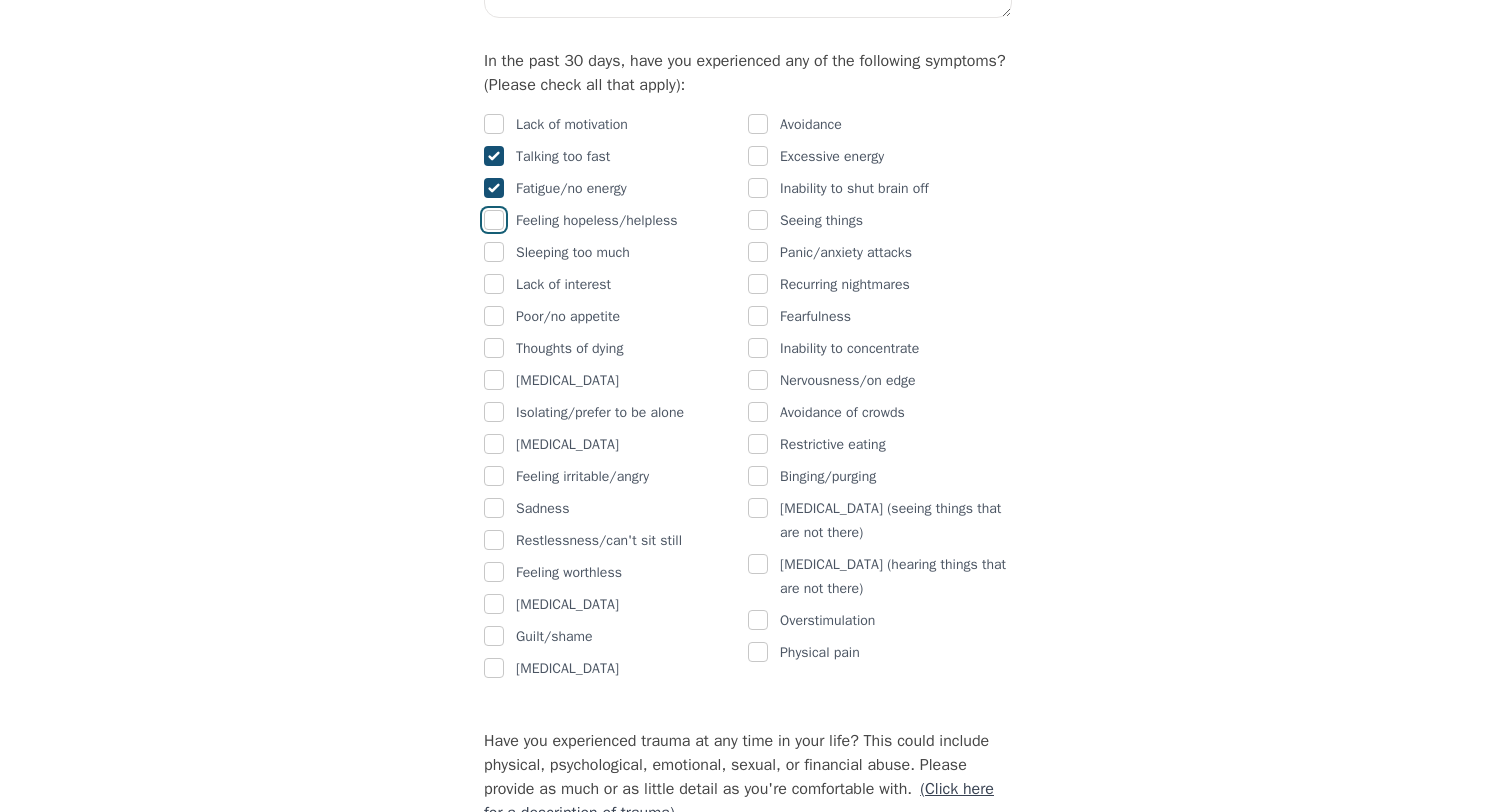 click at bounding box center [494, 220] 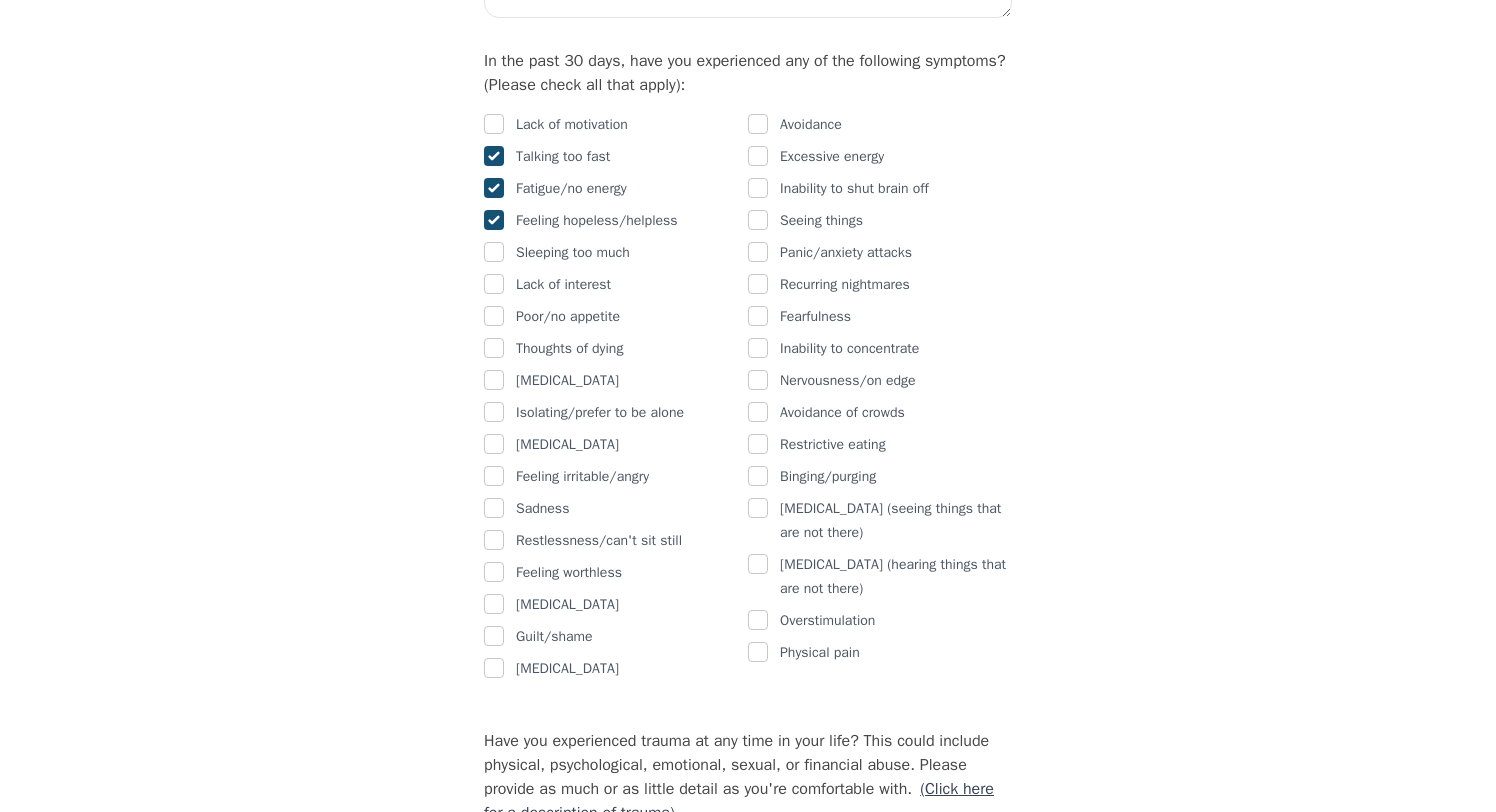 checkbox on "true" 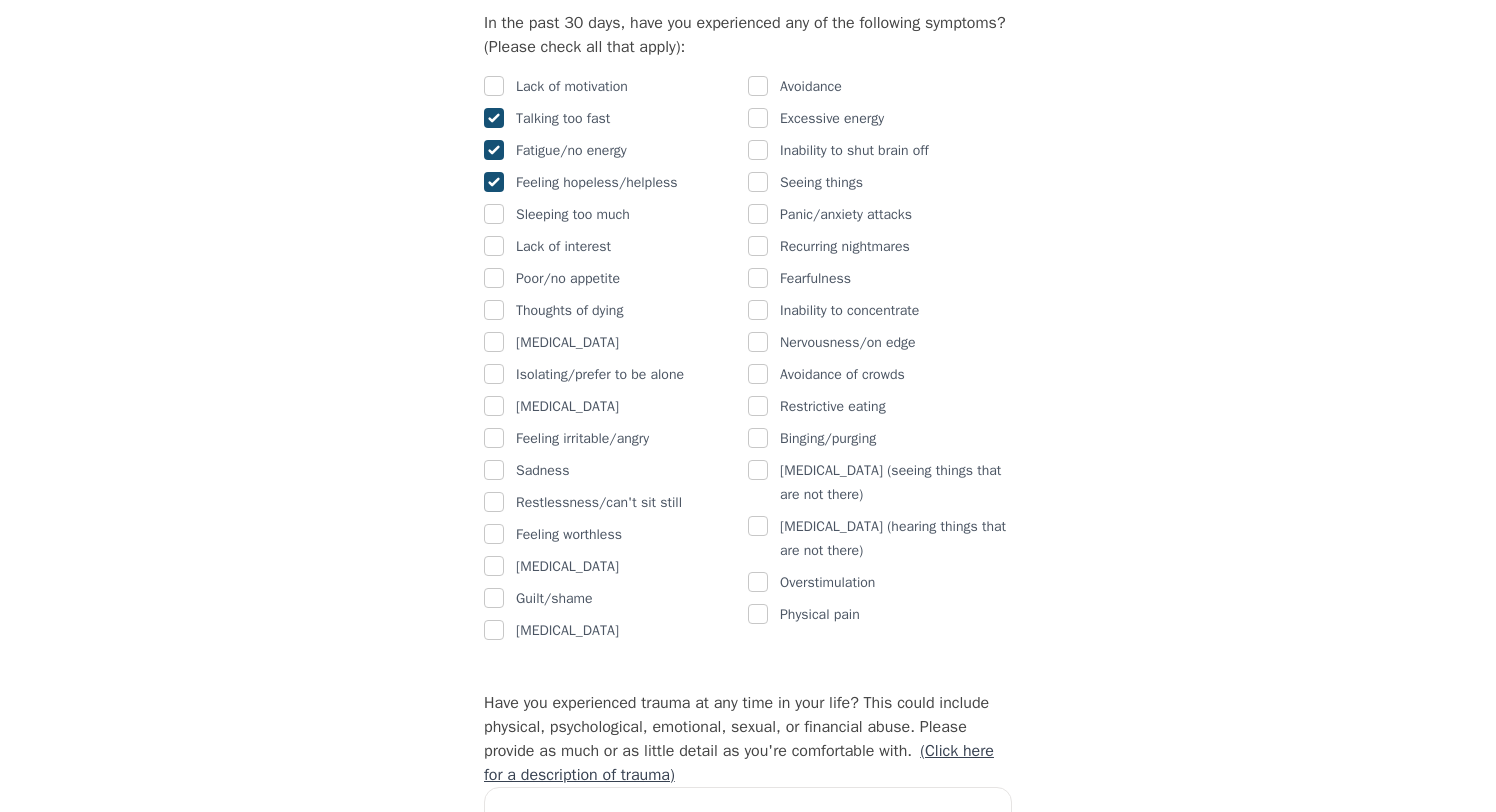 scroll, scrollTop: 1249, scrollLeft: 0, axis: vertical 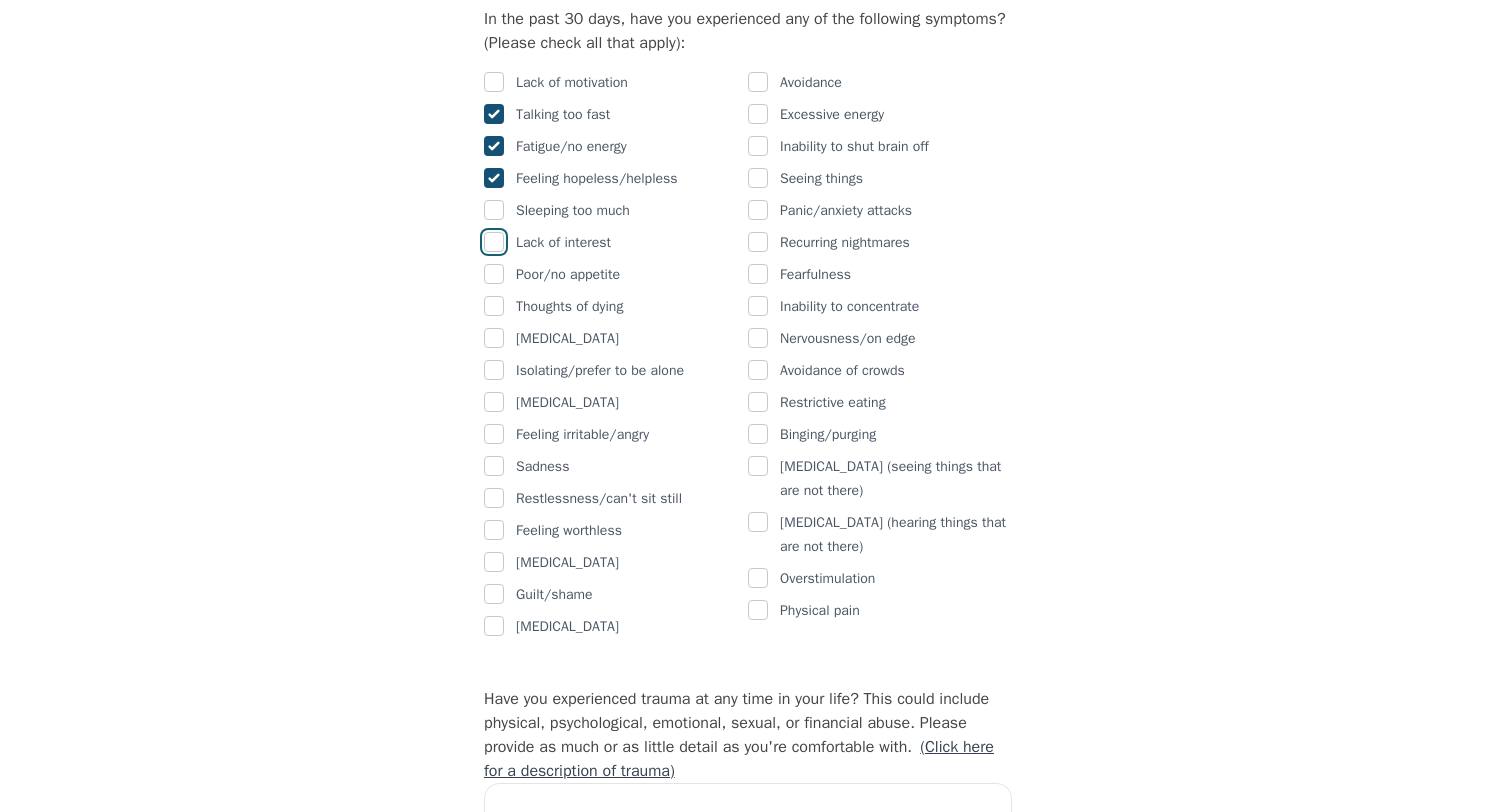 click at bounding box center [494, 242] 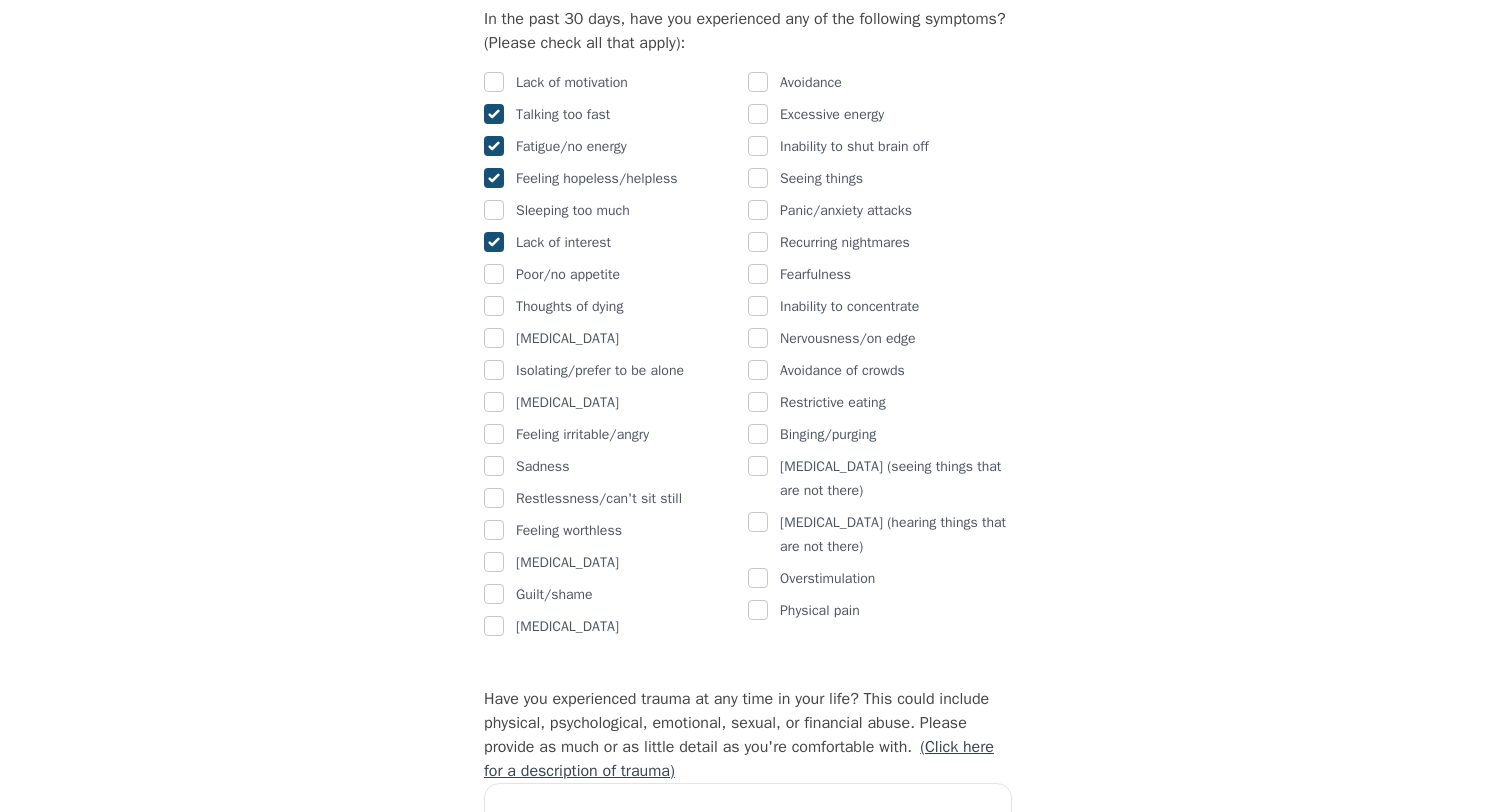 checkbox on "true" 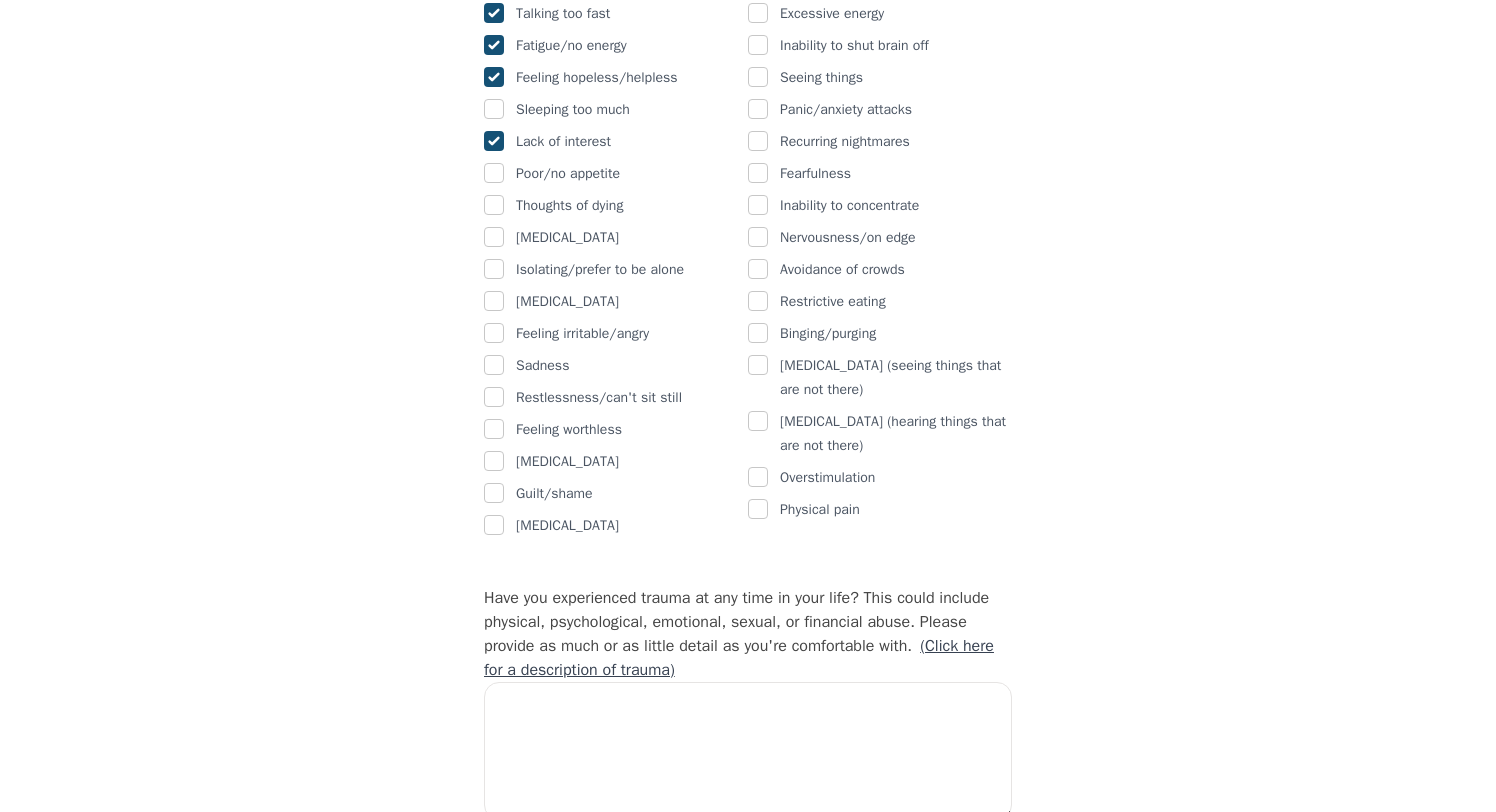 scroll, scrollTop: 1351, scrollLeft: 0, axis: vertical 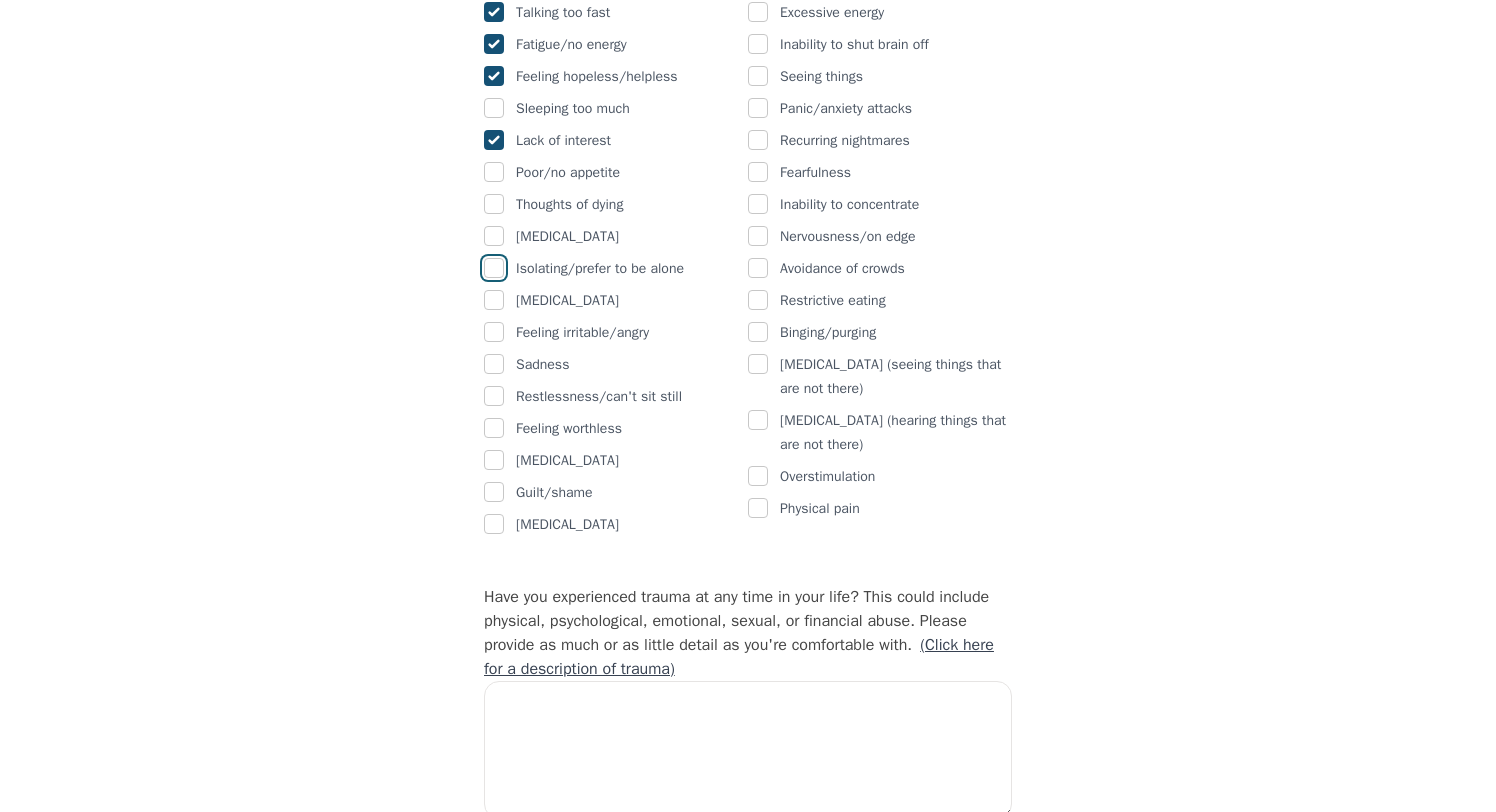 click at bounding box center (494, 268) 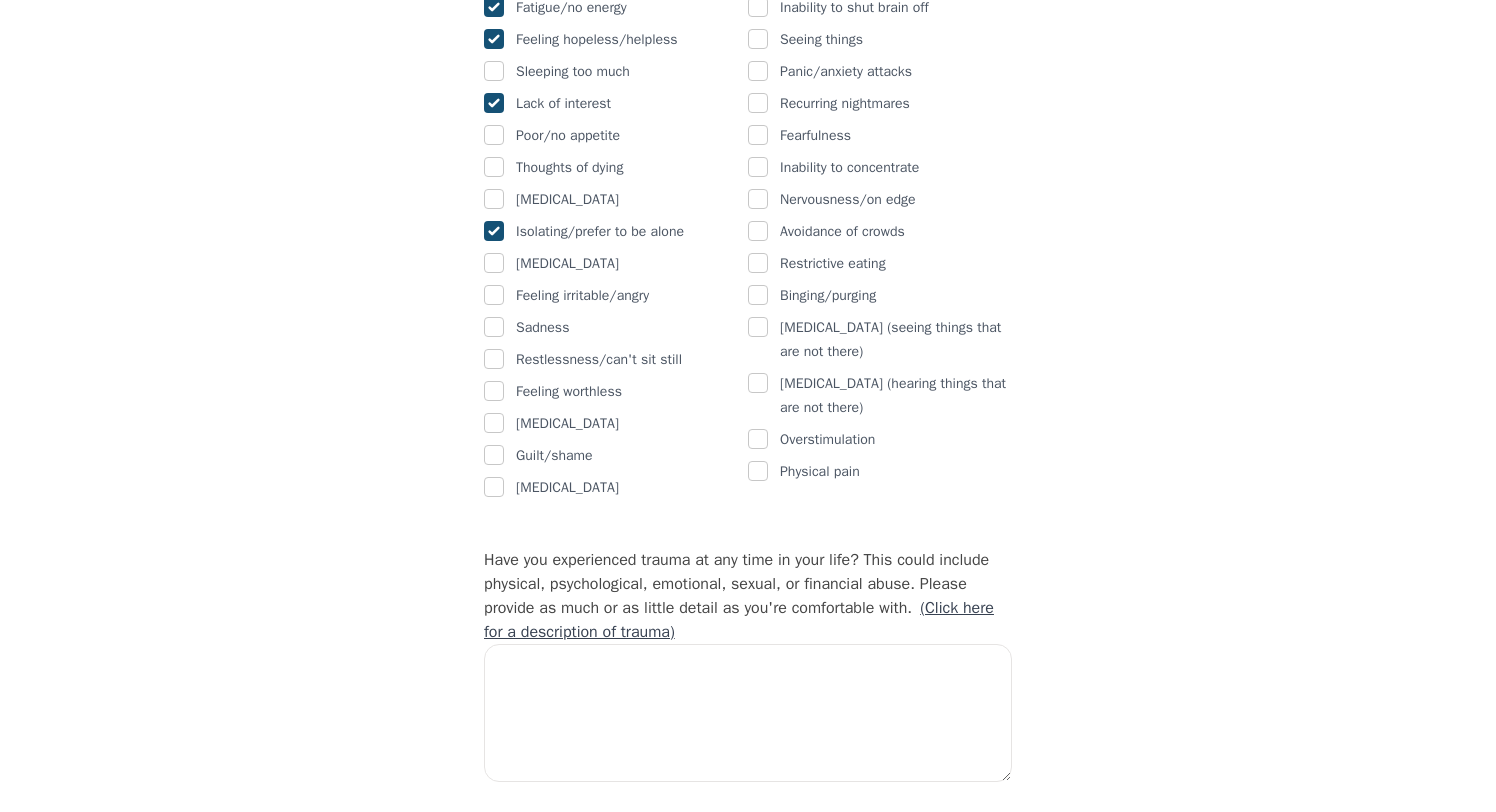 scroll, scrollTop: 1390, scrollLeft: 0, axis: vertical 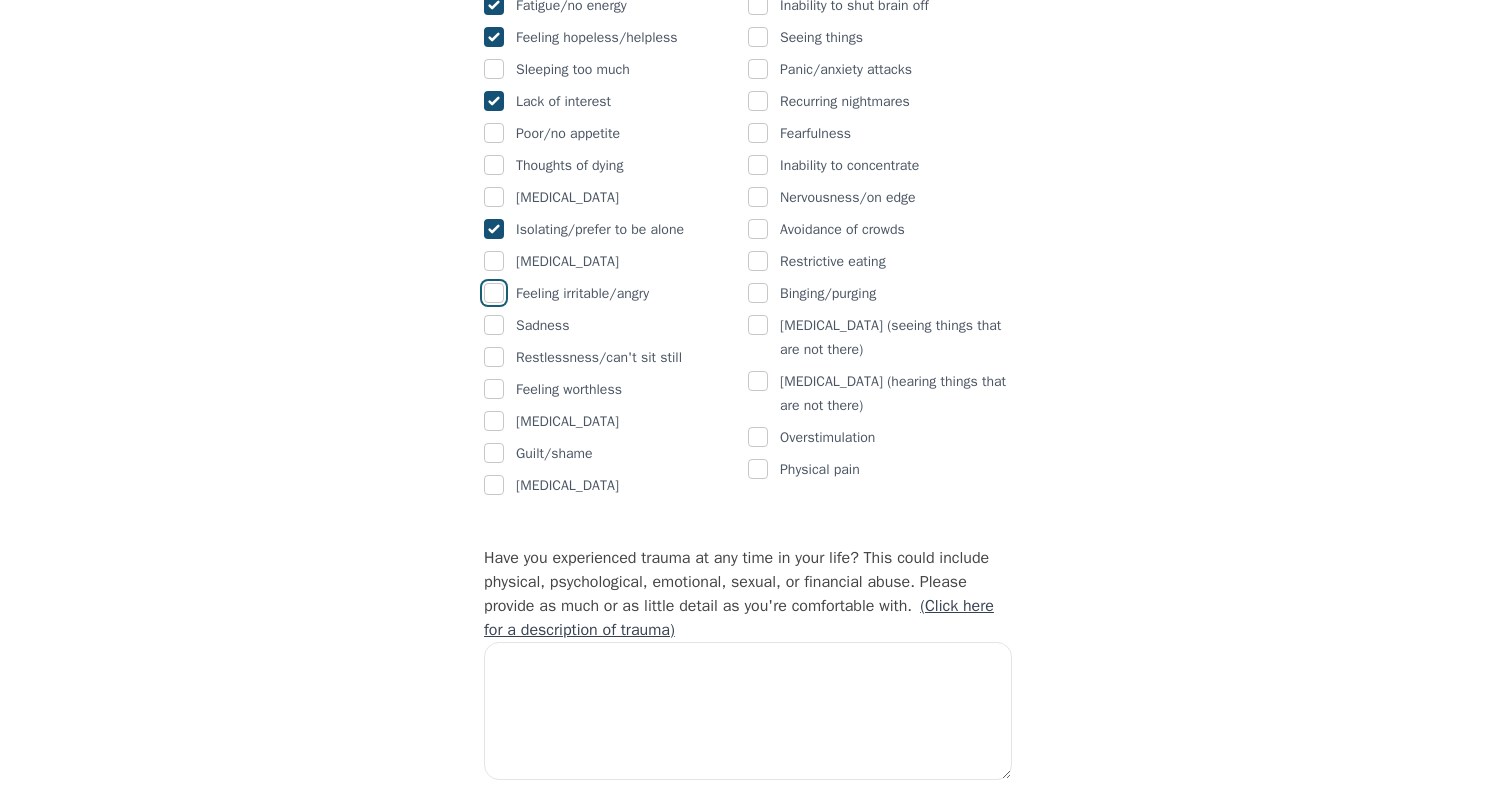 click at bounding box center (494, 293) 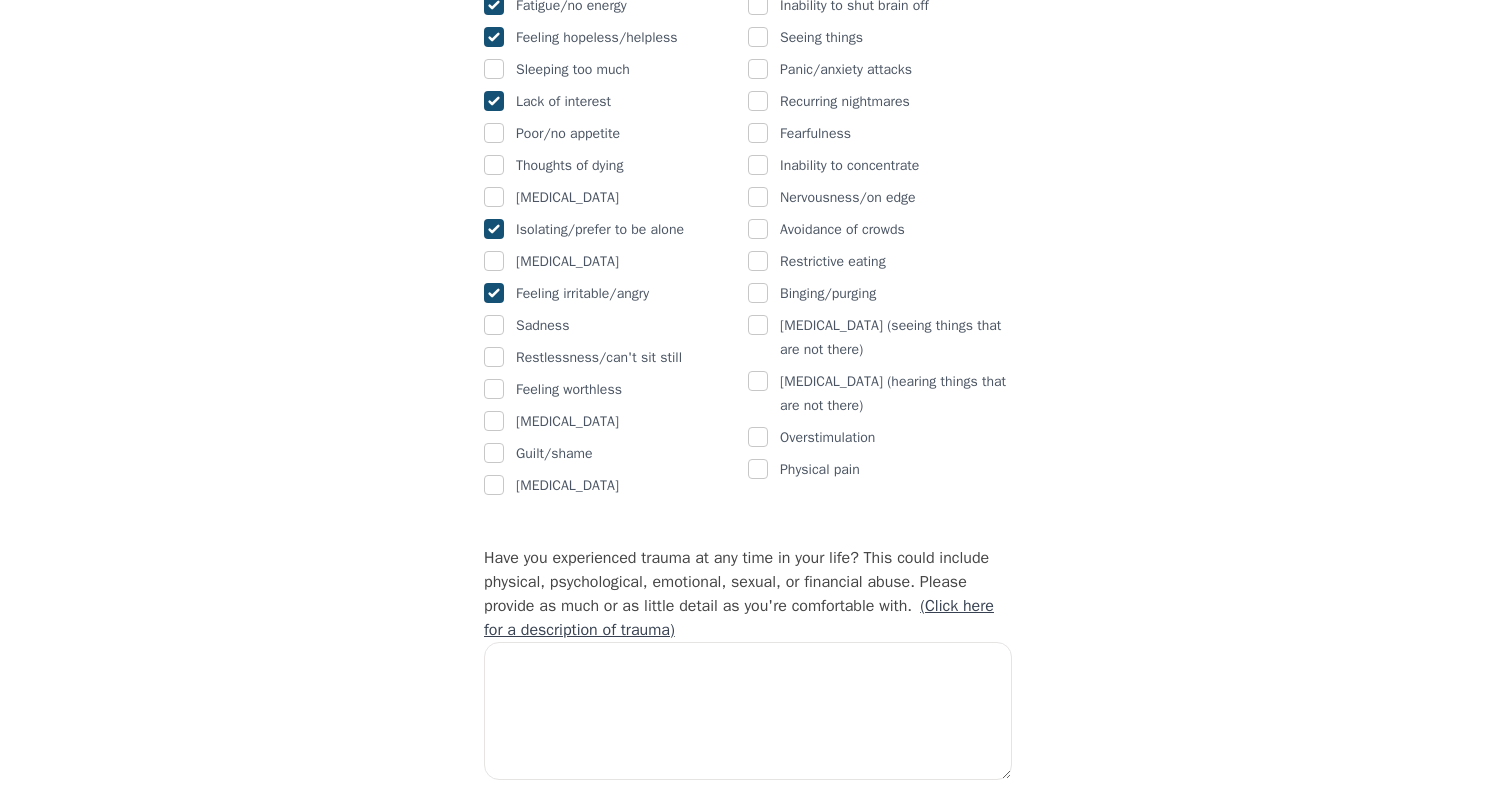 checkbox on "true" 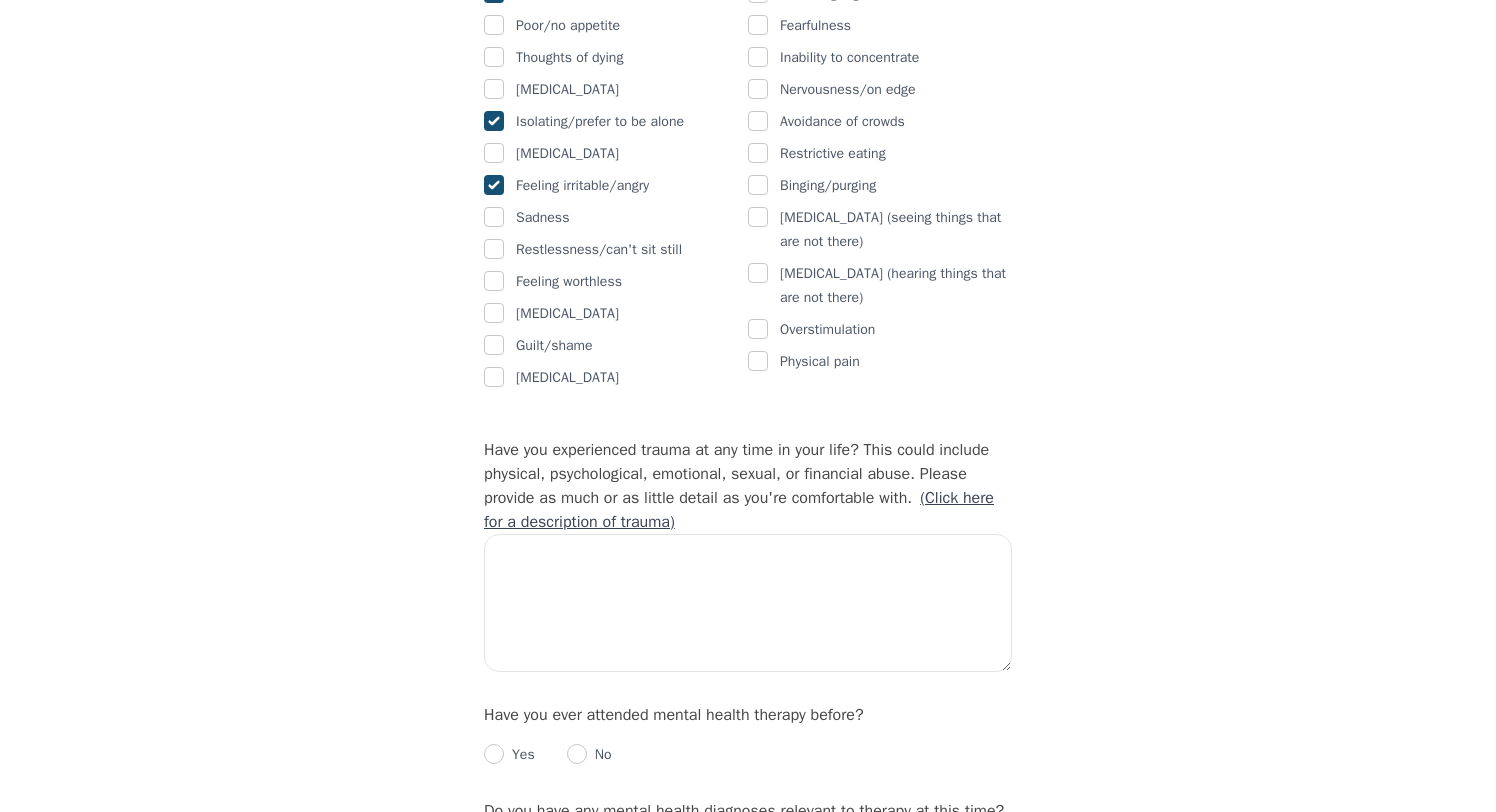 scroll, scrollTop: 1500, scrollLeft: 0, axis: vertical 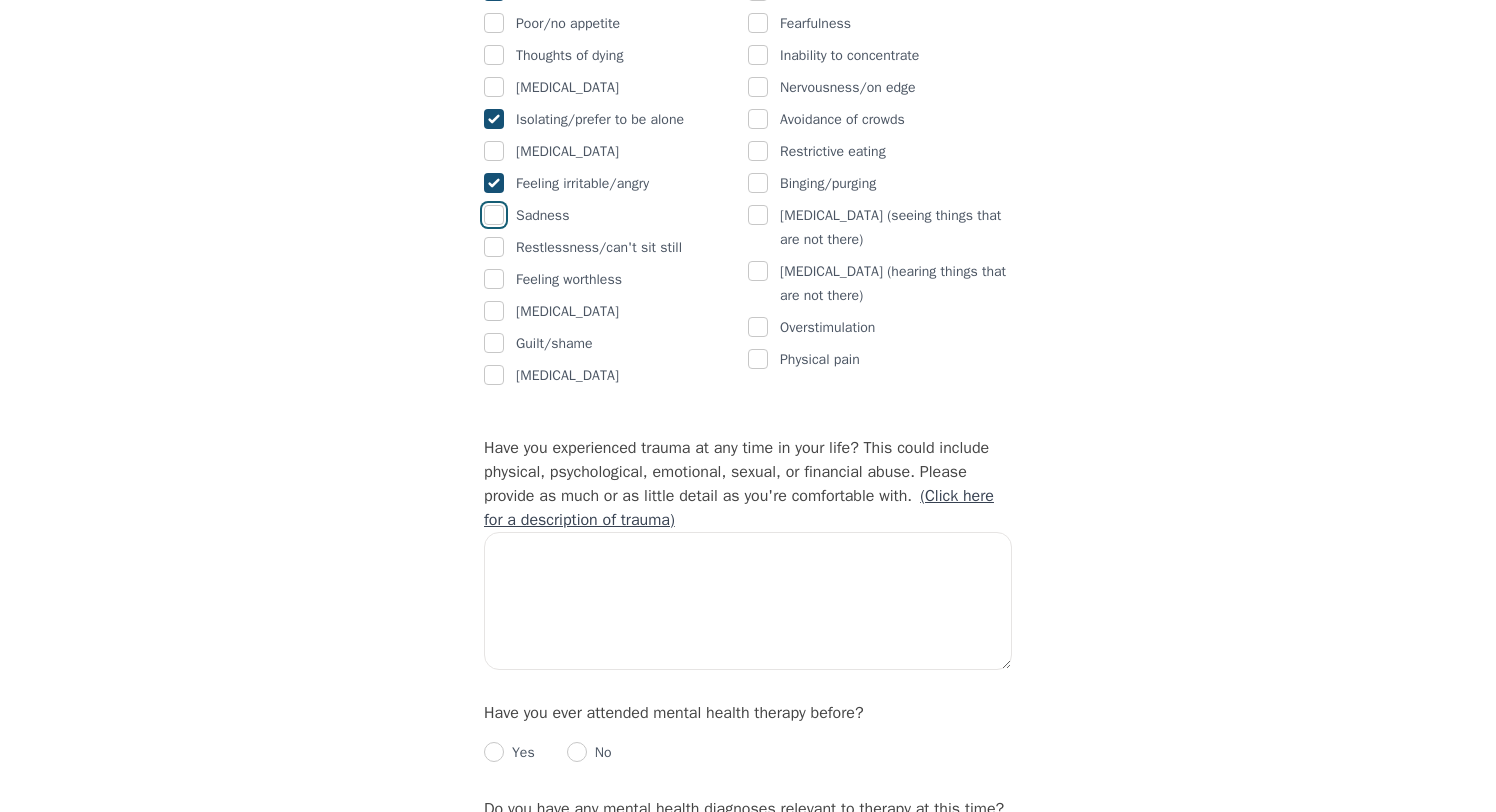 click at bounding box center (494, 215) 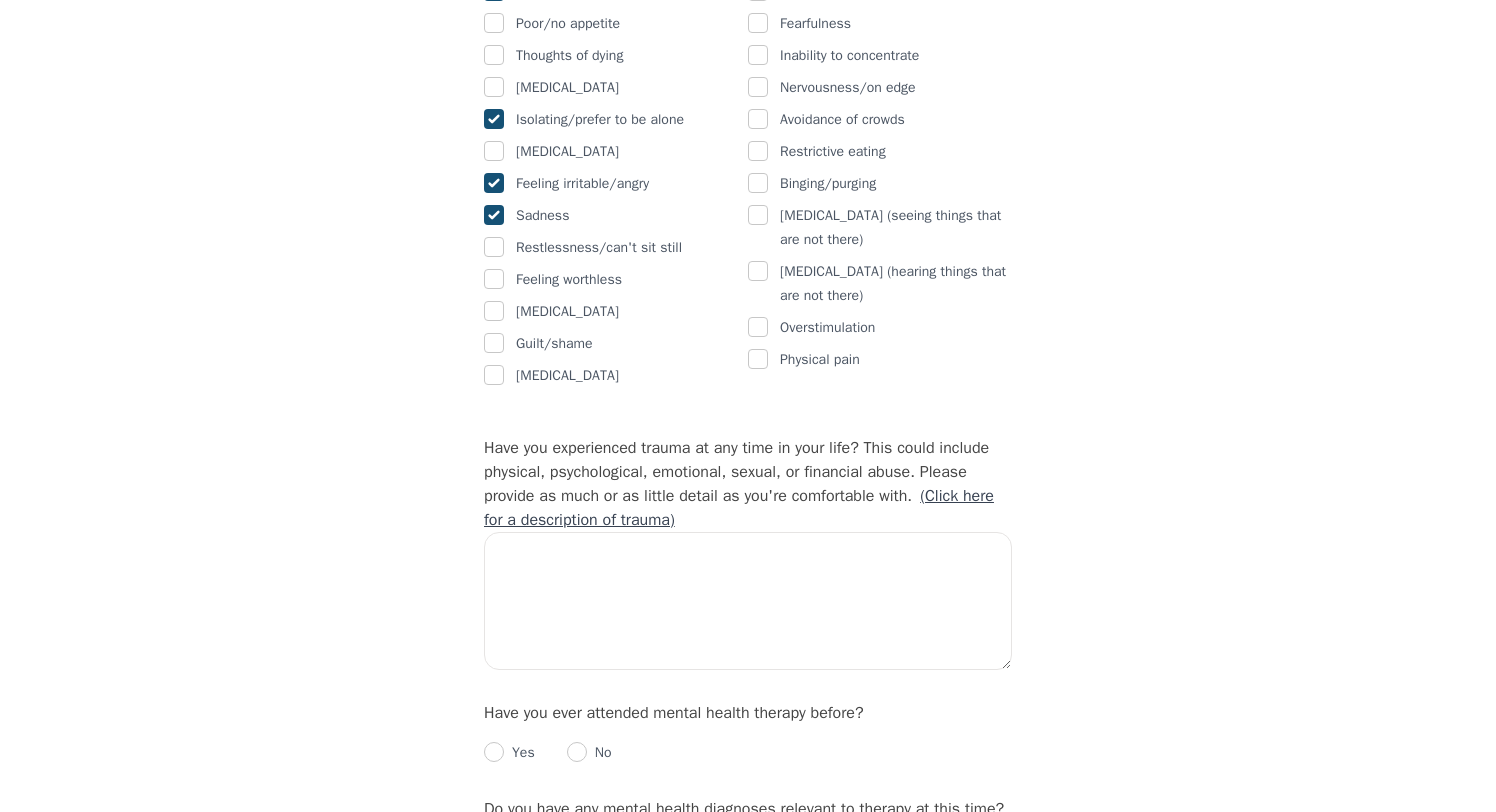 checkbox on "true" 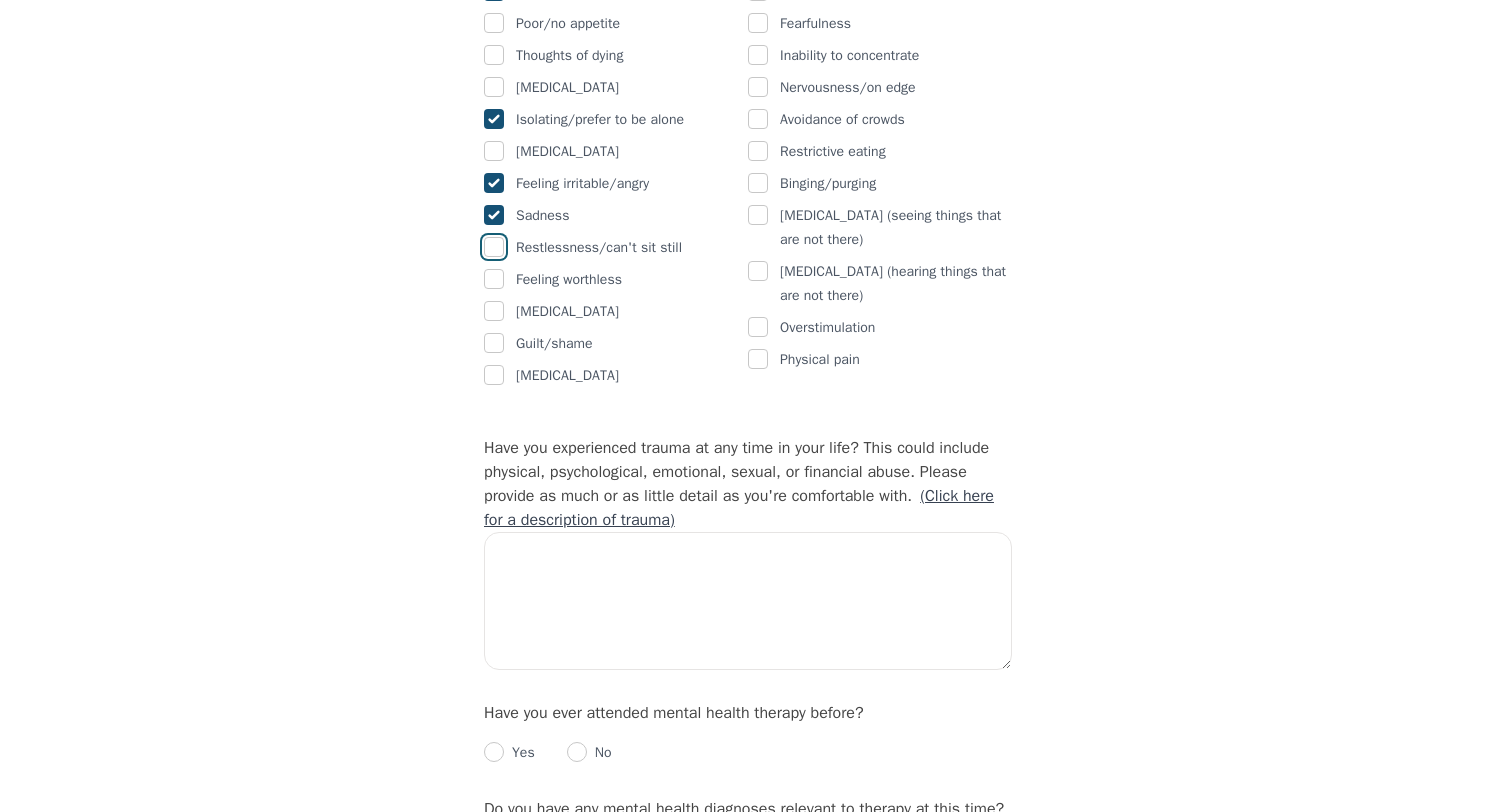 click at bounding box center (494, 247) 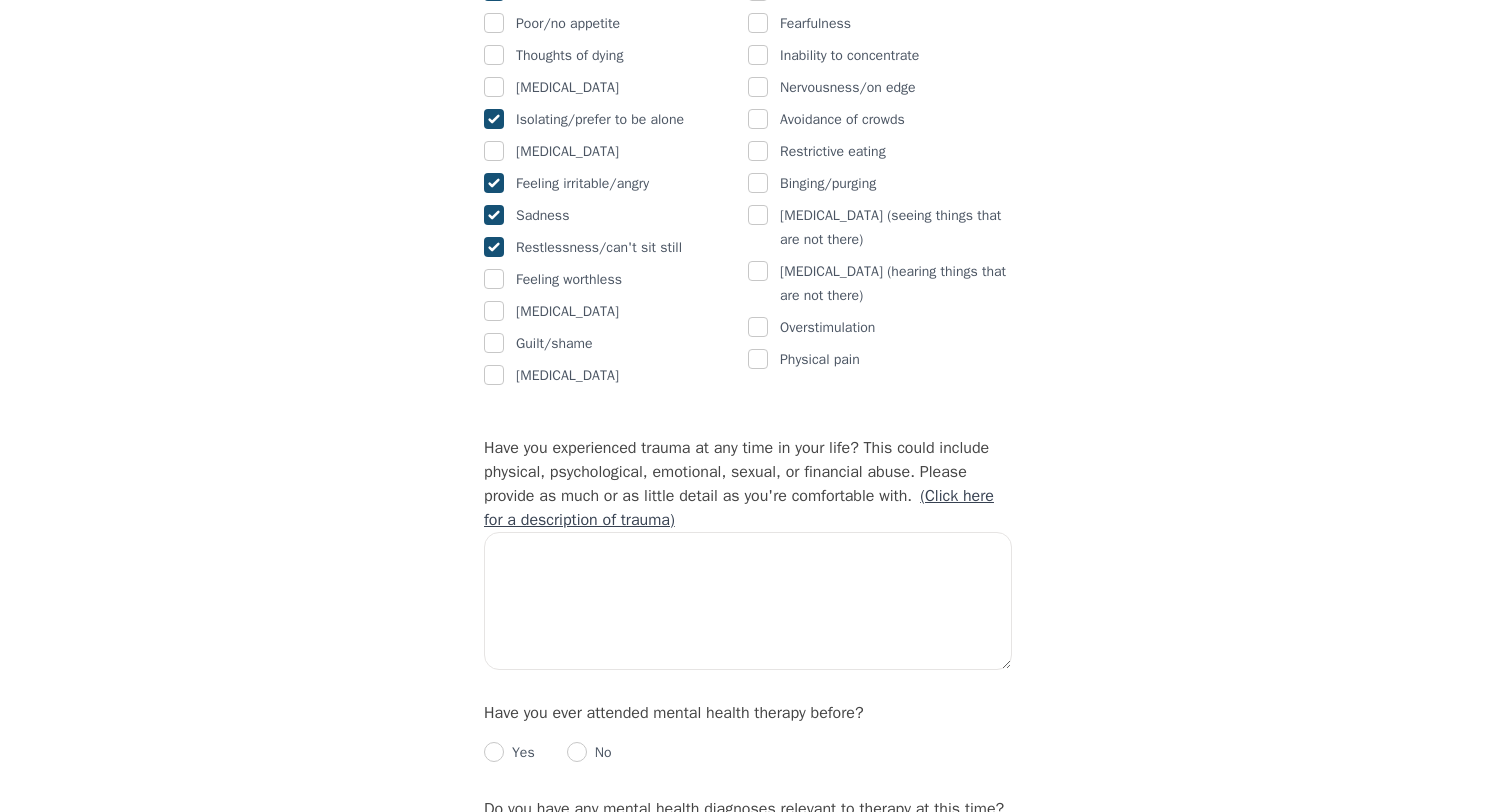 checkbox on "true" 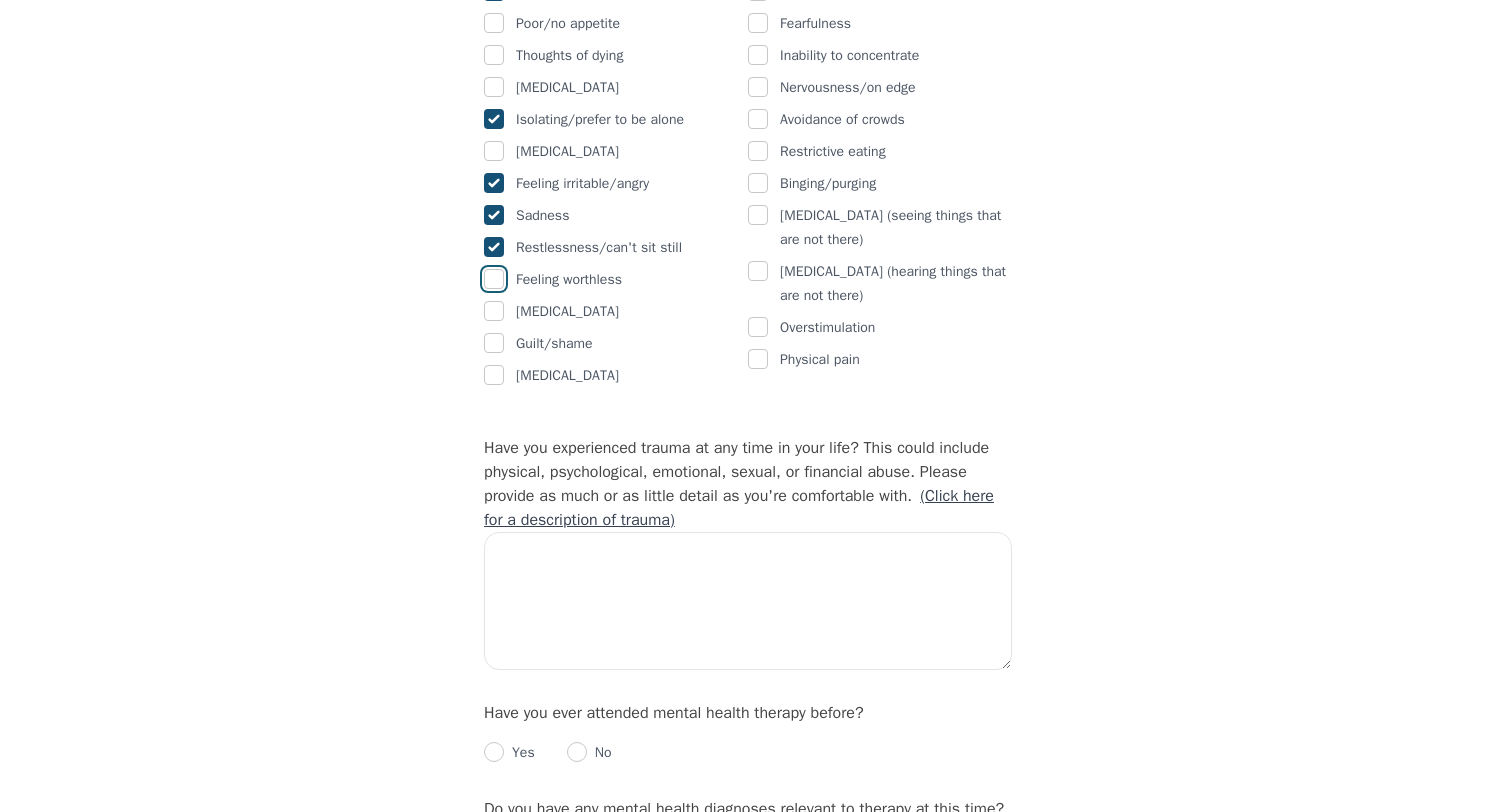 click at bounding box center [494, 279] 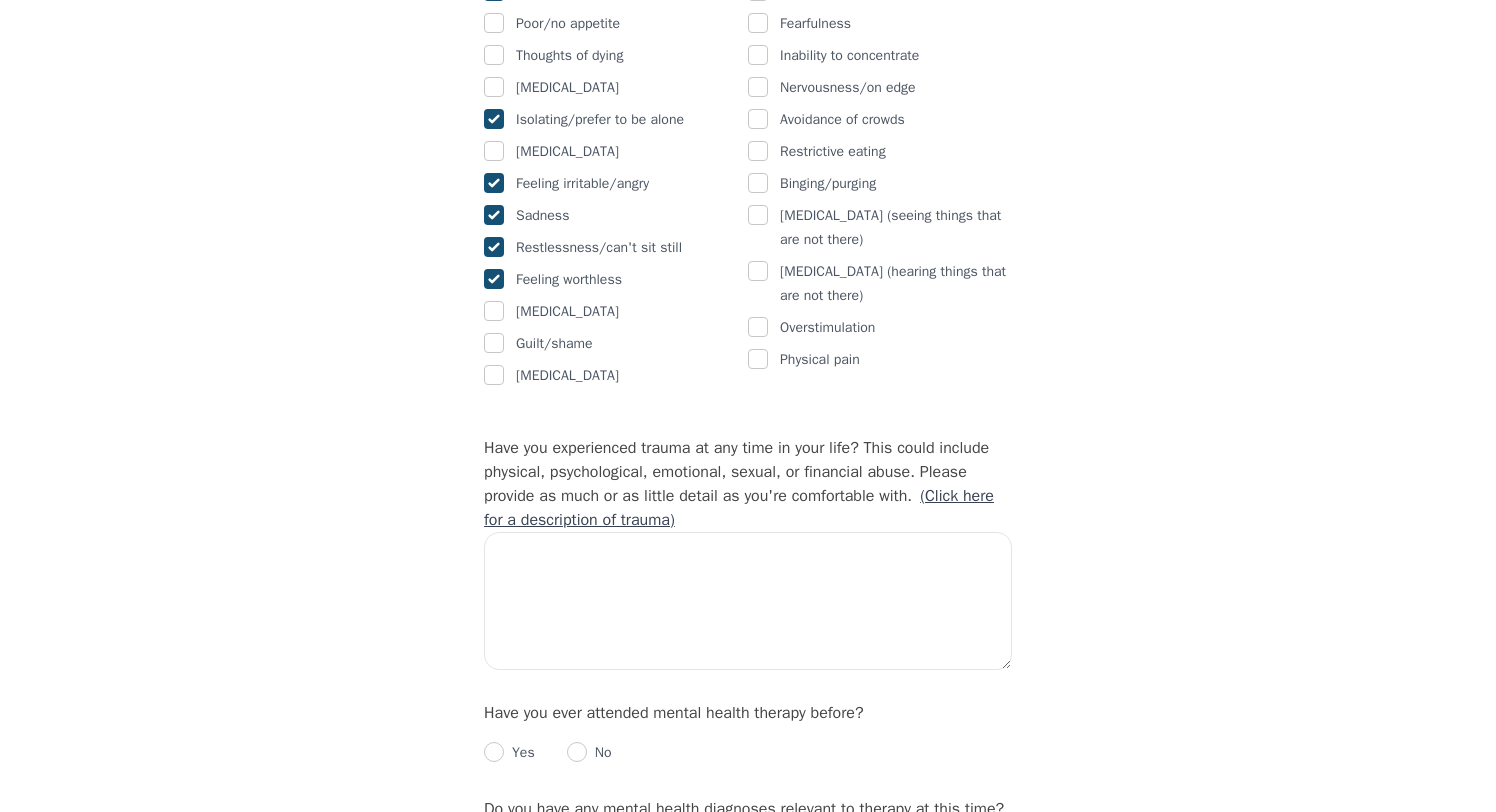 checkbox on "true" 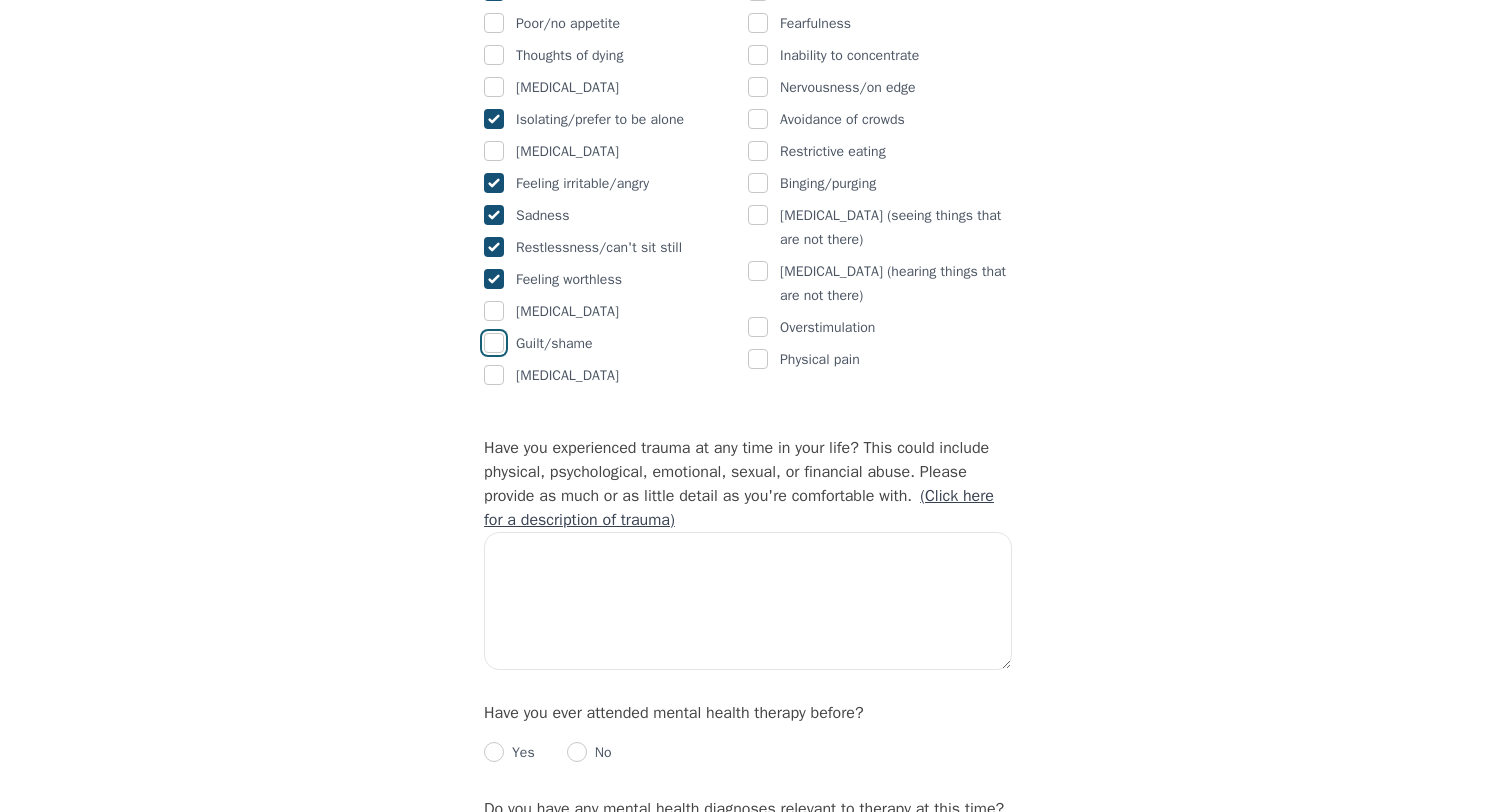 click at bounding box center (494, 343) 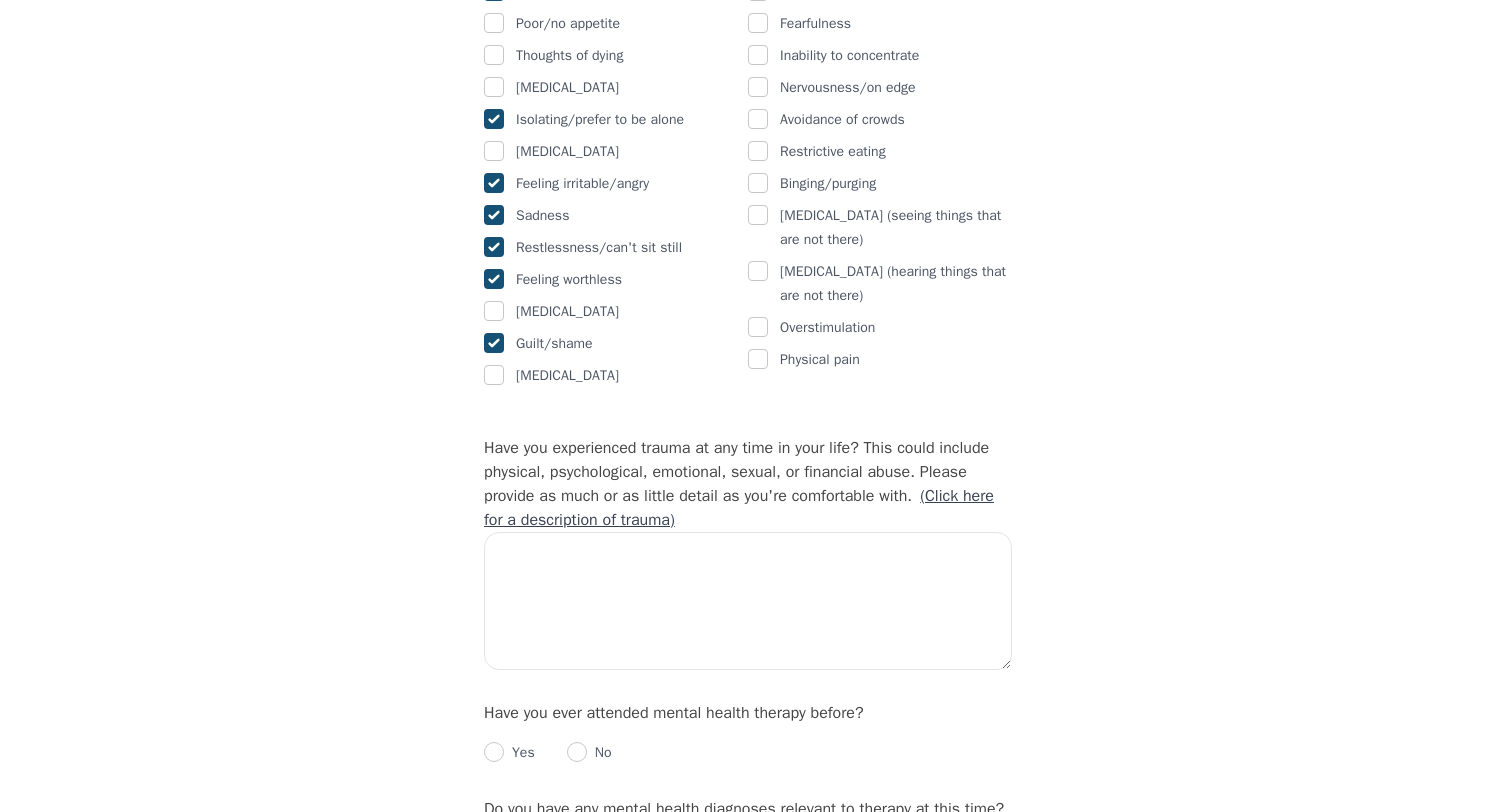 checkbox on "true" 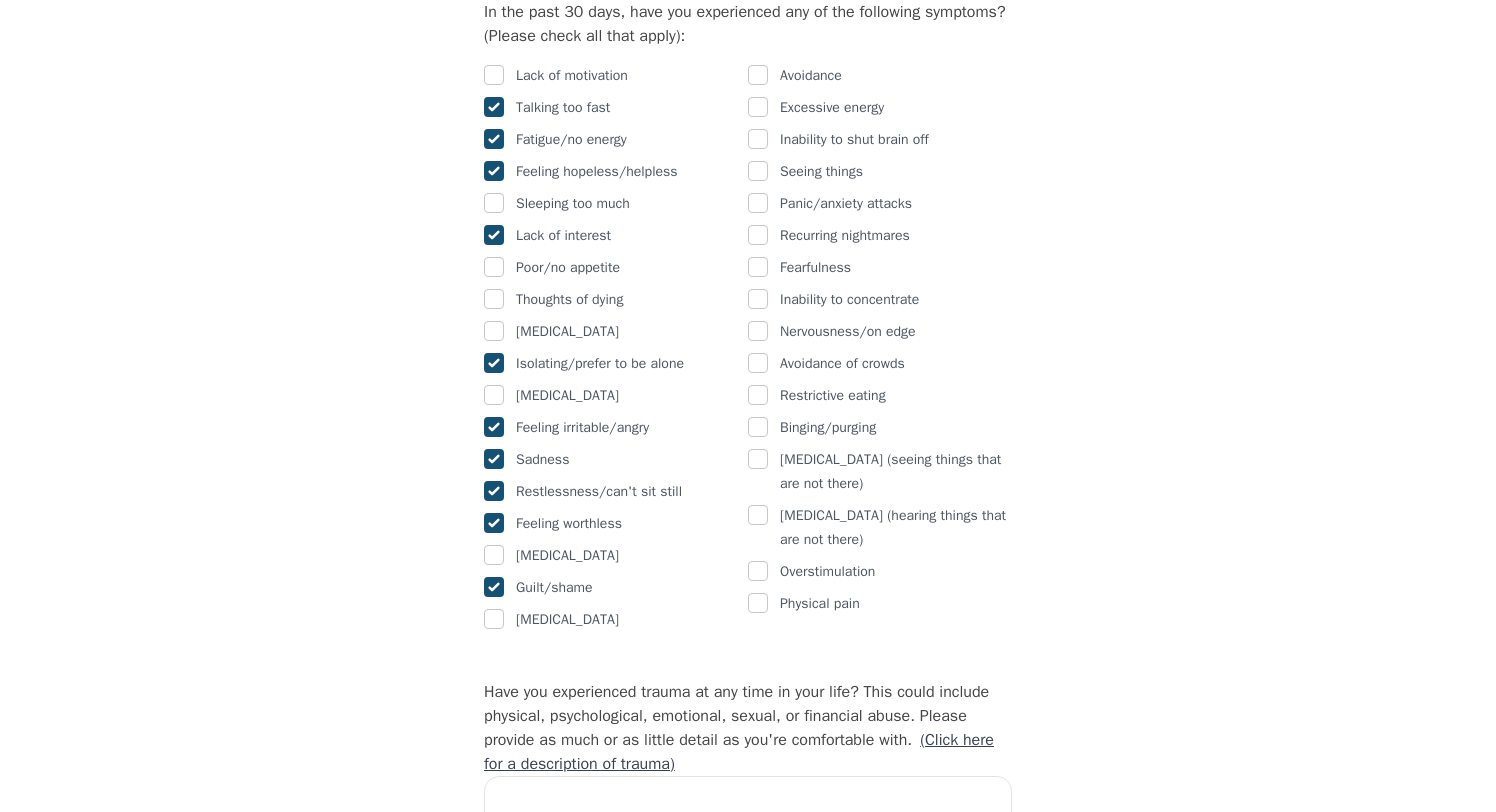 scroll, scrollTop: 1241, scrollLeft: 0, axis: vertical 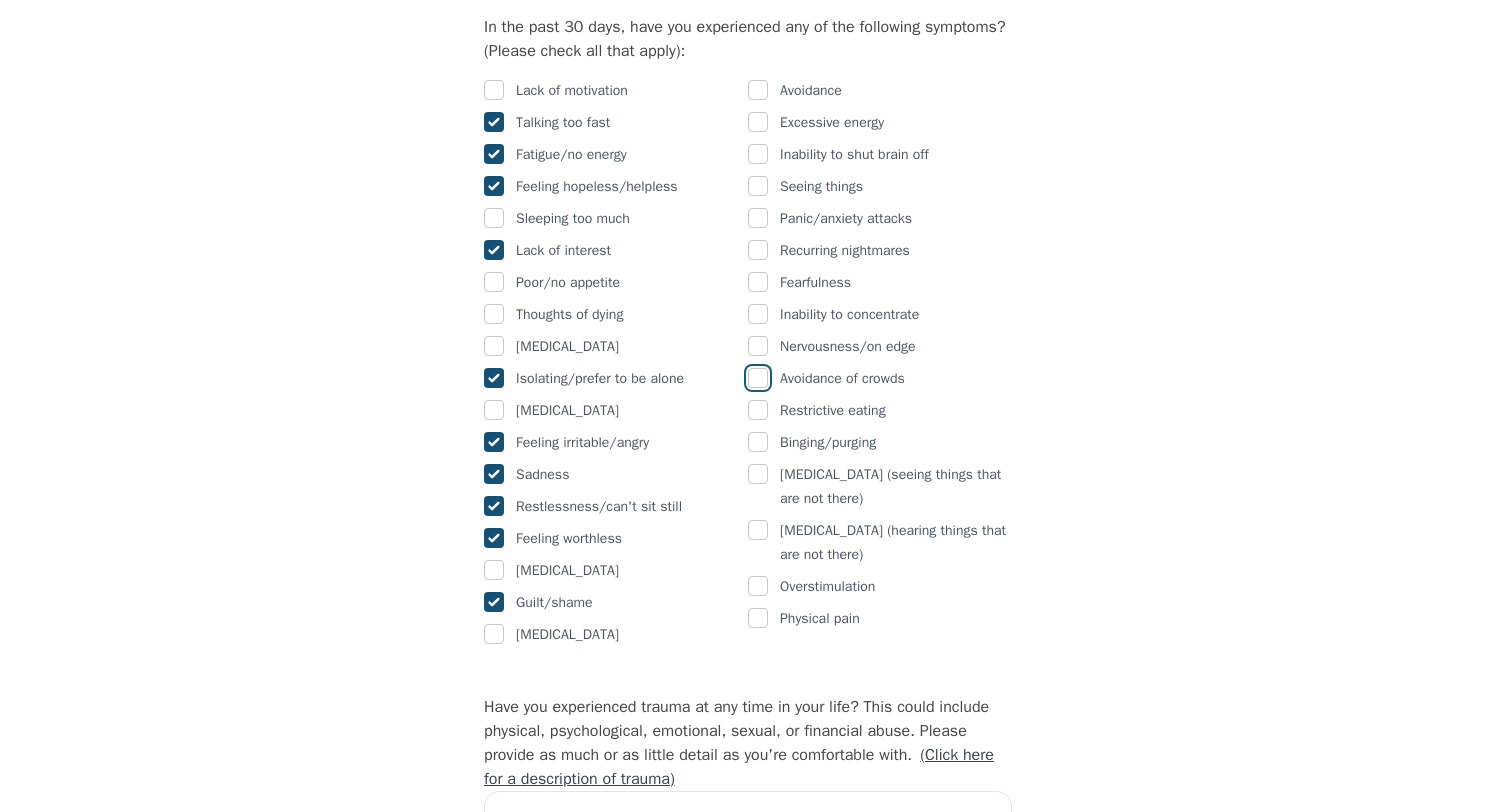 click at bounding box center (758, 378) 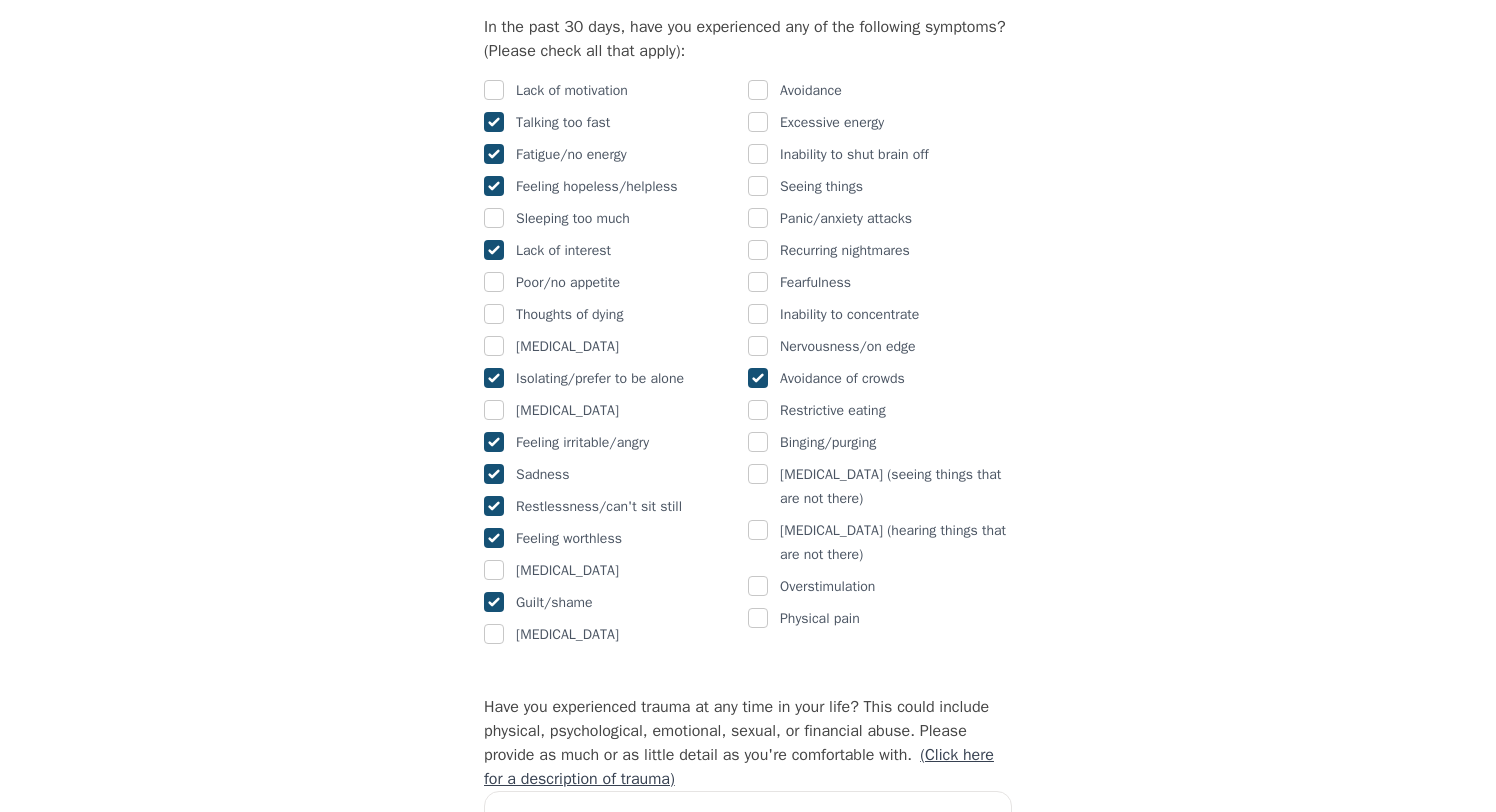 checkbox on "true" 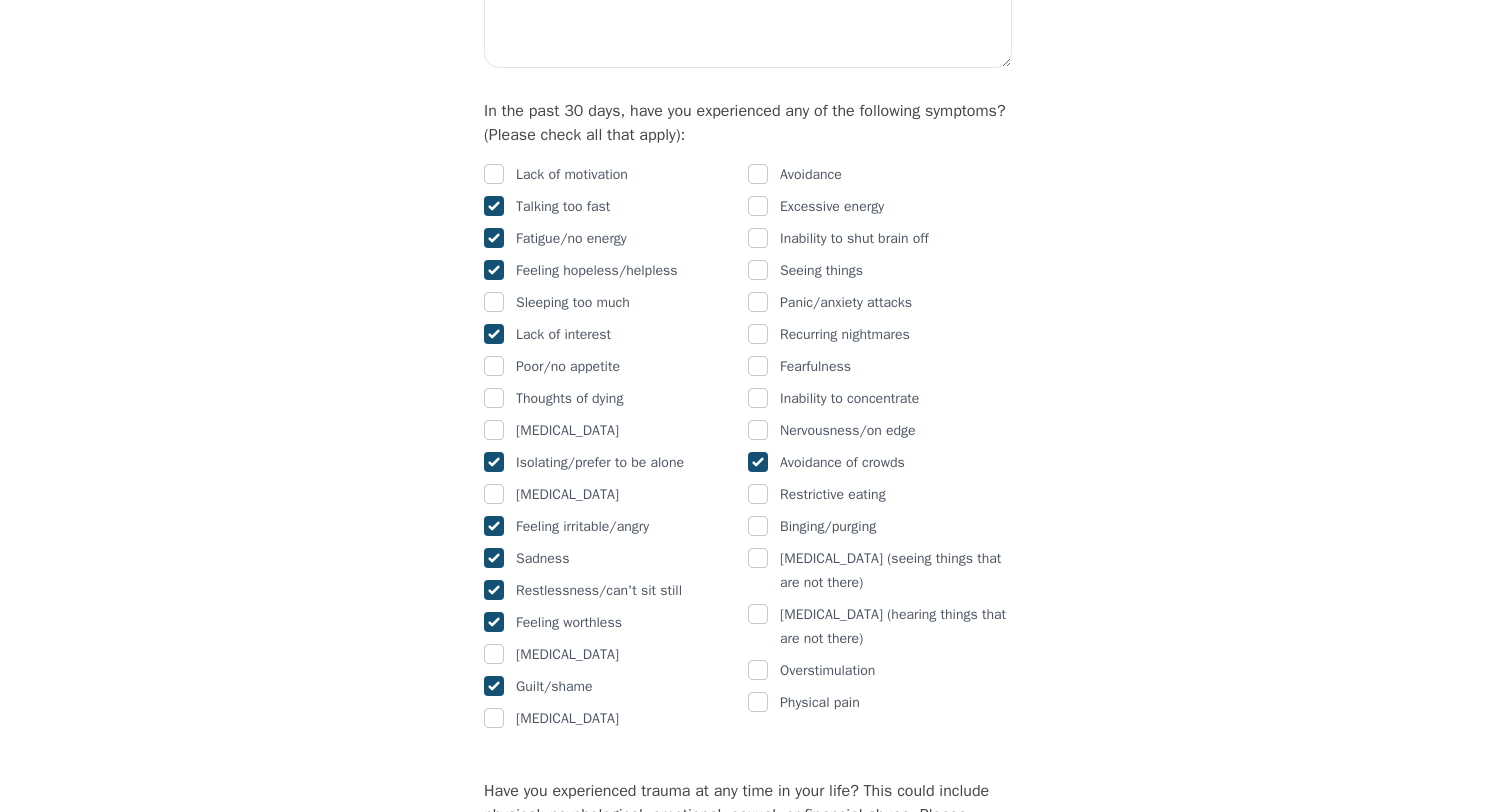 scroll, scrollTop: 1155, scrollLeft: 0, axis: vertical 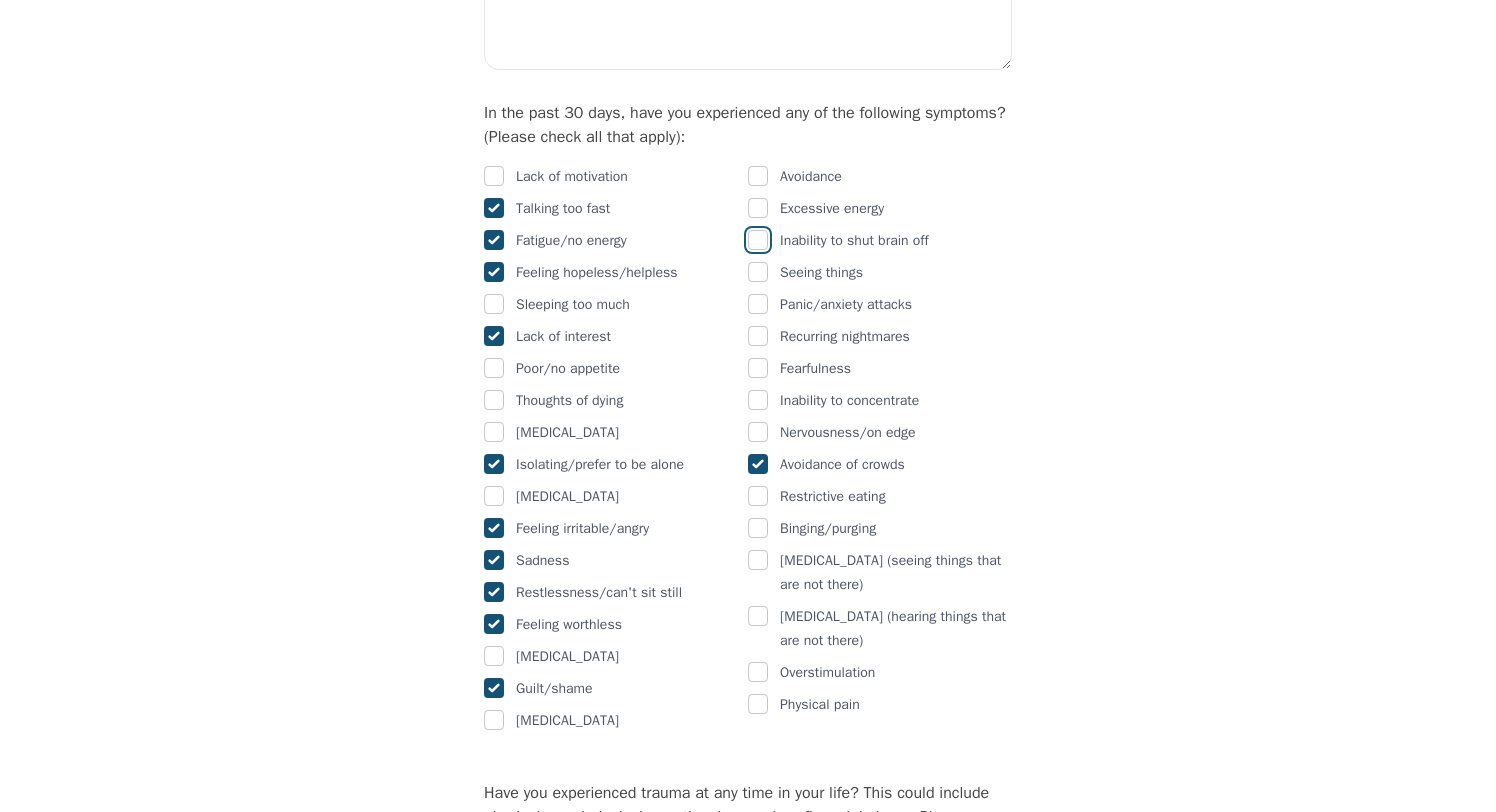 click at bounding box center (758, 240) 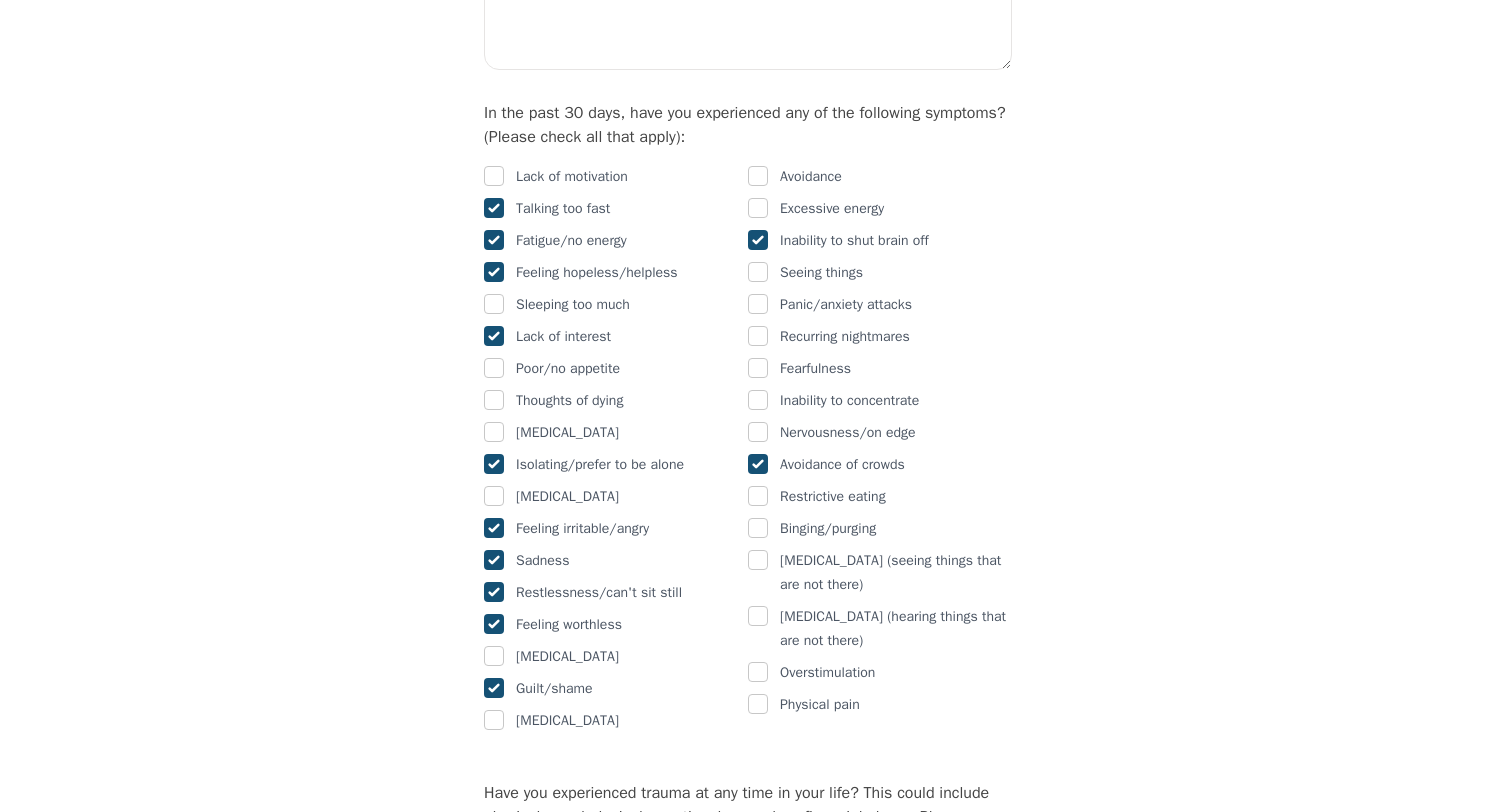 checkbox on "true" 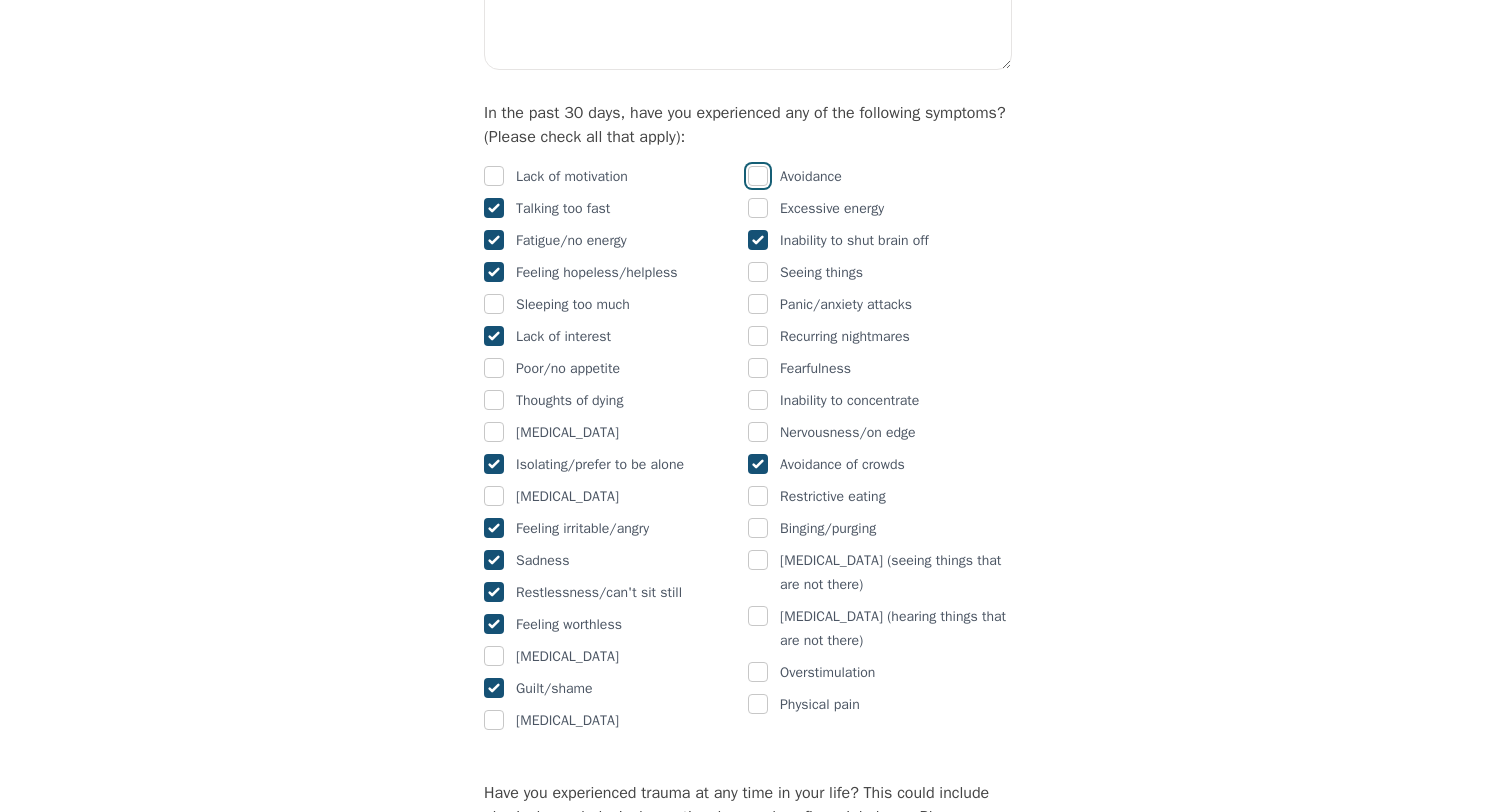 click at bounding box center (758, 176) 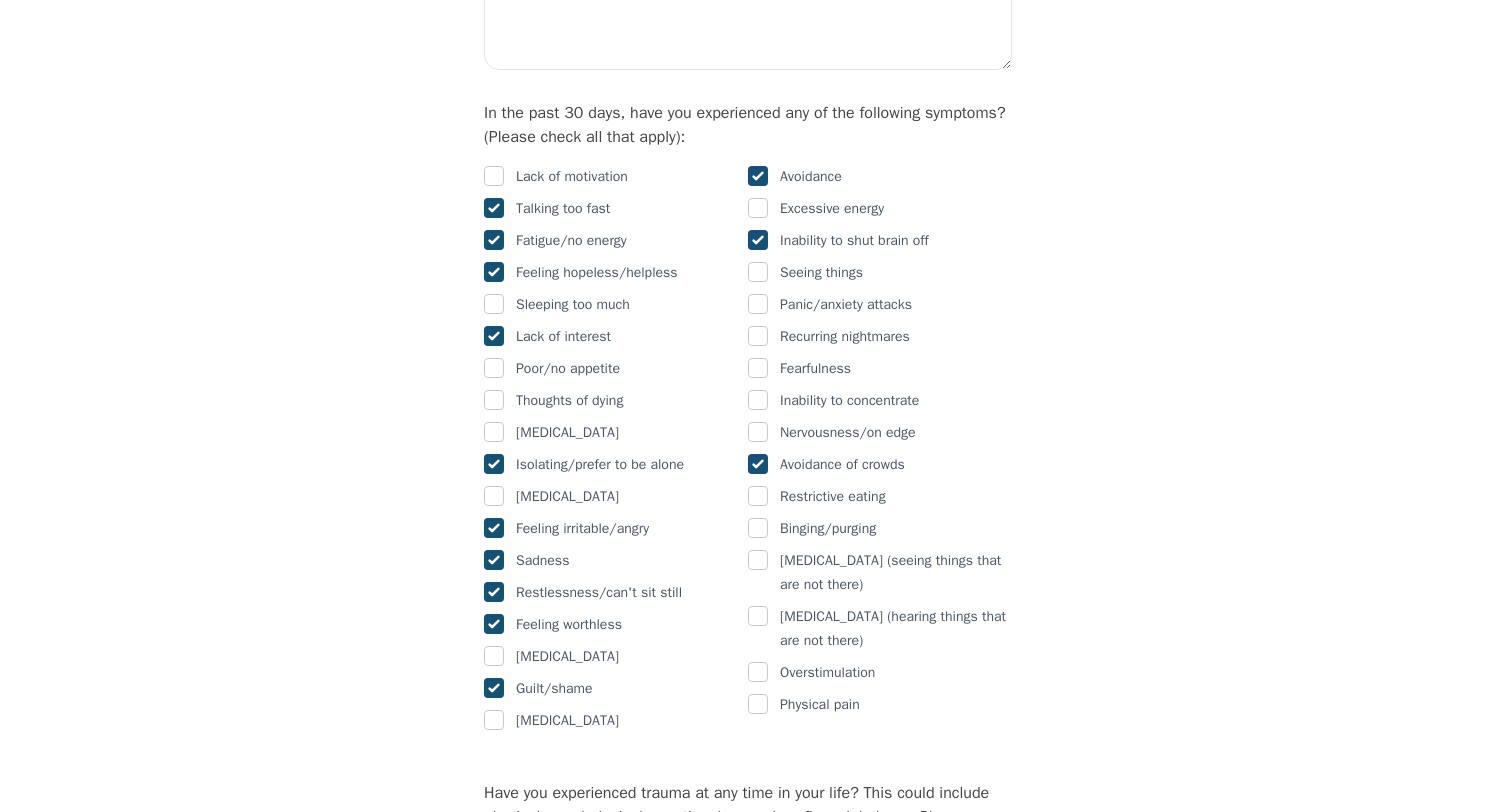 checkbox on "true" 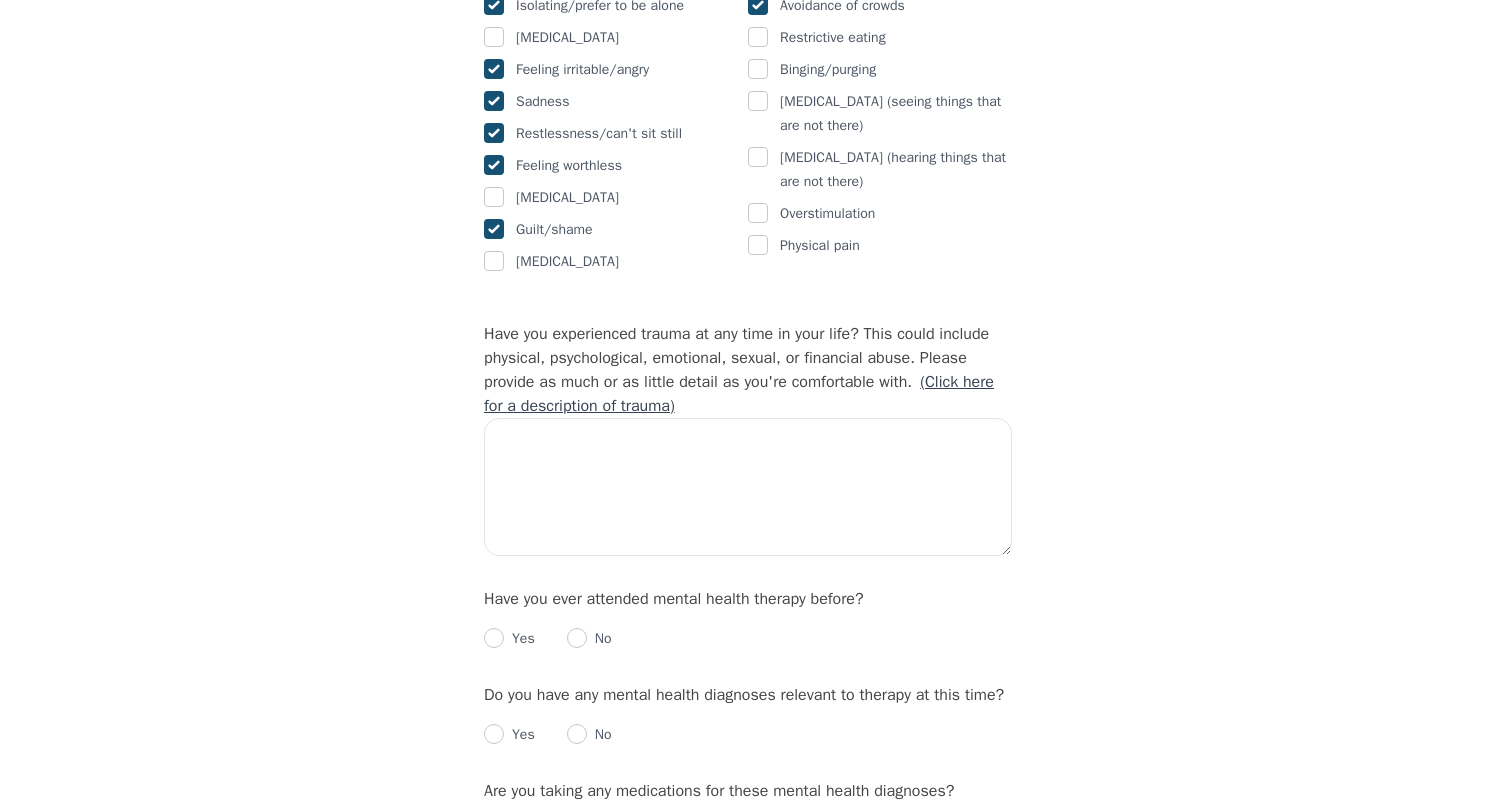 scroll, scrollTop: 1617, scrollLeft: 0, axis: vertical 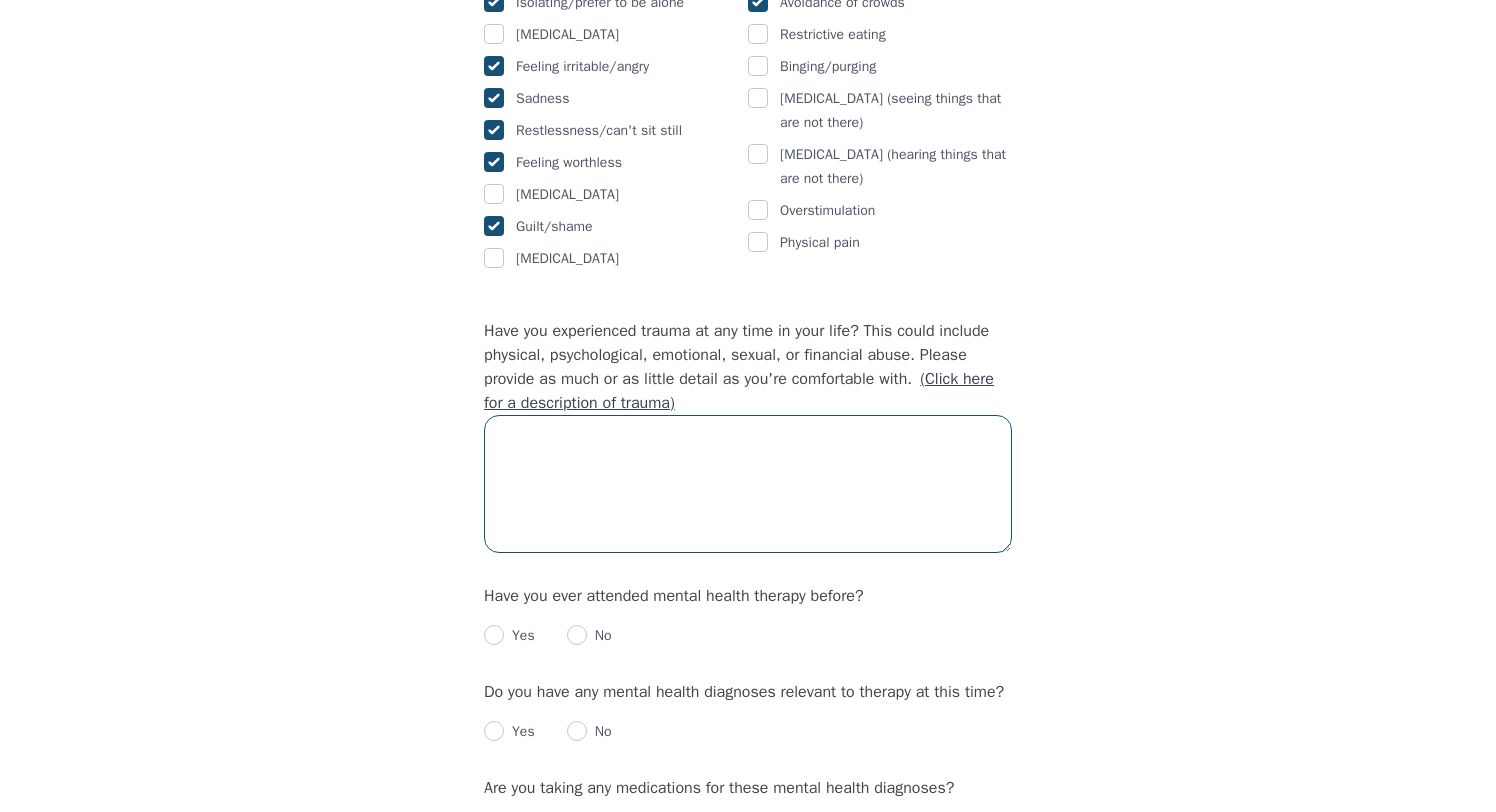 click at bounding box center (748, 484) 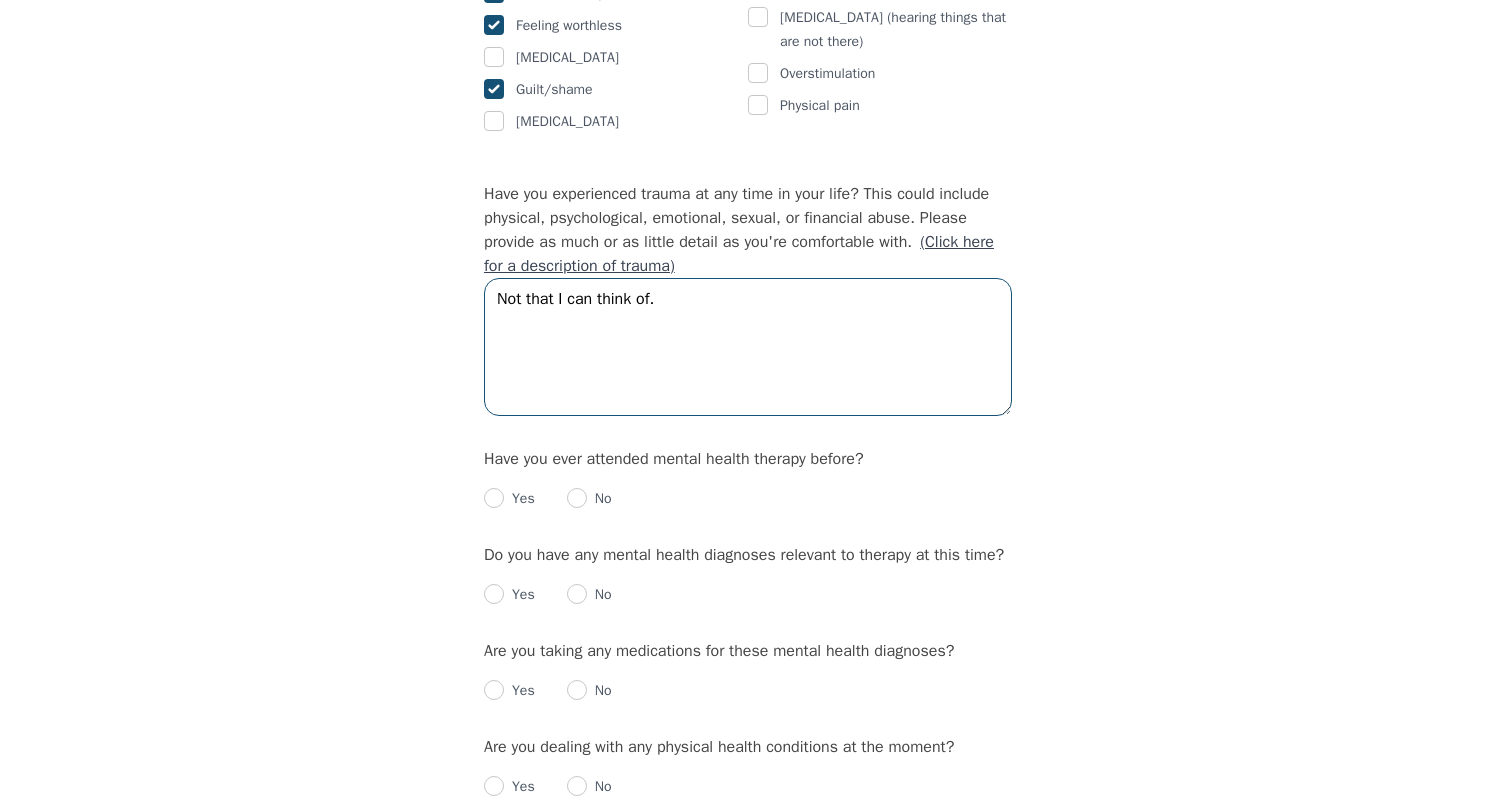 scroll, scrollTop: 1812, scrollLeft: 0, axis: vertical 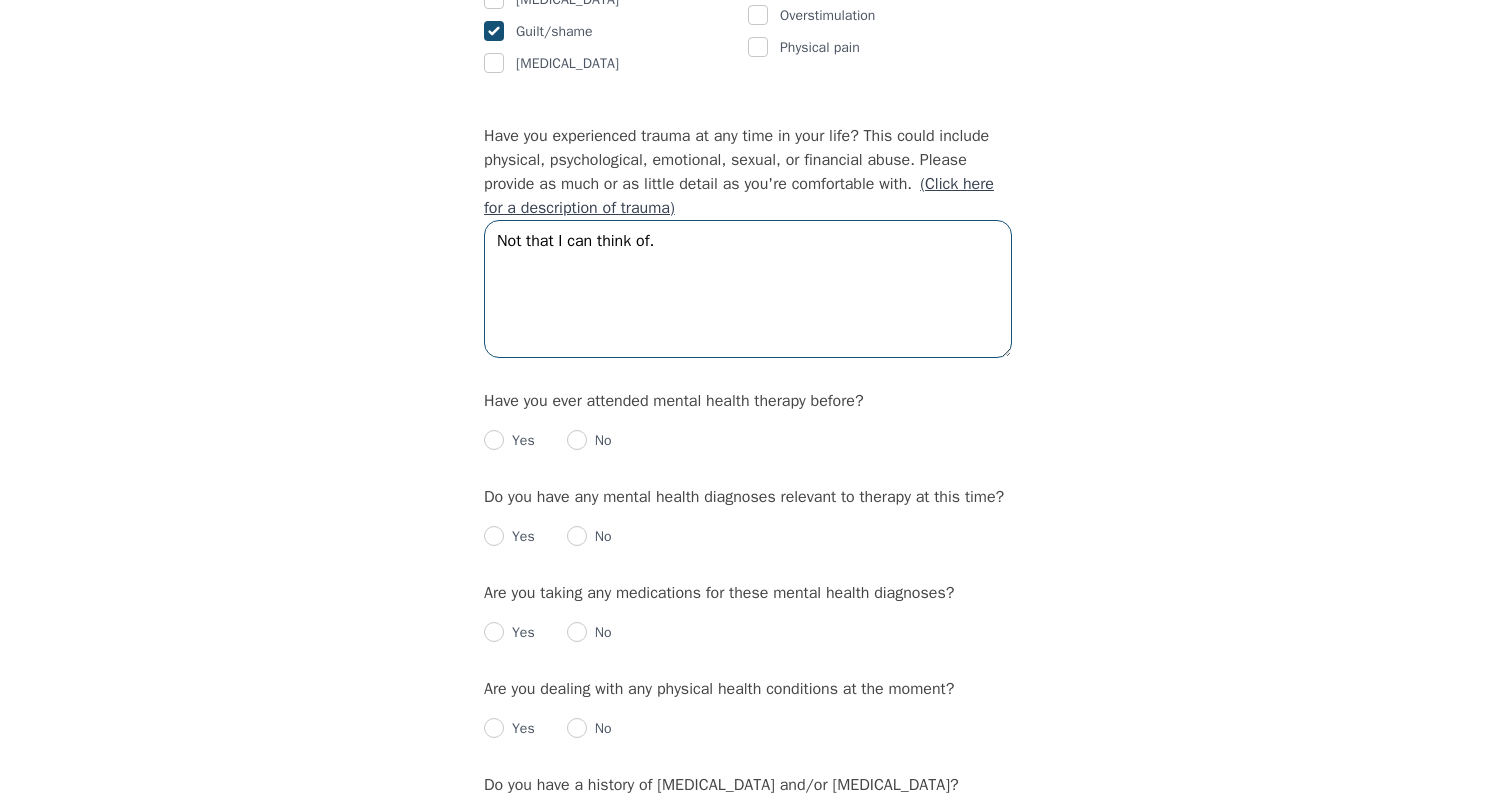 type on "Not that I can think of." 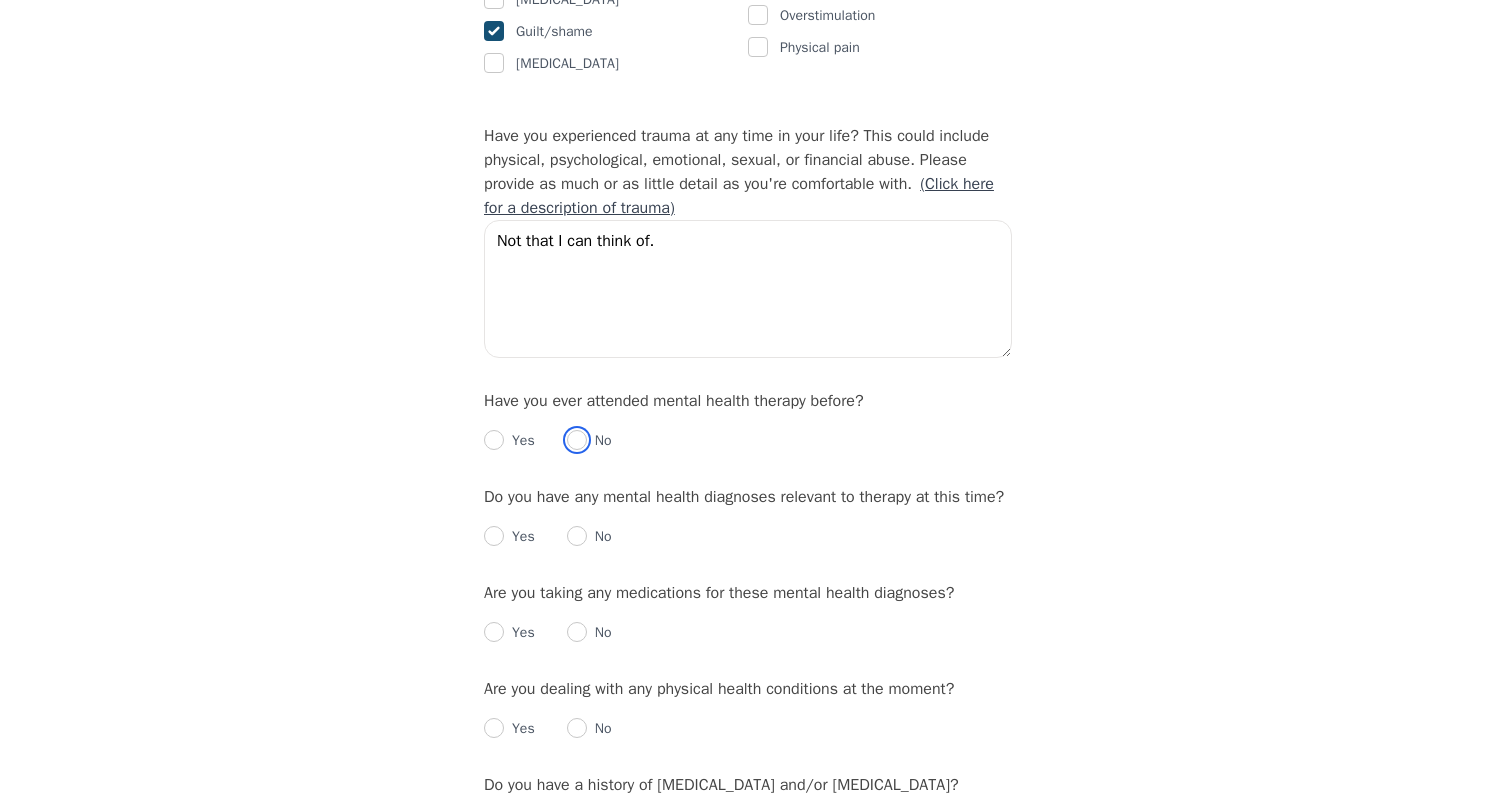 click at bounding box center (577, 440) 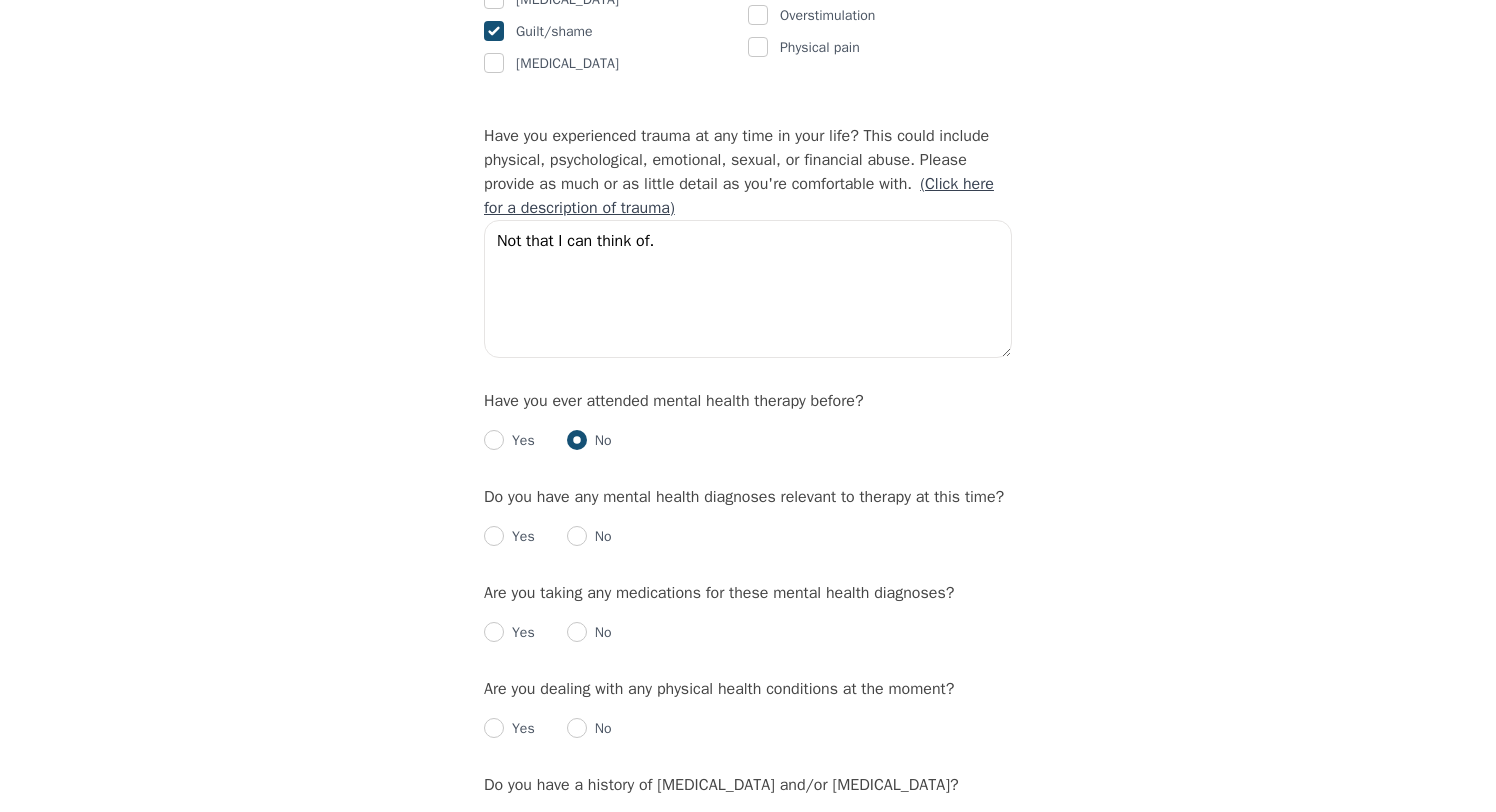 scroll, scrollTop: 1930, scrollLeft: 0, axis: vertical 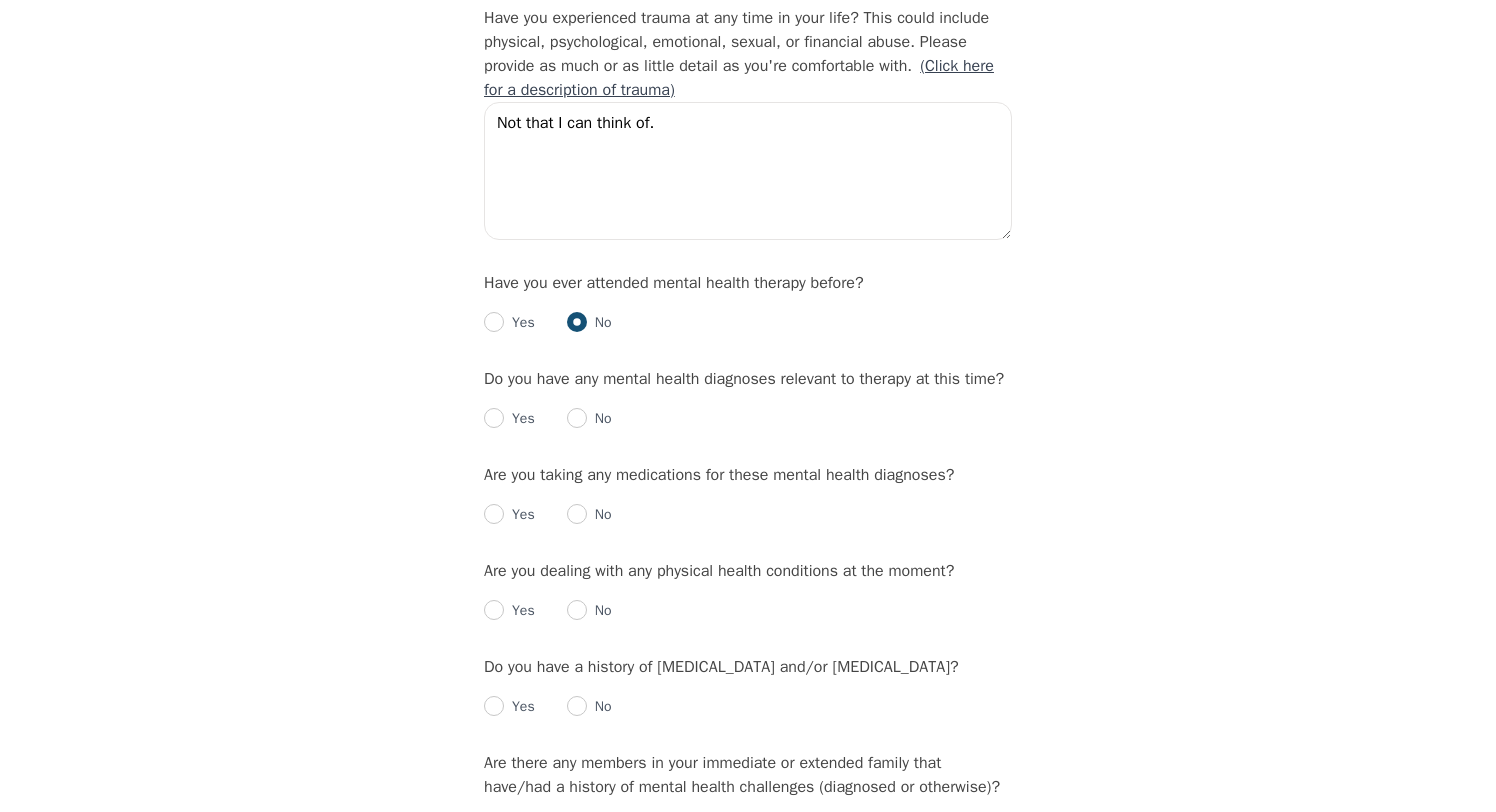 click on "Yes" at bounding box center (519, 419) 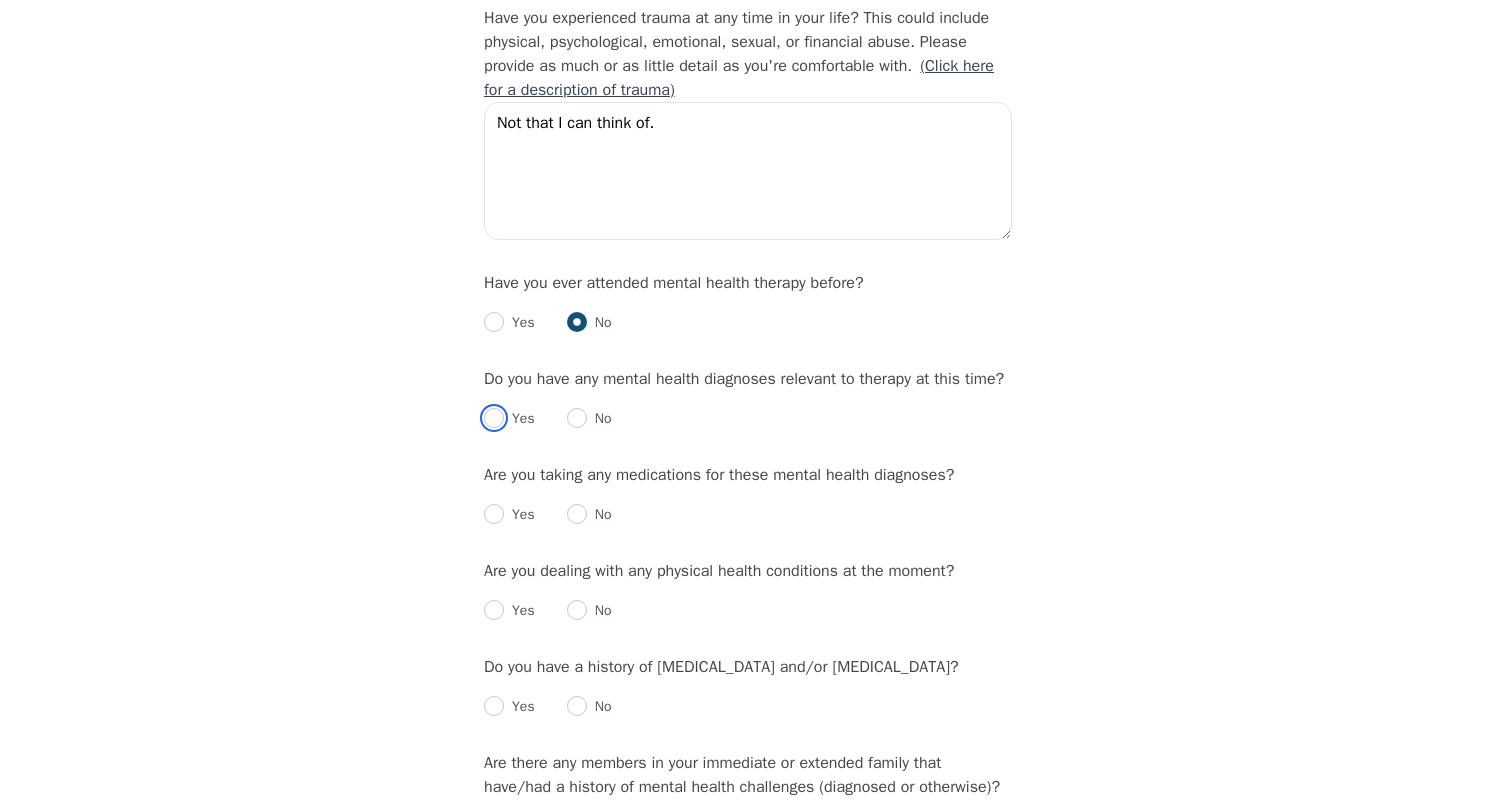 click at bounding box center (494, 418) 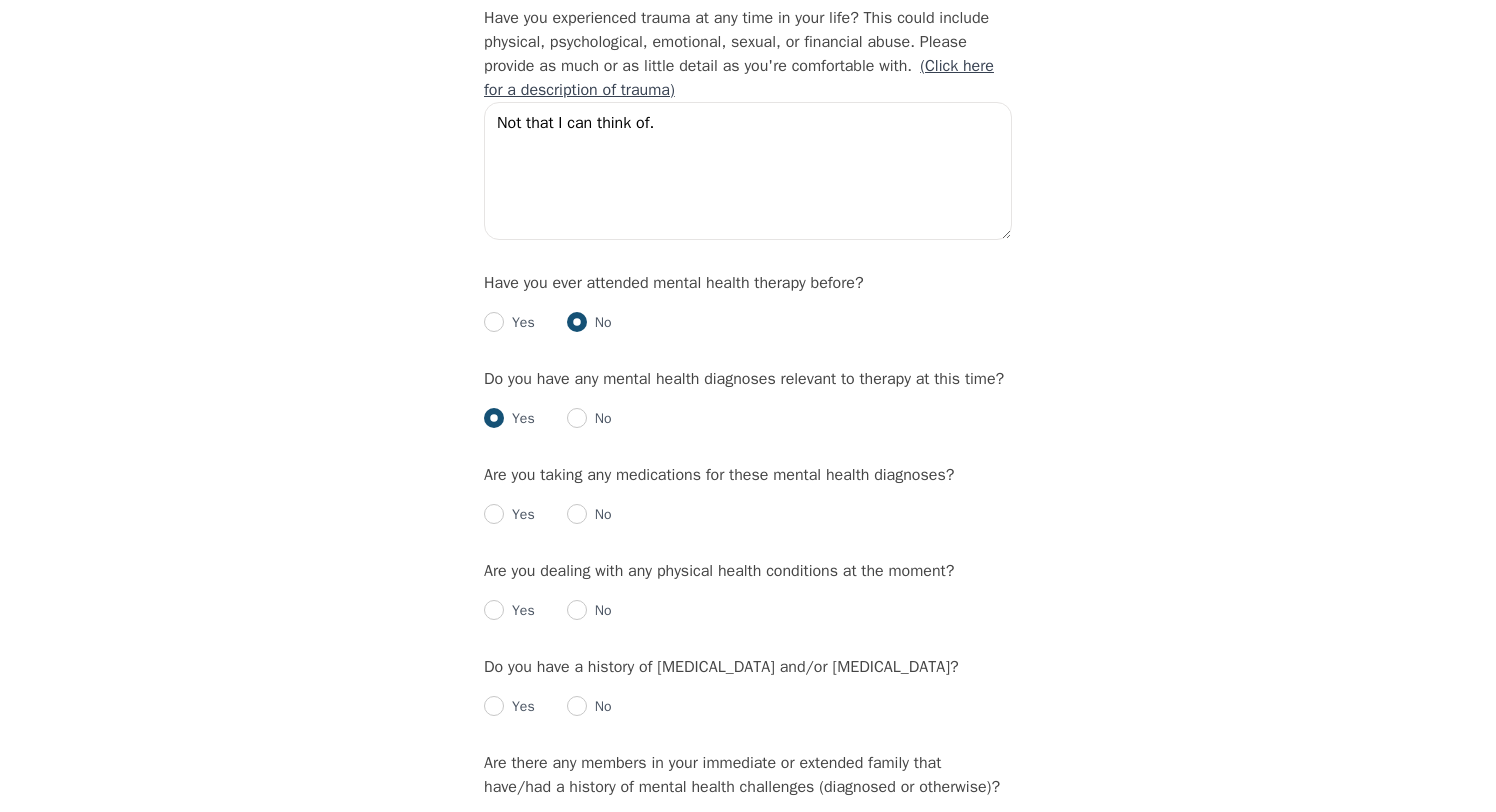 radio on "true" 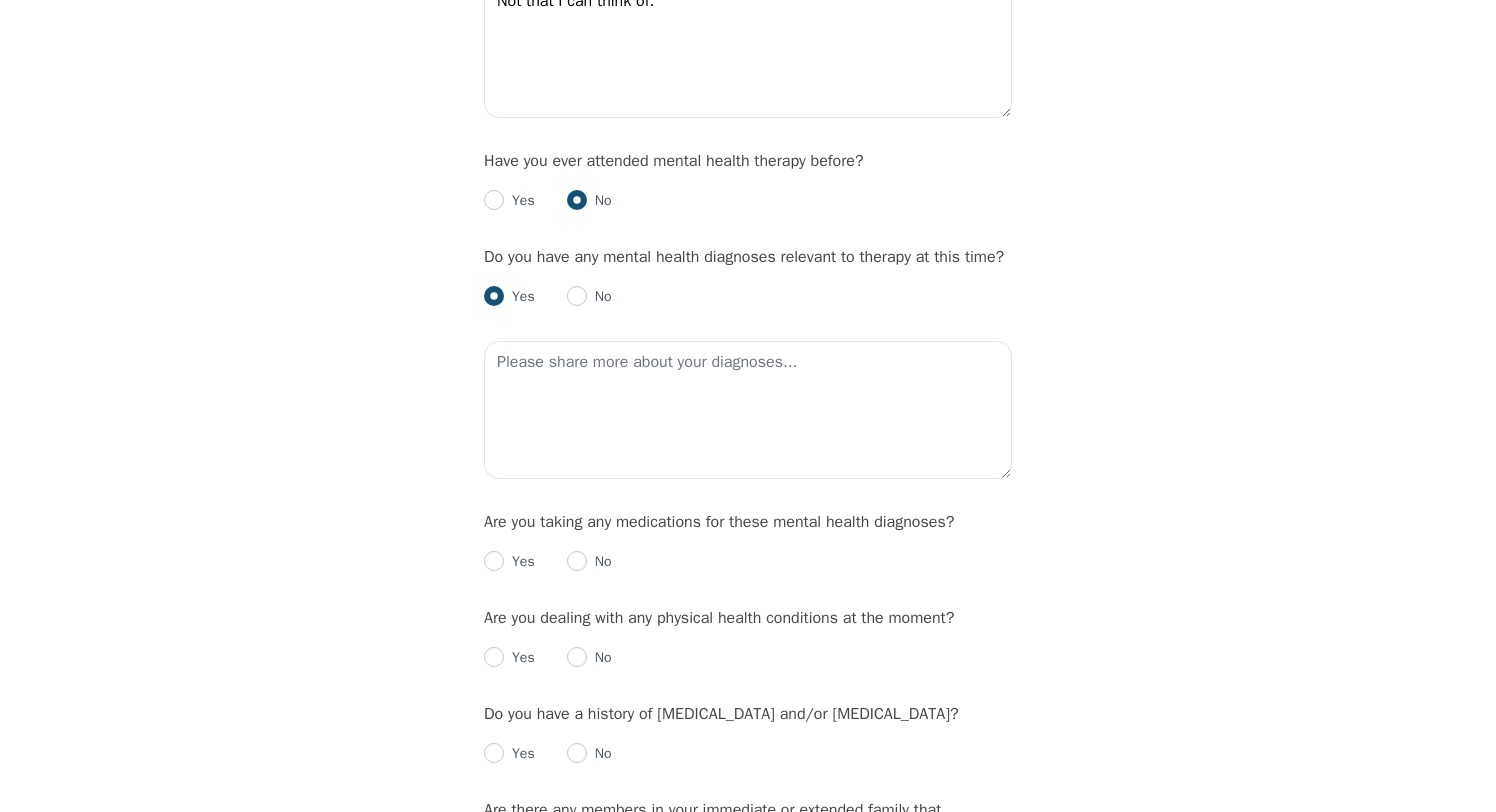 scroll, scrollTop: 2056, scrollLeft: 0, axis: vertical 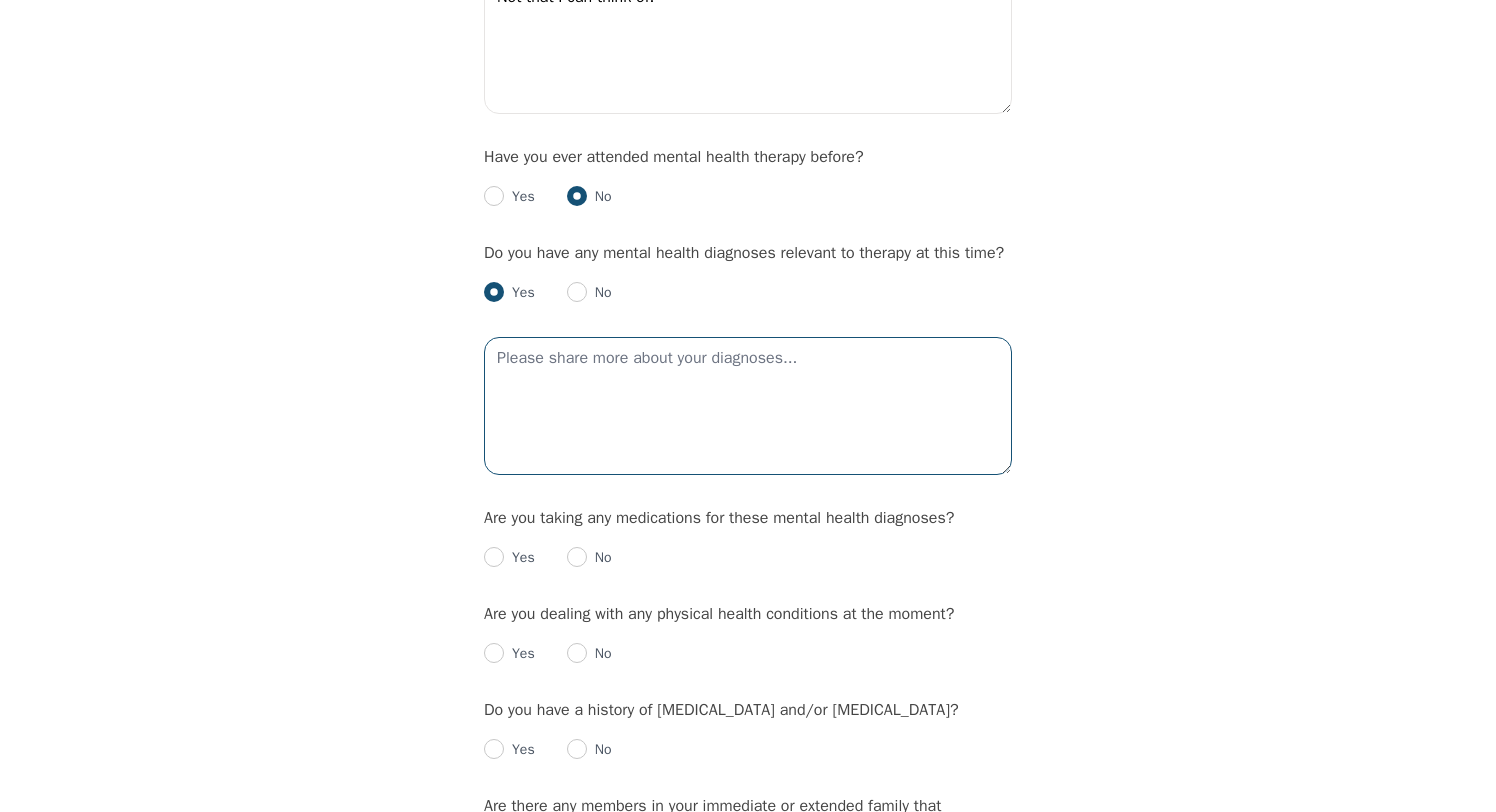 click at bounding box center (748, 406) 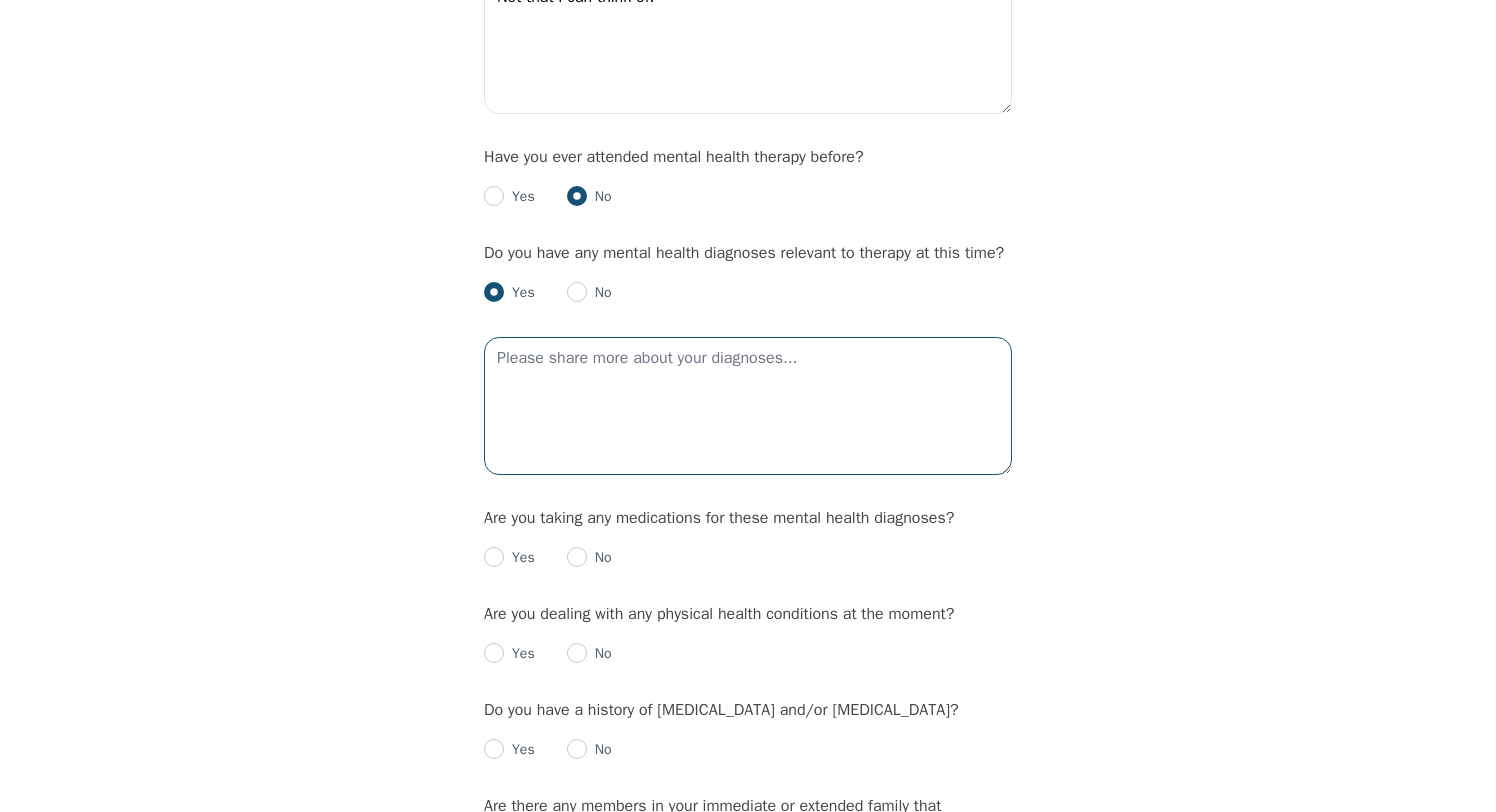 type on "S" 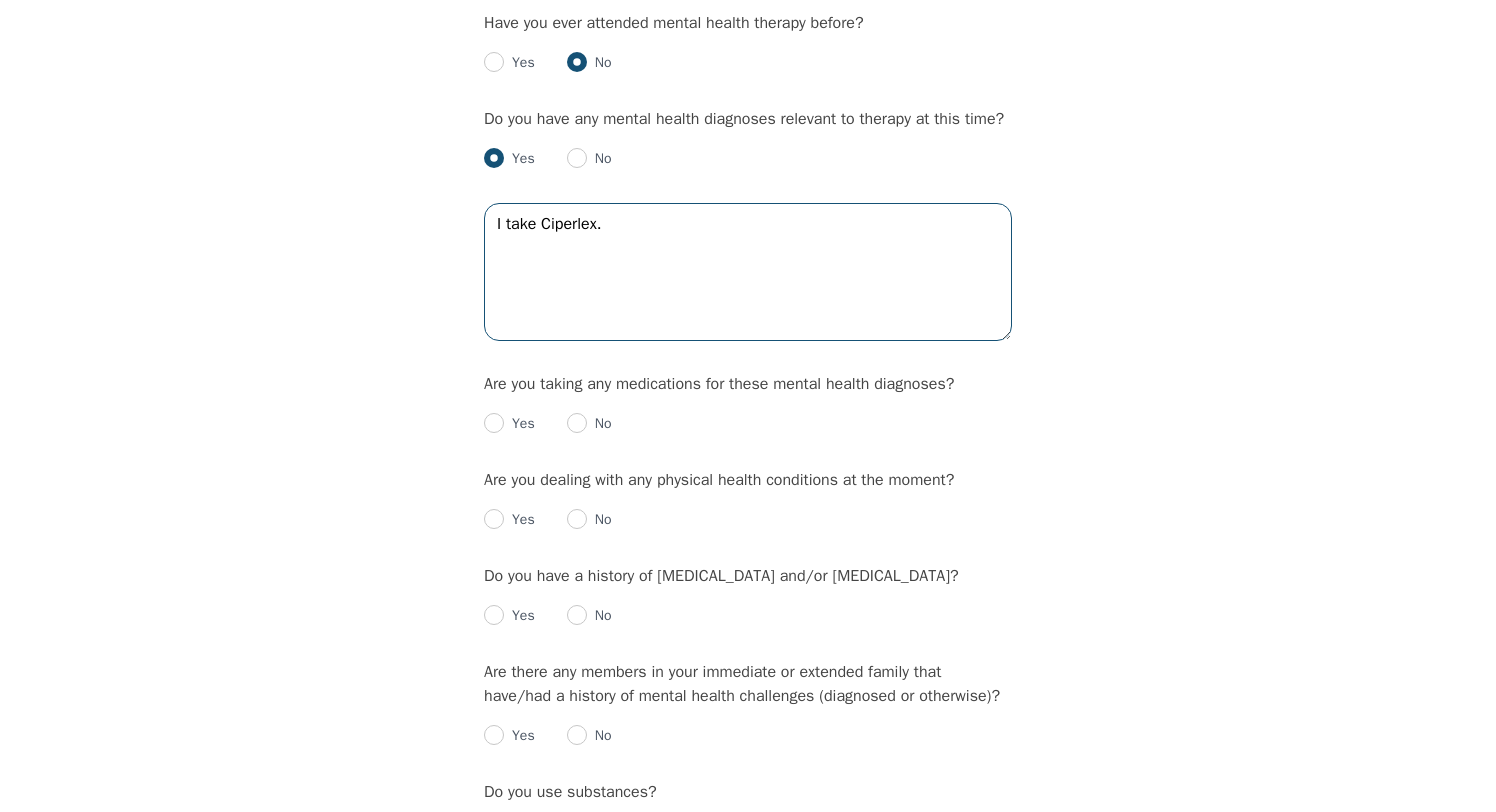 scroll, scrollTop: 2192, scrollLeft: 0, axis: vertical 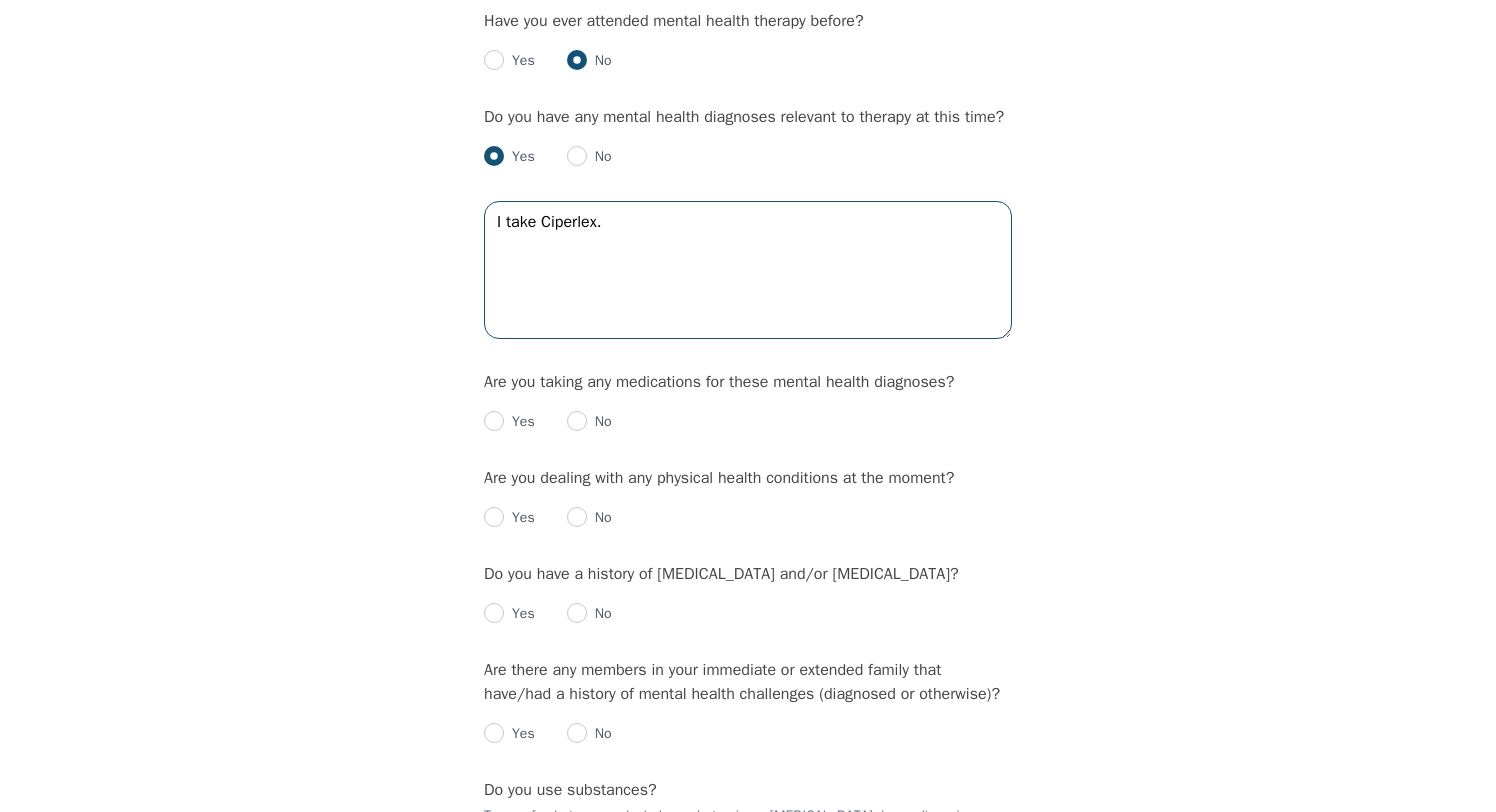 type on "I take Ciperlex." 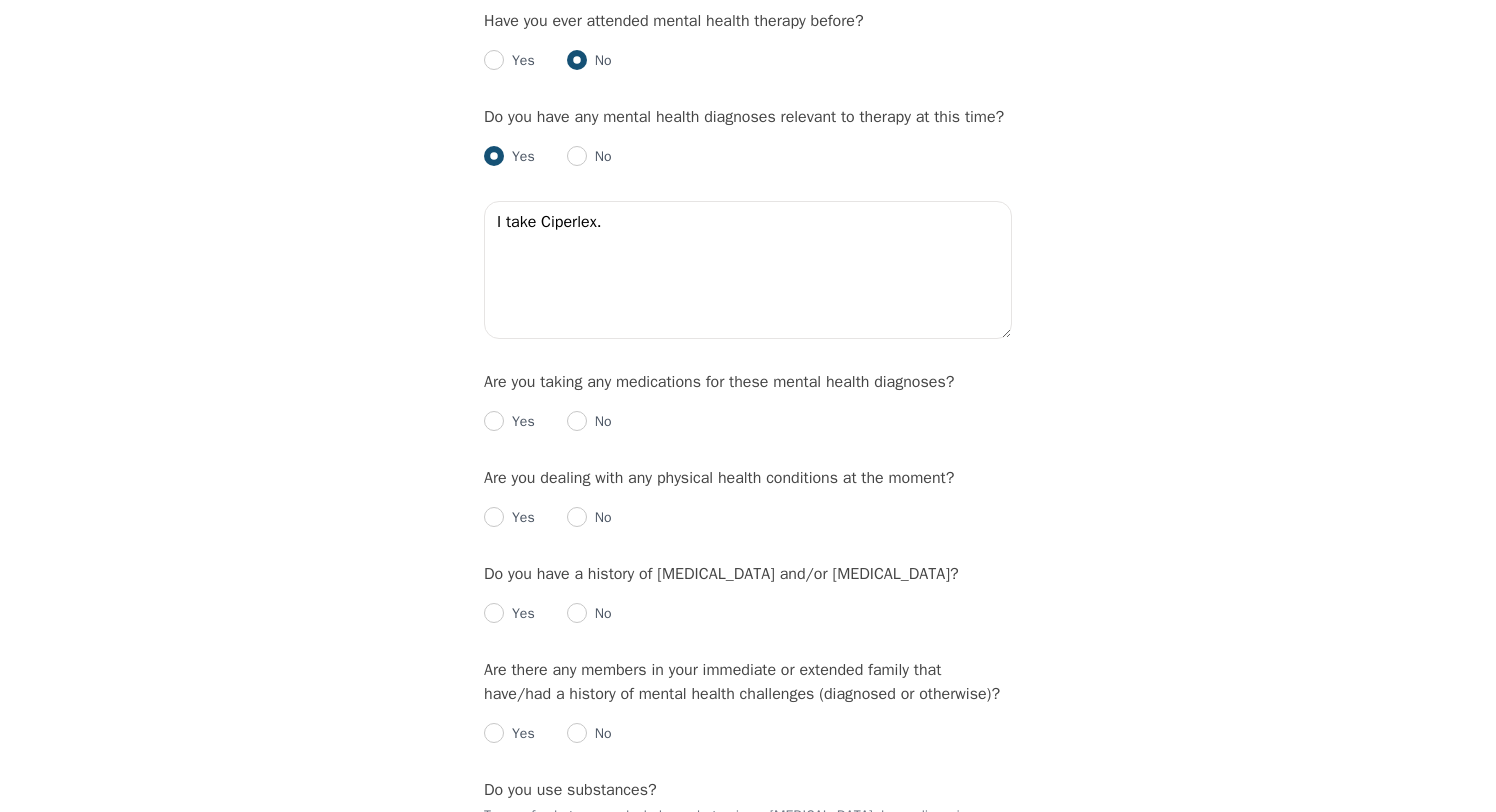 click on "Yes" at bounding box center [519, 422] 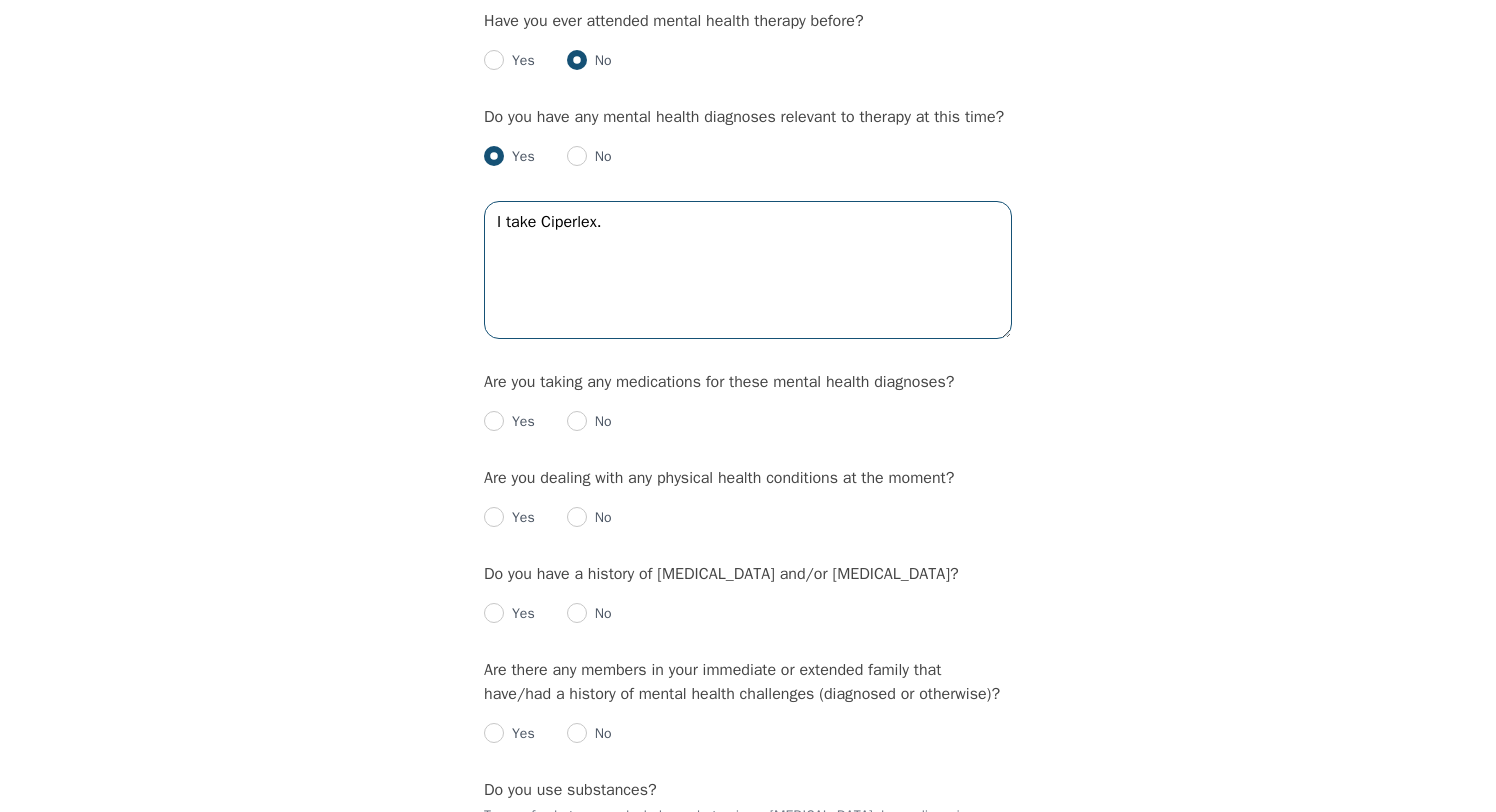 drag, startPoint x: 636, startPoint y: 303, endPoint x: 469, endPoint y: 296, distance: 167.14664 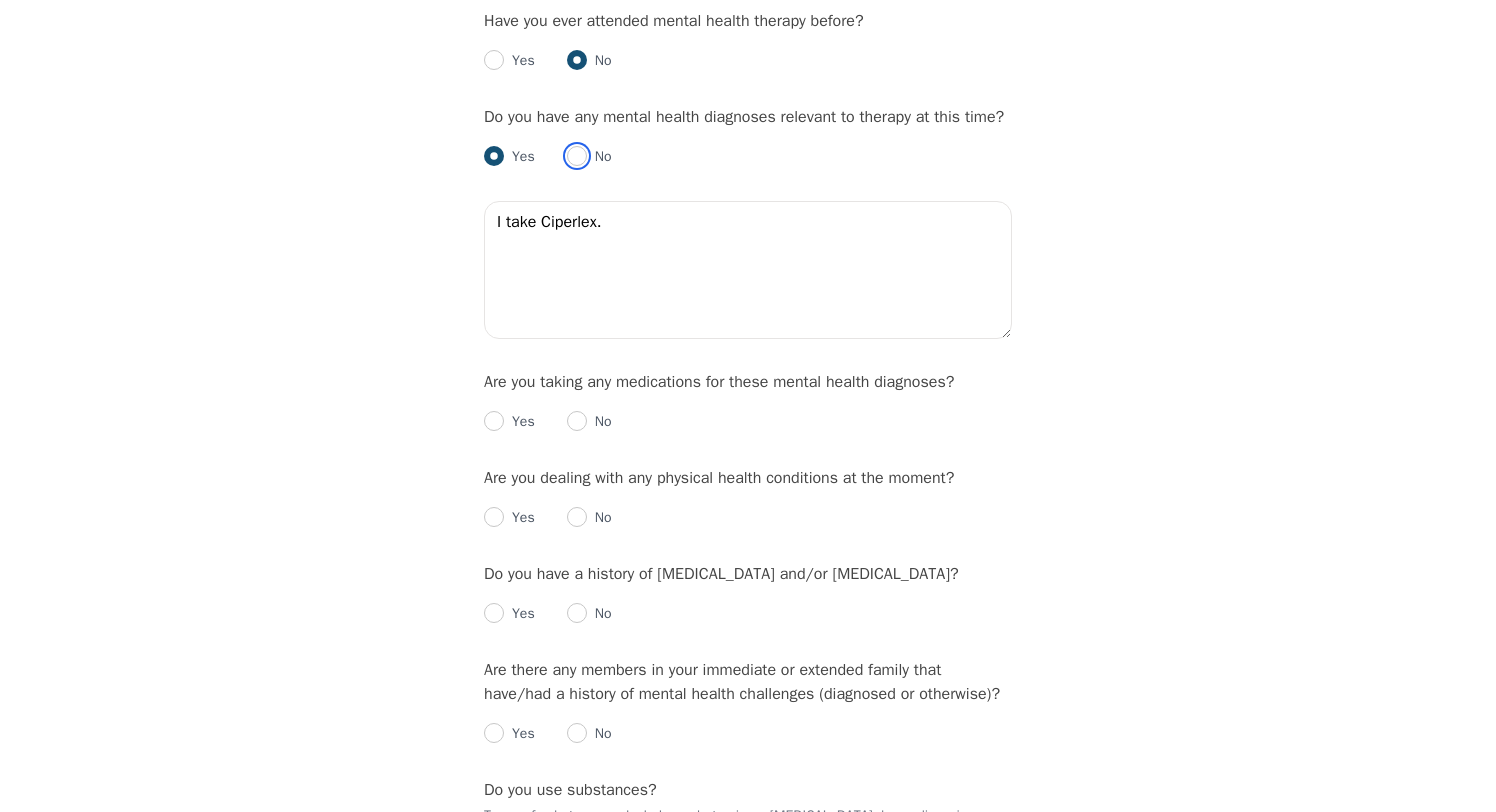 click at bounding box center [577, 156] 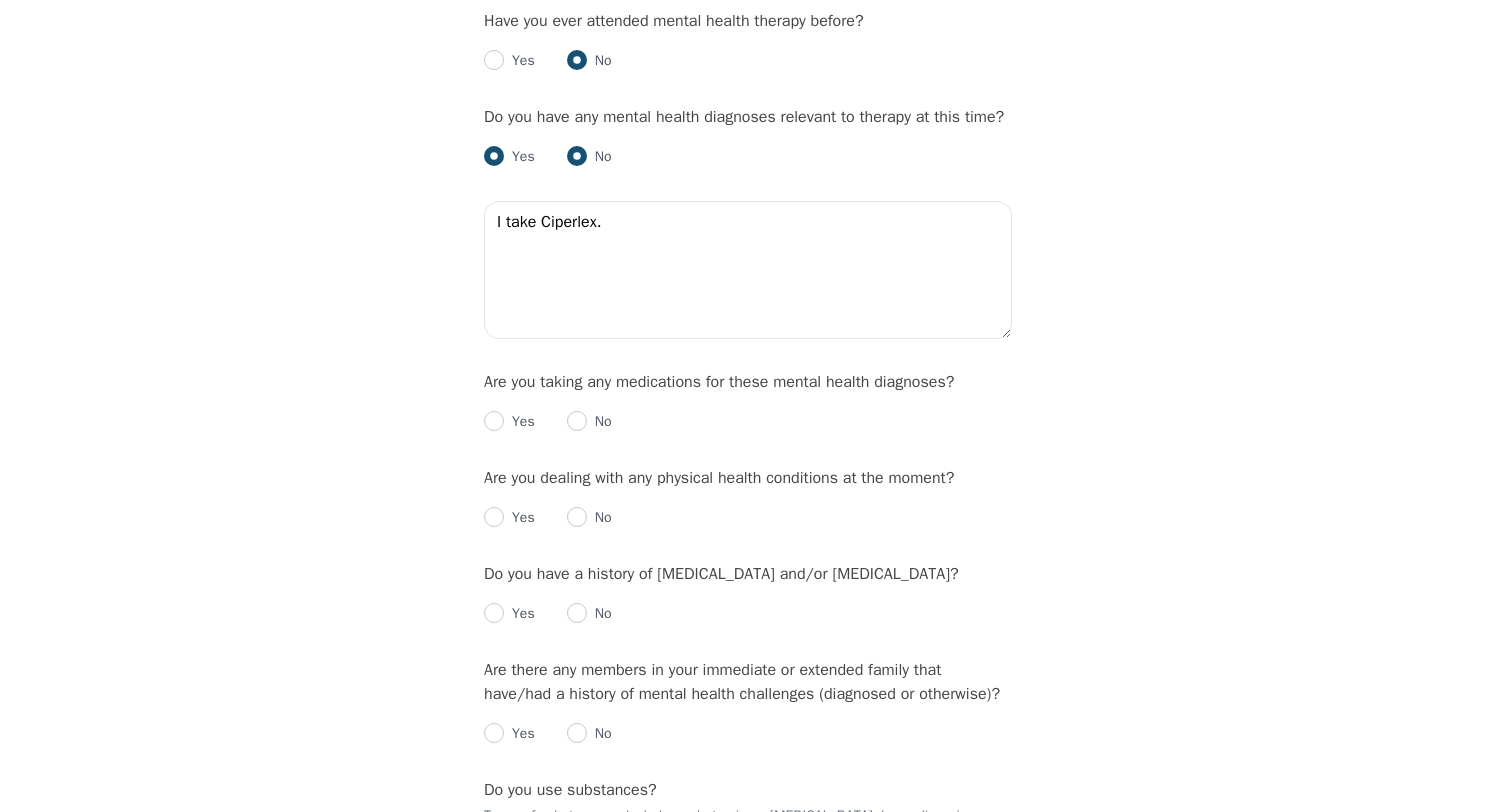 radio on "true" 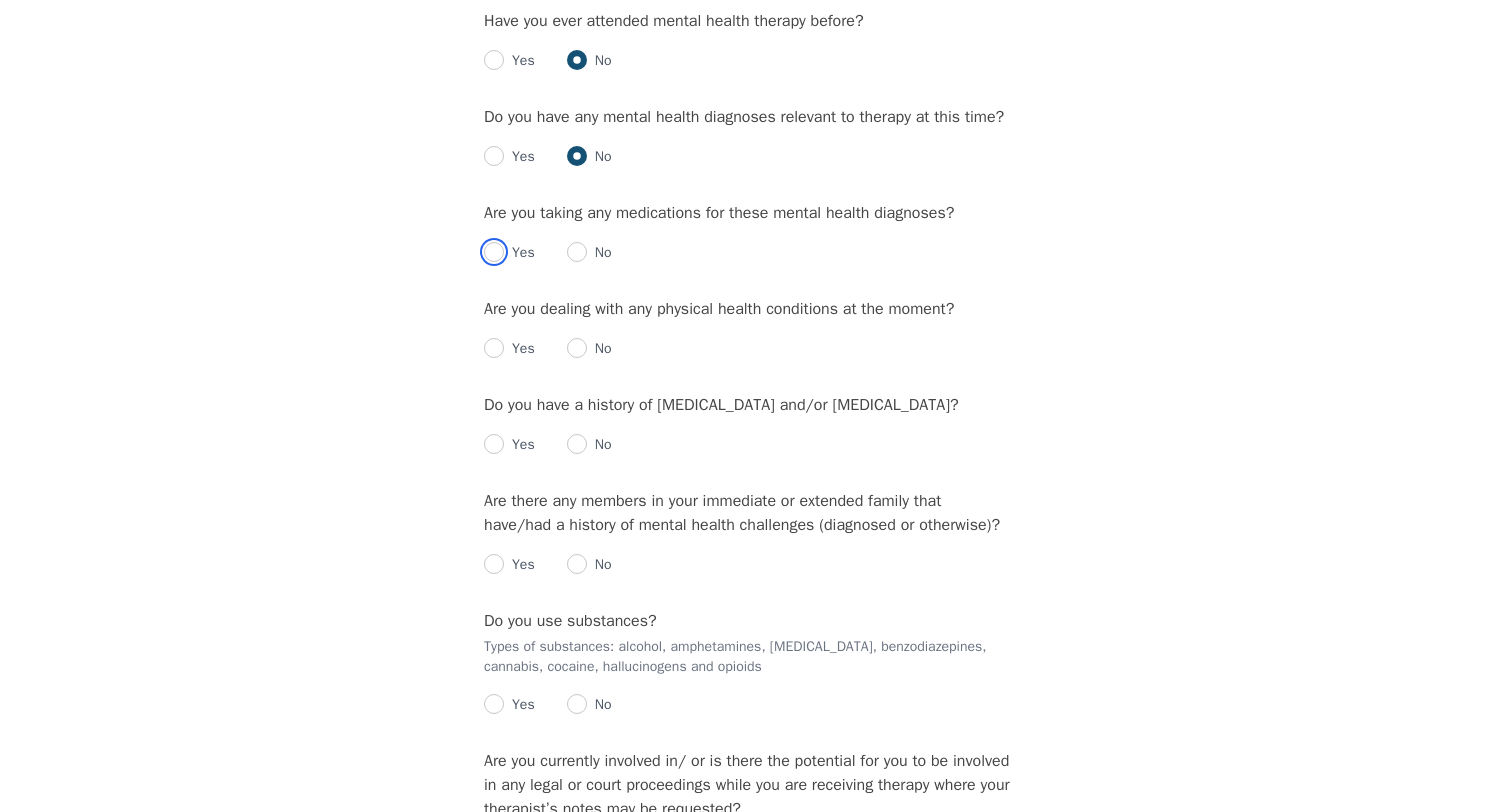 click at bounding box center [494, 252] 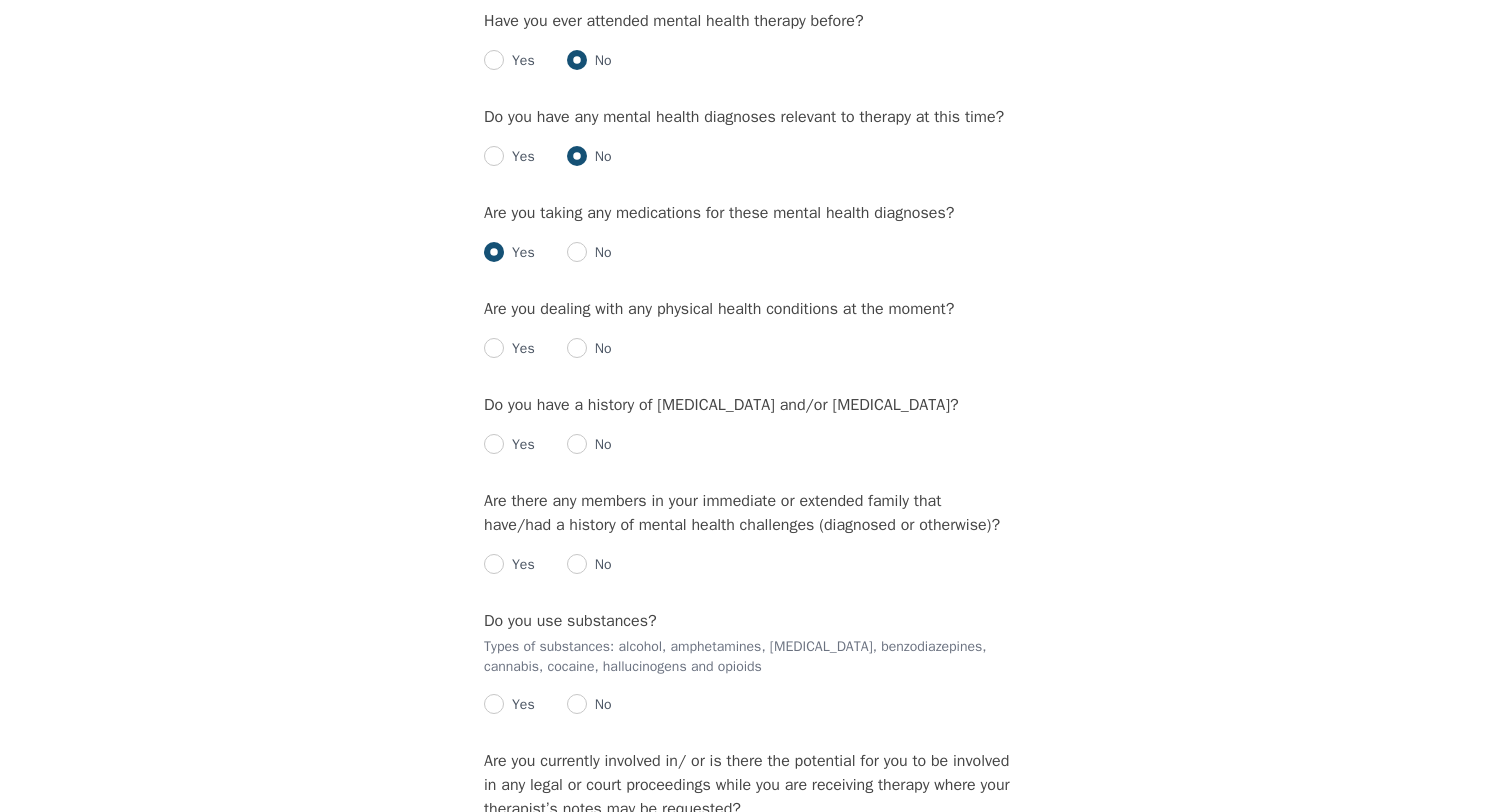 radio on "true" 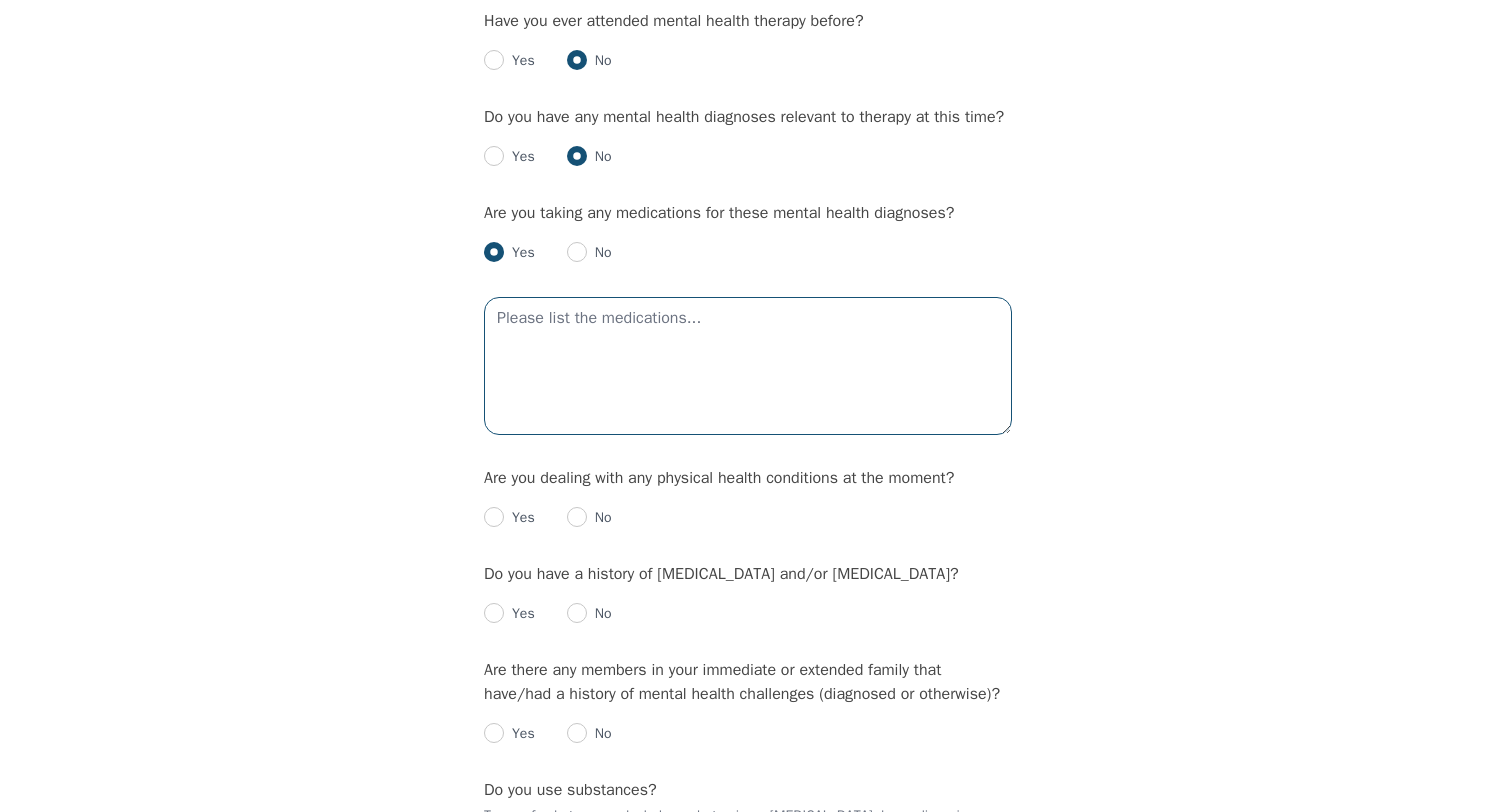 click at bounding box center (748, 366) 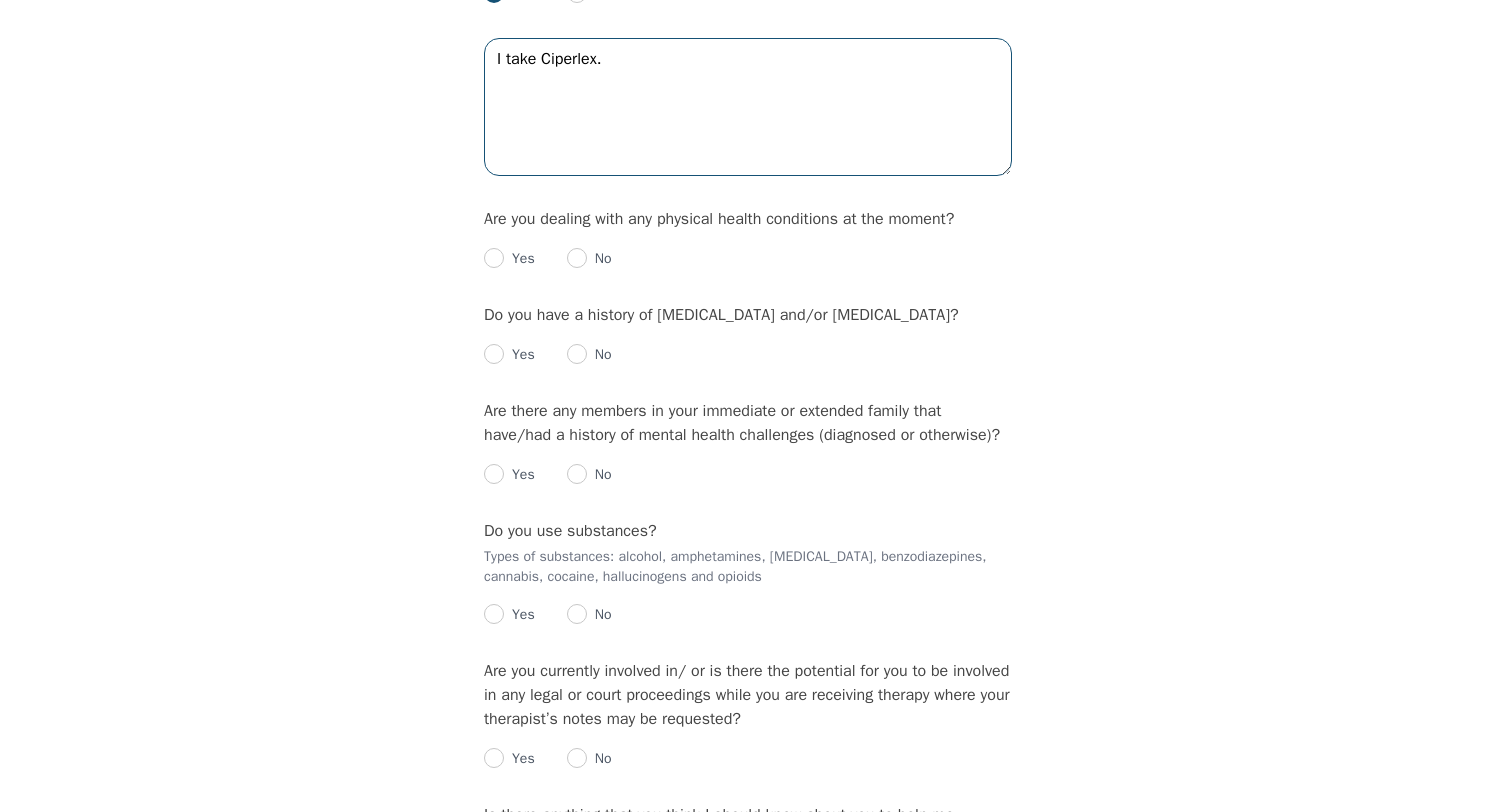 scroll, scrollTop: 2452, scrollLeft: 0, axis: vertical 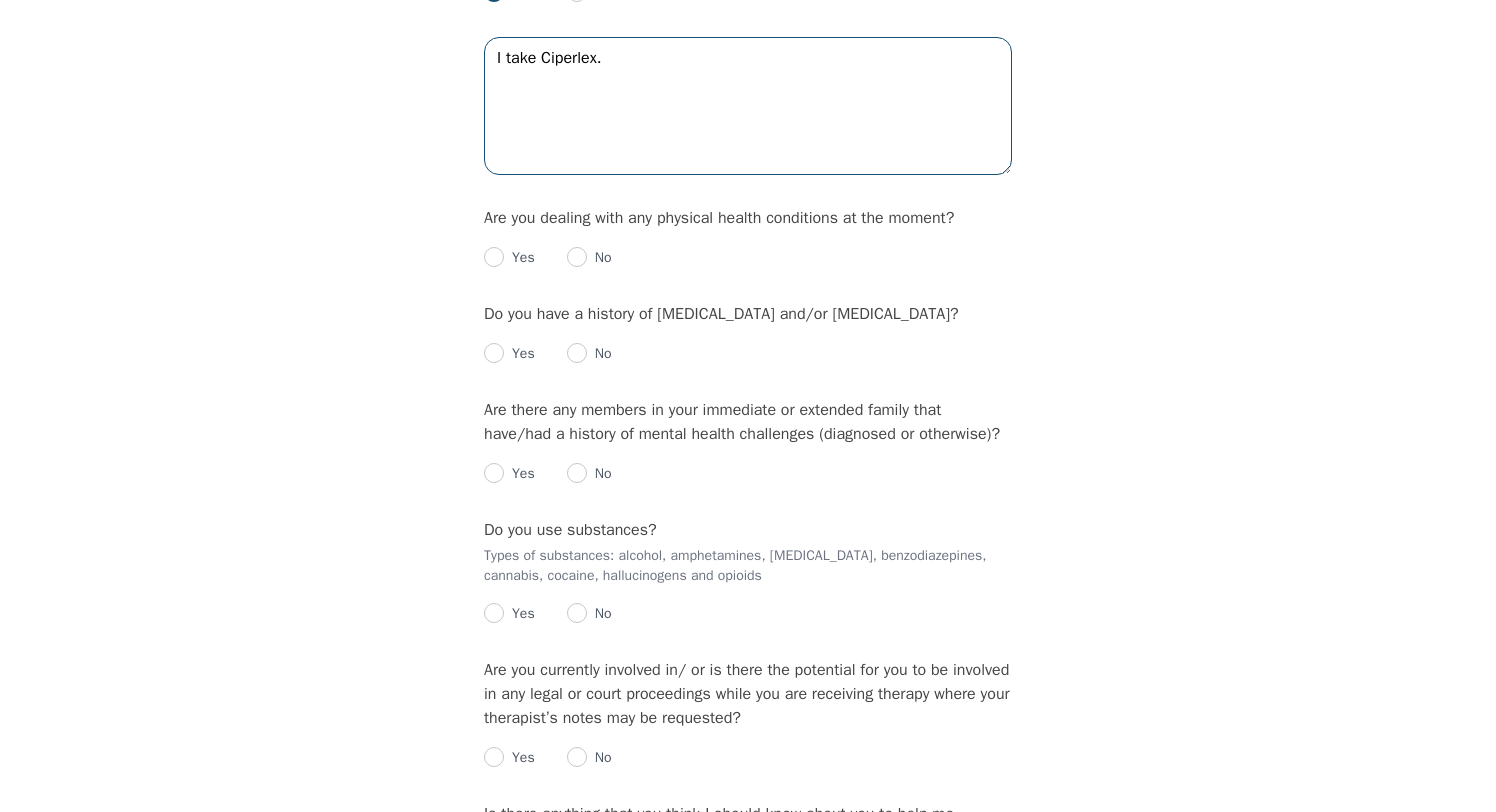 type on "I take Ciperlex." 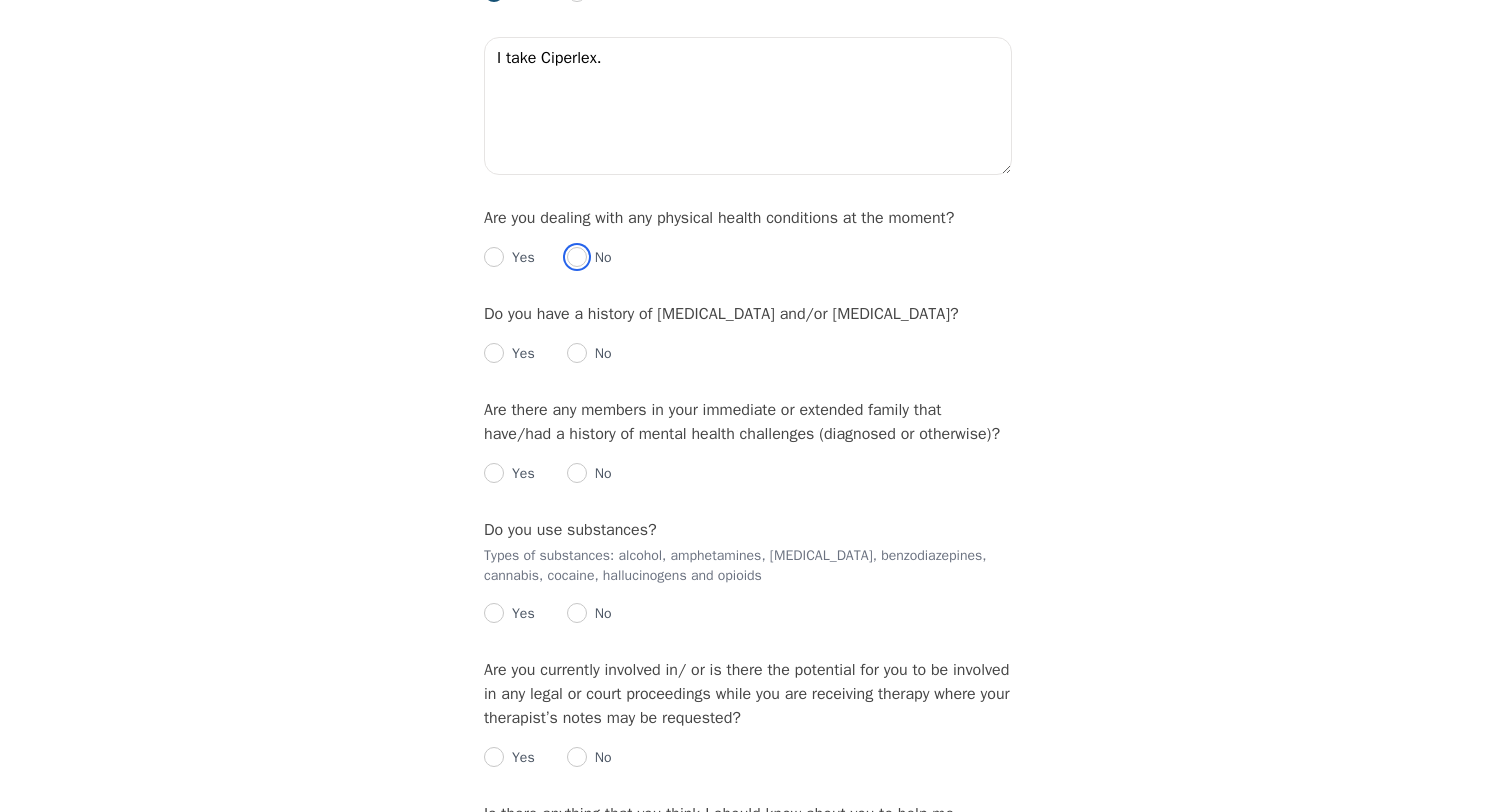 click at bounding box center (577, 257) 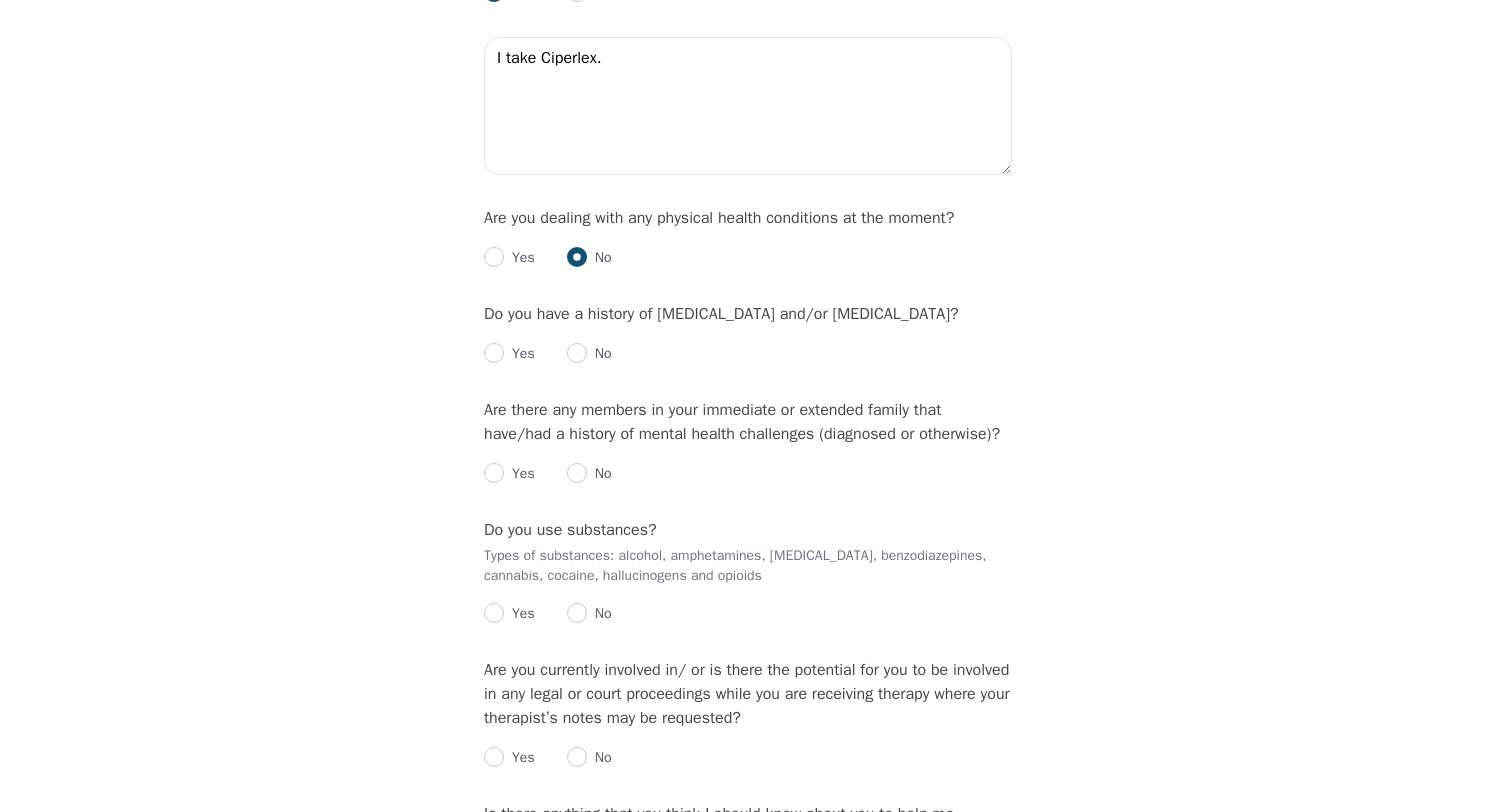 radio on "true" 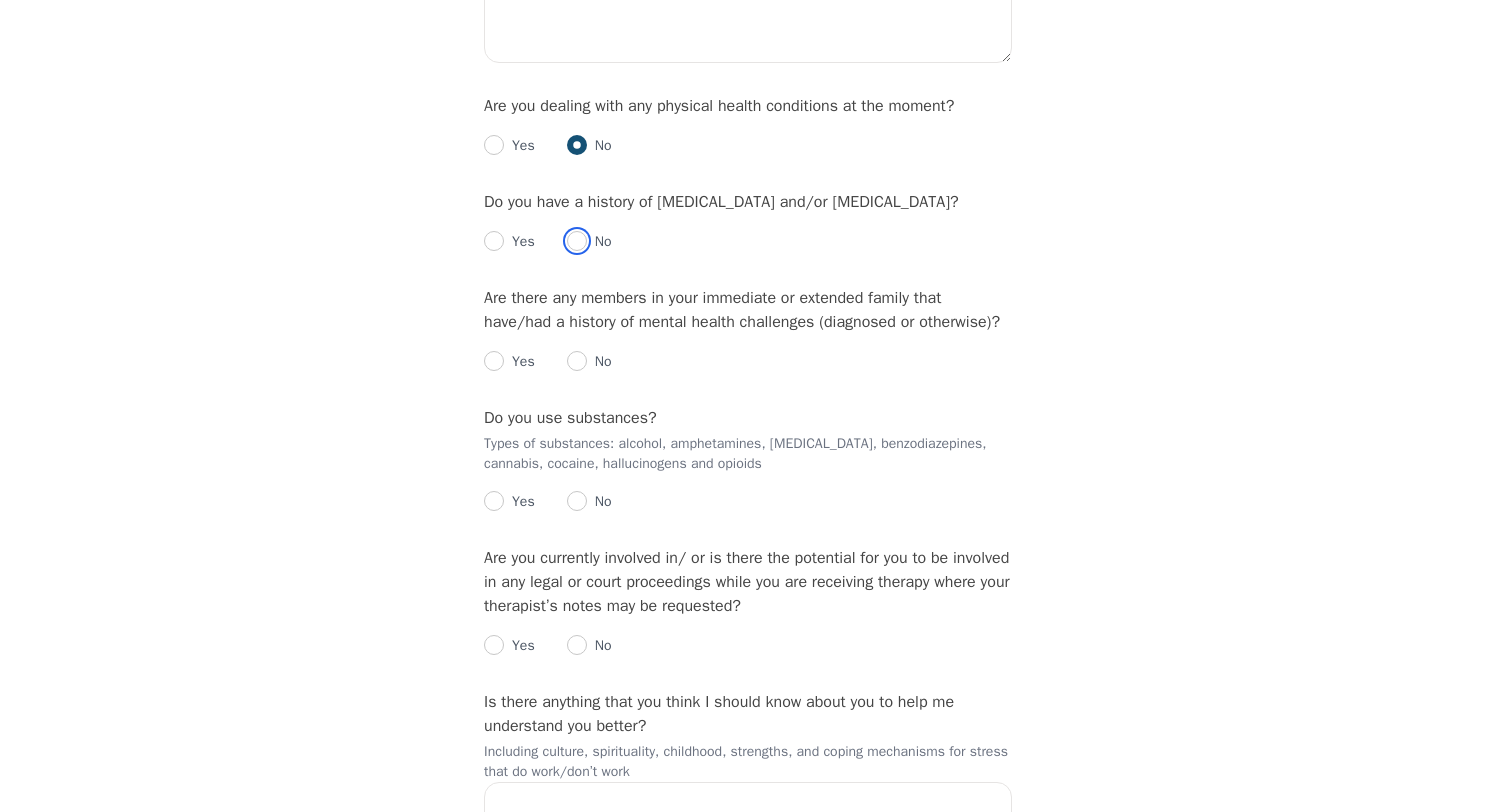 click at bounding box center [577, 241] 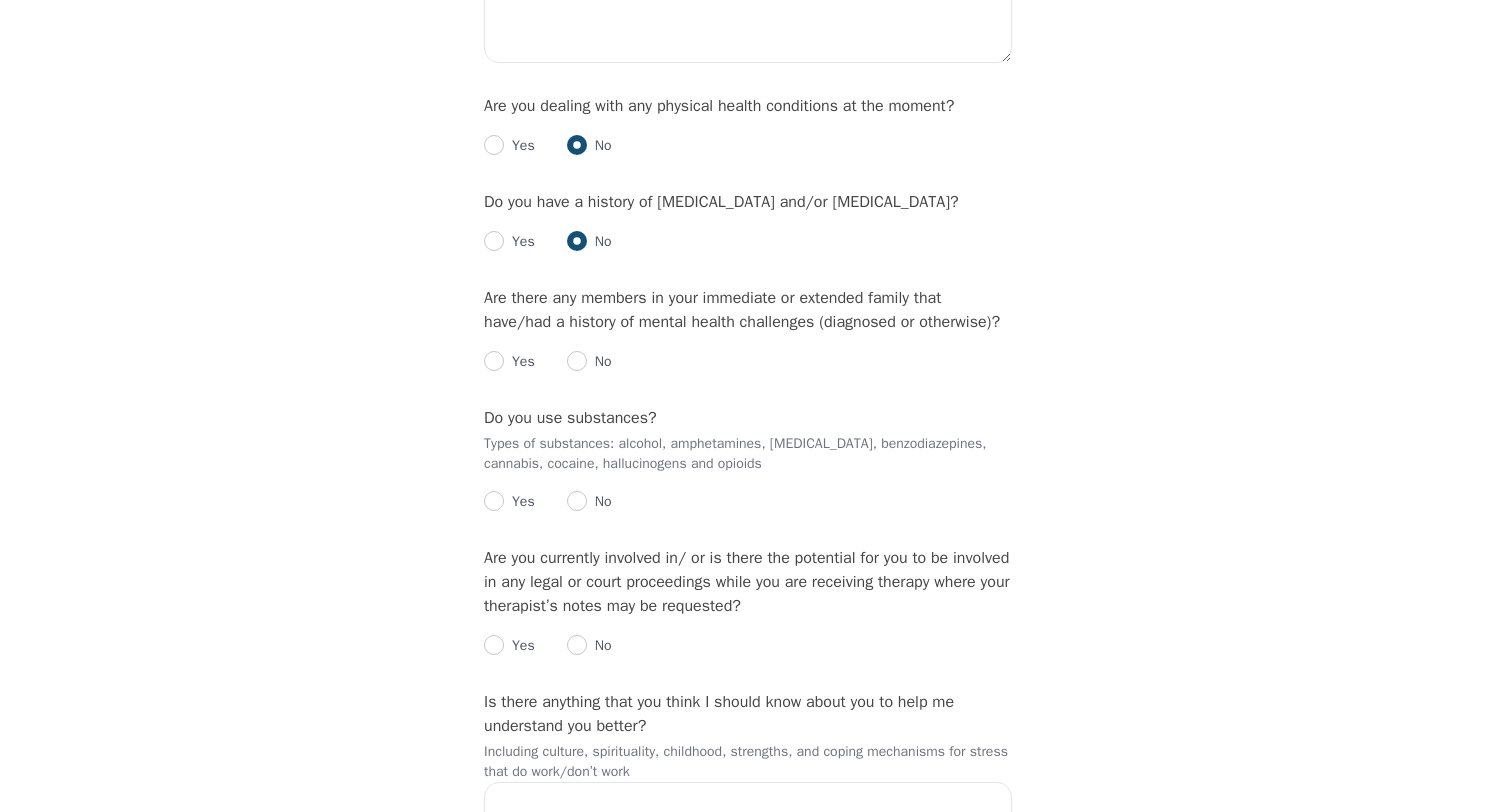 radio on "true" 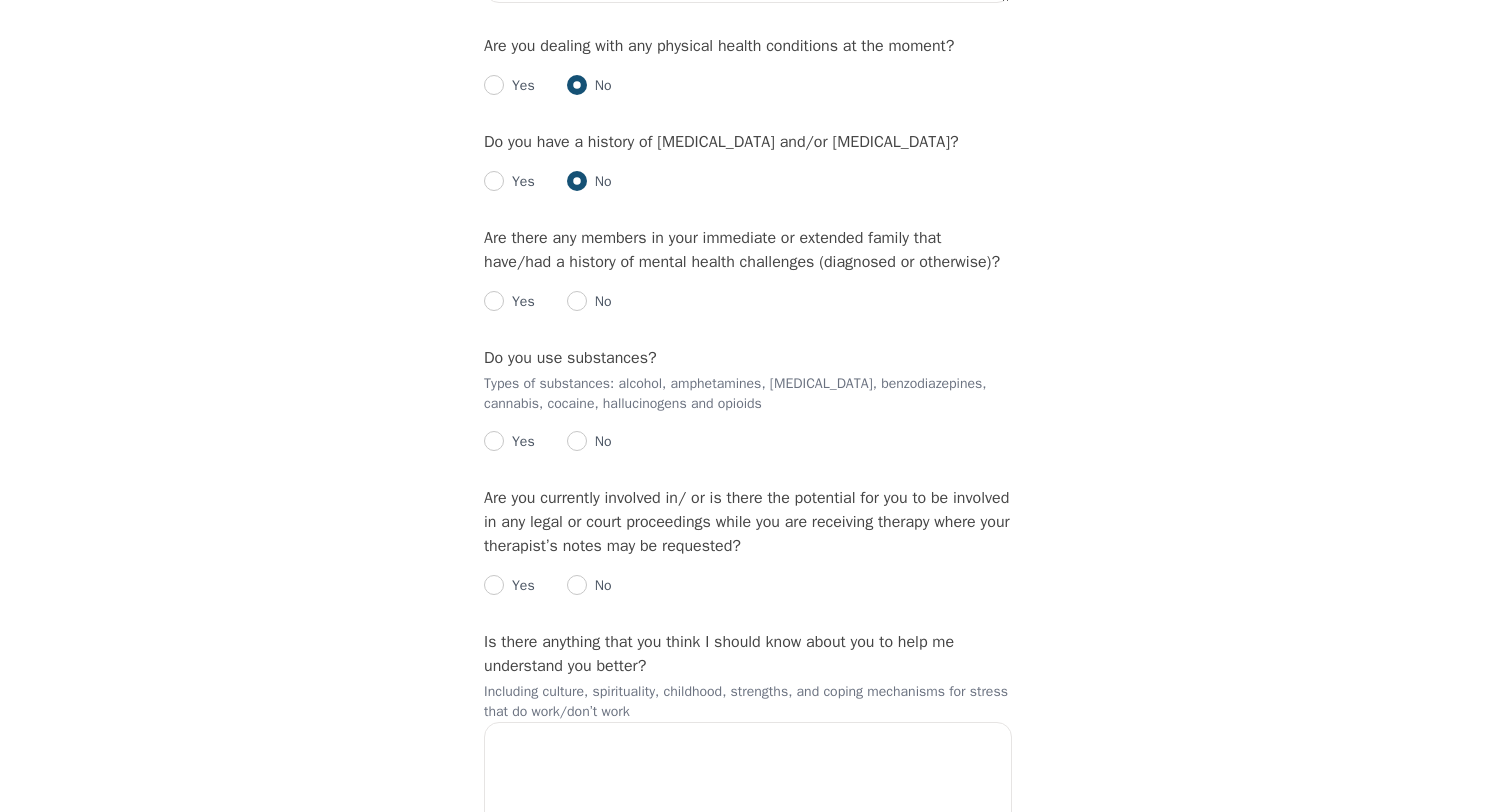 scroll, scrollTop: 2649, scrollLeft: 0, axis: vertical 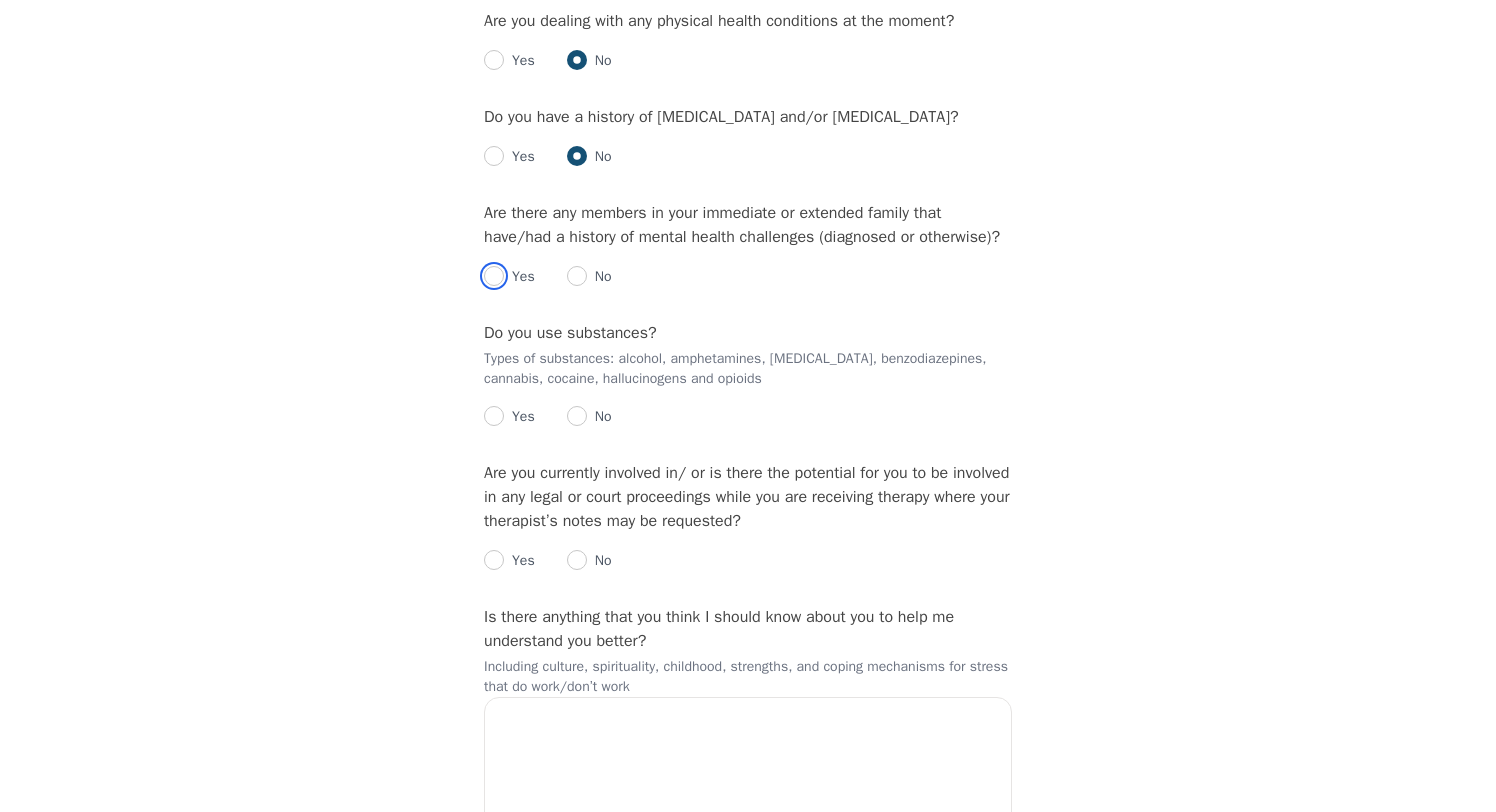 click at bounding box center (494, 276) 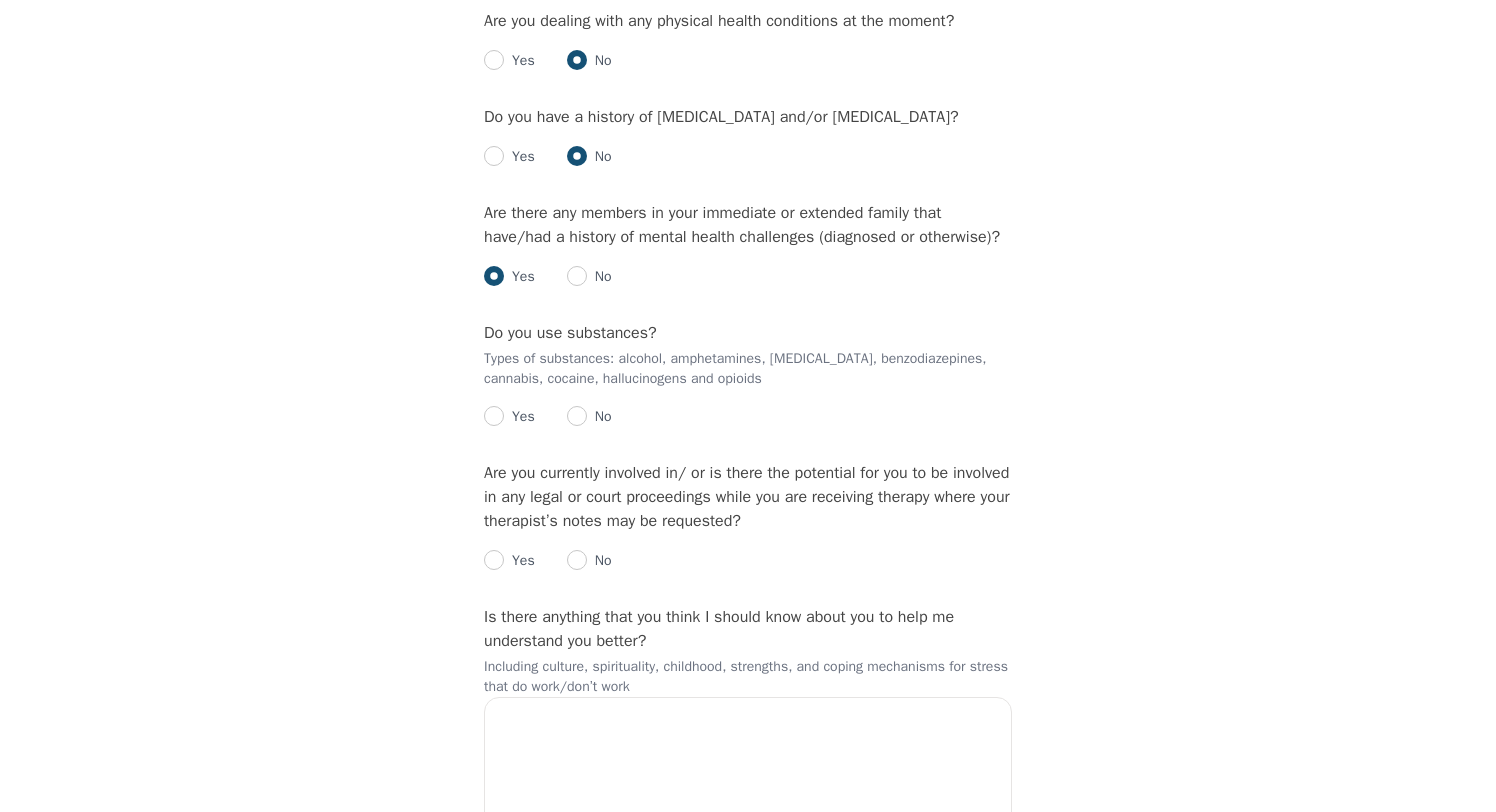 radio on "true" 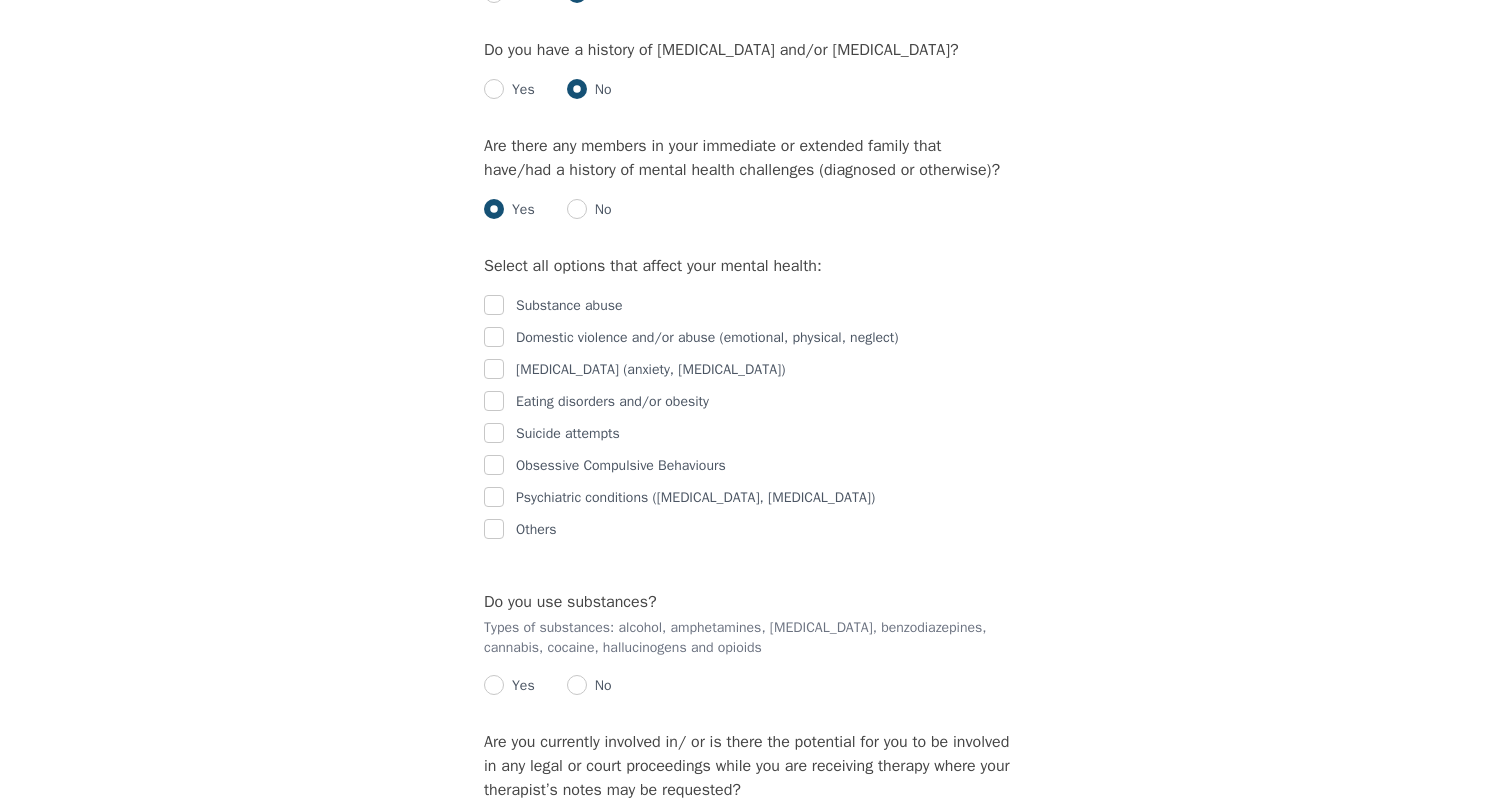 scroll, scrollTop: 2732, scrollLeft: 0, axis: vertical 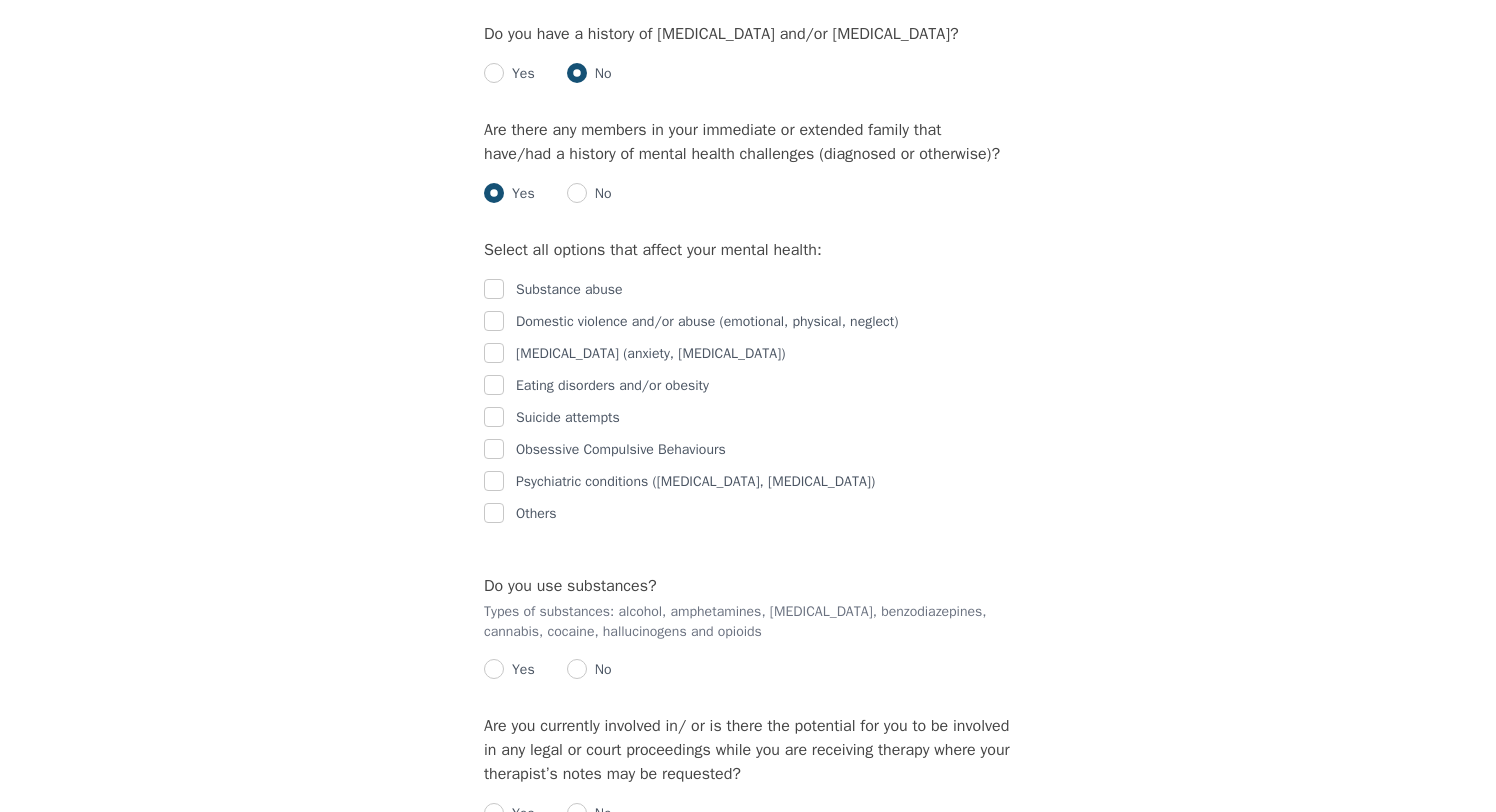click on "No" at bounding box center (599, 194) 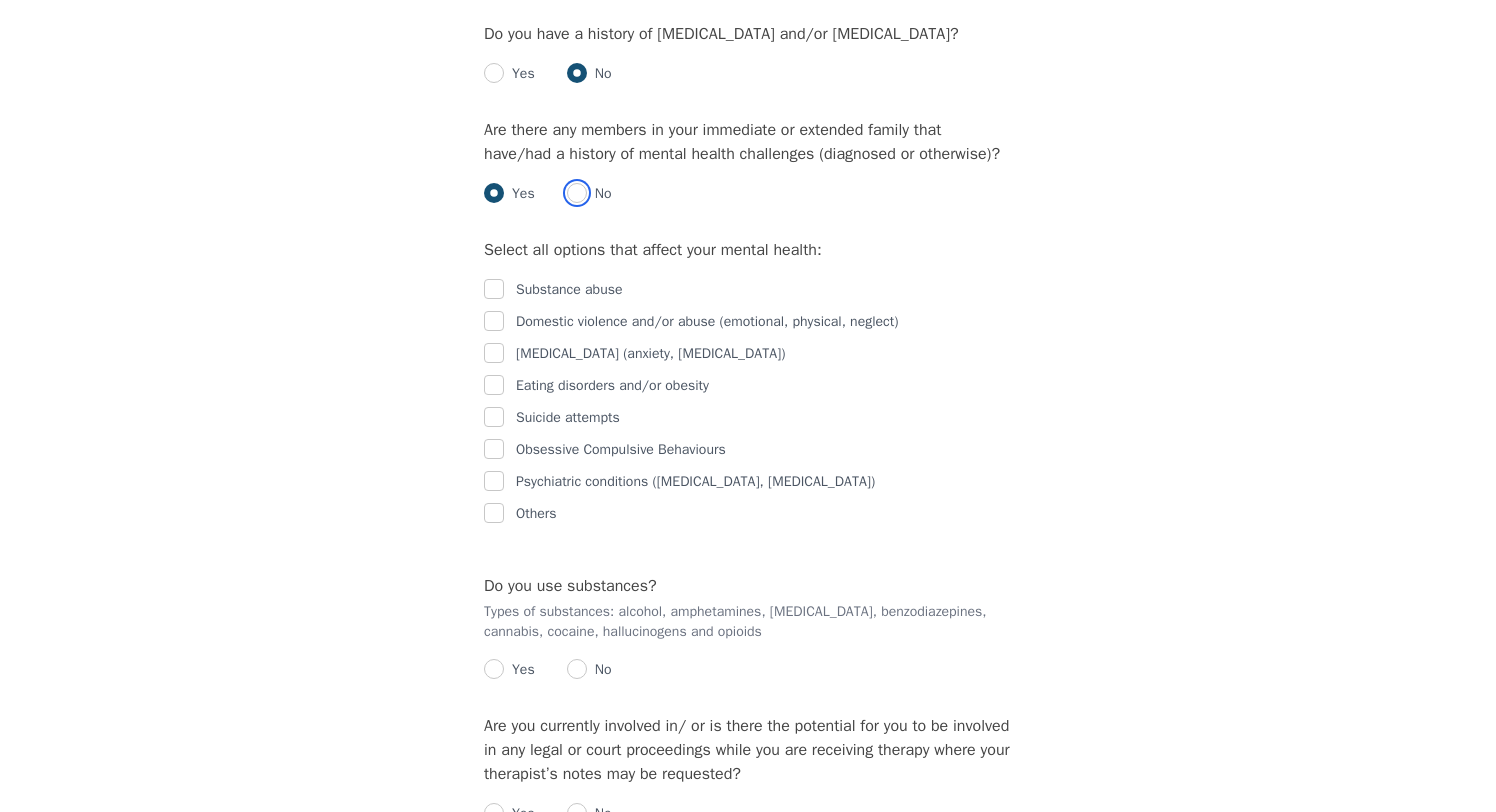 click at bounding box center [577, 193] 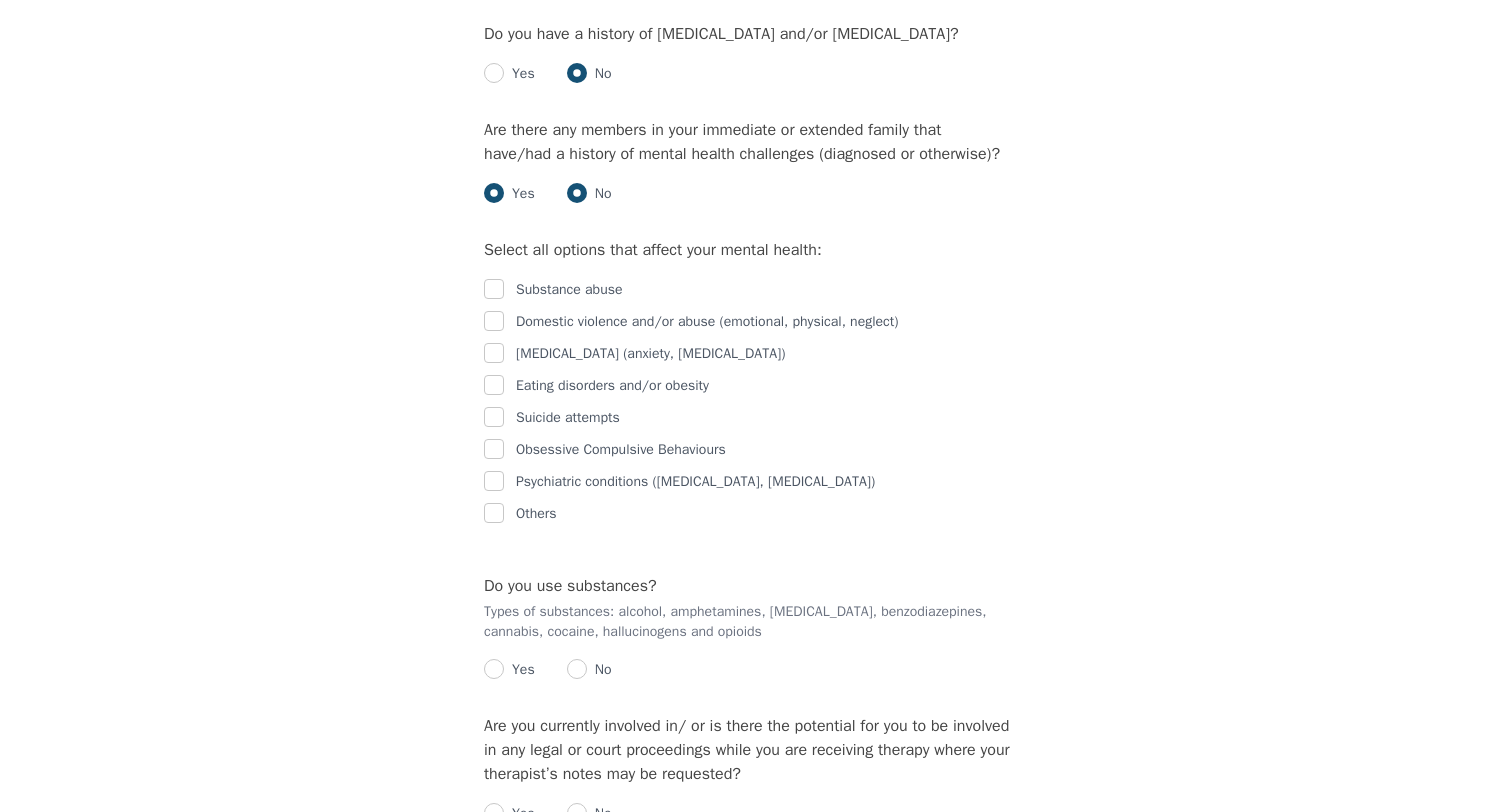 radio on "false" 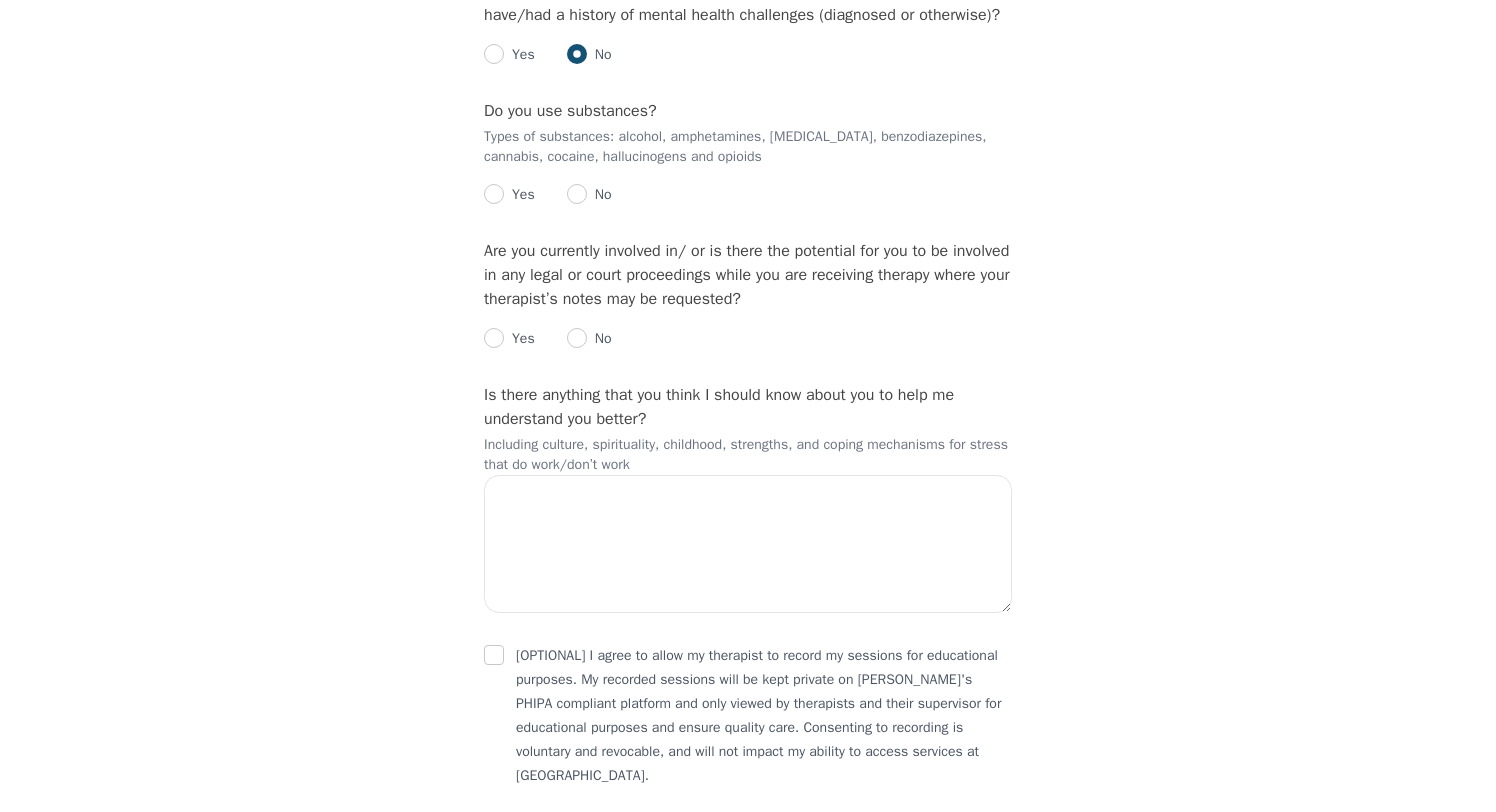 scroll, scrollTop: 2873, scrollLeft: 0, axis: vertical 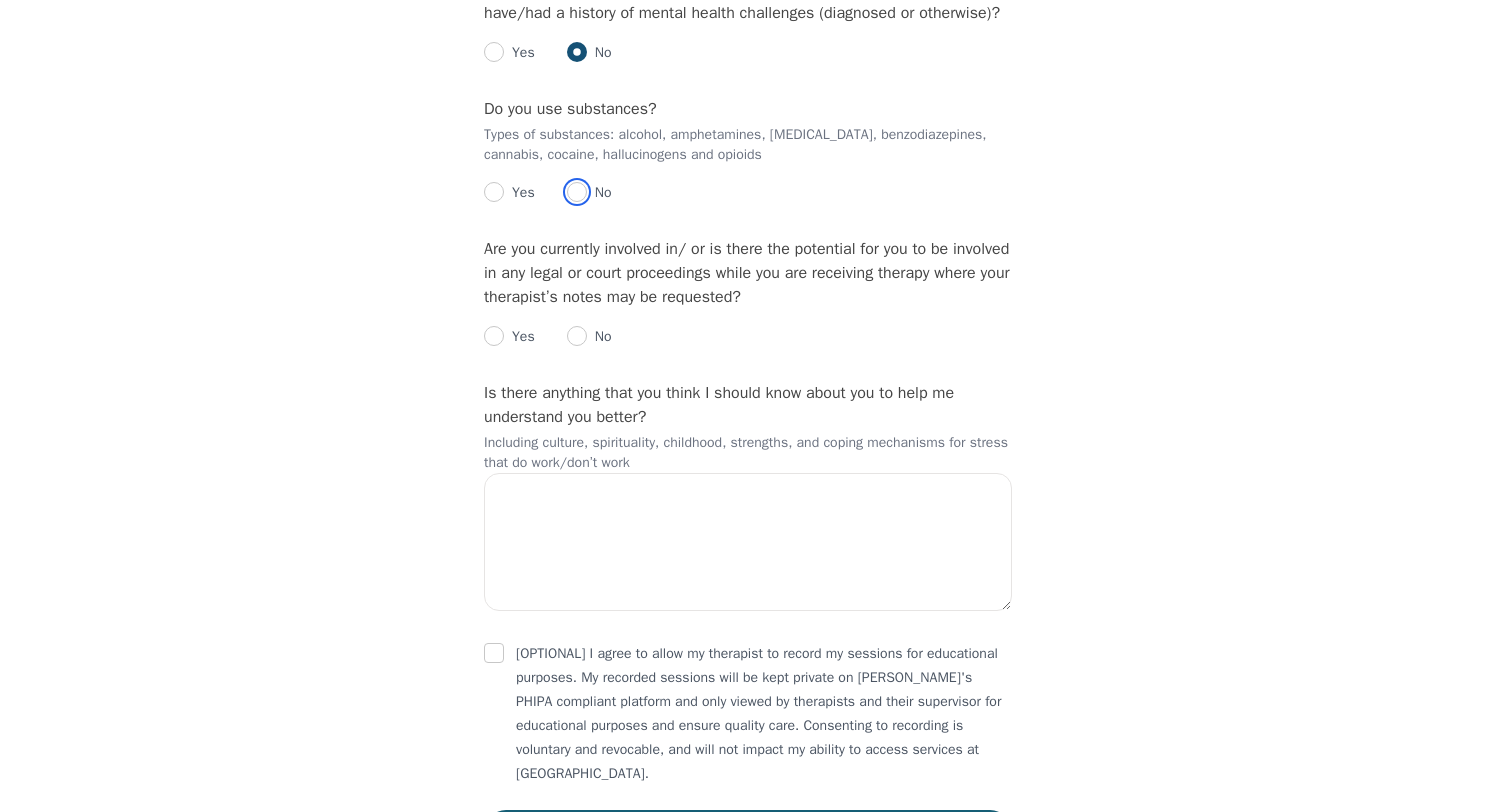 click at bounding box center [577, 192] 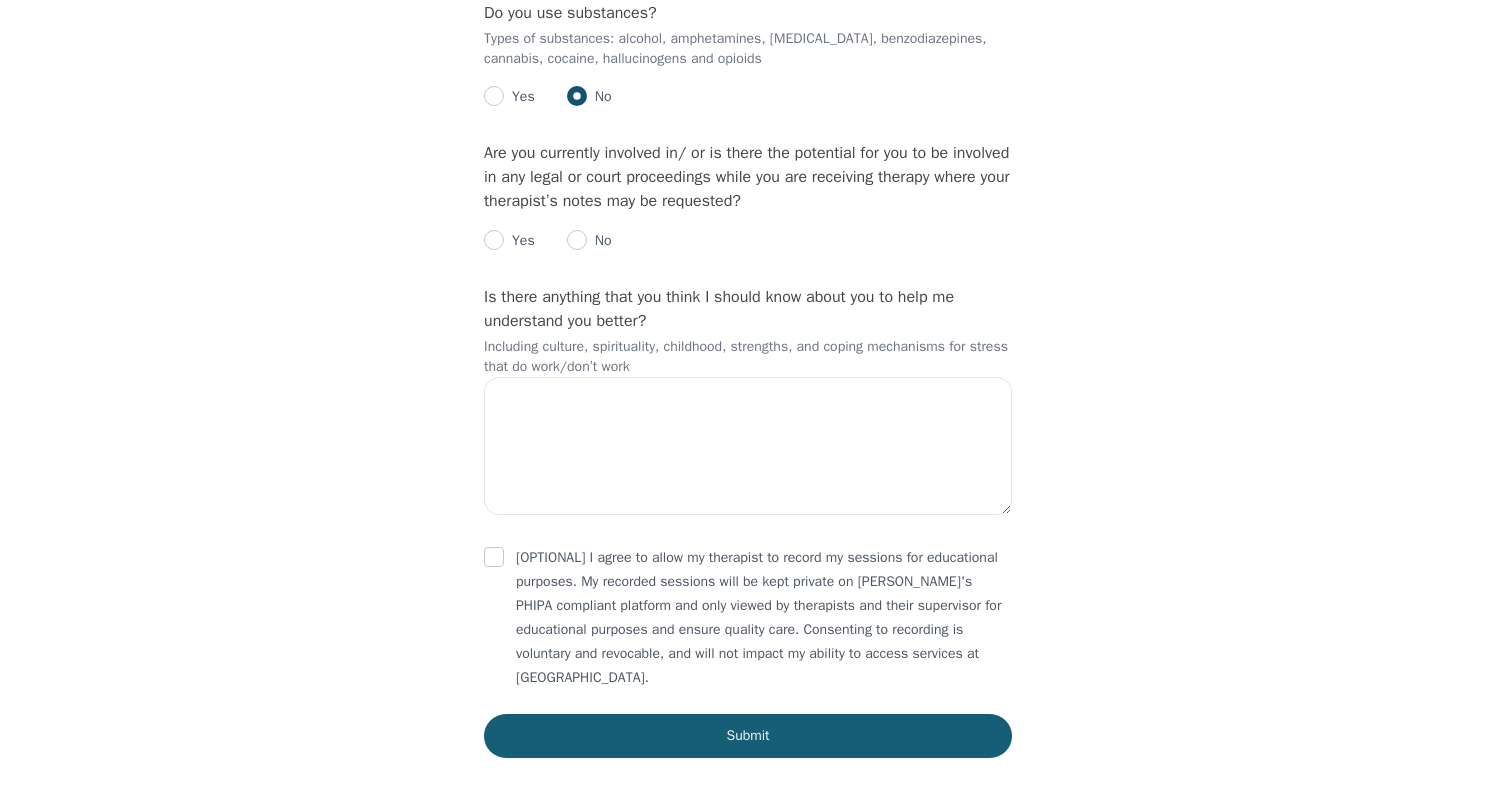 scroll, scrollTop: 2975, scrollLeft: 0, axis: vertical 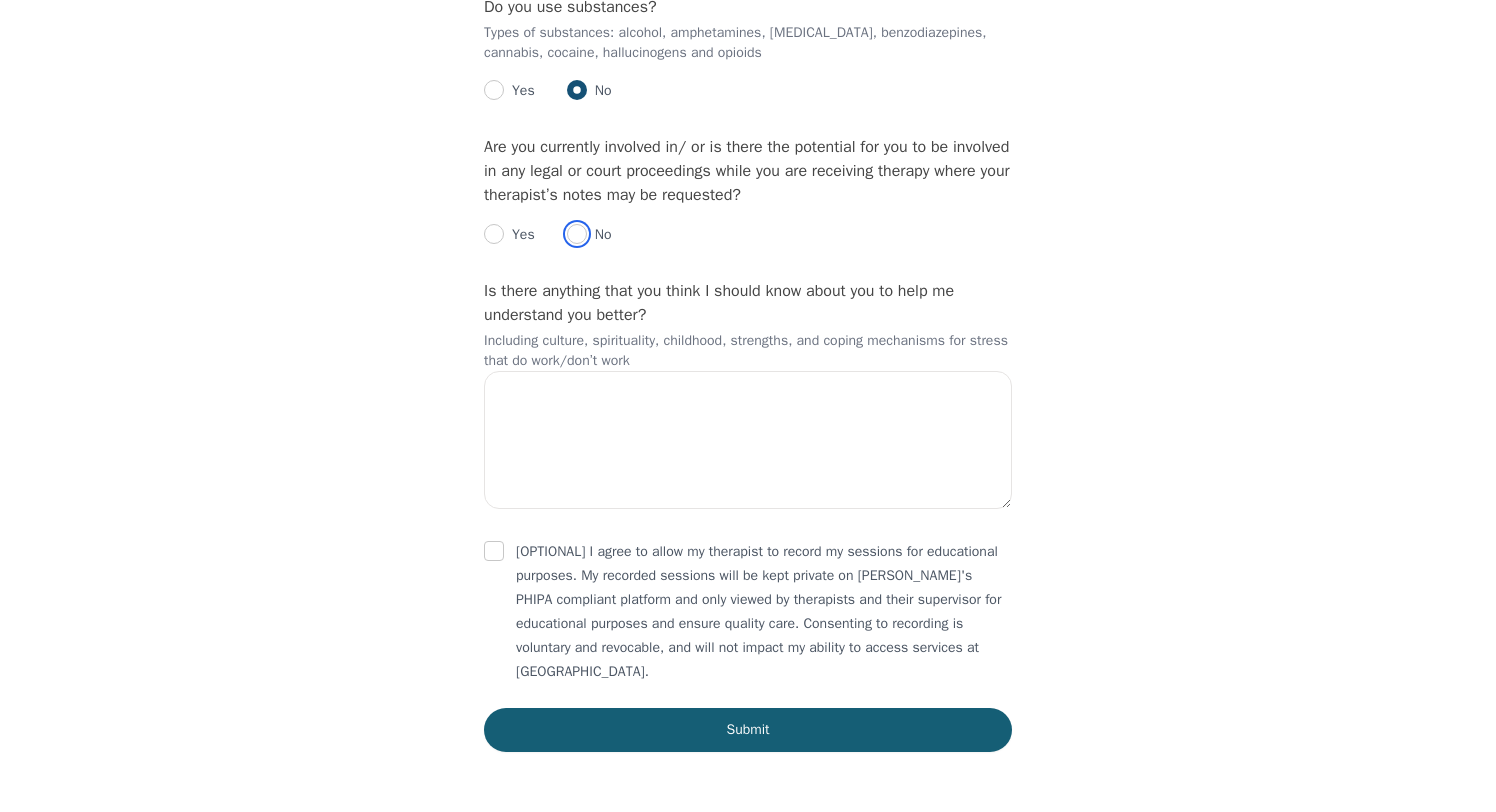 click at bounding box center [577, 234] 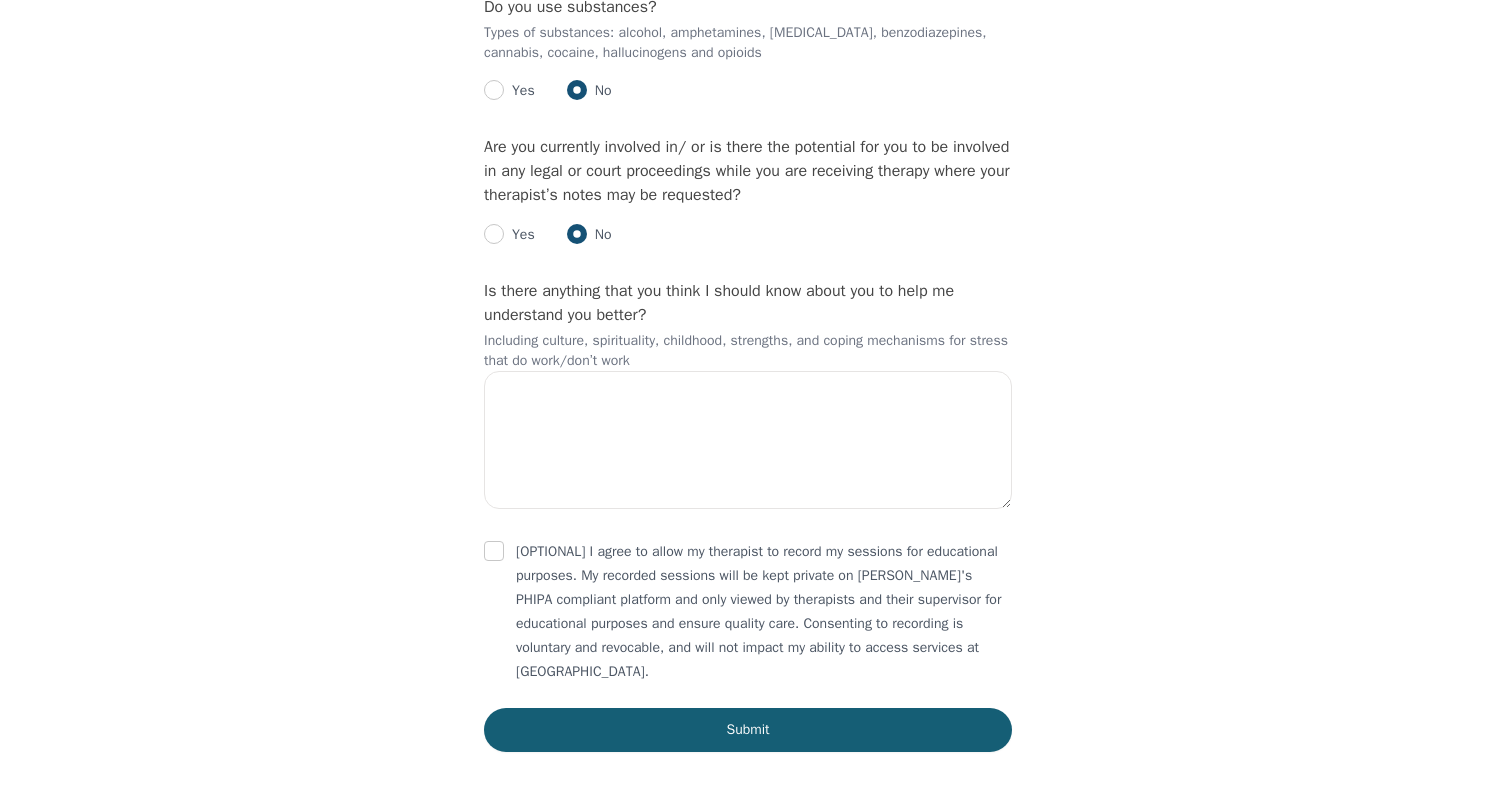 radio on "true" 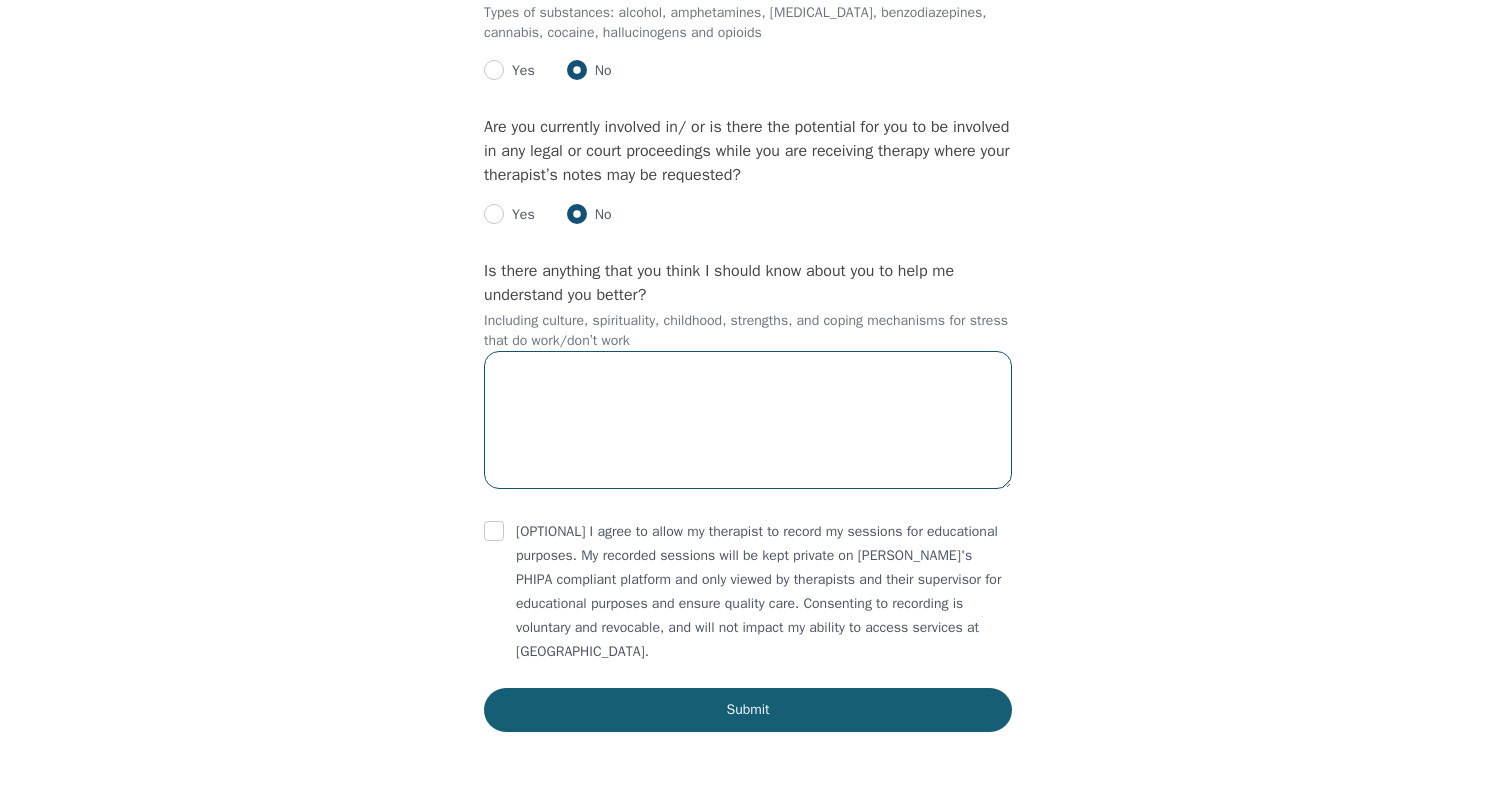 click at bounding box center [748, 420] 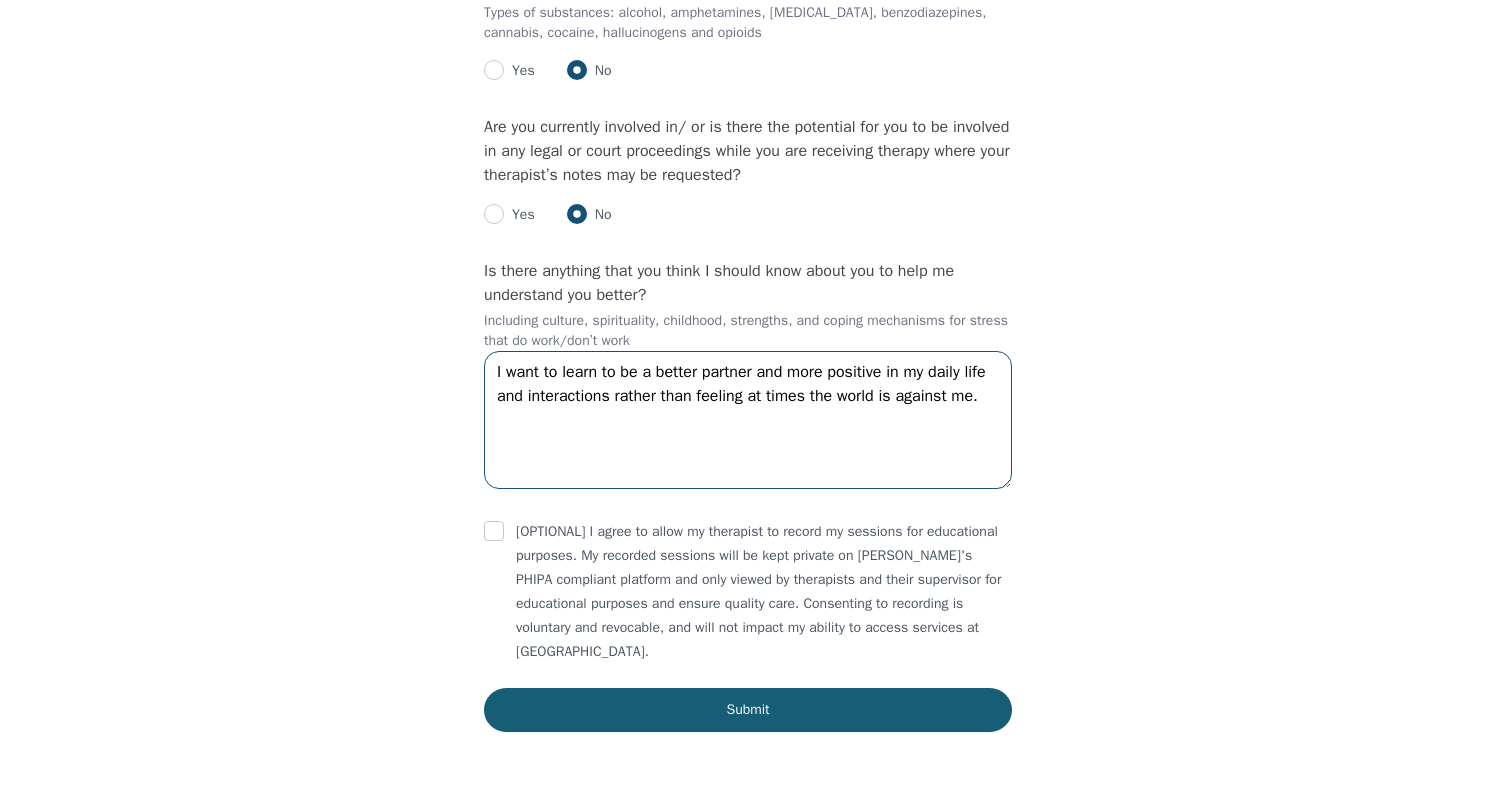 type on "I want to learn to be a better partner and more positive in my daily life and interactions rather than feeling at times the world is against me." 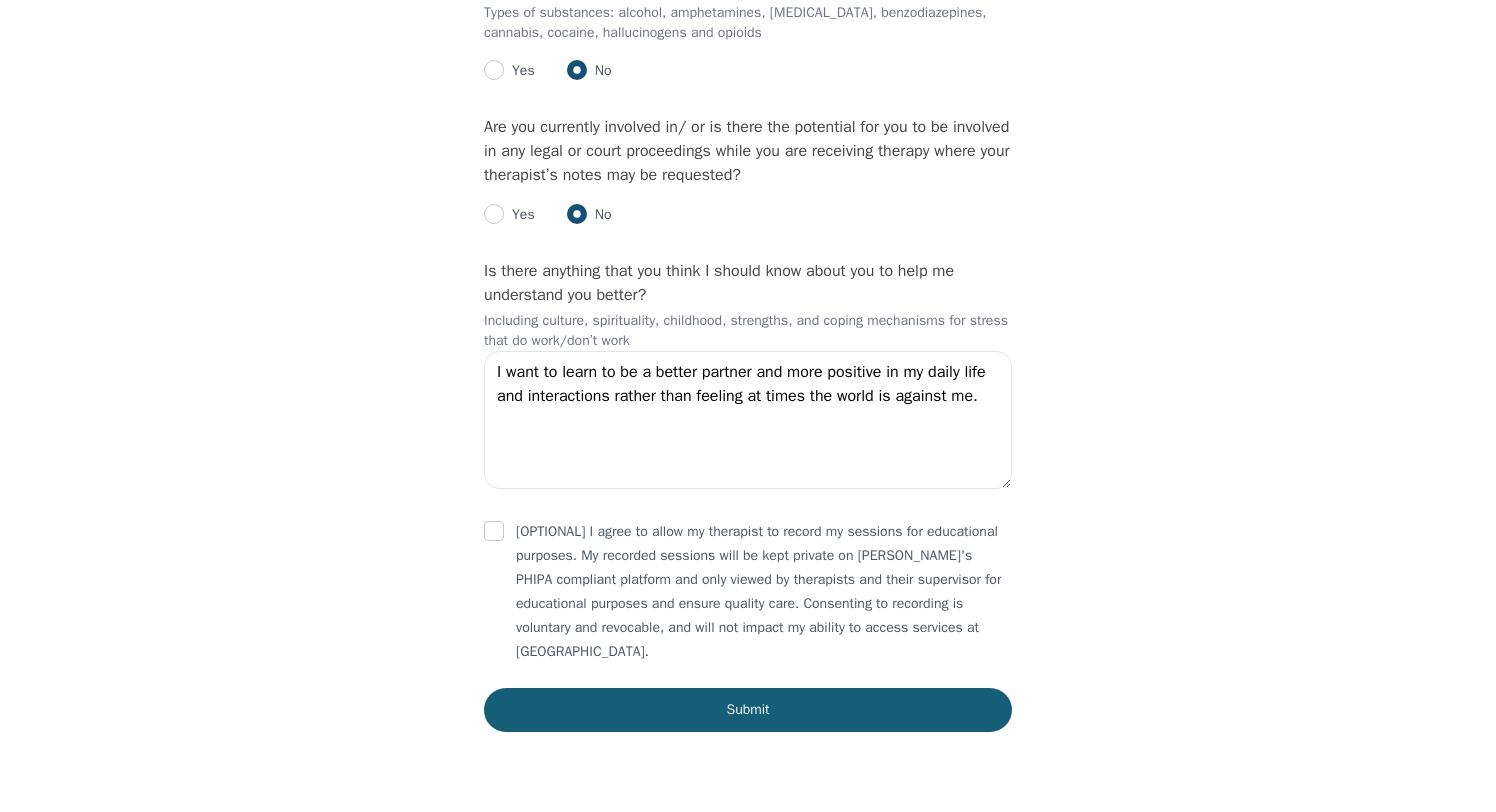 click on "[OPTIONAL] I agree to allow my therapist to record my sessions for educational purposes. My recorded sessions will be kept private on Alli's PHIPA compliant platform and only viewed by therapists and their supervisor for educational purposes and ensure quality care. Consenting to recording is voluntary and revocable, and will not impact my ability to access services at Alli." at bounding box center [764, 592] 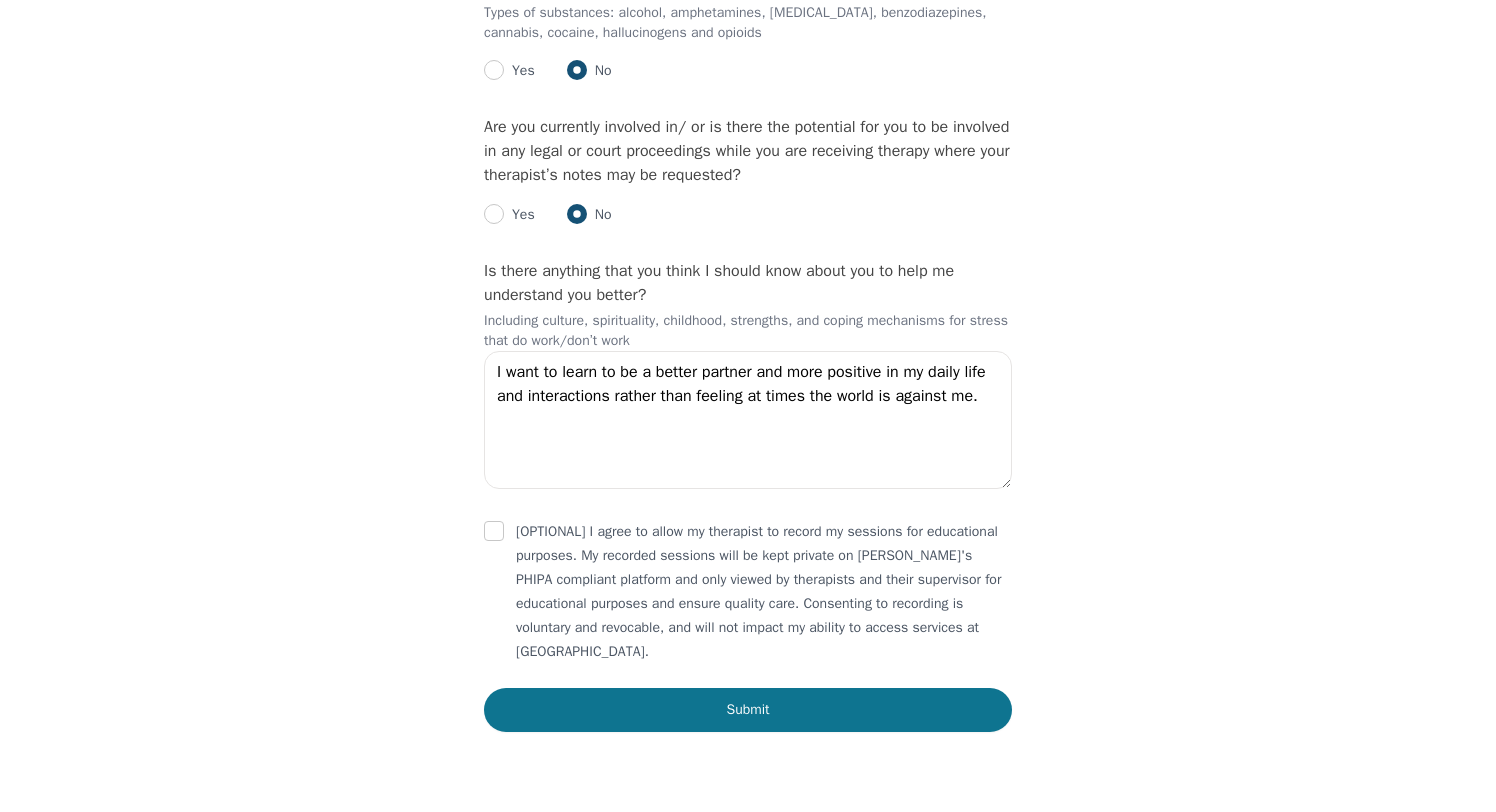 click on "Submit" at bounding box center (748, 710) 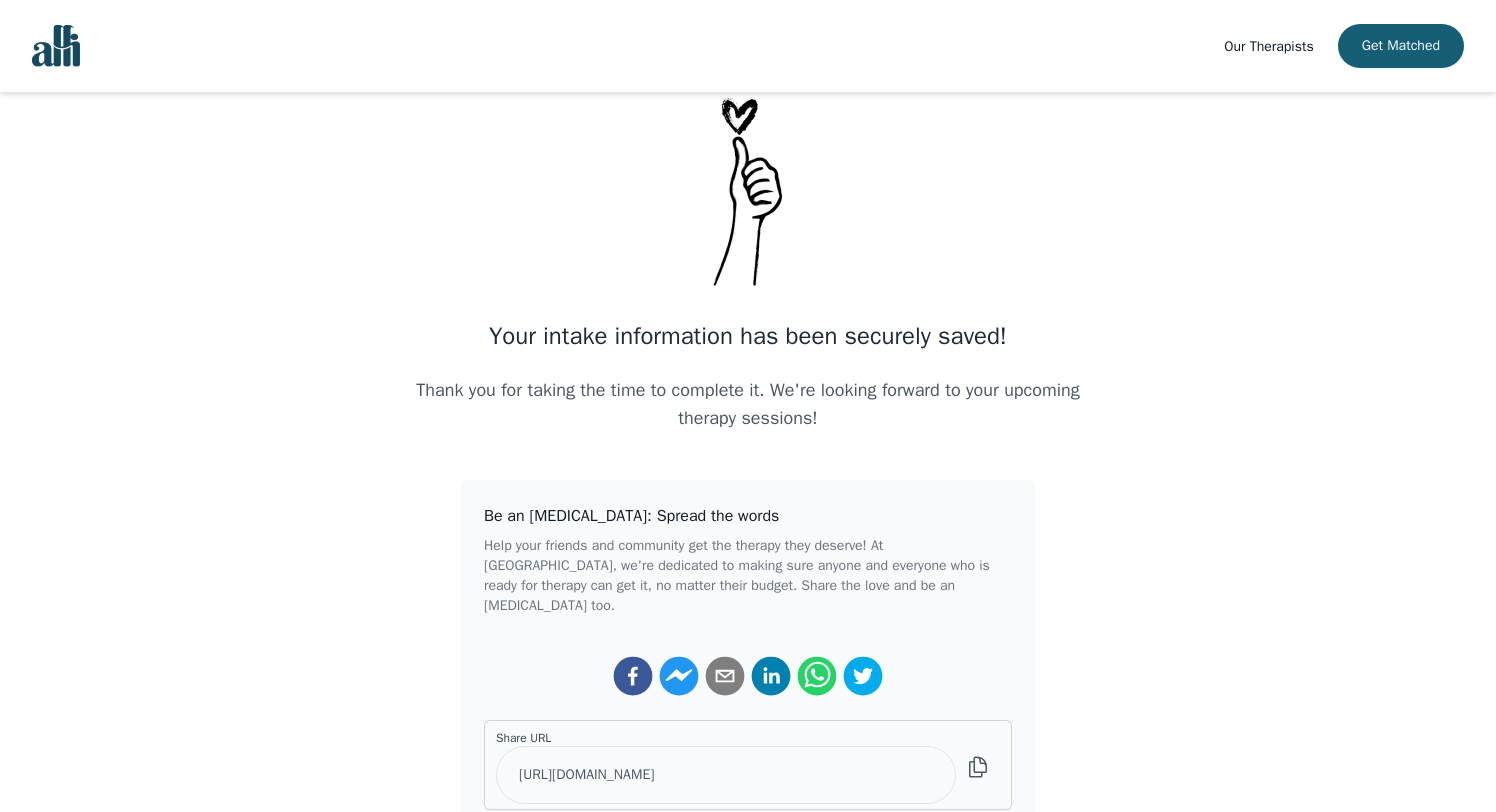 scroll, scrollTop: 0, scrollLeft: 0, axis: both 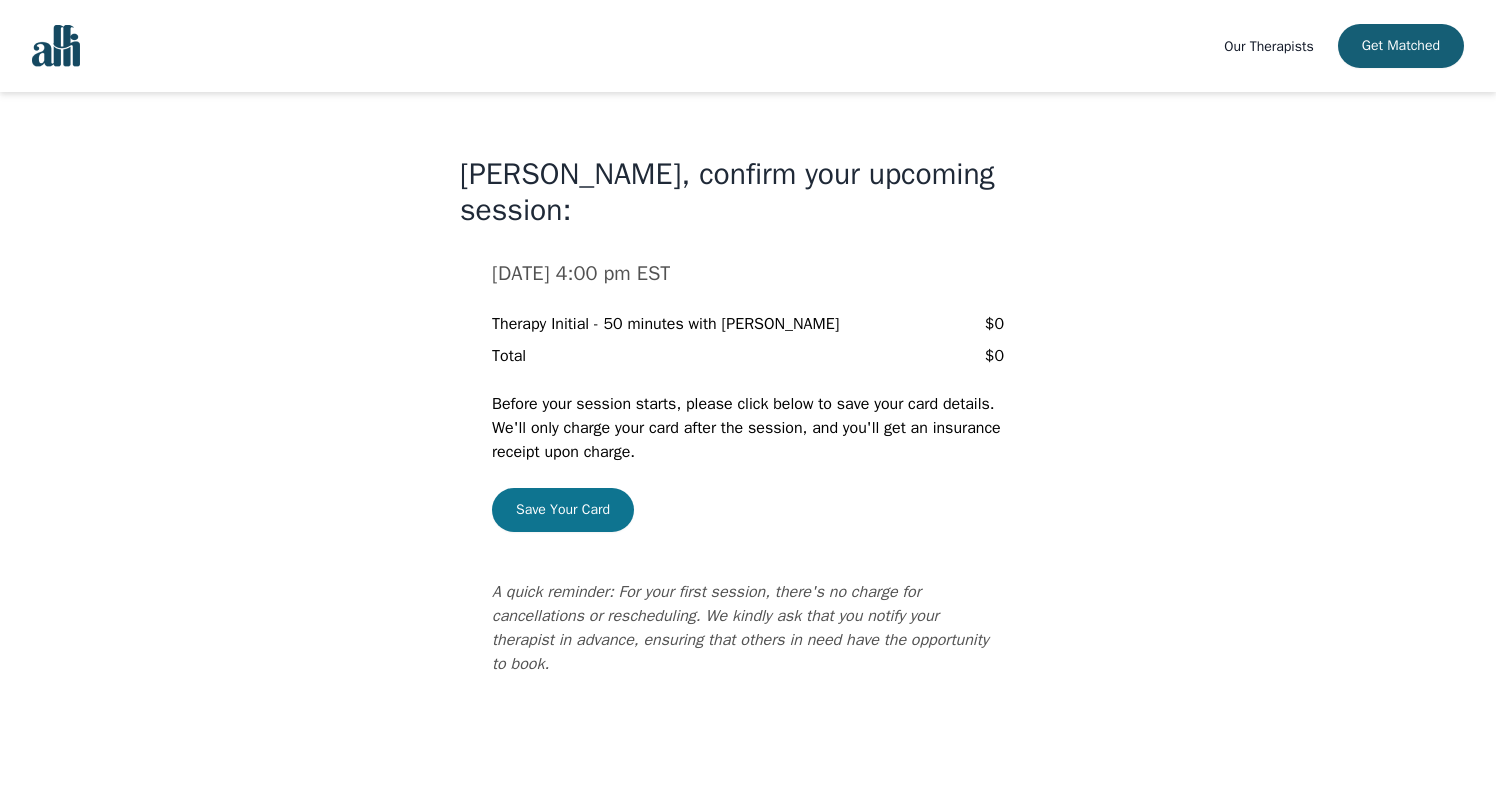 click on "Save Your Card" at bounding box center [563, 510] 